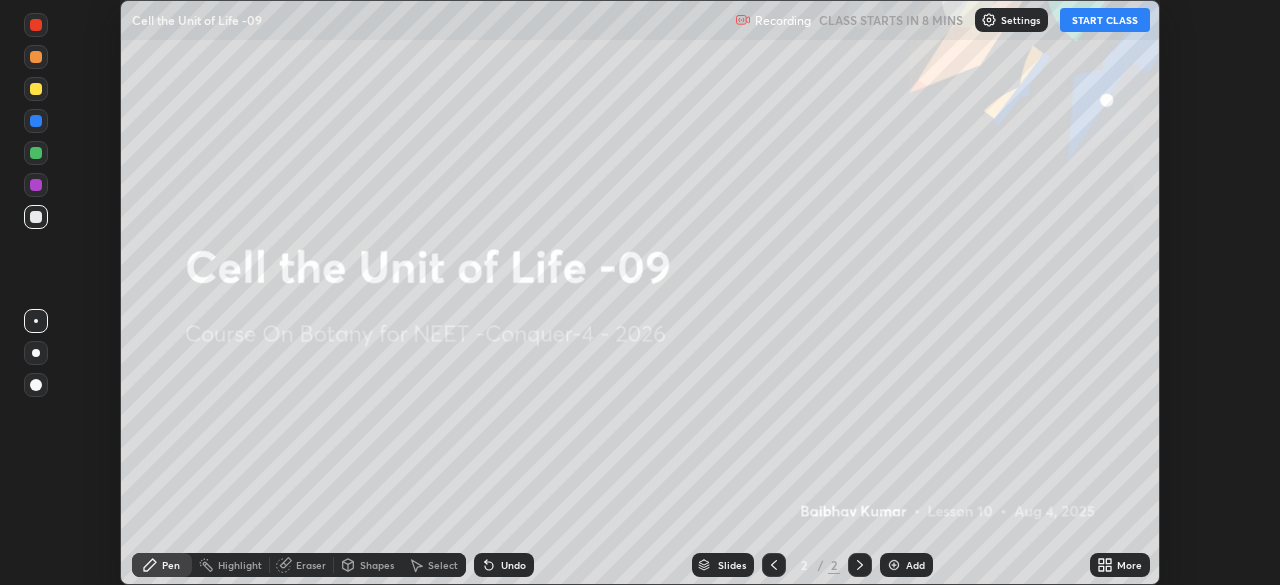 scroll, scrollTop: 0, scrollLeft: 0, axis: both 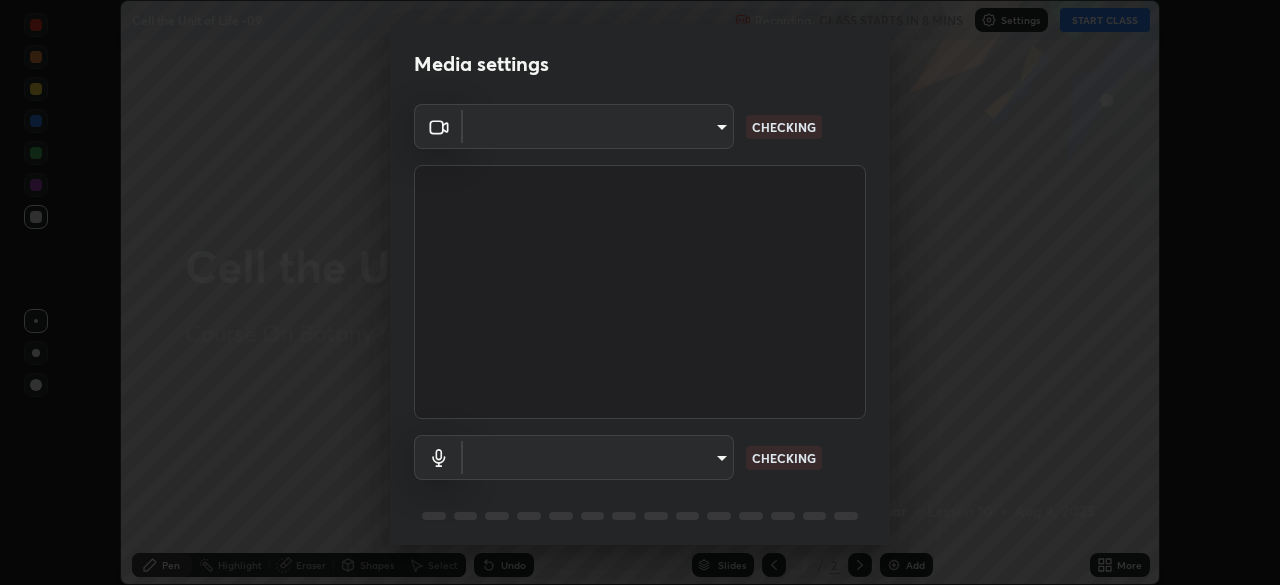 type on "0e50365916b658242f783ed4648cb329f585d10cba28352488c27cd343db3185" 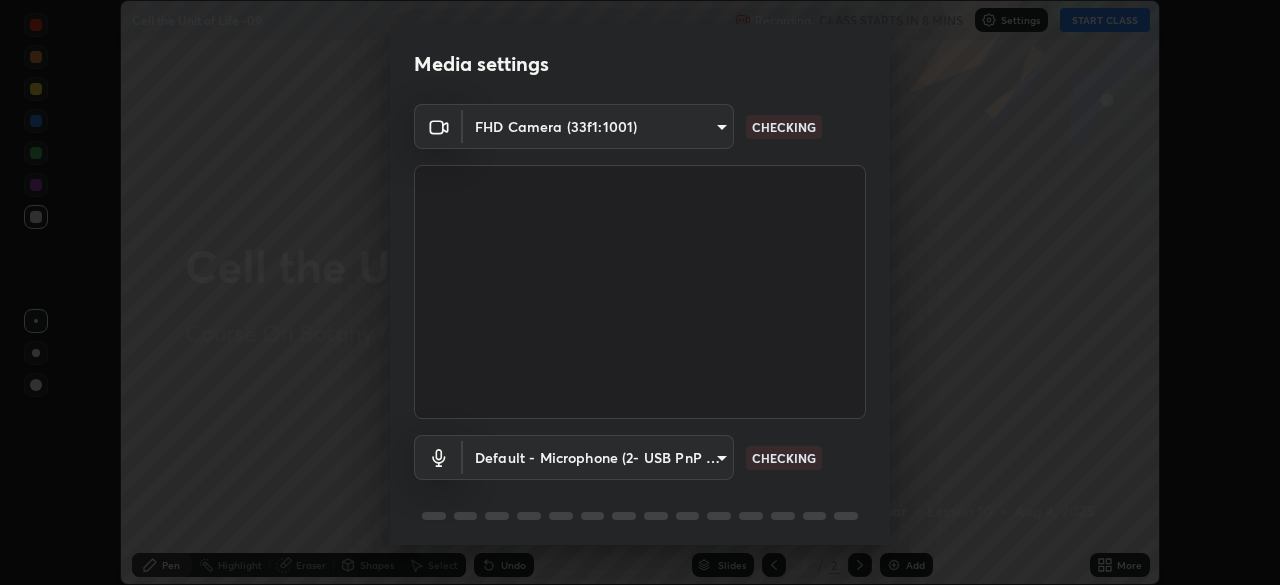 click on "Erase all Cell the Unit of Life -09 Recording CLASS STARTS IN 8 MINS Settings START CLASS Setting up your live class Cell the Unit of Life -09 • L10 of Course On Botany for NEET -Conquer-4 - 2026 [FIRST] [LAST] Pen Highlight Eraser Shapes Select Undo Slides 2 / 2 Add More No doubts shared Encourage your learners to ask a doubt for better clarity Report an issue Reason for reporting Buffering Chat not working Audio - Video sync issue Educator video quality low ​ Attach an image Report Media settings FHD Camera (33f1:1001) 0e50365916b658242f783ed4648cb329f585d10cba28352488c27cd343db3185 CHECKING Default - Microphone (2- USB PnP Sound Device) default CHECKING 1 / 5 Next" at bounding box center (640, 292) 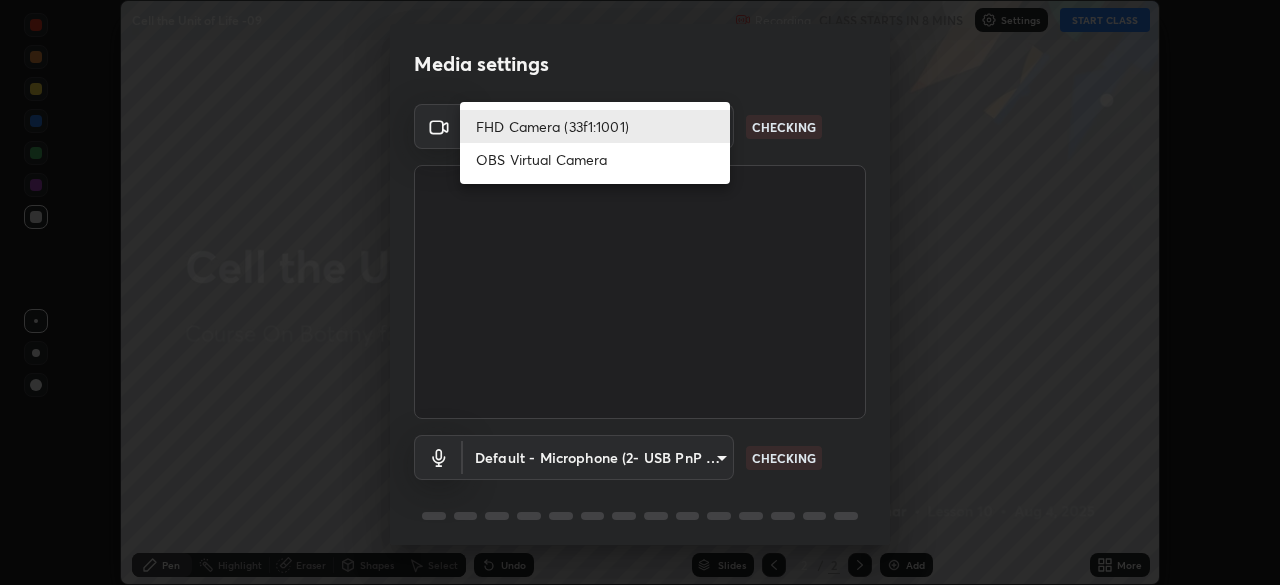 click on "FHD Camera (33f1:1001)" at bounding box center (595, 126) 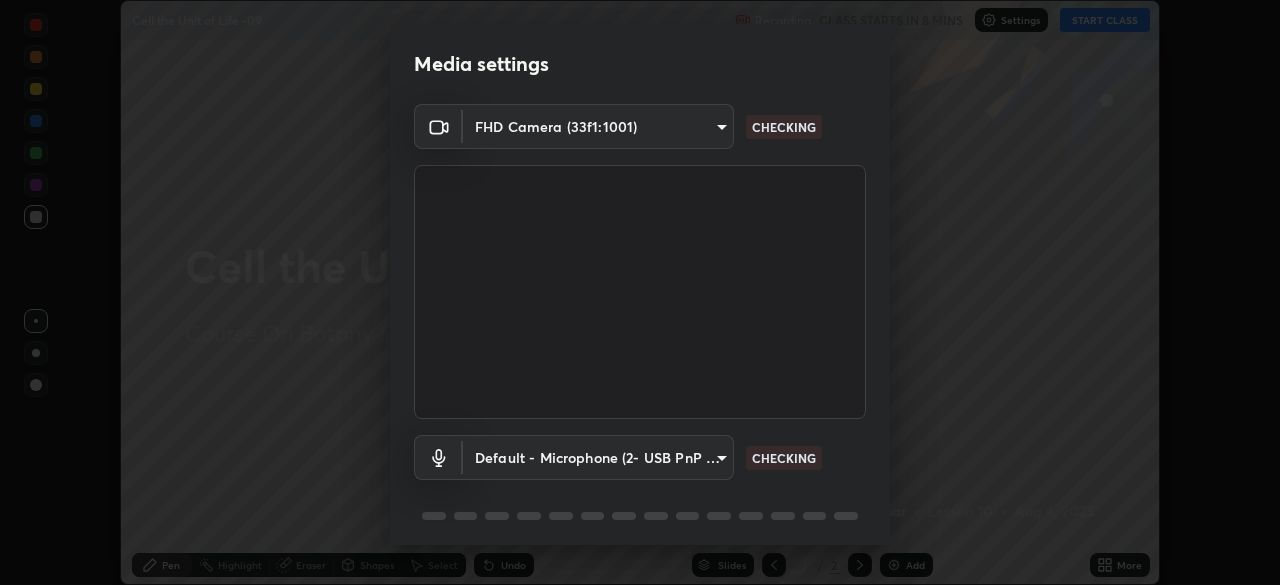 scroll, scrollTop: 71, scrollLeft: 0, axis: vertical 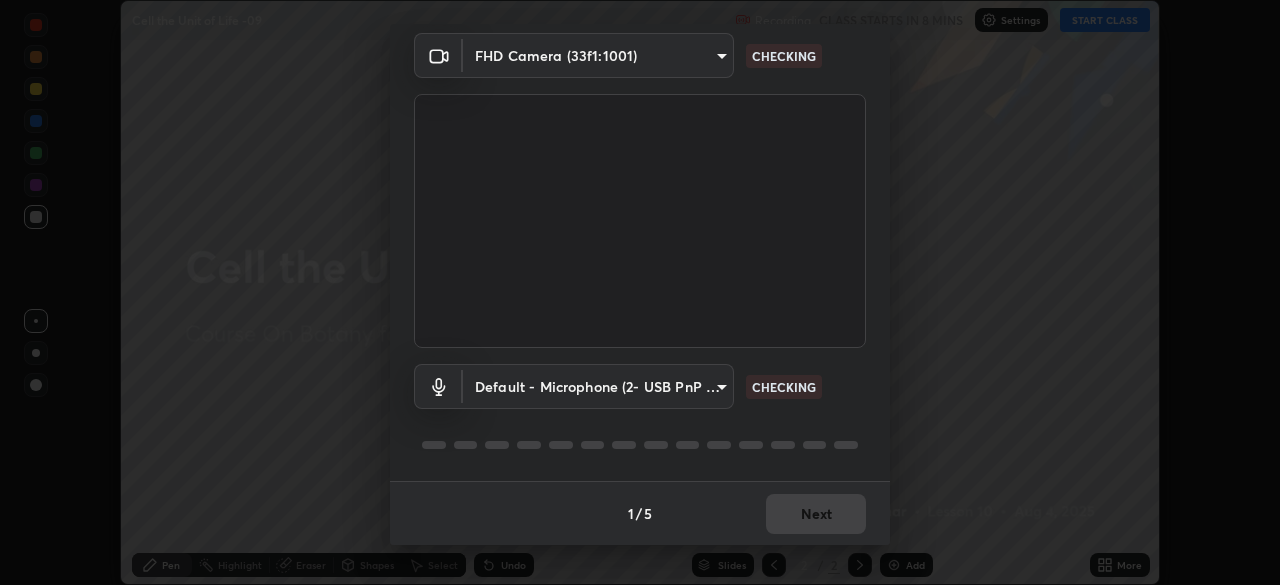 click on "Erase all Cell the Unit of Life -09 Recording CLASS STARTS IN 8 MINS Settings START CLASS Setting up your live class Cell the Unit of Life -09 • L10 of Course On Botany for NEET -Conquer-4 - 2026 [FIRST] [LAST] Pen Highlight Eraser Shapes Select Undo Slides 2 / 2 Add More No doubts shared Encourage your learners to ask a doubt for better clarity Report an issue Reason for reporting Buffering Chat not working Audio - Video sync issue Educator video quality low ​ Attach an image Report Media settings FHD Camera (33f1:1001) 0e50365916b658242f783ed4648cb329f585d10cba28352488c27cd343db3185 CHECKING Default - Microphone (2- USB PnP Sound Device) default CHECKING 1 / 5 Next" at bounding box center (640, 292) 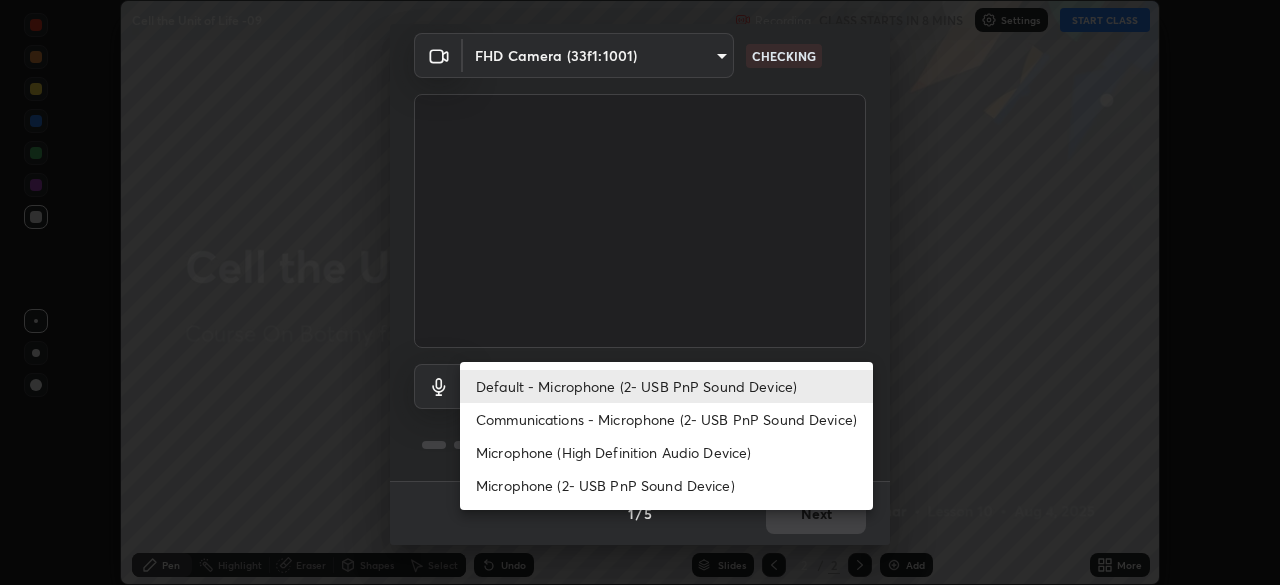 click on "Communications - Microphone (2- USB PnP Sound Device)" at bounding box center [666, 419] 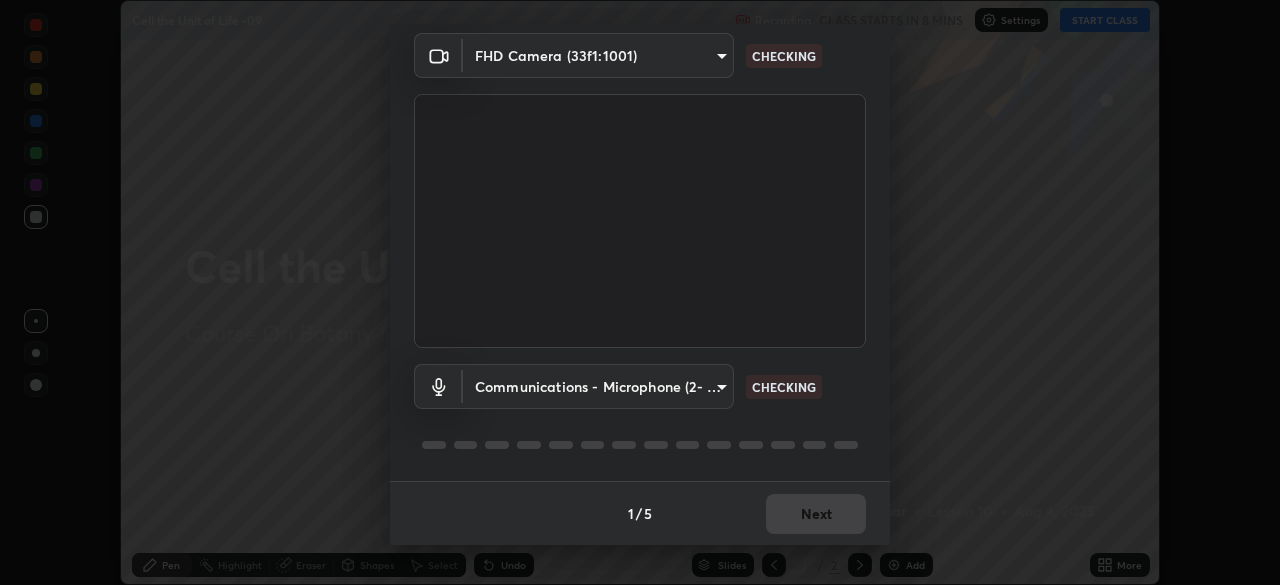 click on "Erase all Cell the Unit of Life -09 Recording CLASS STARTS IN 8 MINS Settings START CLASS Setting up your live class Cell the Unit of Life -09 • L10 of Course On Botany for NEET -Conquer-4 - 2026 [FIRST] [LAST] Pen Highlight Eraser Shapes Select Undo Slides 2 / 2 Add More No doubts shared Encourage your learners to ask a doubt for better clarity Report an issue Reason for reporting Buffering Chat not working Audio - Video sync issue Educator video quality low ​ Attach an image Report Media settings FHD Camera (33f1:1001) 0e50365916b658242f783ed4648cb329f585d10cba28352488c27cd343db3185 CHECKING Communications - Microphone (2- USB PnP Sound Device) communications CHECKING 1 / 5 Next Default - Microphone (2- USB PnP Sound Device) Communications - Microphone (2- USB PnP Sound Device) Microphone (High Definition Audio Device) Microphone (2- USB PnP Sound Device)" at bounding box center (640, 292) 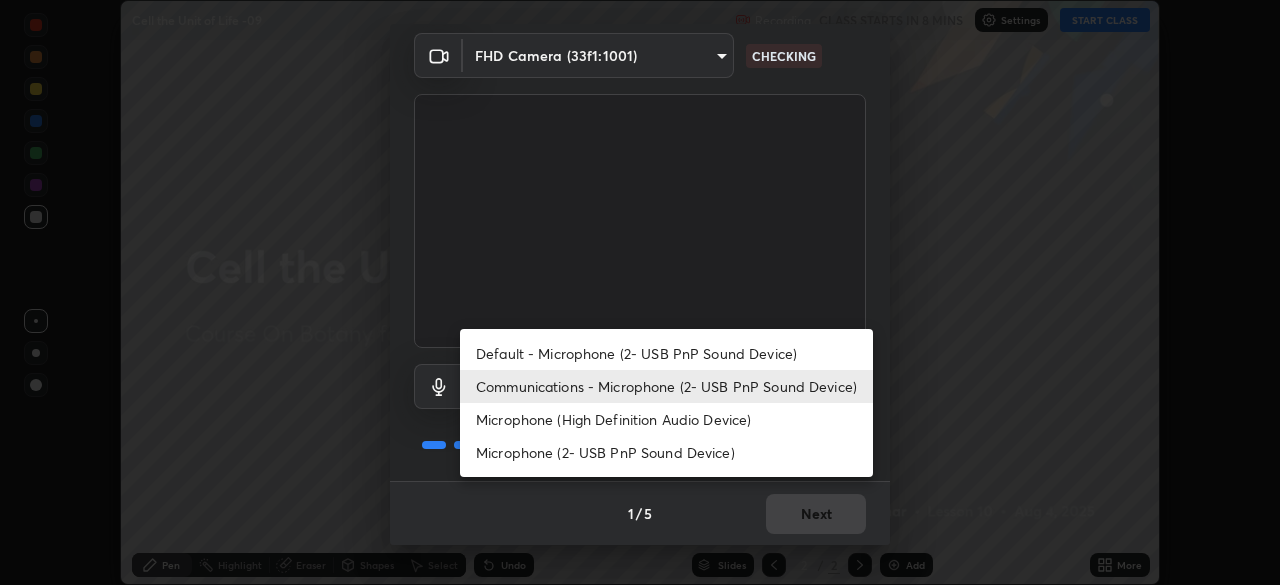click on "Default - Microphone (2- USB PnP Sound Device)" at bounding box center [666, 353] 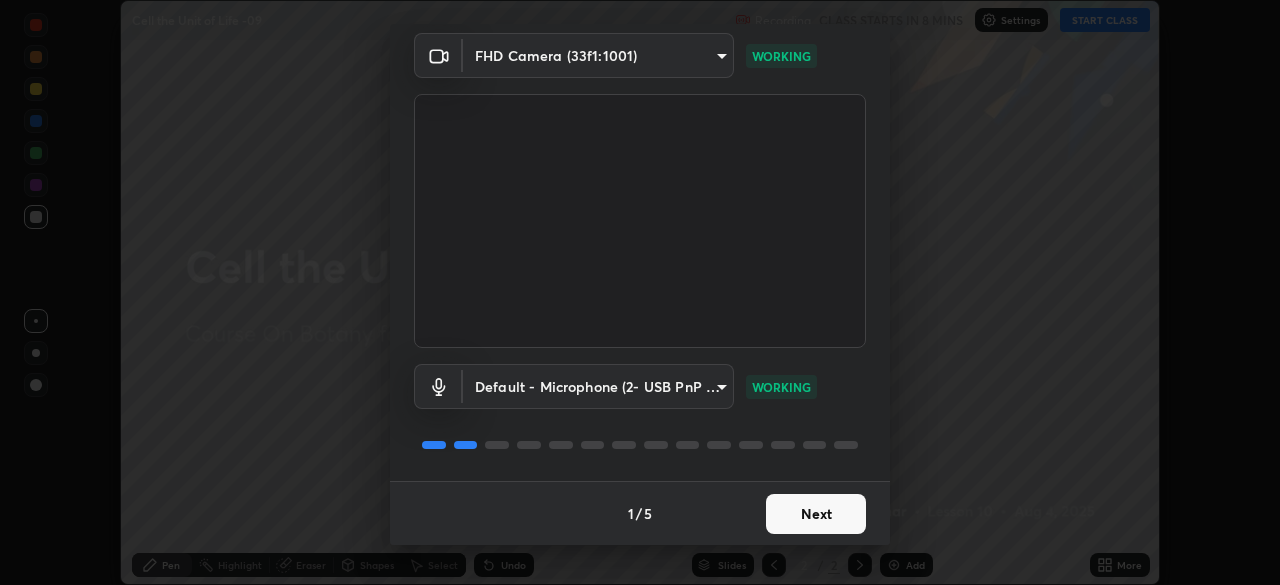 click on "Next" at bounding box center [816, 514] 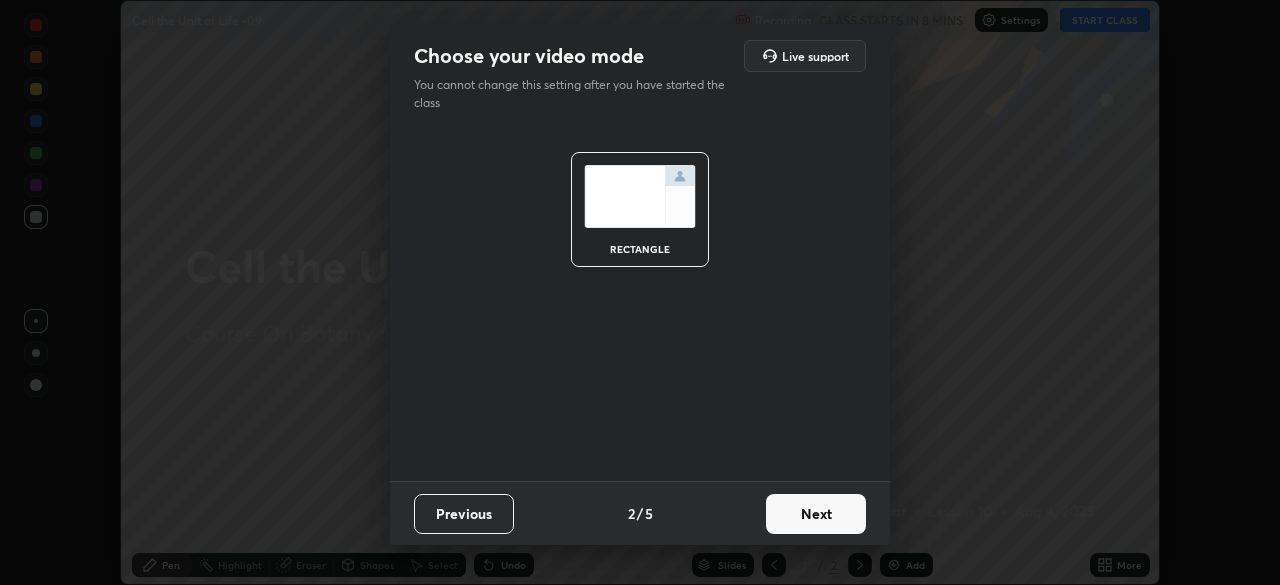 scroll, scrollTop: 0, scrollLeft: 0, axis: both 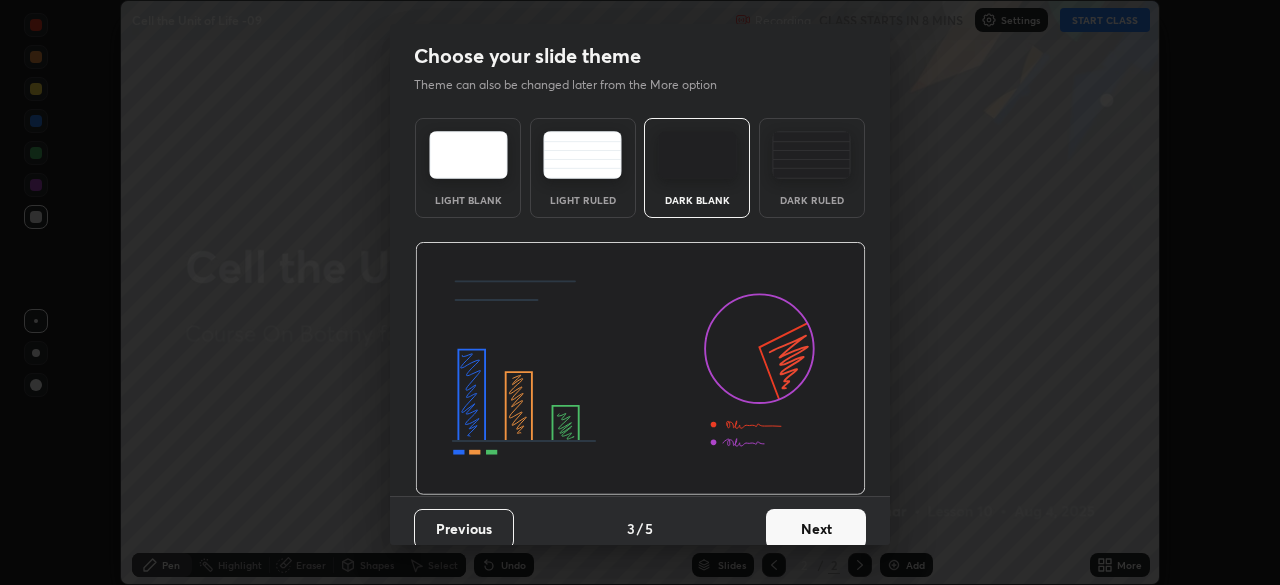 click on "Next" at bounding box center [816, 529] 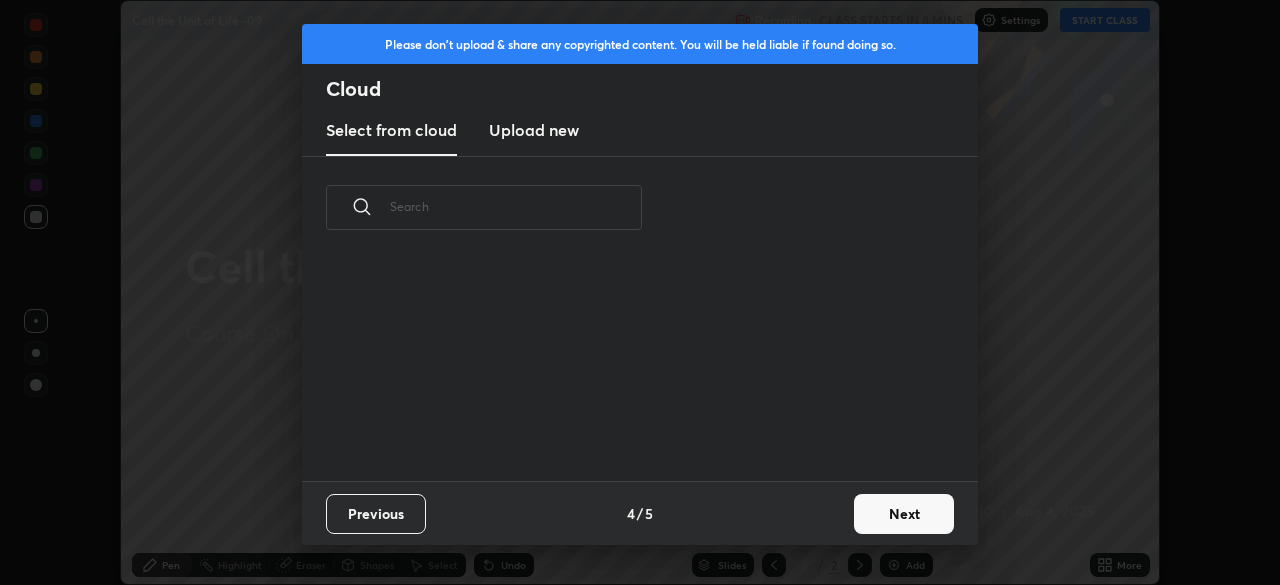 click on "Next" at bounding box center [904, 514] 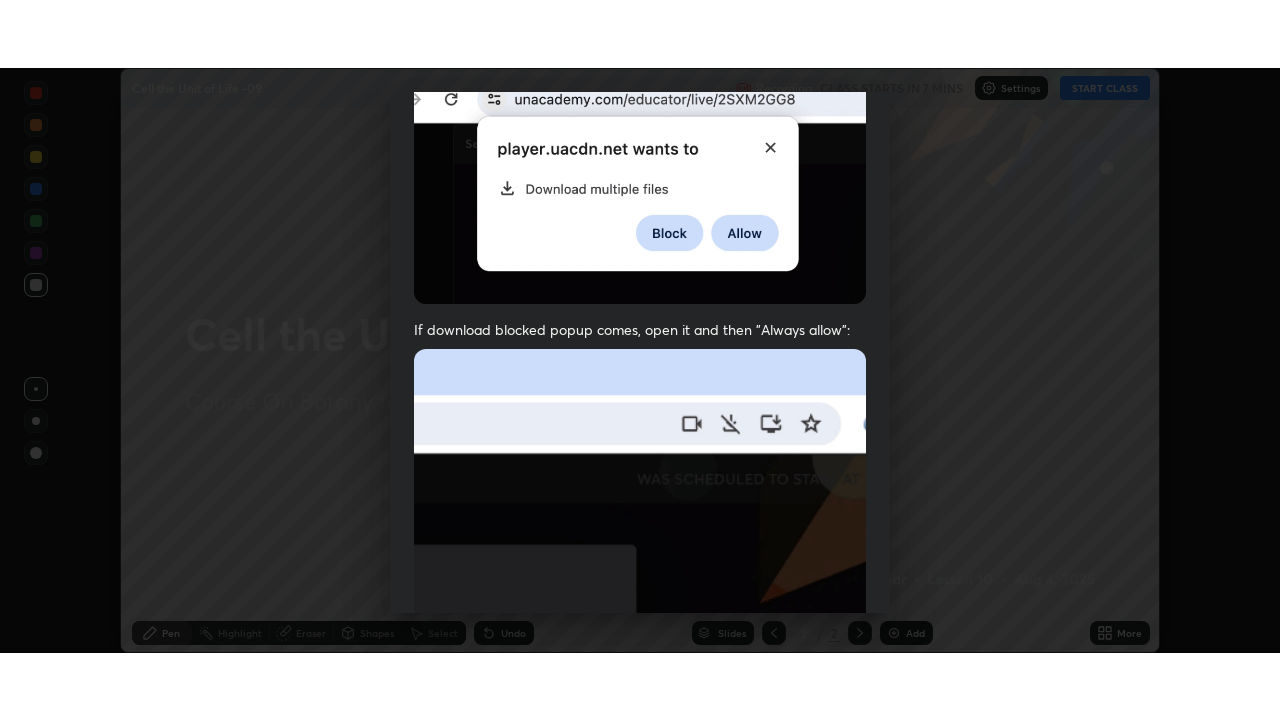 scroll, scrollTop: 479, scrollLeft: 0, axis: vertical 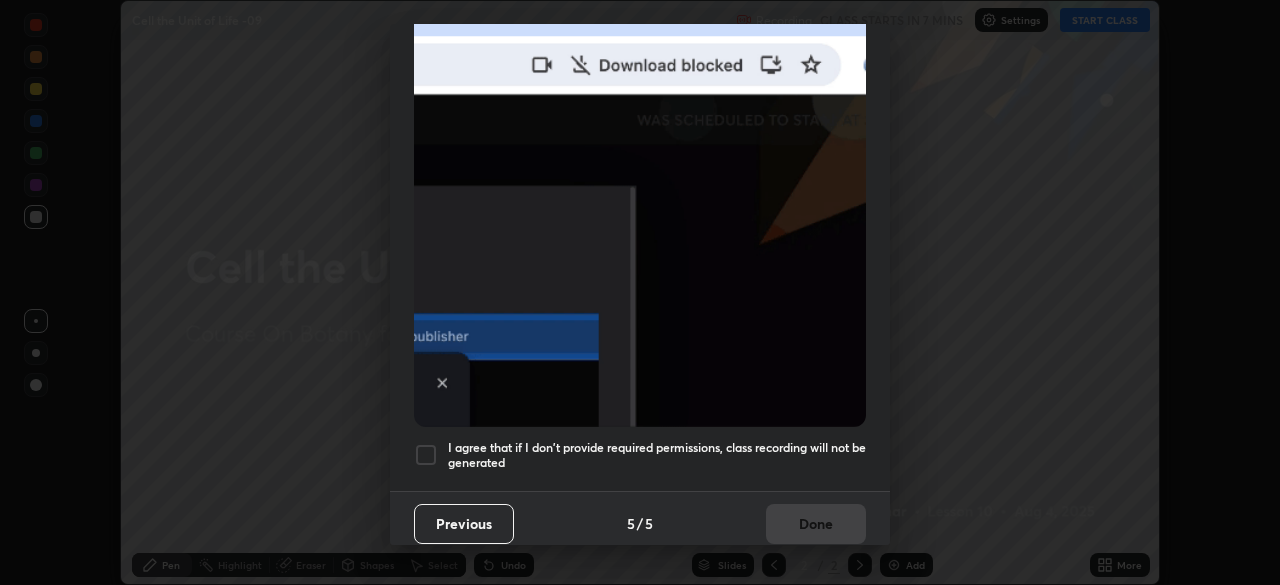 click at bounding box center [426, 455] 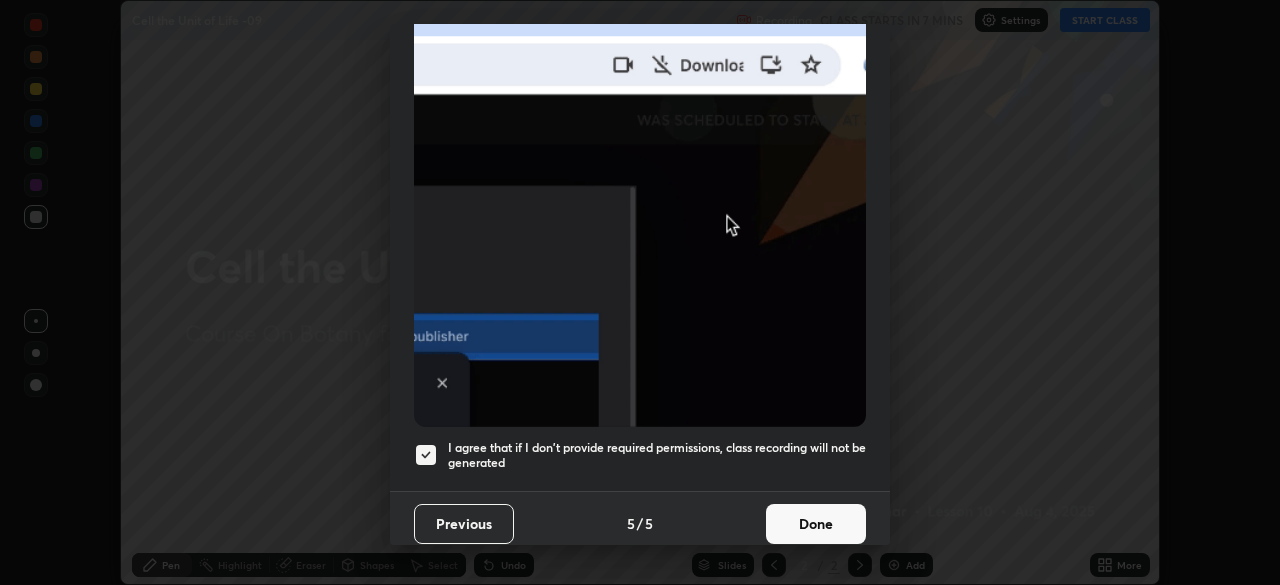 click on "Done" at bounding box center [816, 524] 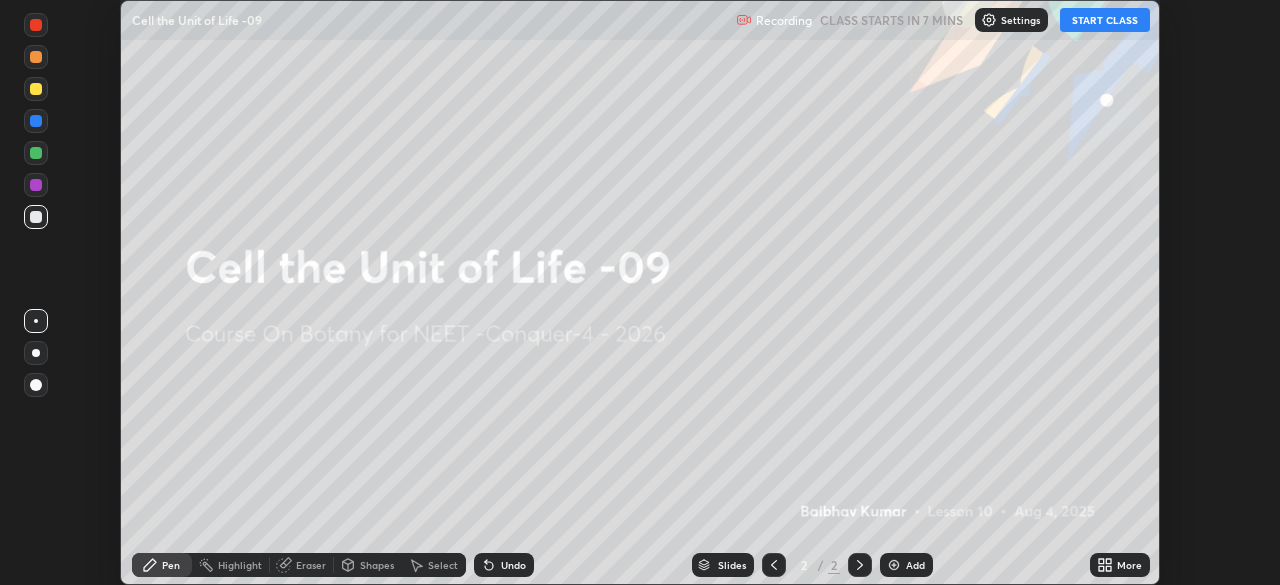 click 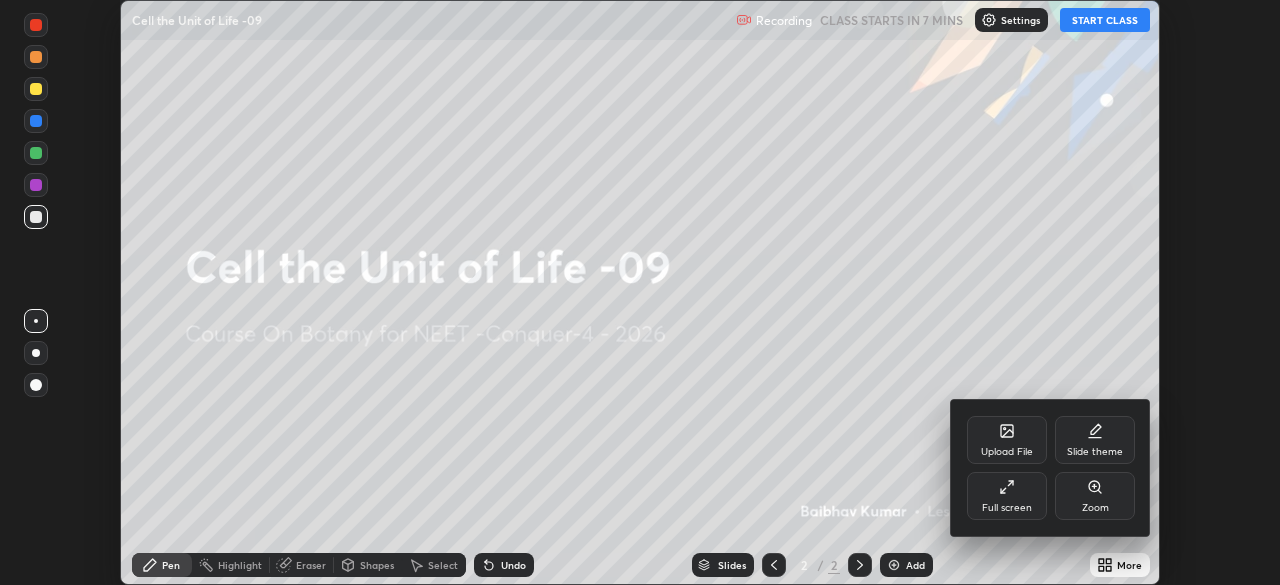 click on "Full screen" at bounding box center (1007, 508) 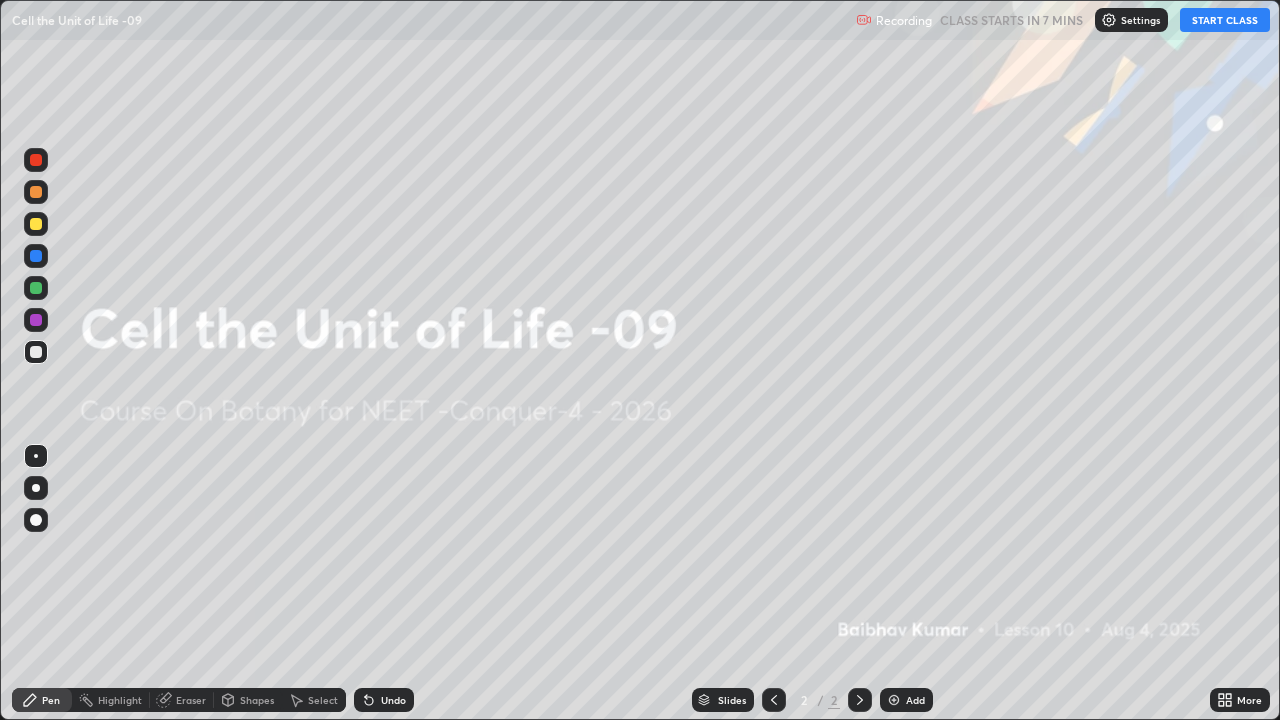 scroll, scrollTop: 99280, scrollLeft: 98720, axis: both 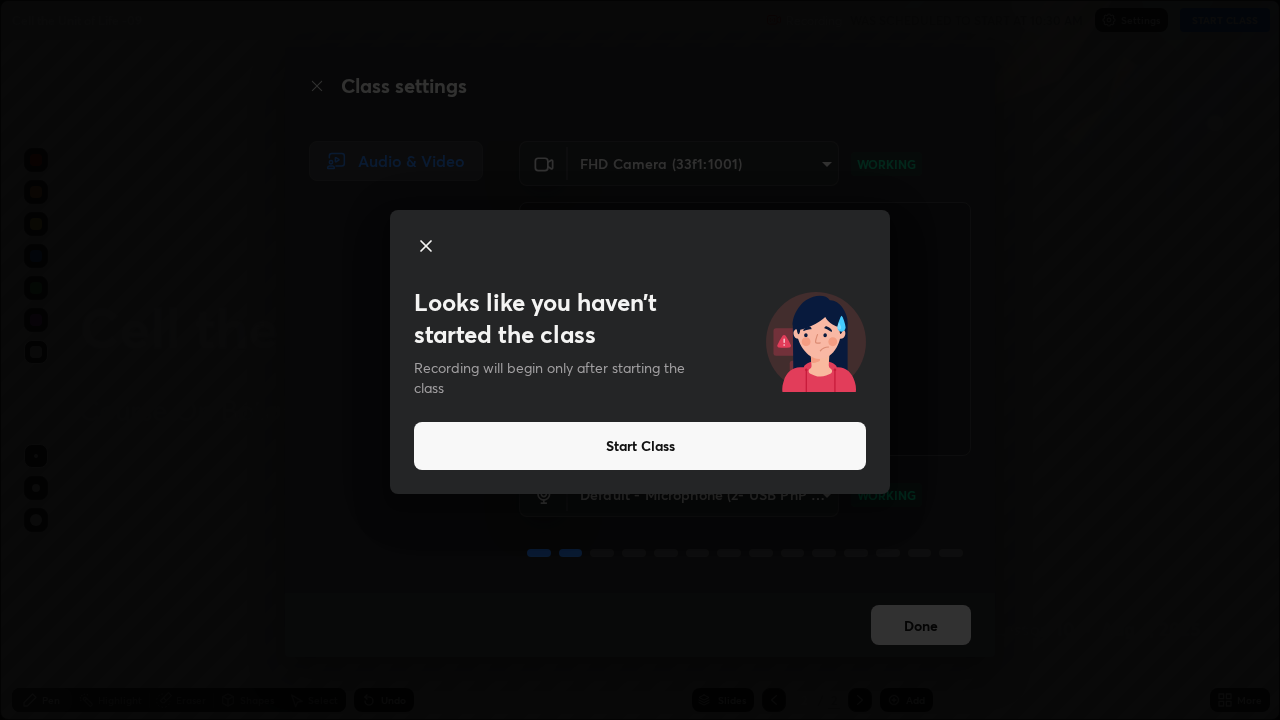 click on "Start Class" at bounding box center [640, 446] 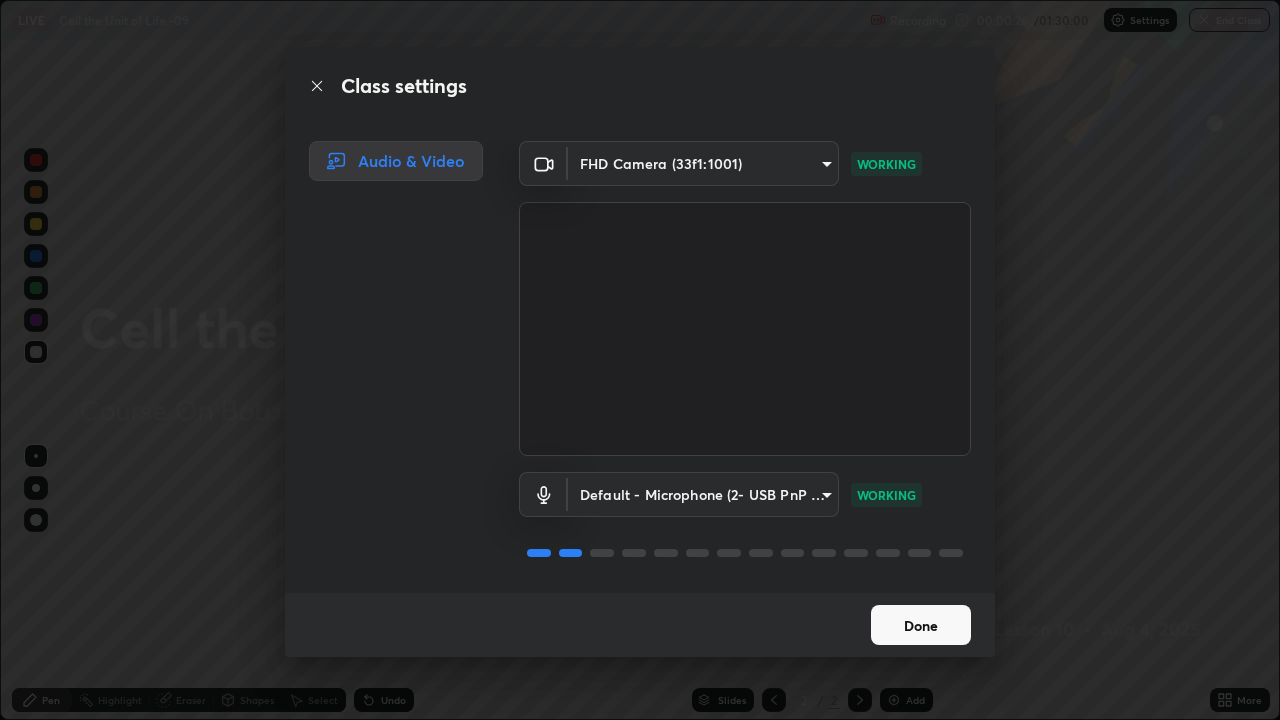 click on "Done" at bounding box center (921, 625) 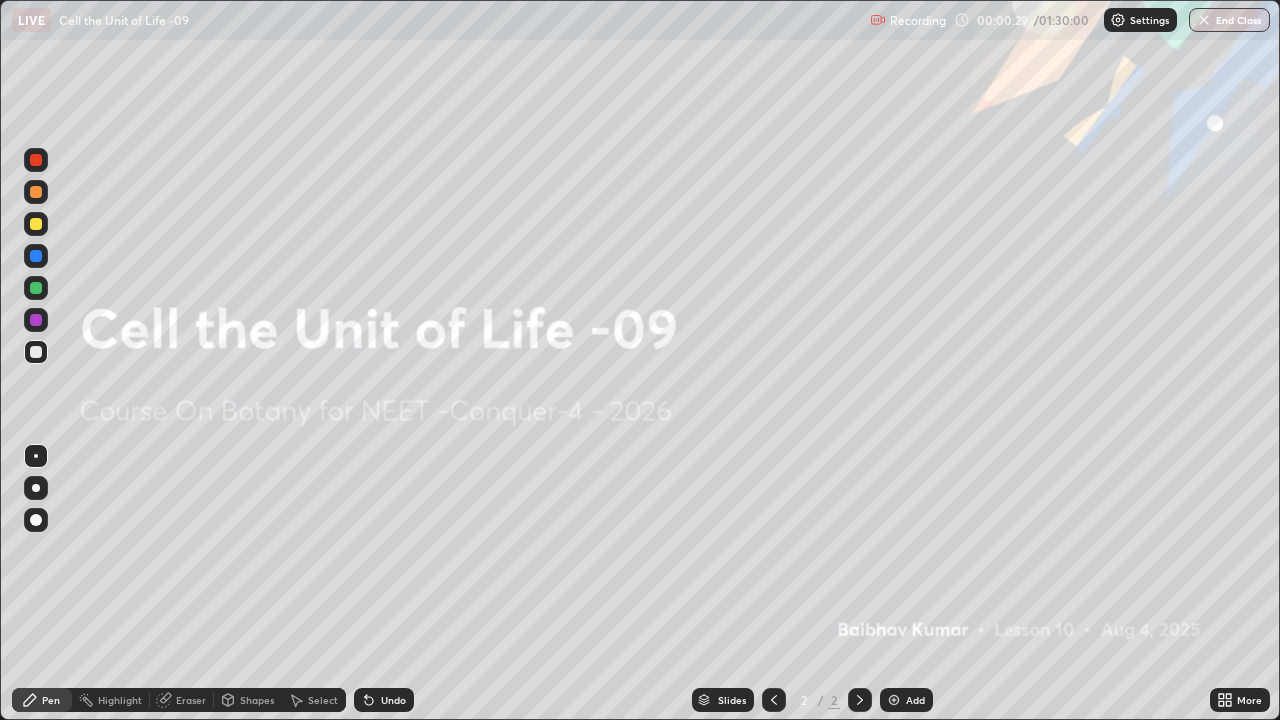 click at bounding box center [36, 488] 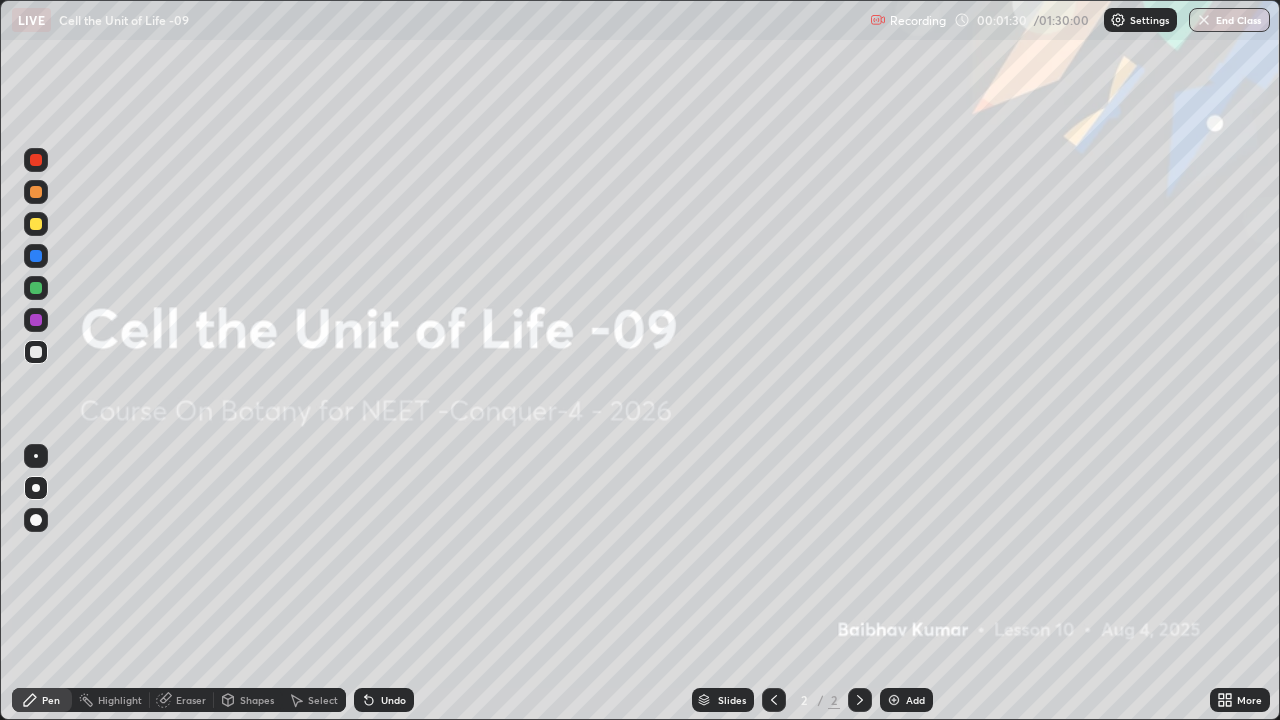 click on "Add" at bounding box center [915, 700] 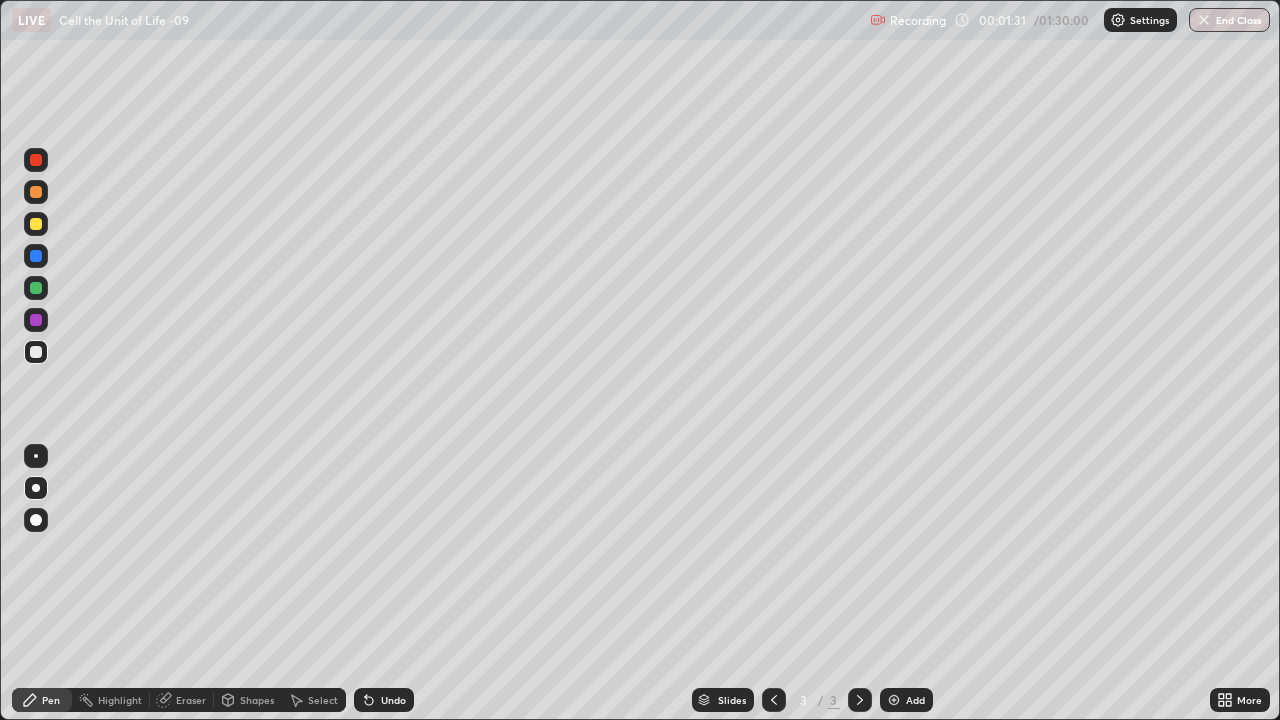 click on "Shapes" at bounding box center (257, 700) 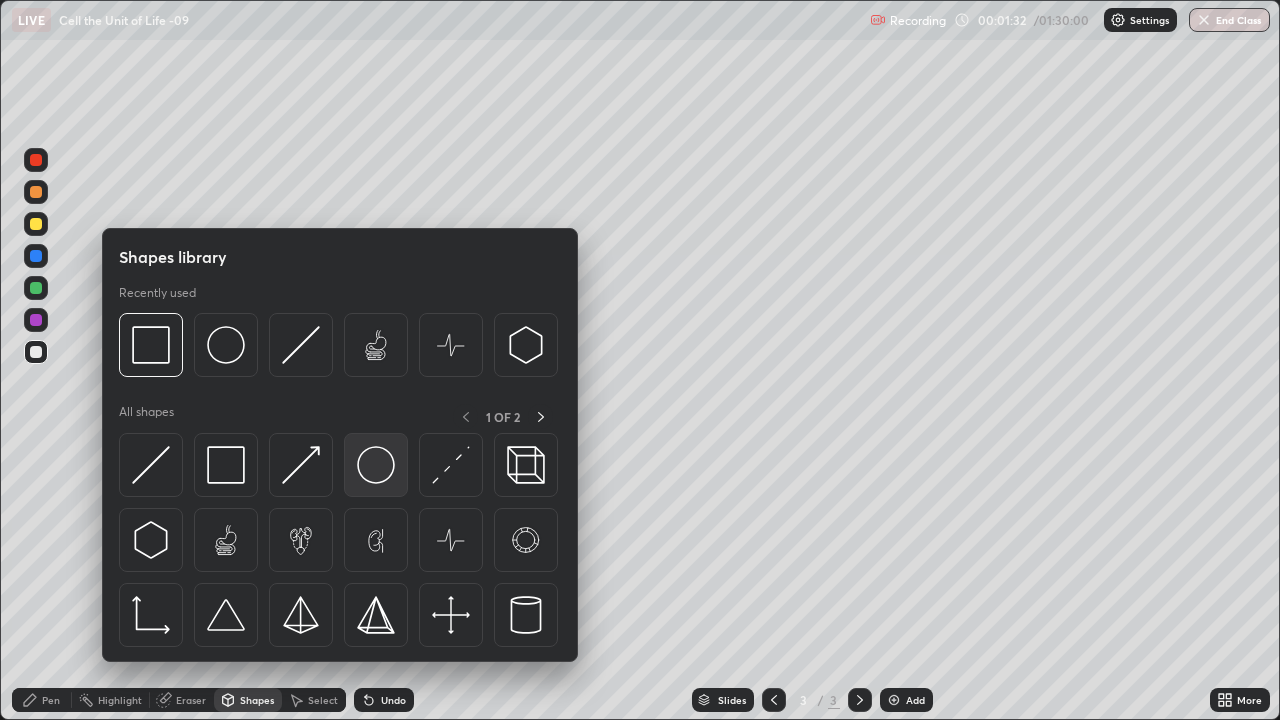 click at bounding box center (376, 465) 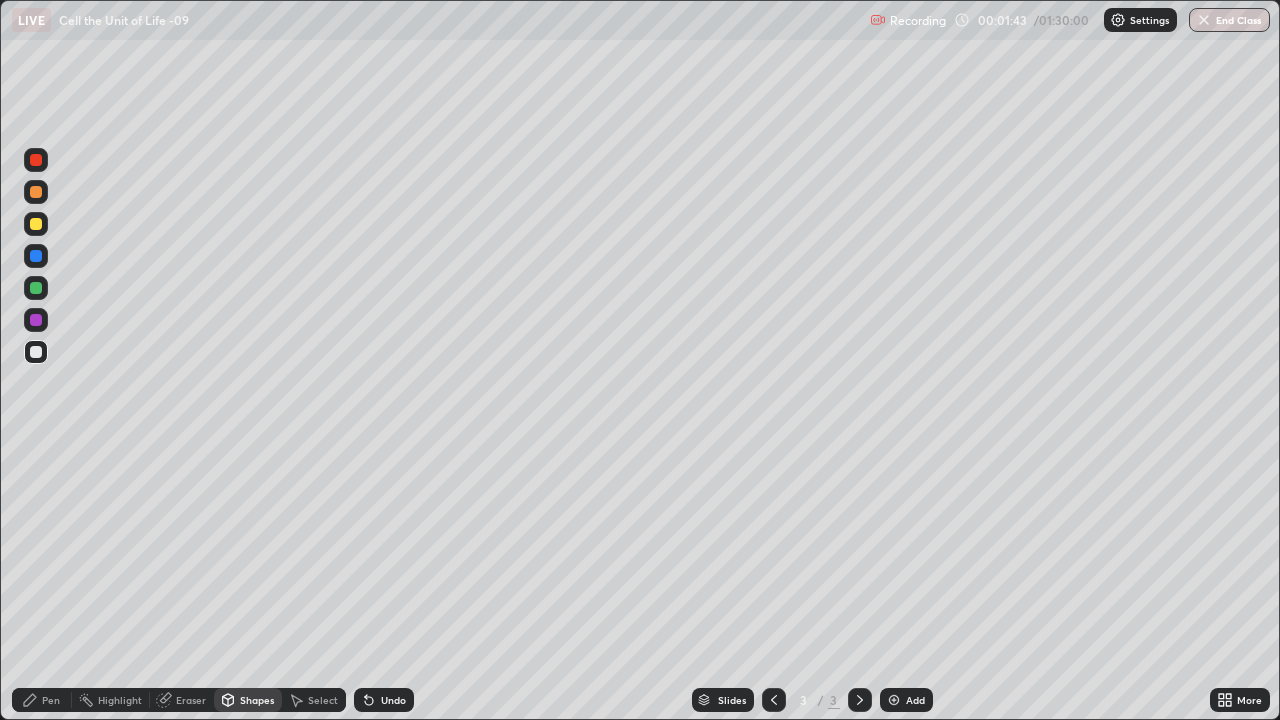 click on "Pen" at bounding box center [42, 700] 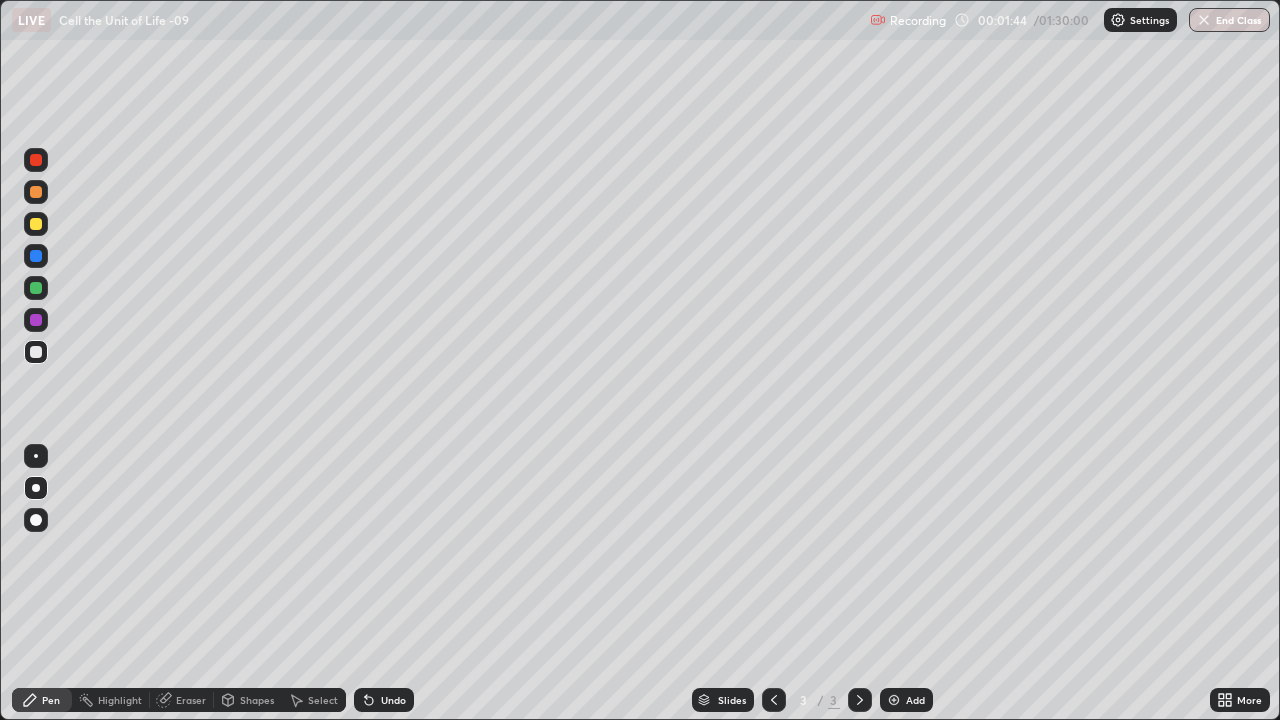 click at bounding box center [36, 488] 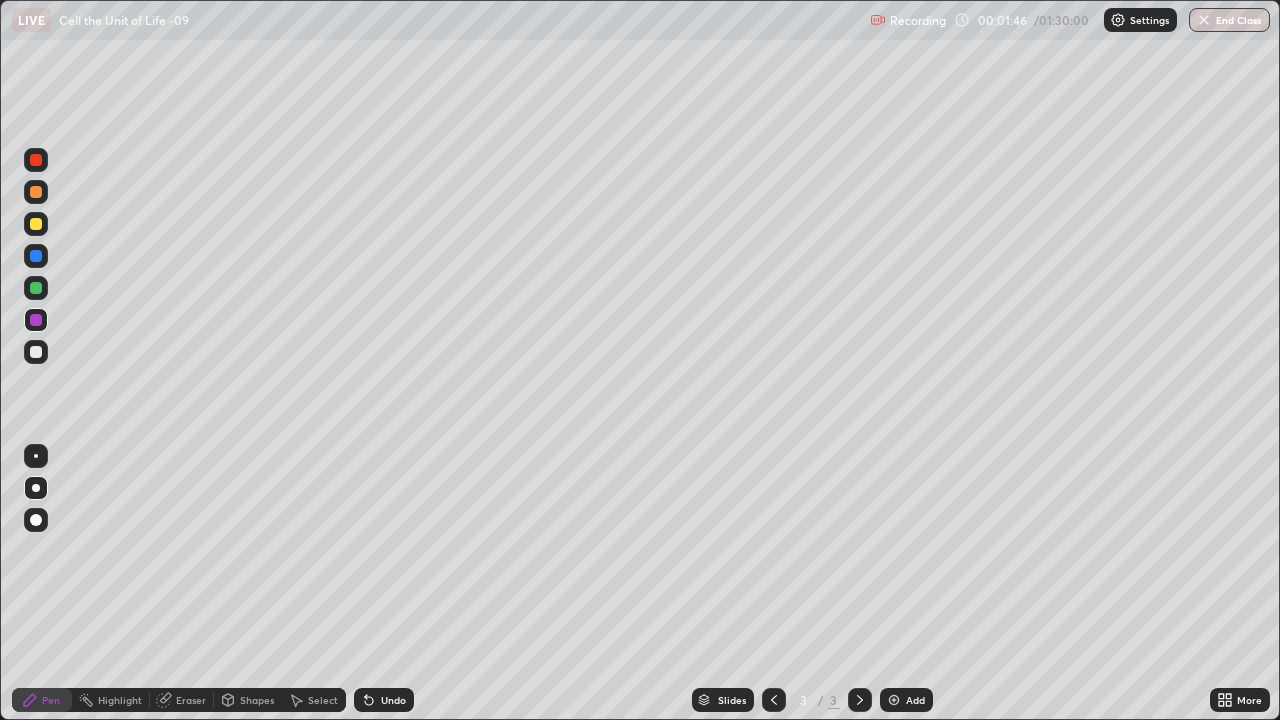 click on "Pen" at bounding box center [42, 700] 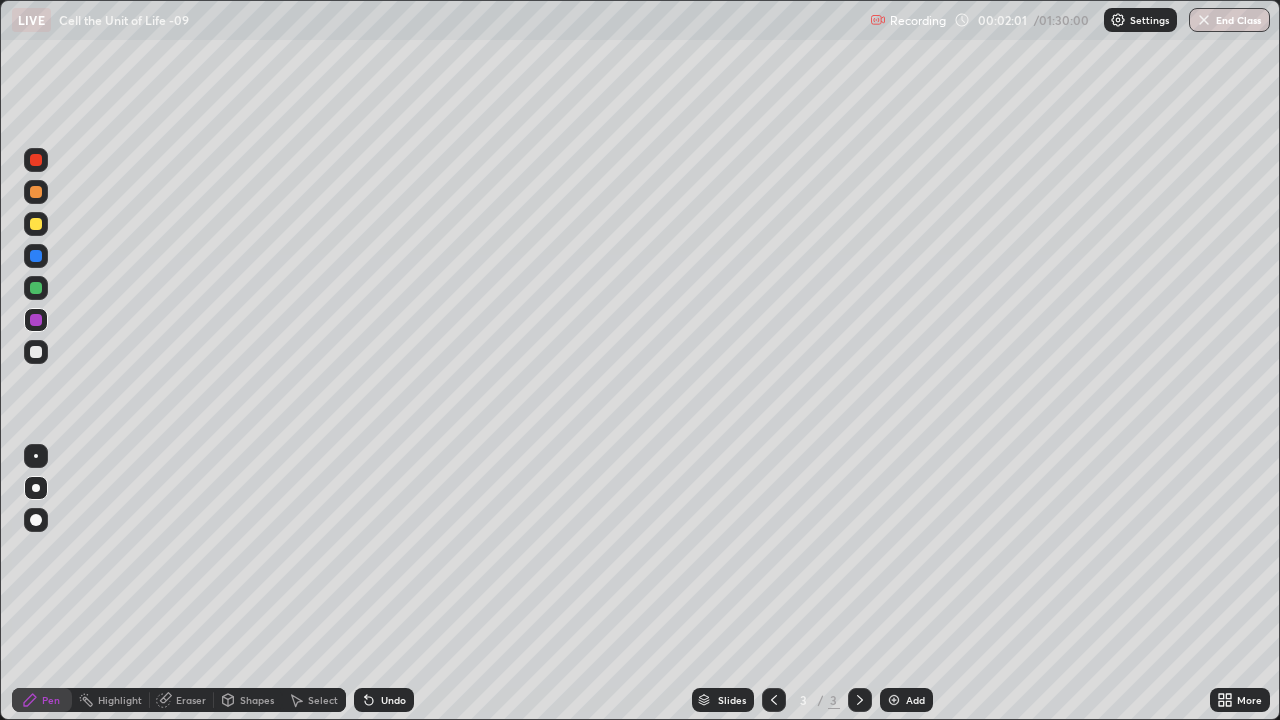 click 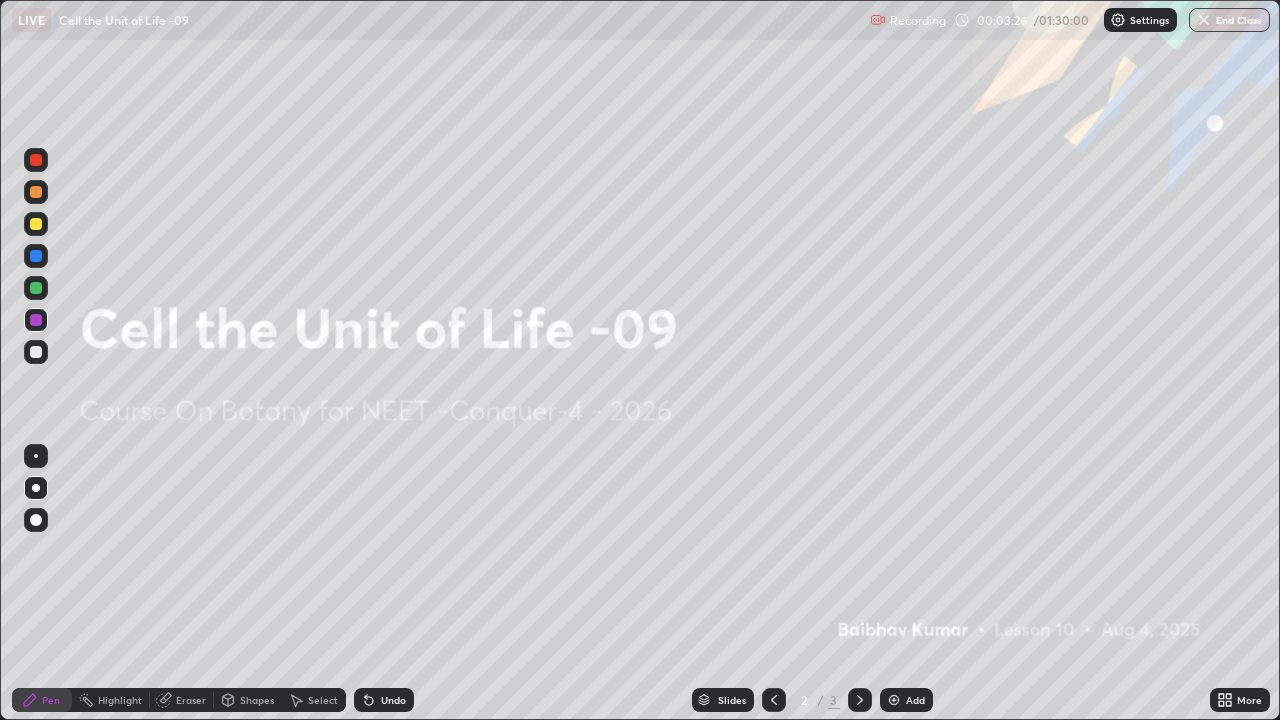 click on "Pen" at bounding box center [42, 700] 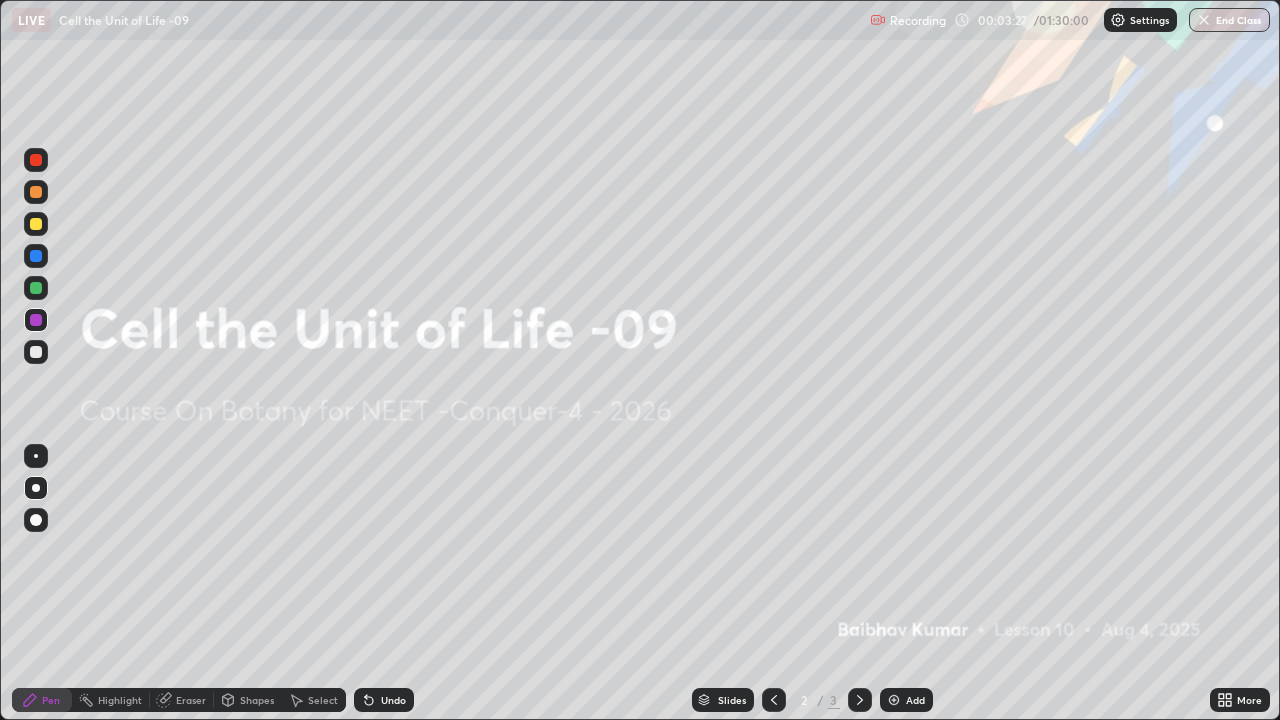 click at bounding box center (36, 352) 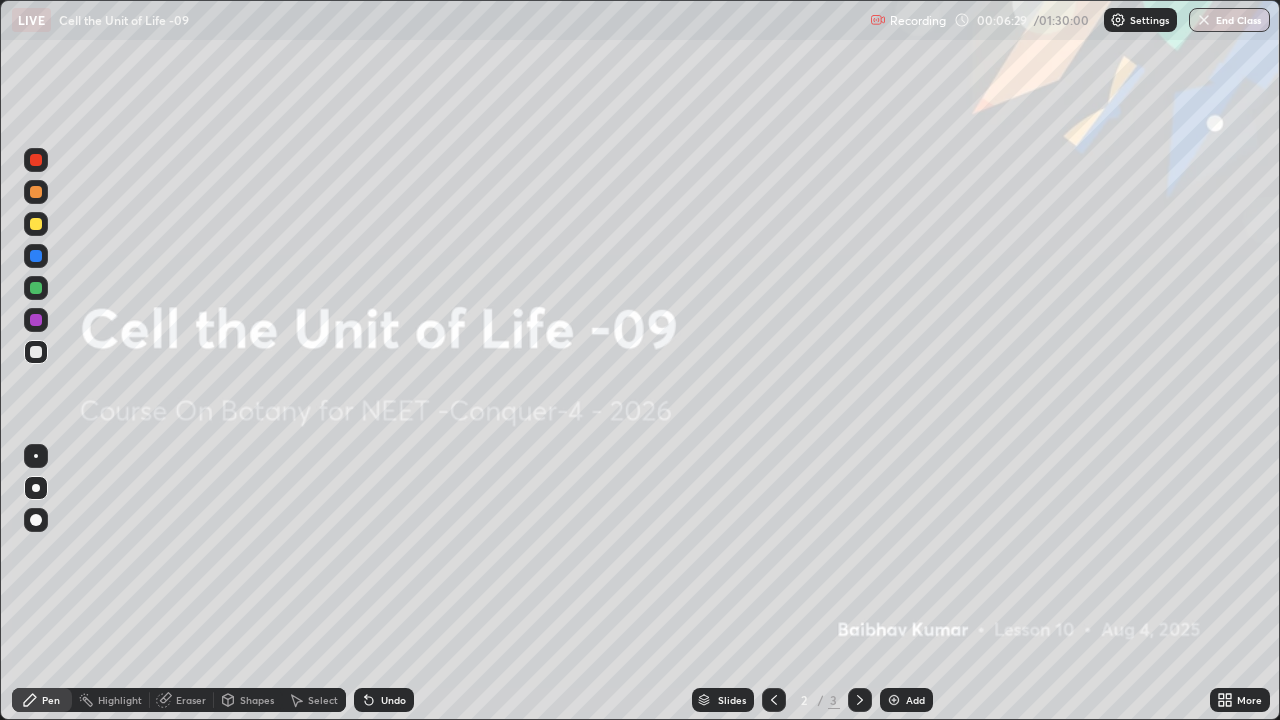 click at bounding box center (36, 352) 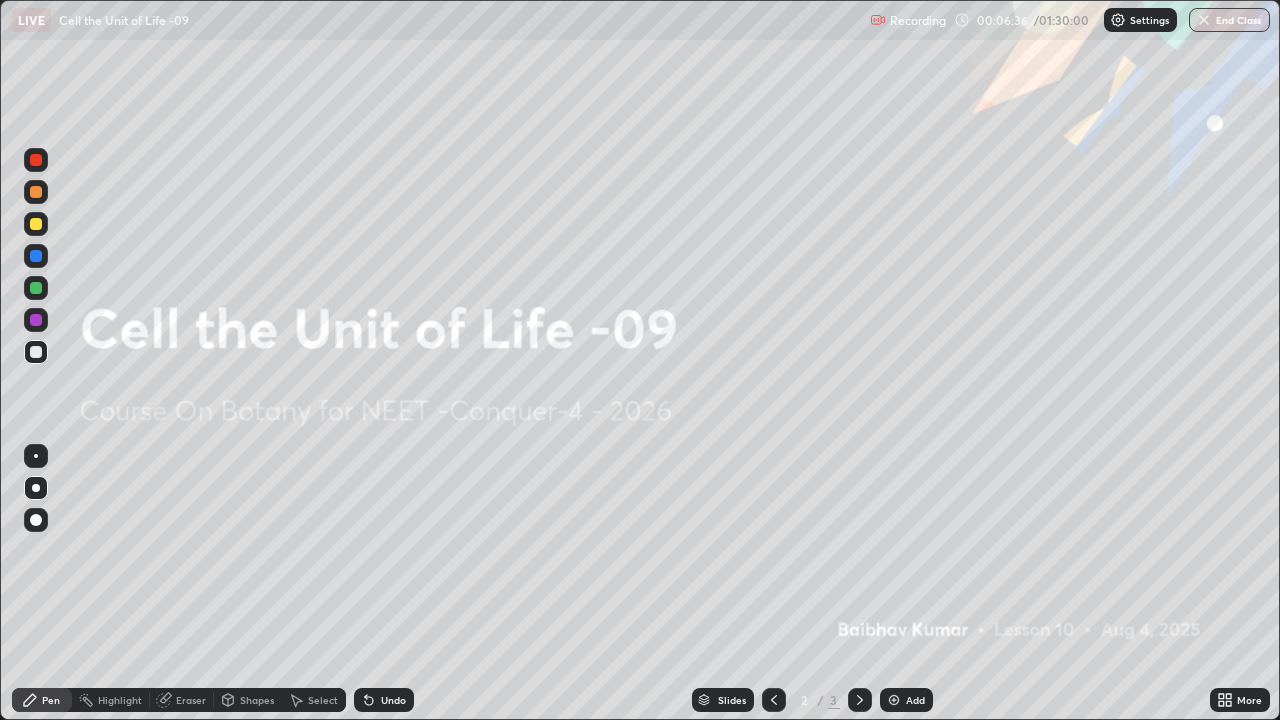 click at bounding box center [860, 700] 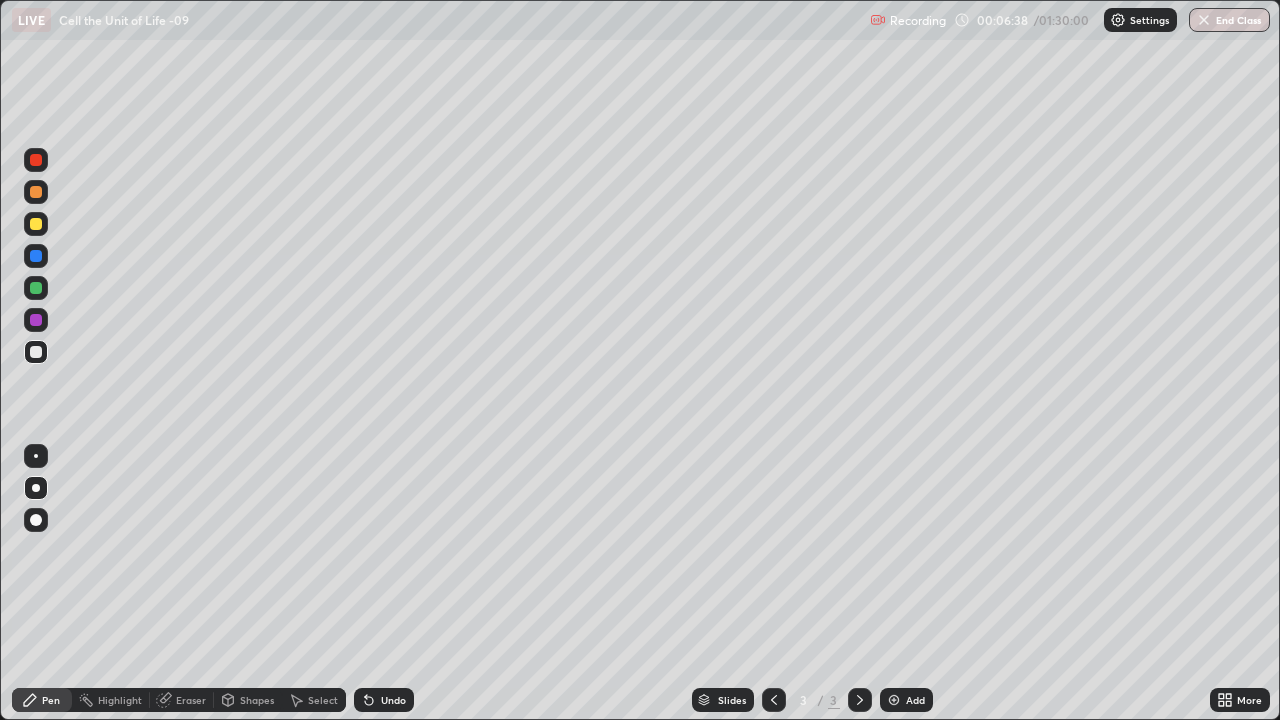 click 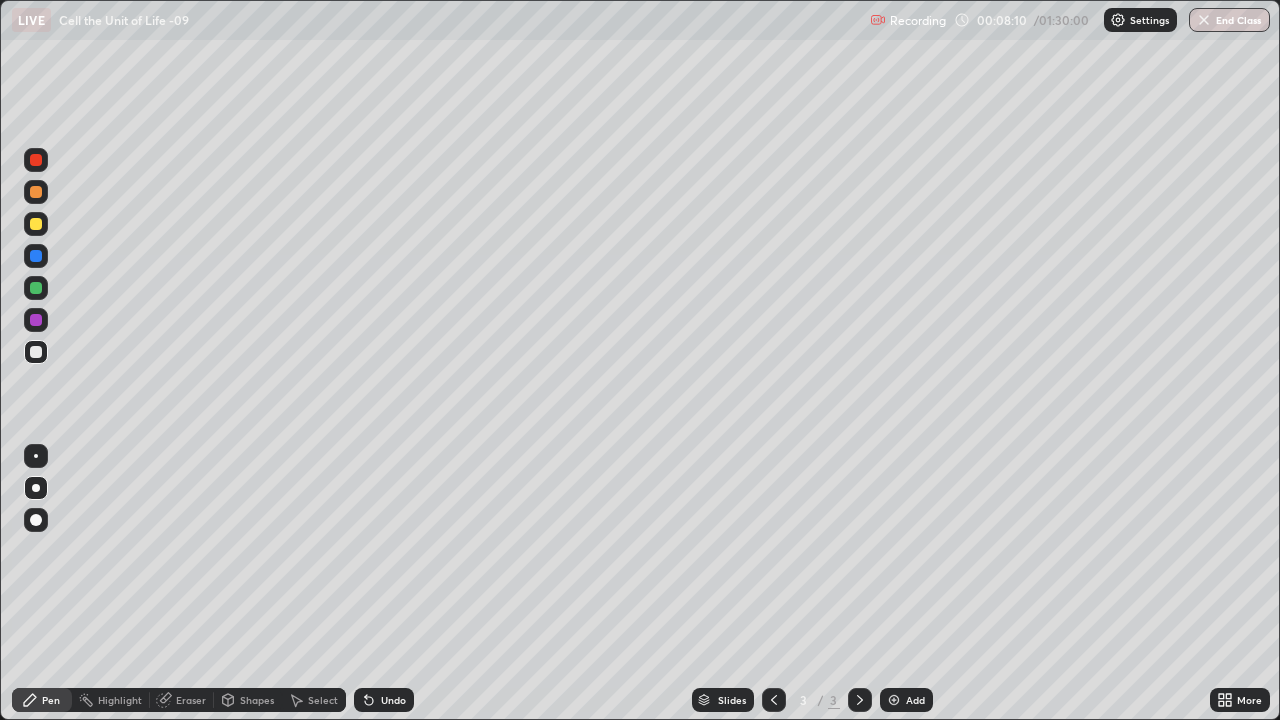 click at bounding box center (36, 288) 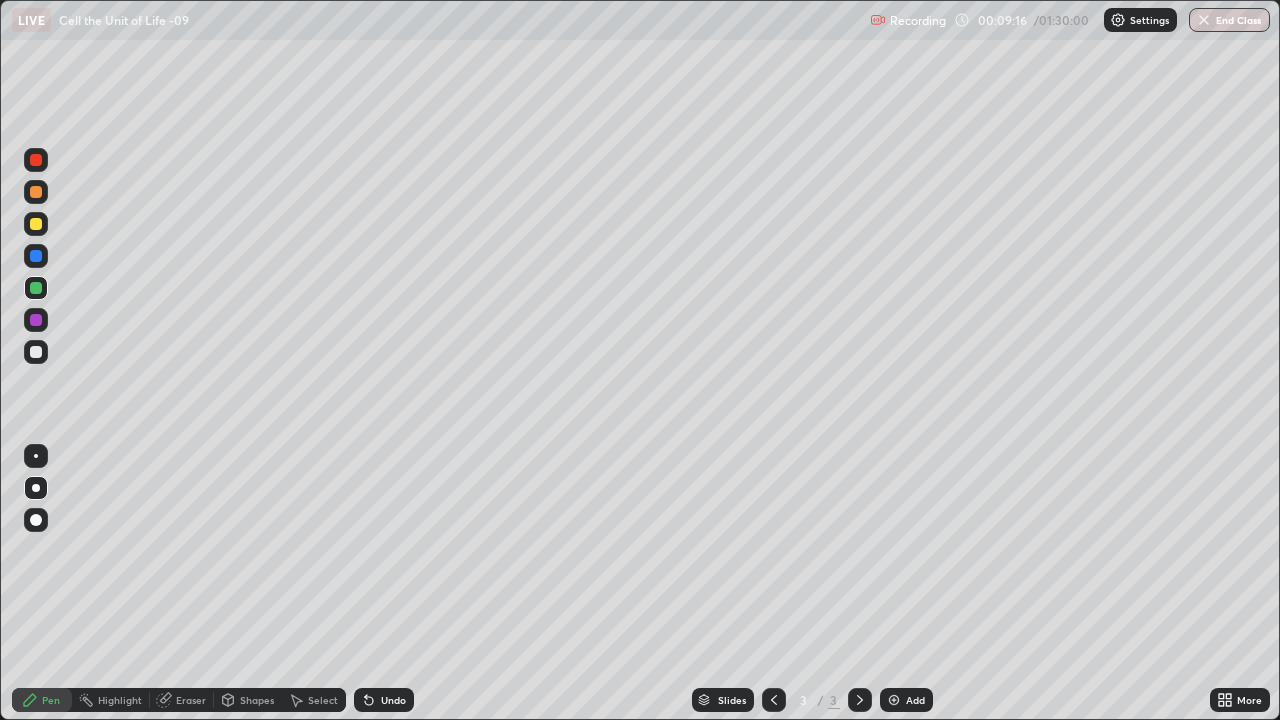 click at bounding box center (36, 352) 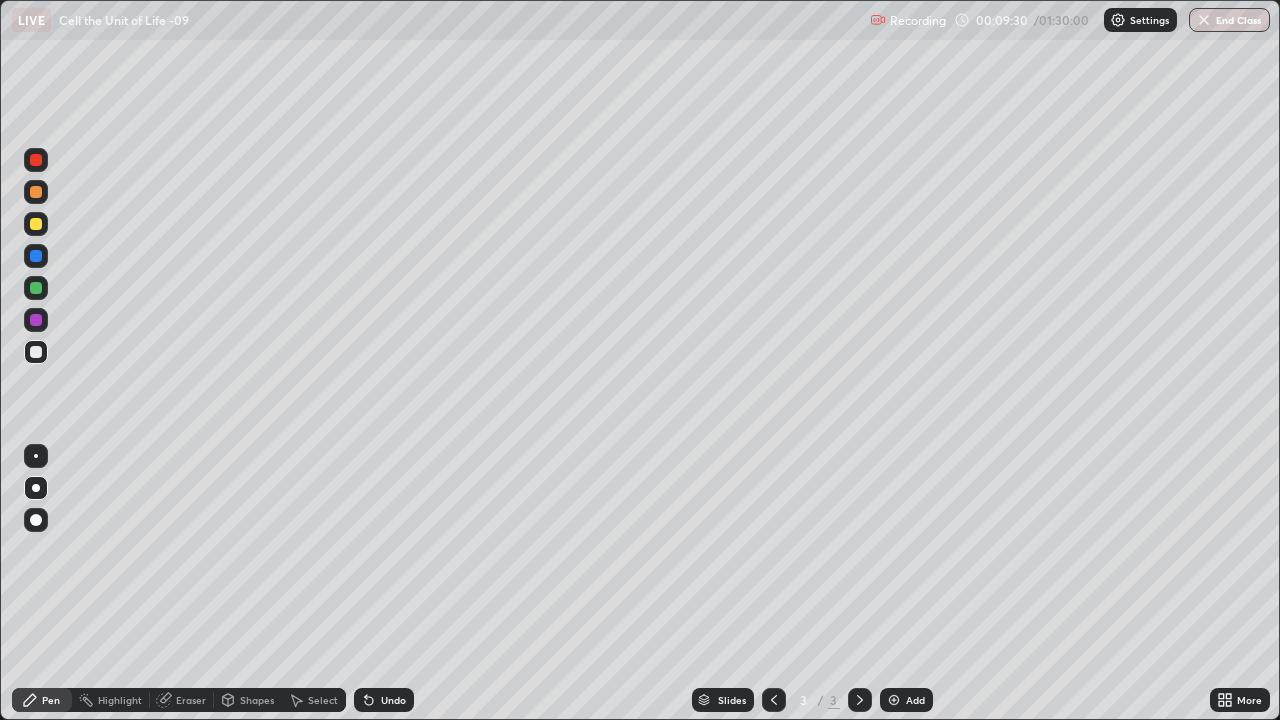 click on "Eraser" at bounding box center (191, 700) 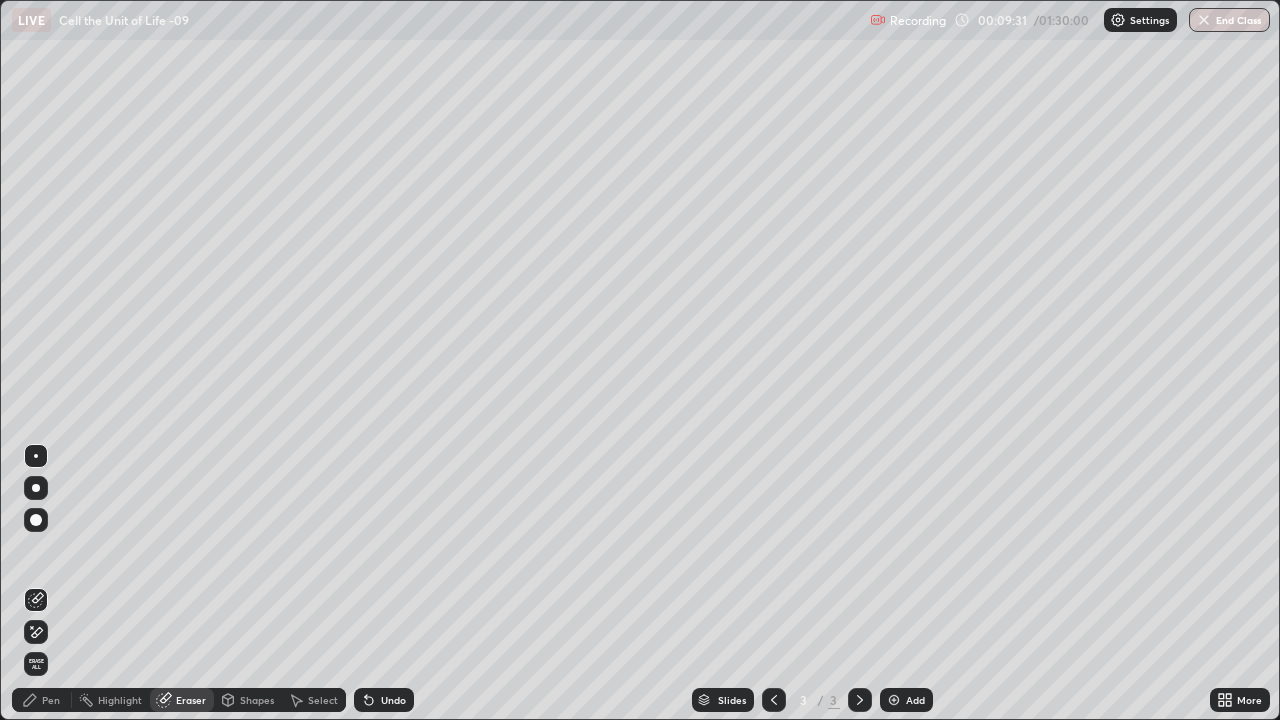 click on "Highlight" at bounding box center [120, 700] 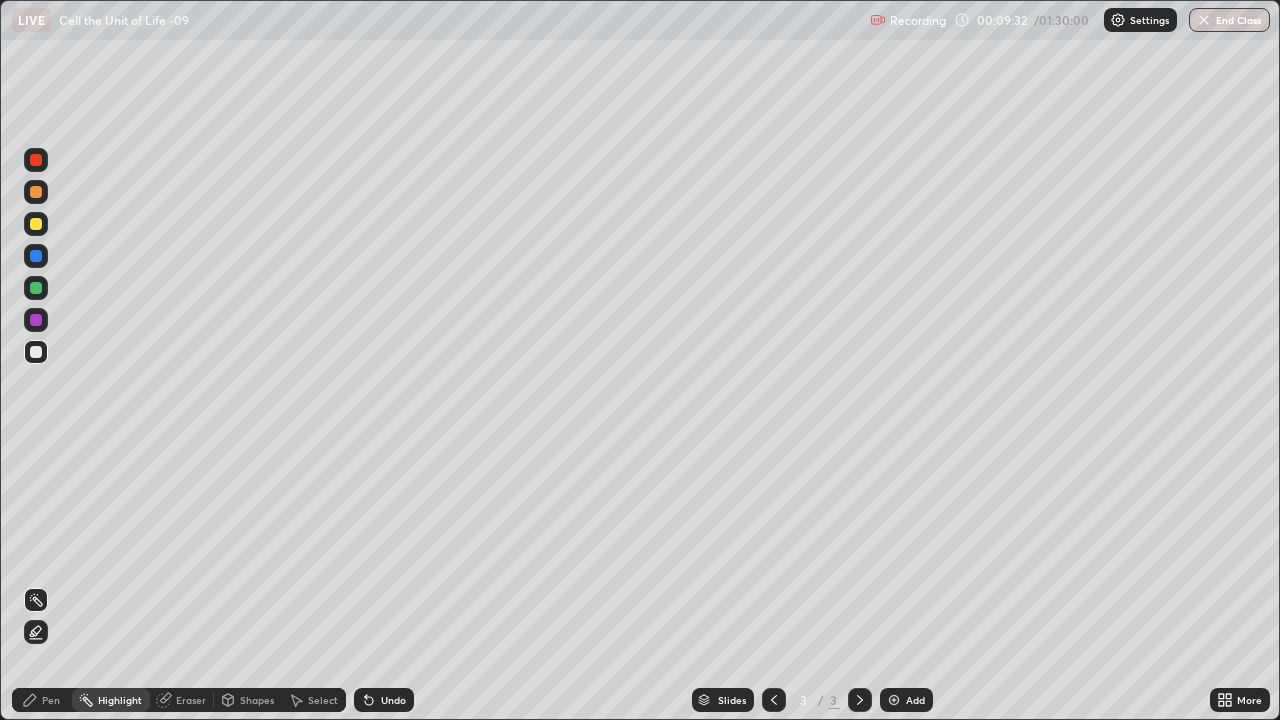 click 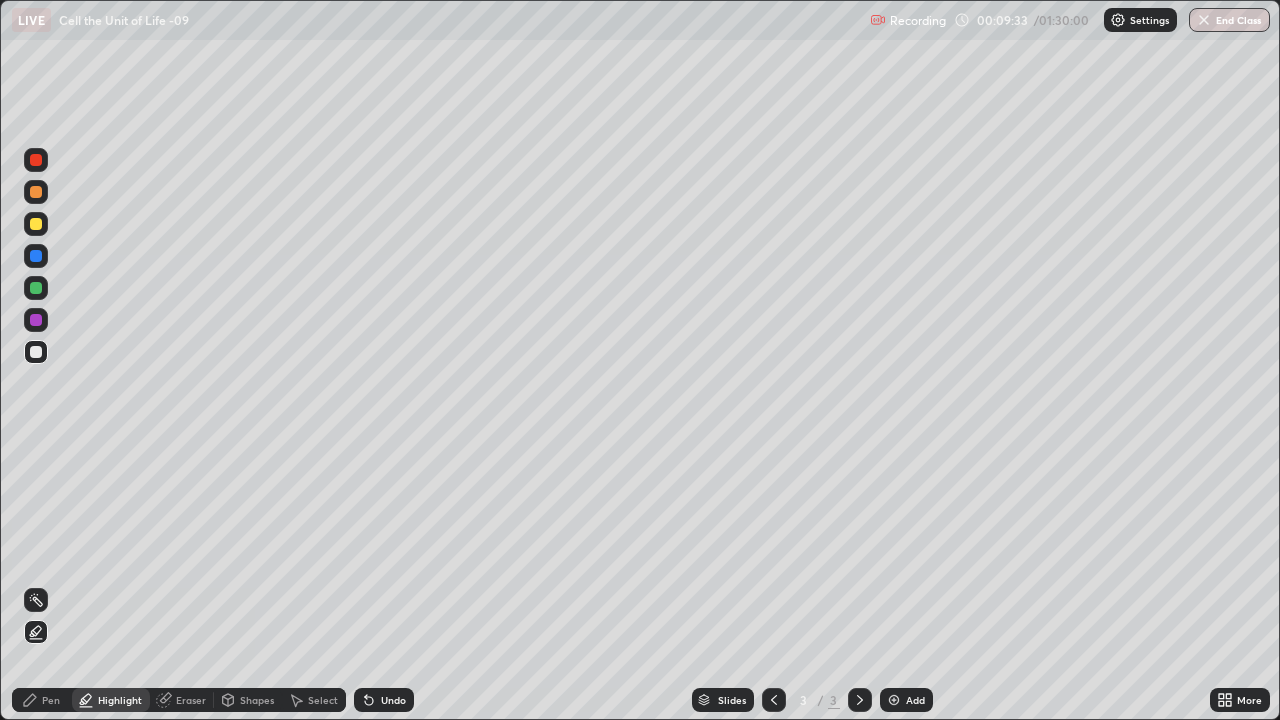 click at bounding box center (36, 320) 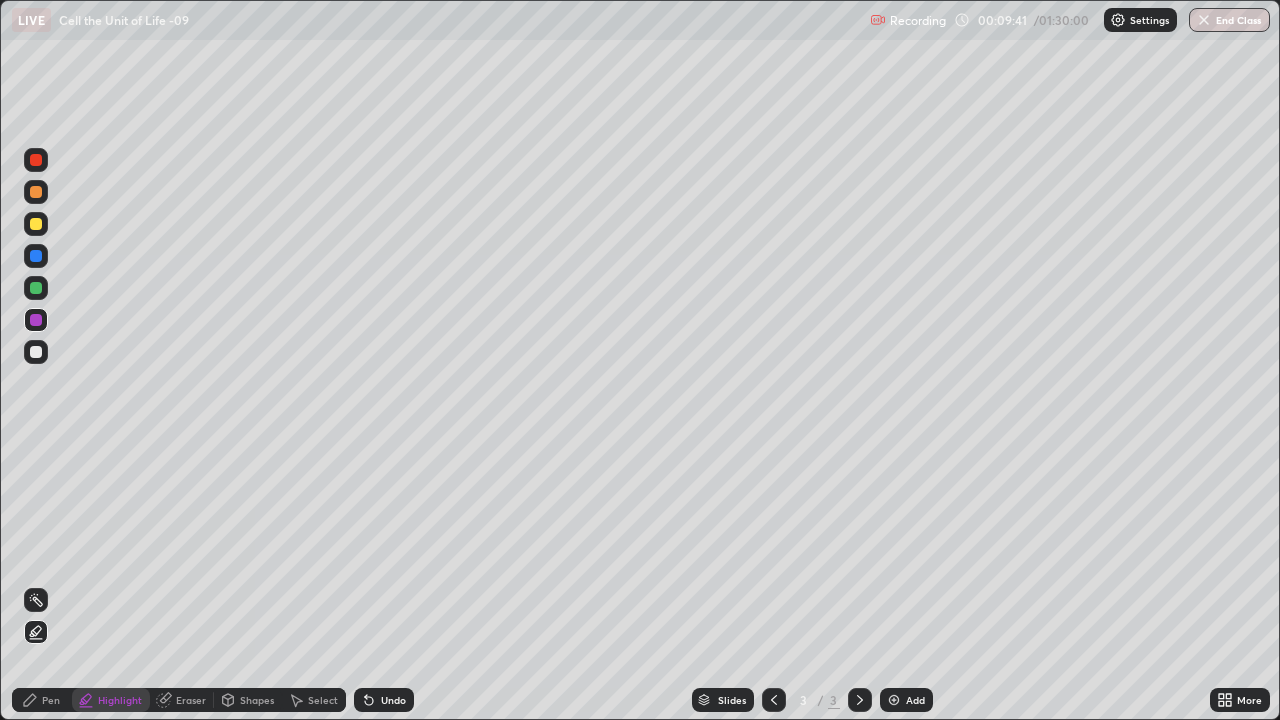 click on "Undo" at bounding box center (393, 700) 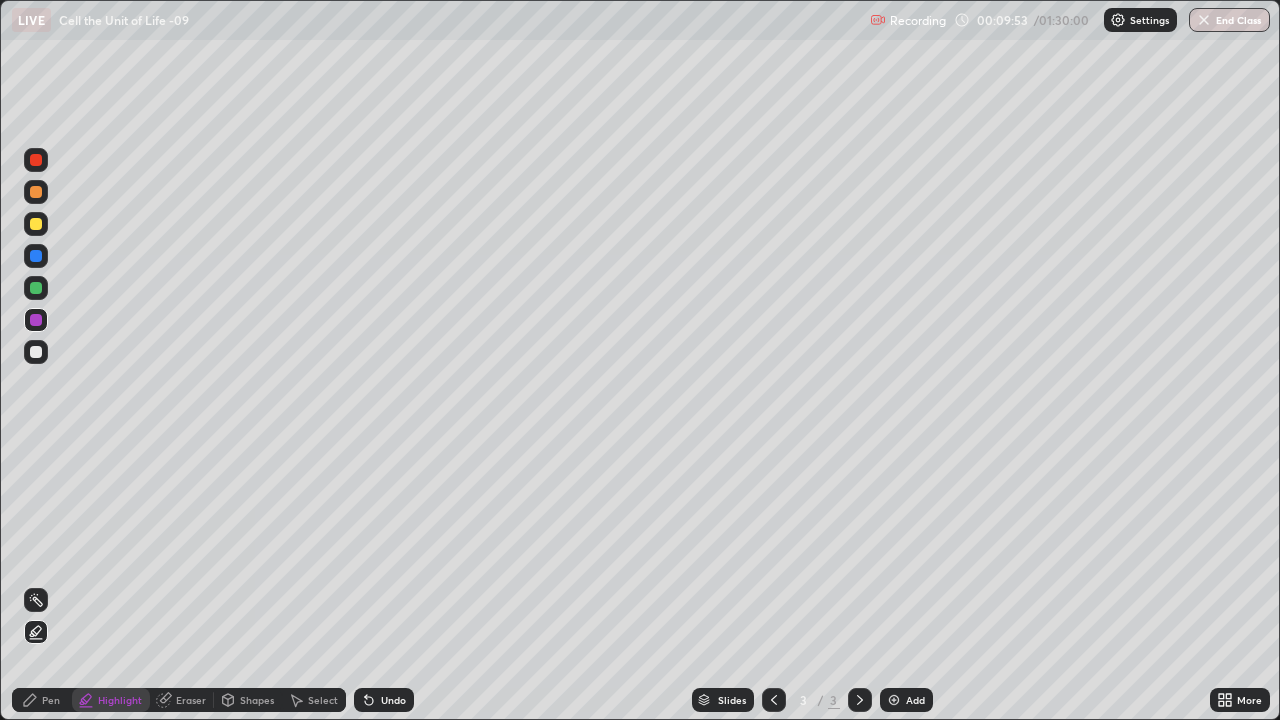 click on "Add" at bounding box center [906, 700] 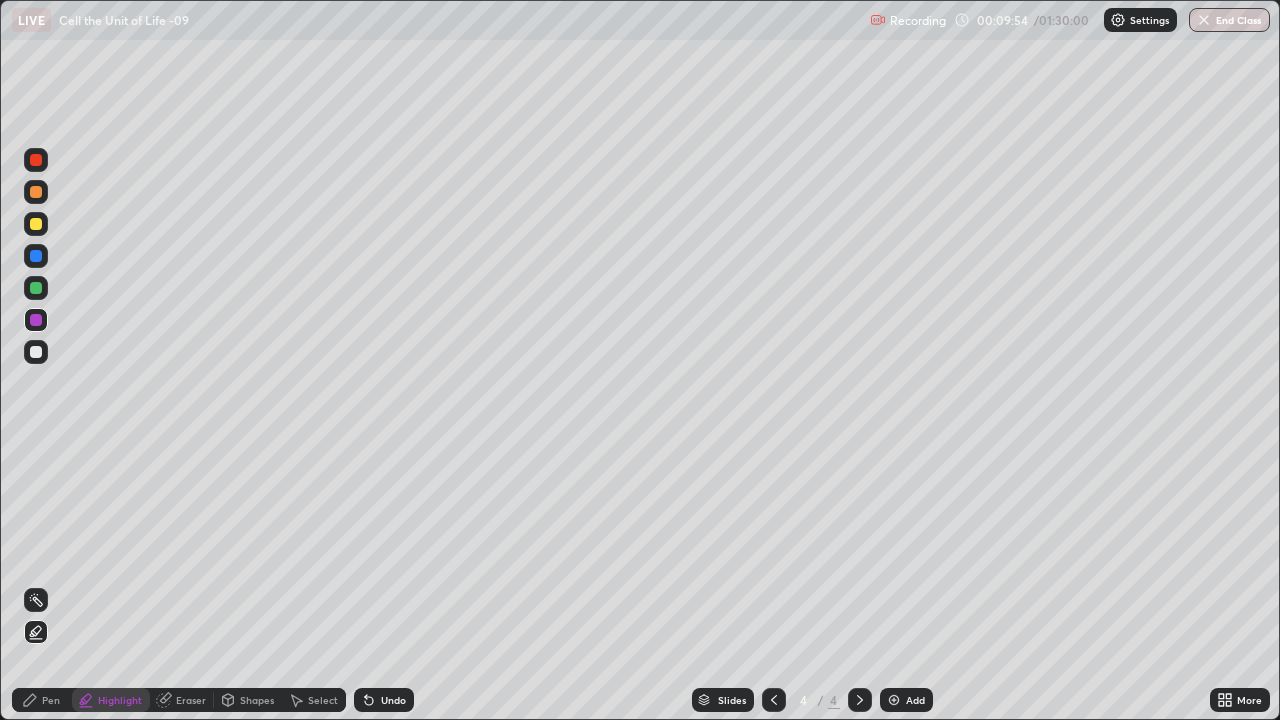 click on "Pen" at bounding box center (51, 700) 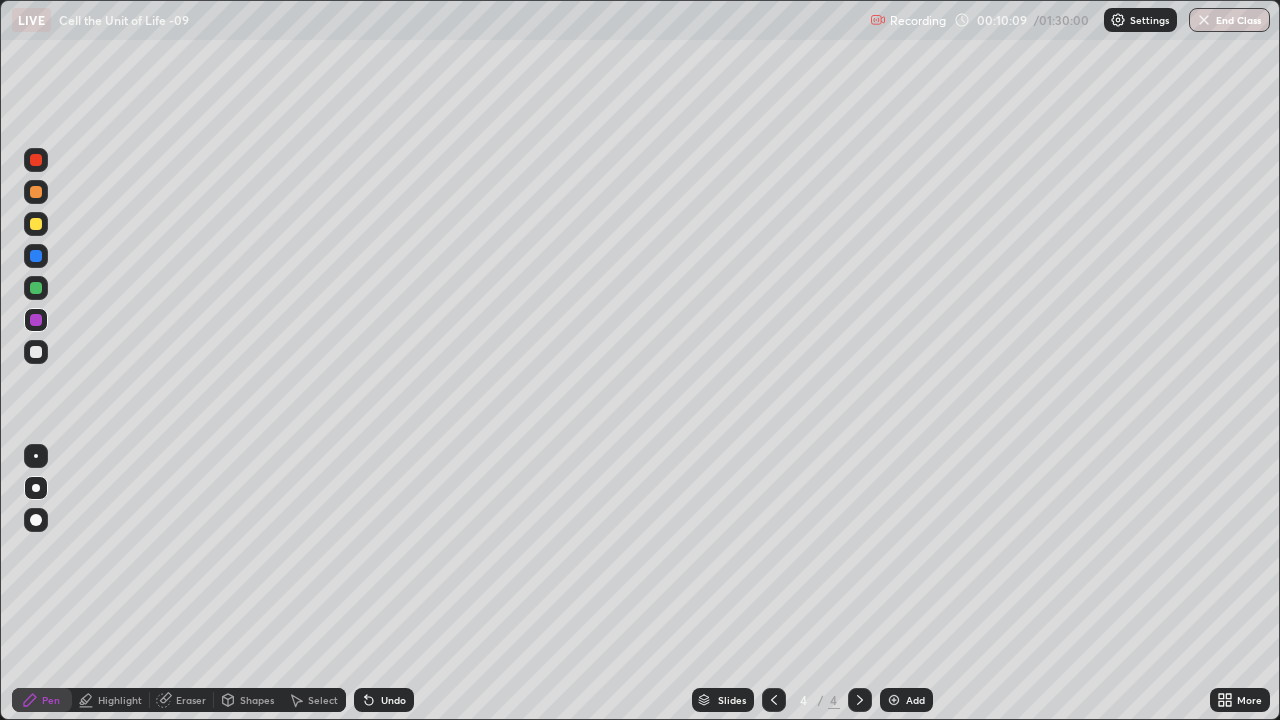 click at bounding box center [36, 352] 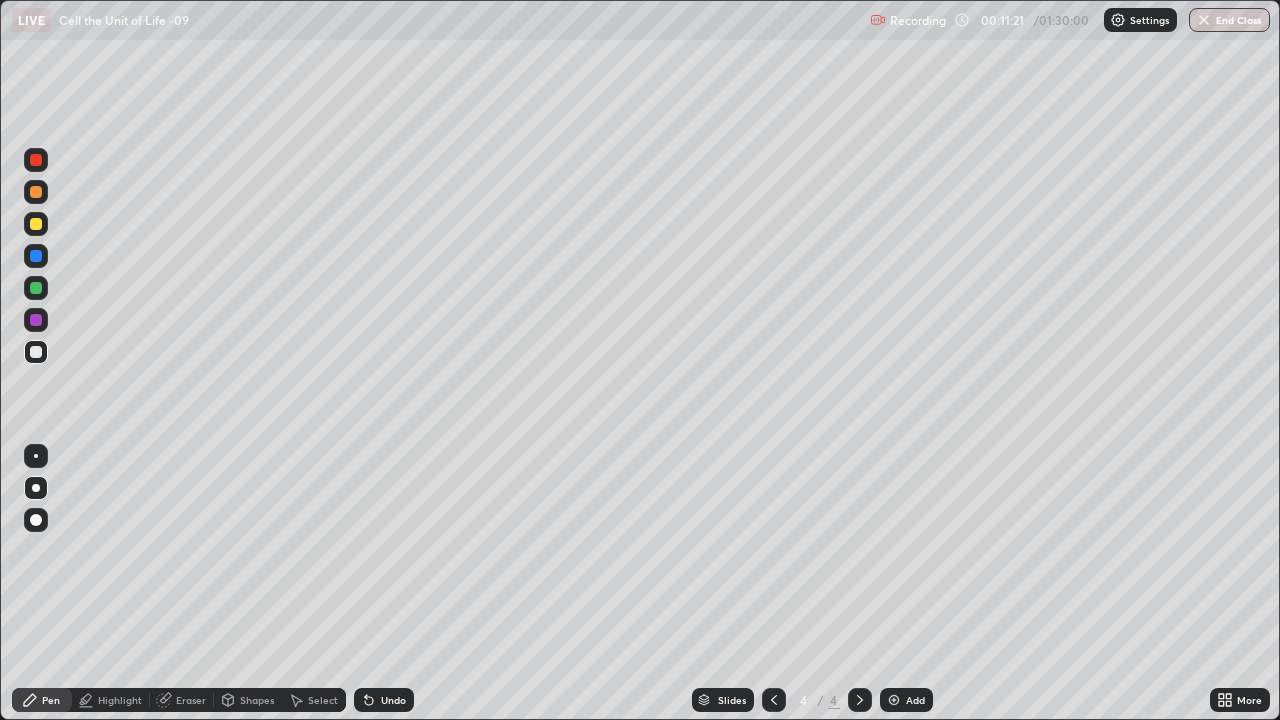 click 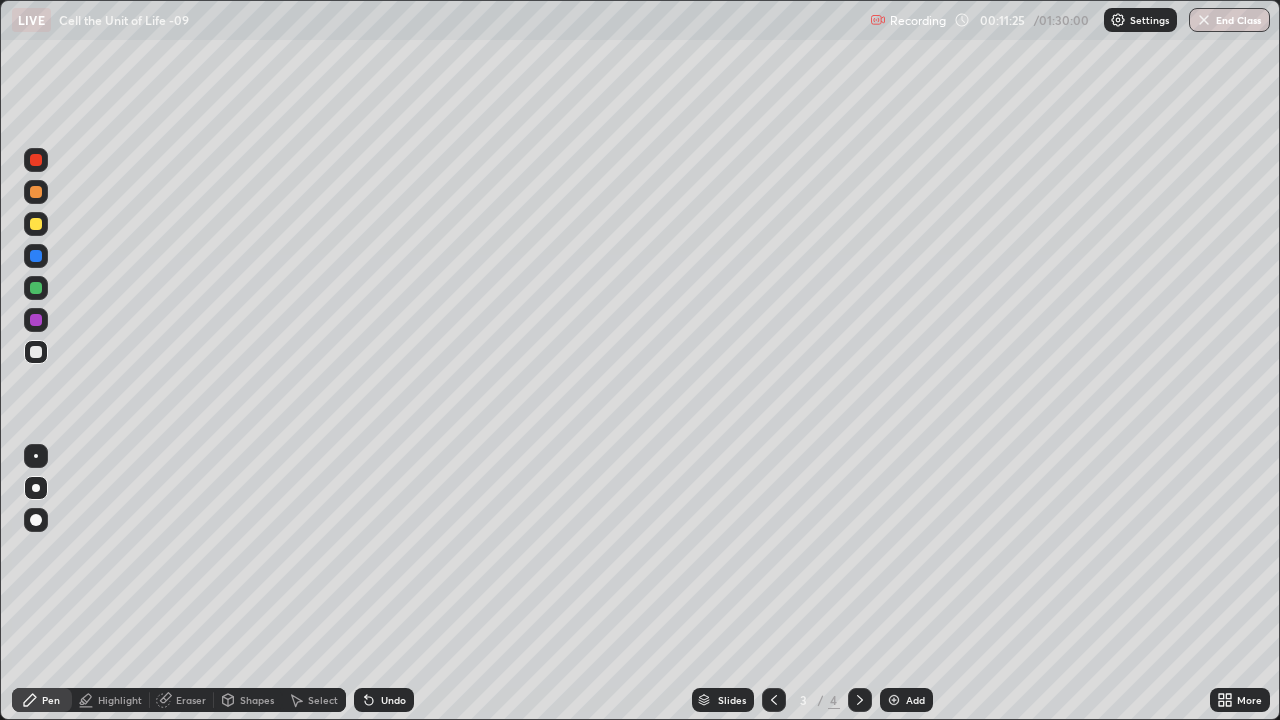 click at bounding box center [36, 256] 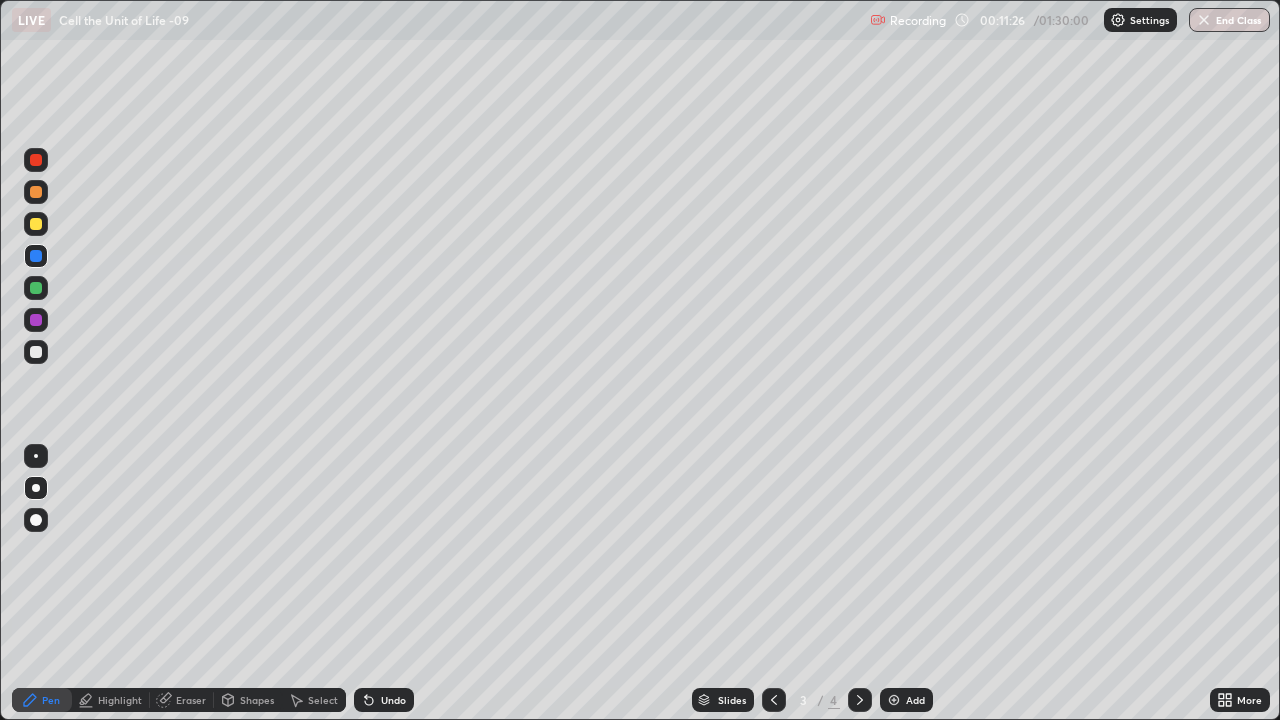 click on "Pen" at bounding box center [42, 700] 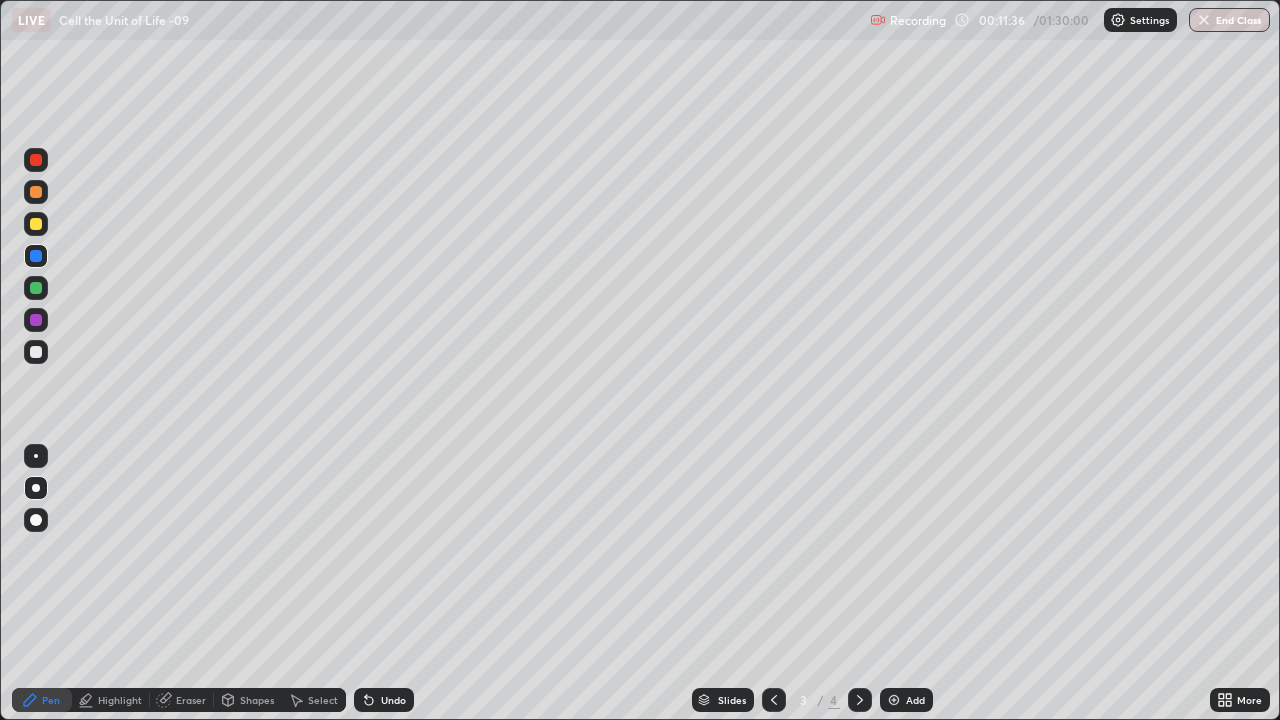 click at bounding box center (36, 352) 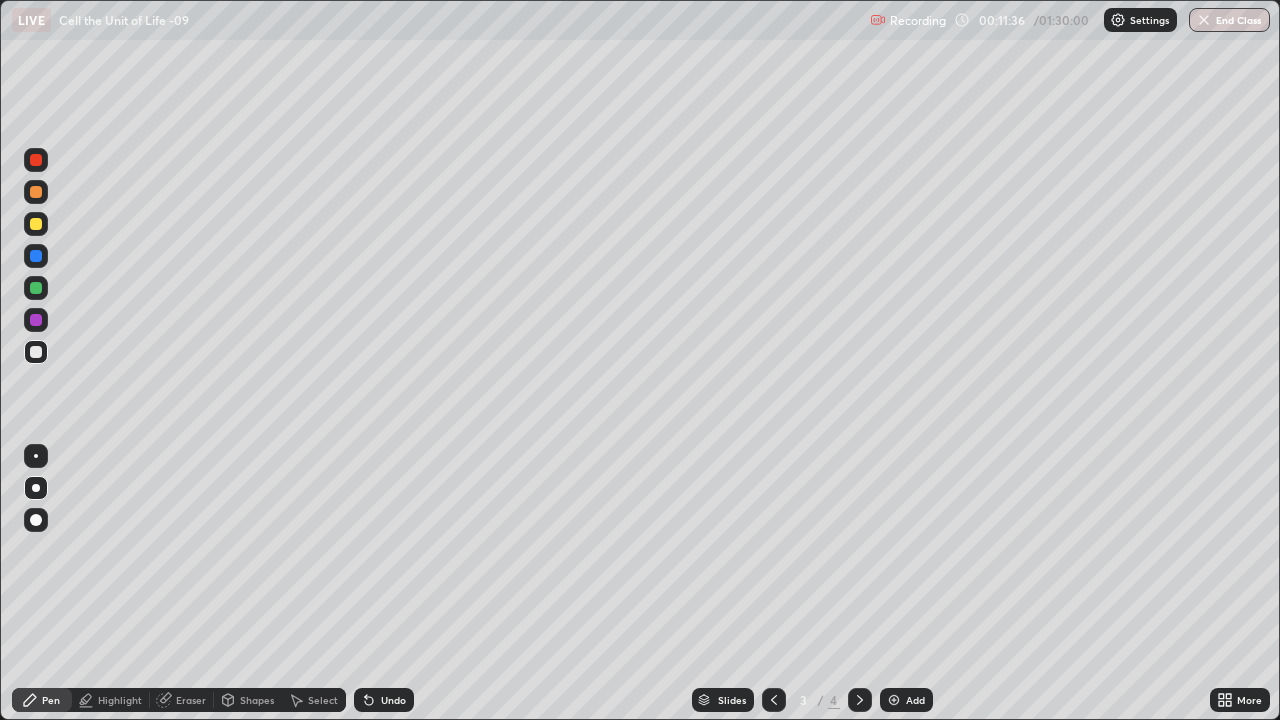 click at bounding box center [36, 488] 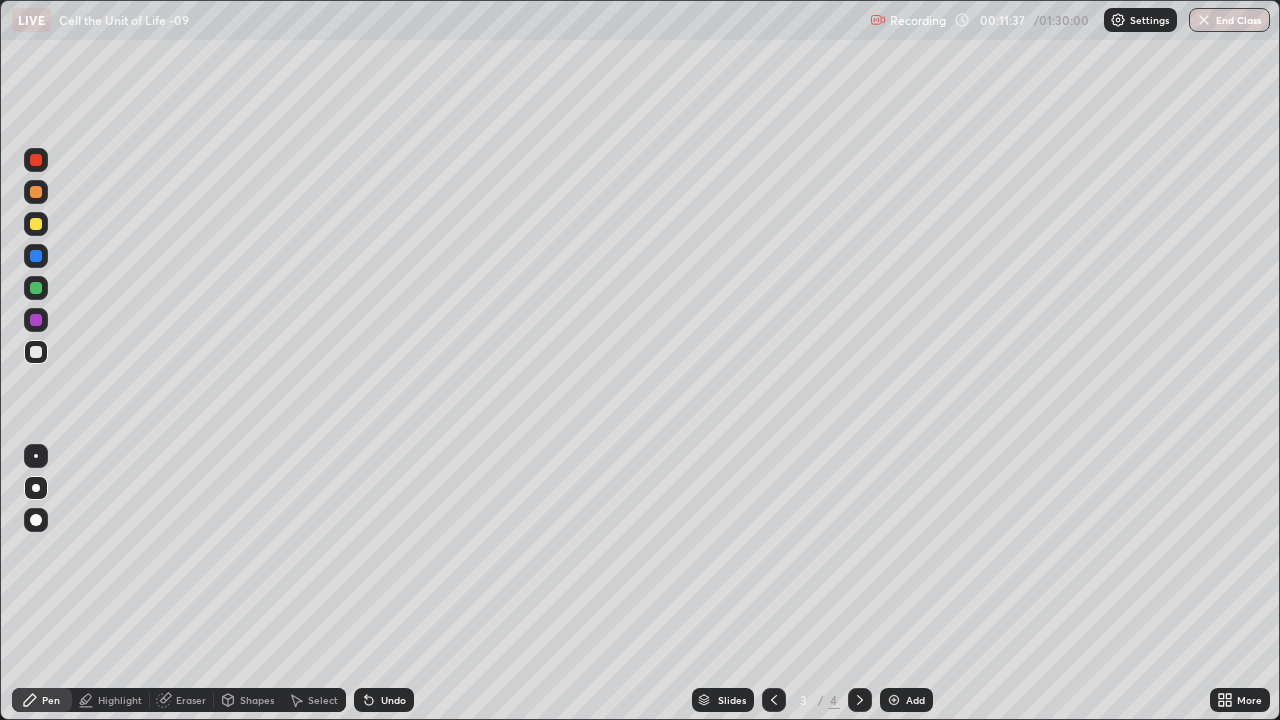 click on "Pen" at bounding box center [42, 700] 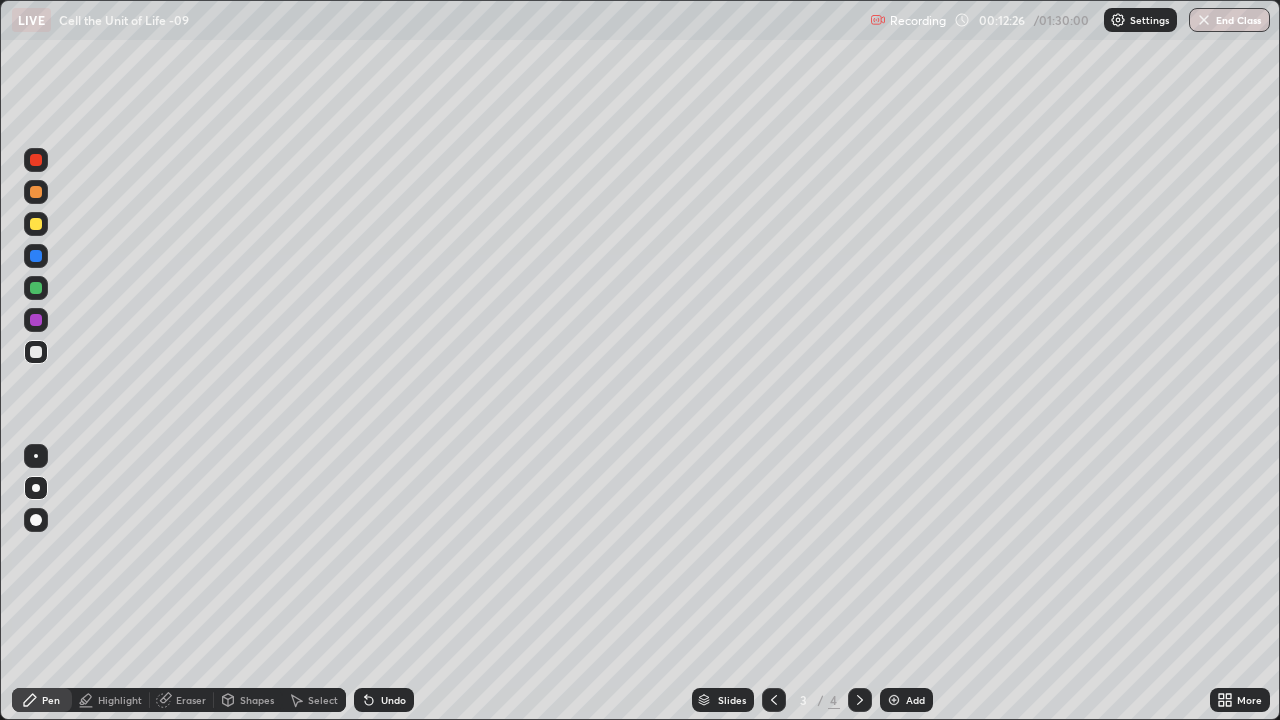 click on "Pen" at bounding box center (42, 700) 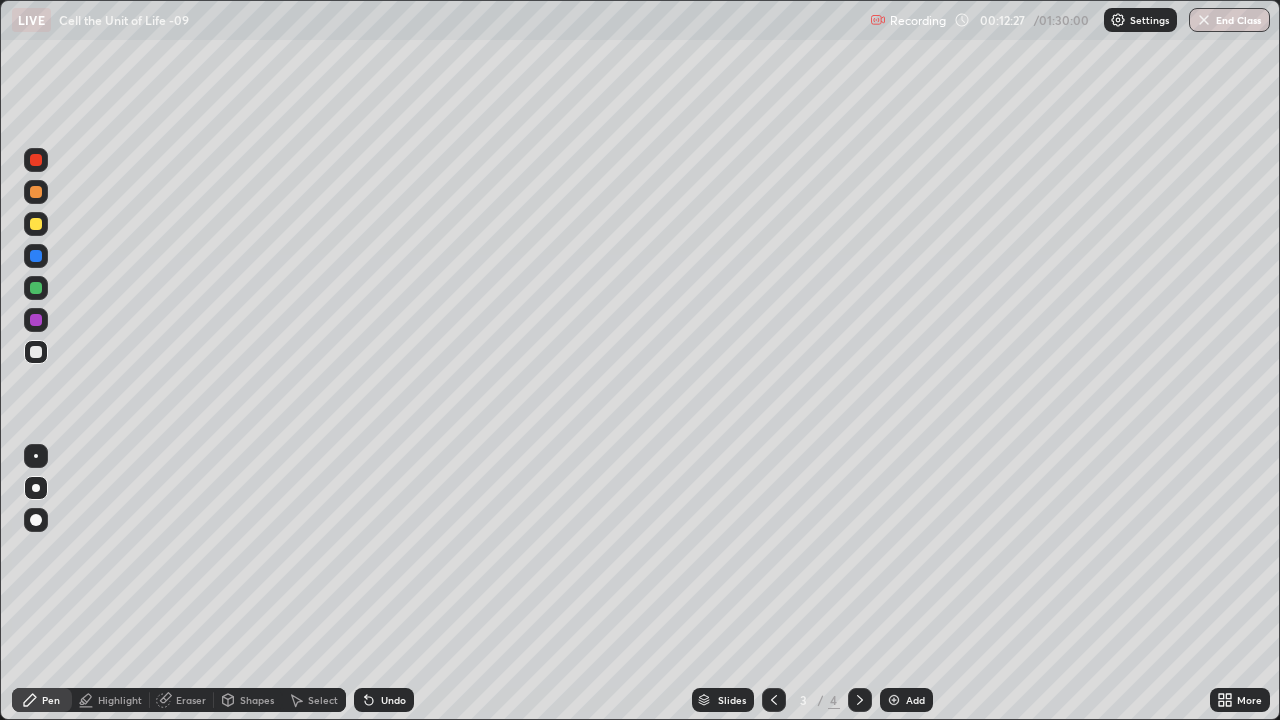 click on "Pen" at bounding box center [51, 700] 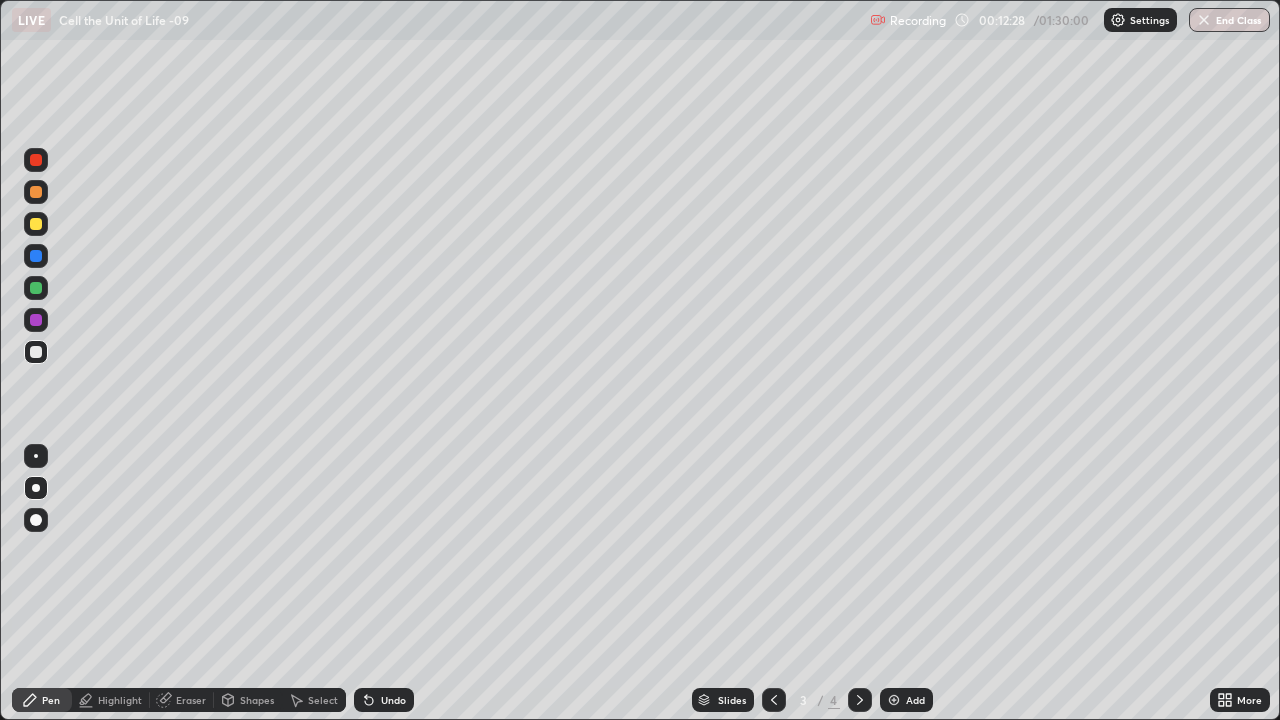 click at bounding box center [36, 288] 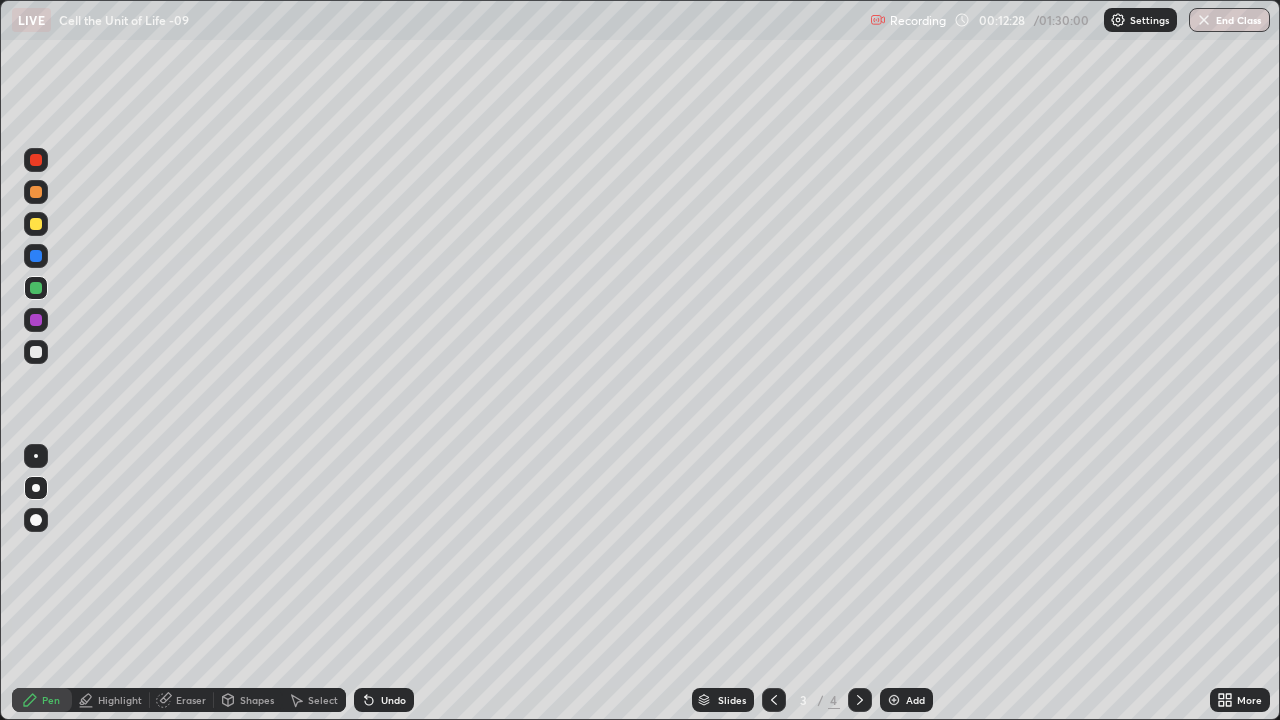click at bounding box center (36, 288) 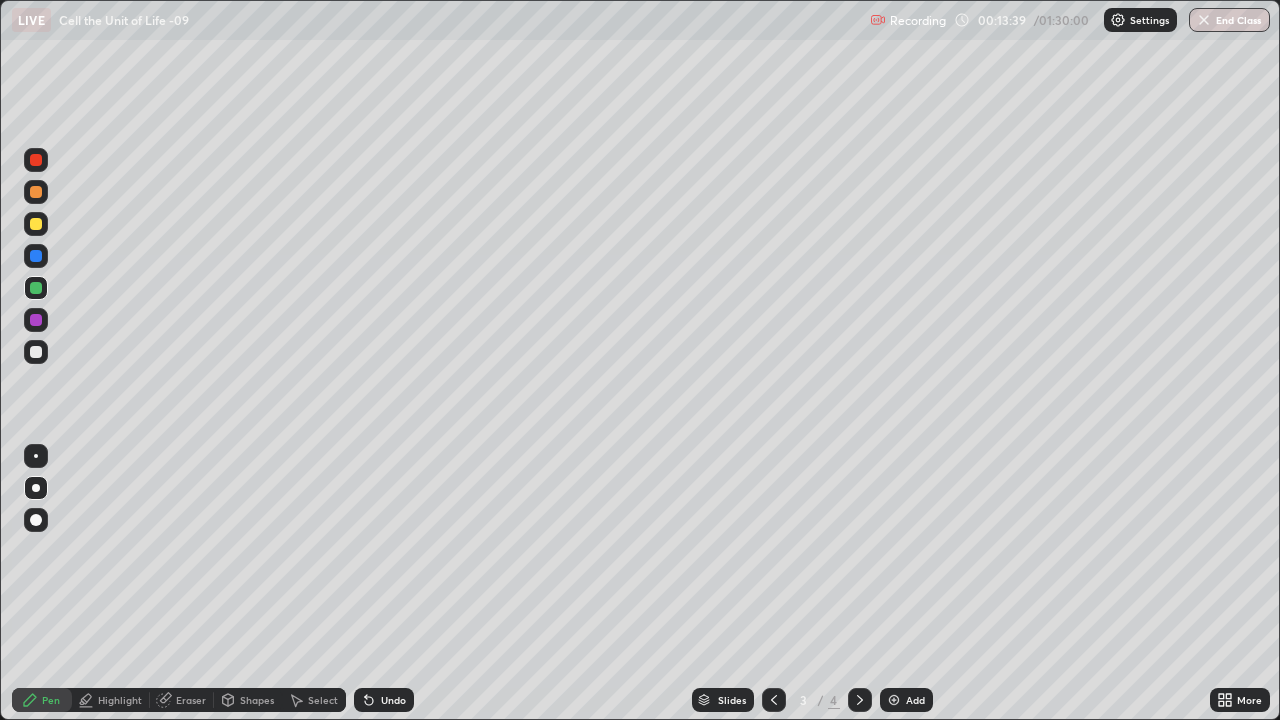 click at bounding box center (36, 352) 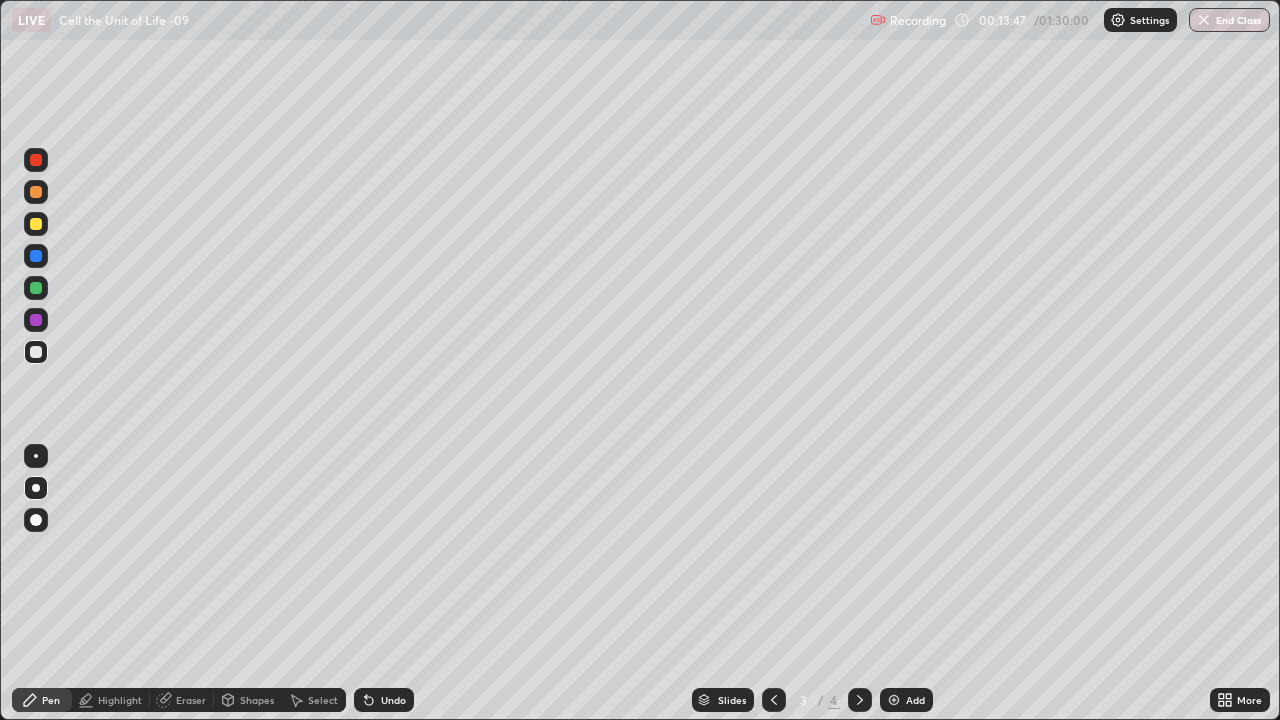 click on "Undo" at bounding box center [384, 700] 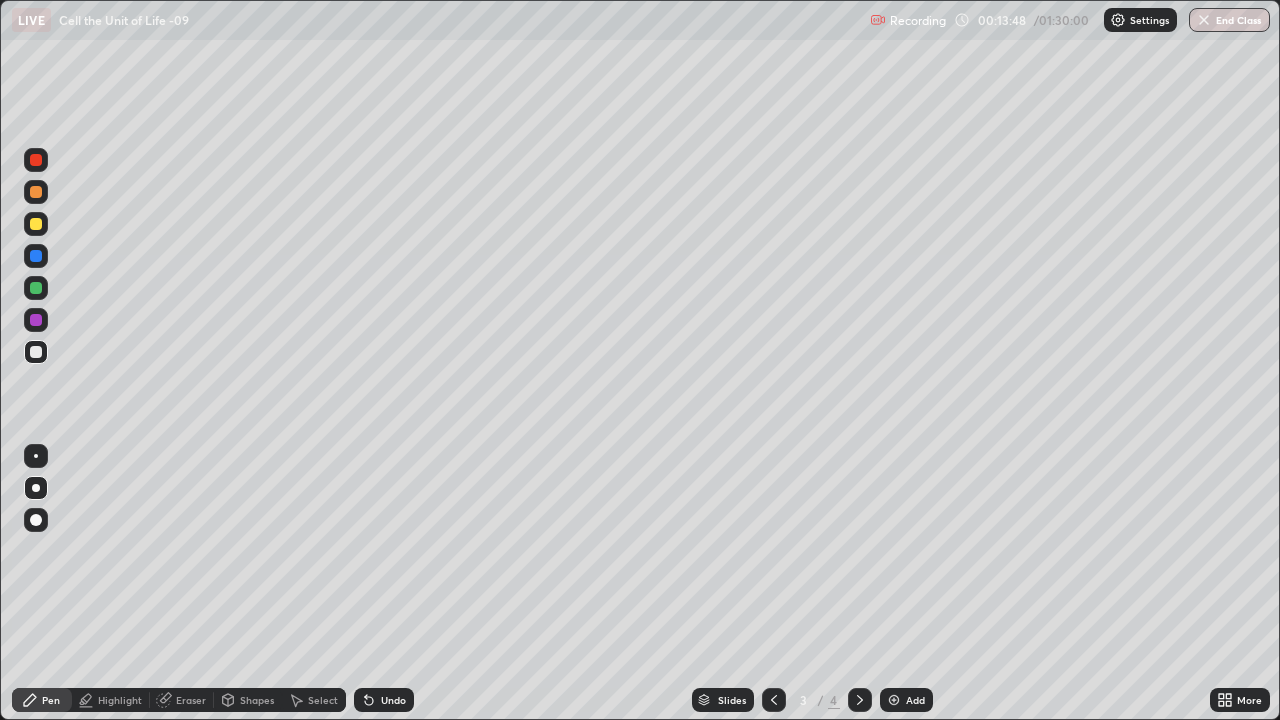 click on "Undo" at bounding box center (384, 700) 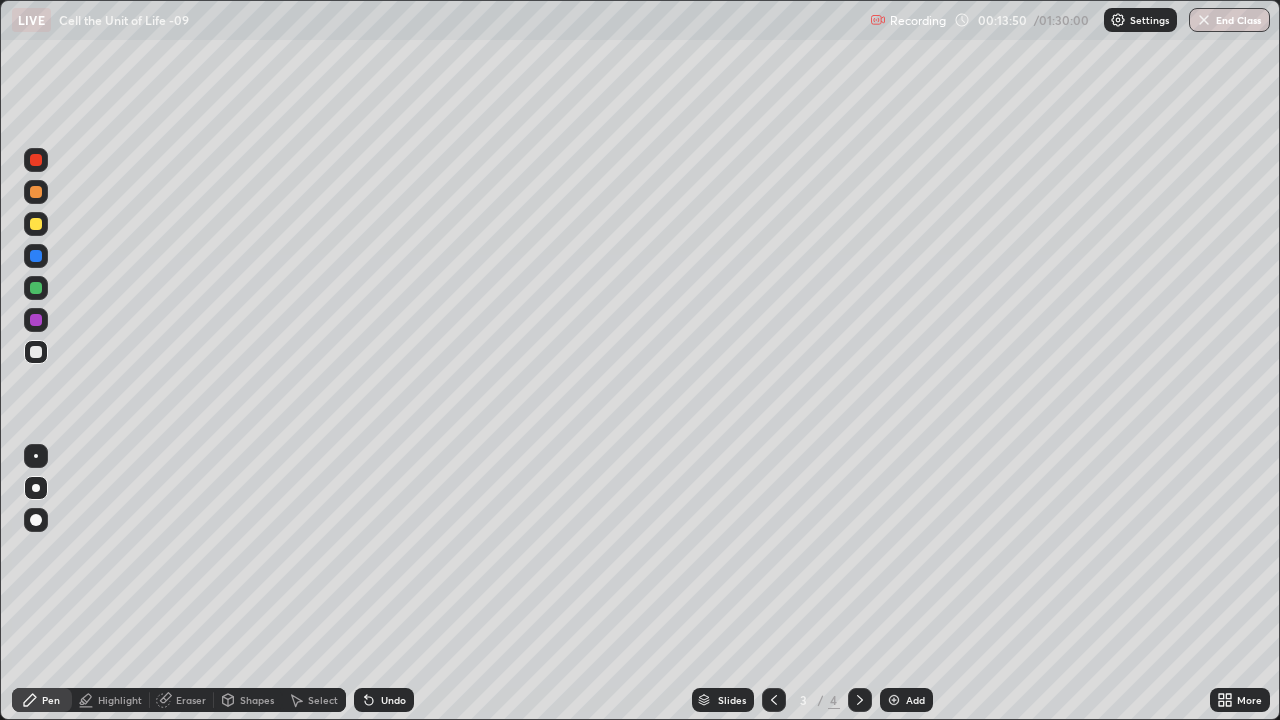 click at bounding box center (36, 256) 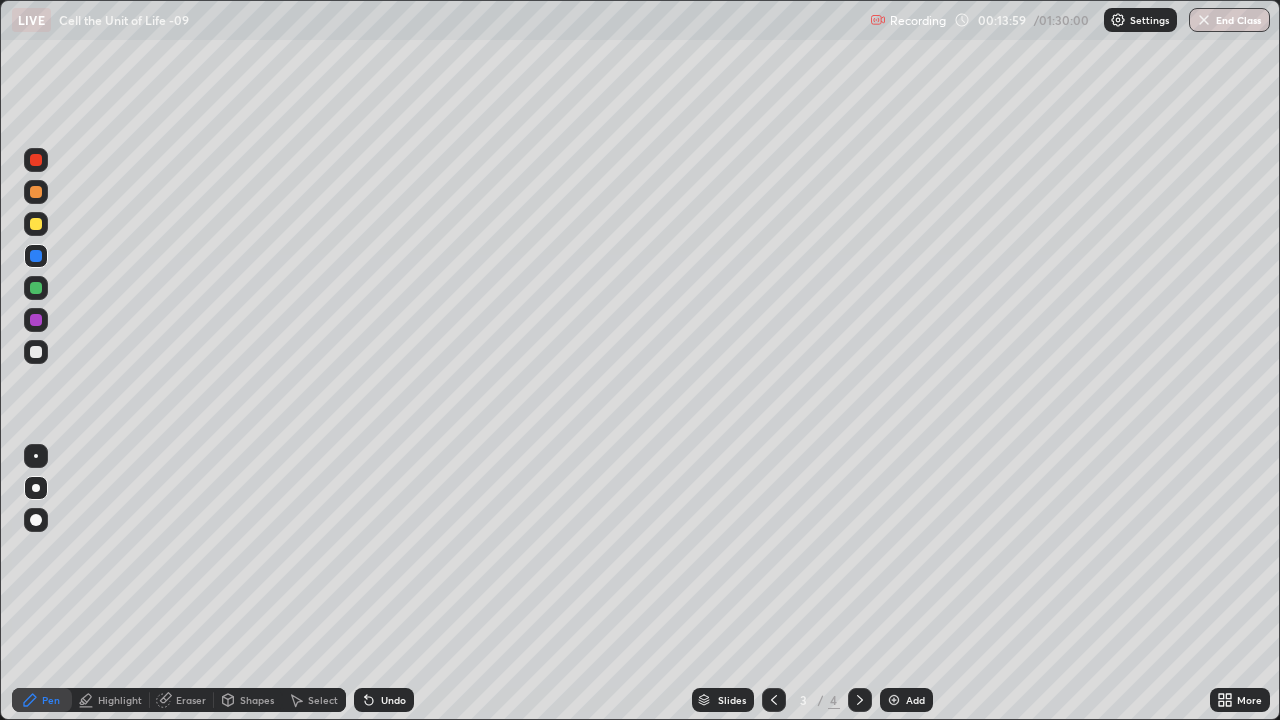 click at bounding box center (36, 288) 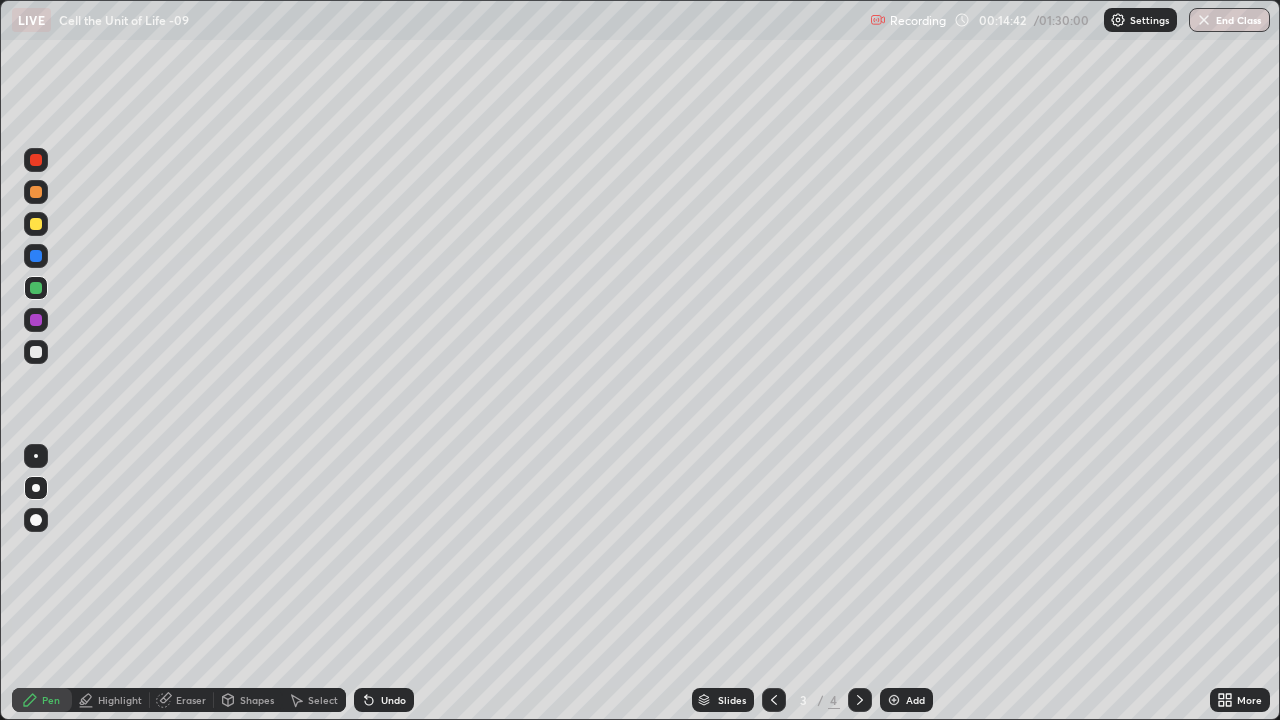 click at bounding box center [36, 352] 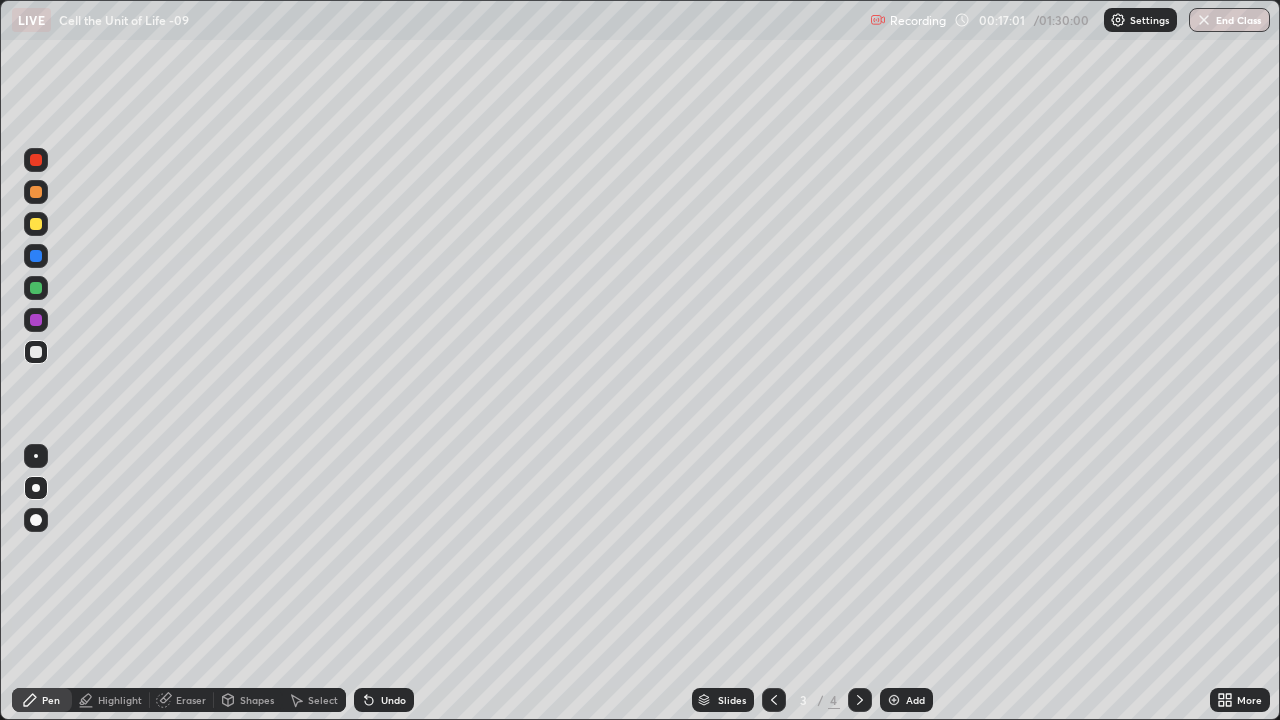 click at bounding box center (36, 352) 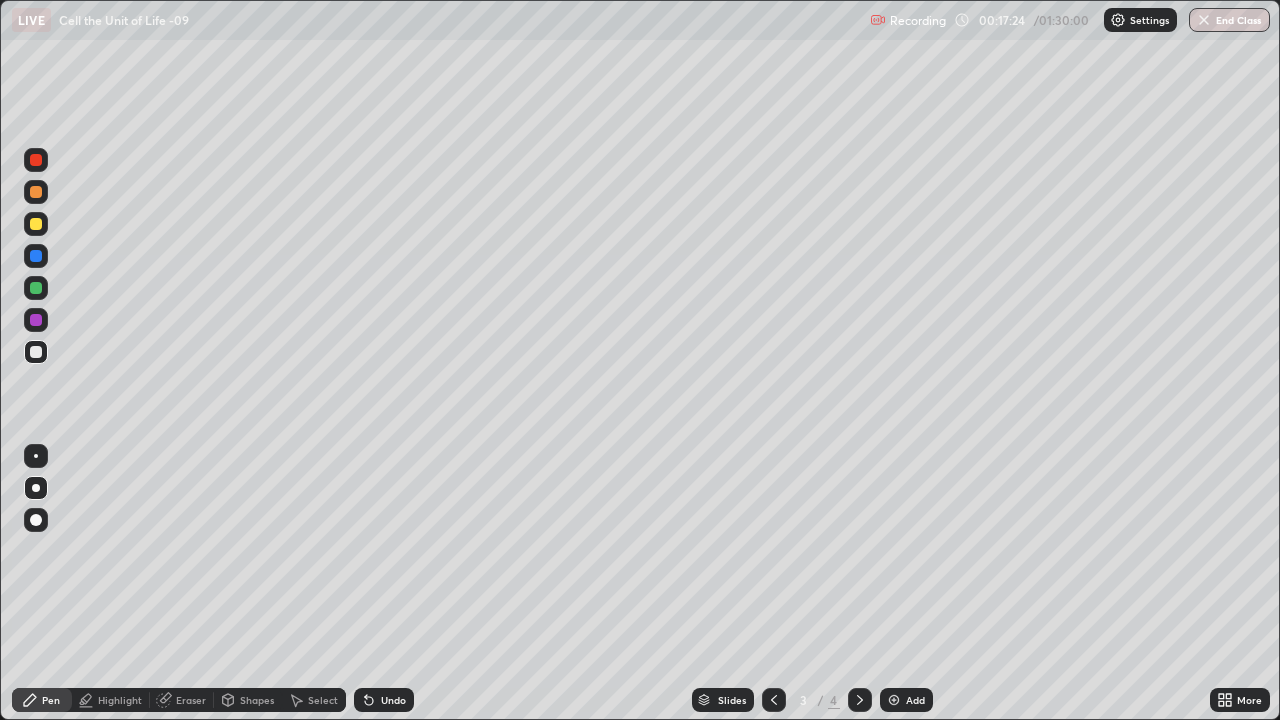 click at bounding box center (36, 320) 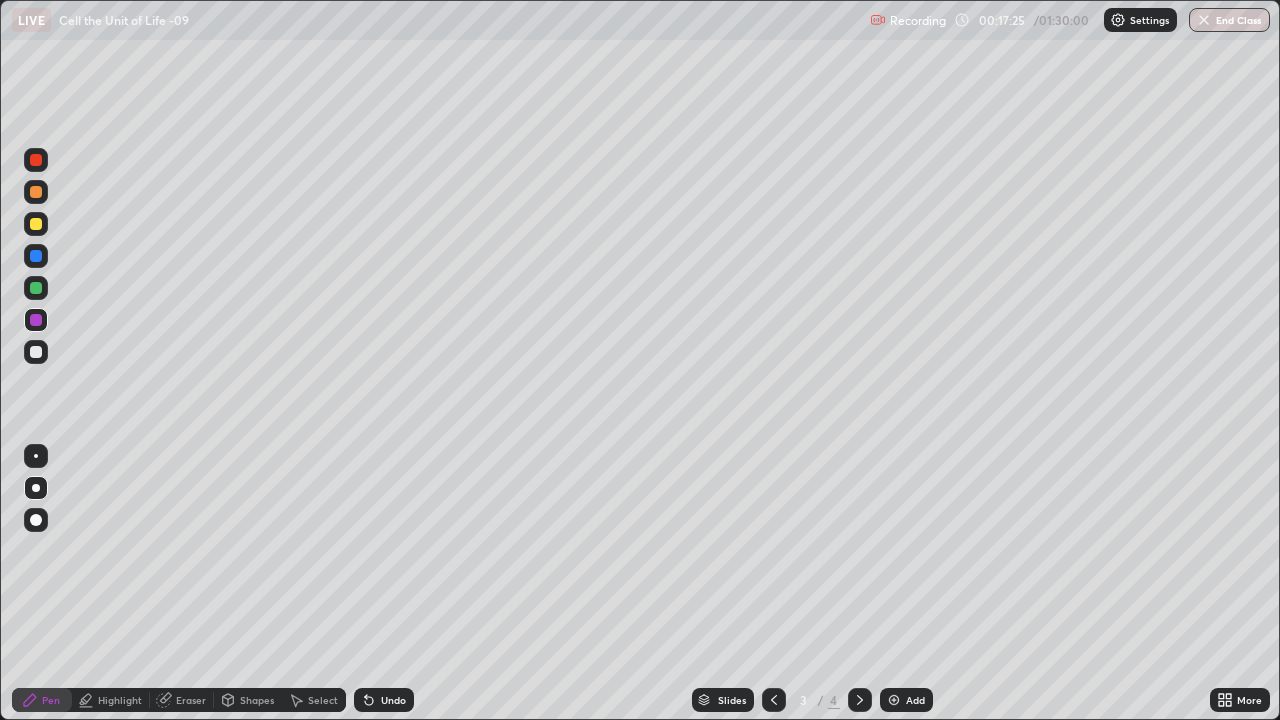 click at bounding box center (36, 488) 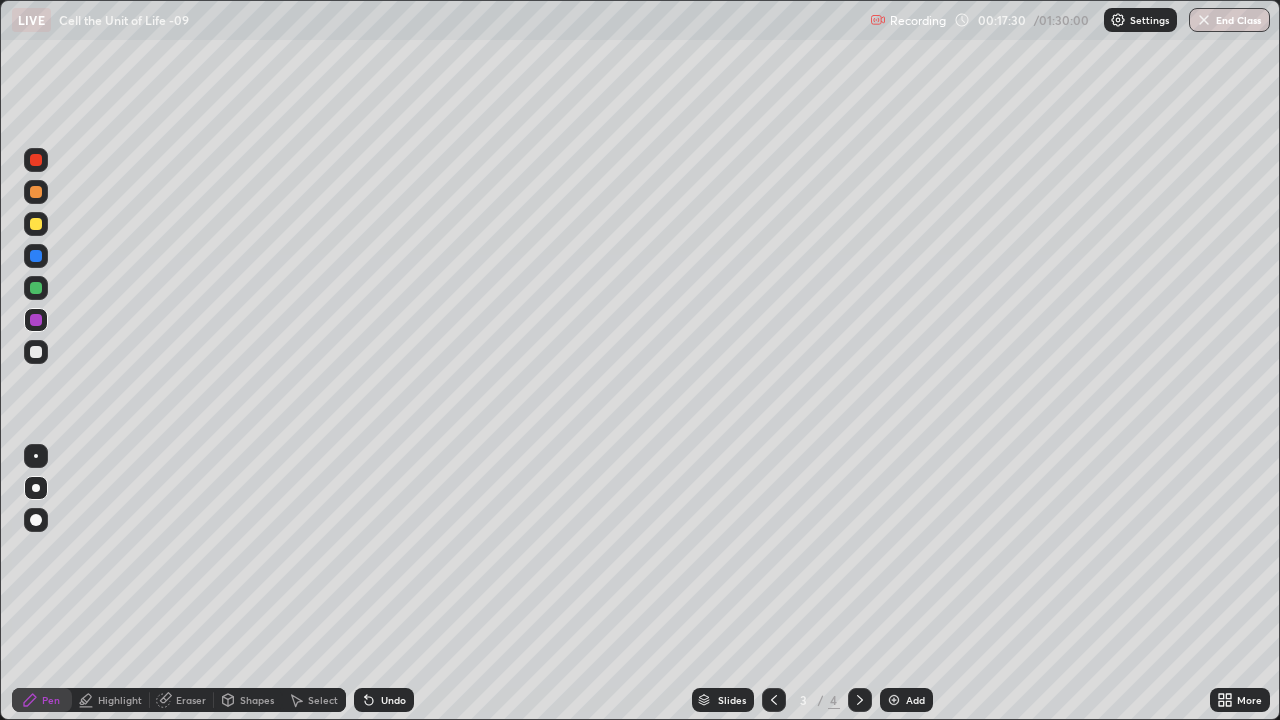 click on "Undo" at bounding box center (393, 700) 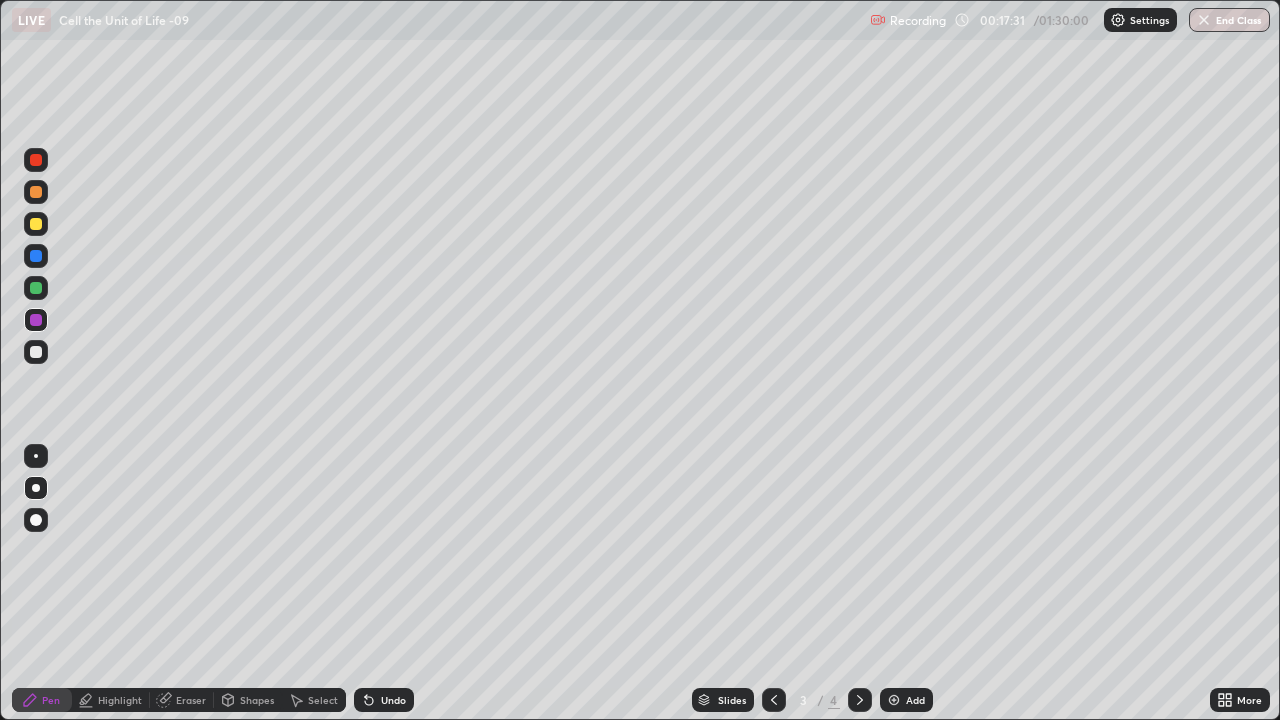 click on "Undo" at bounding box center (393, 700) 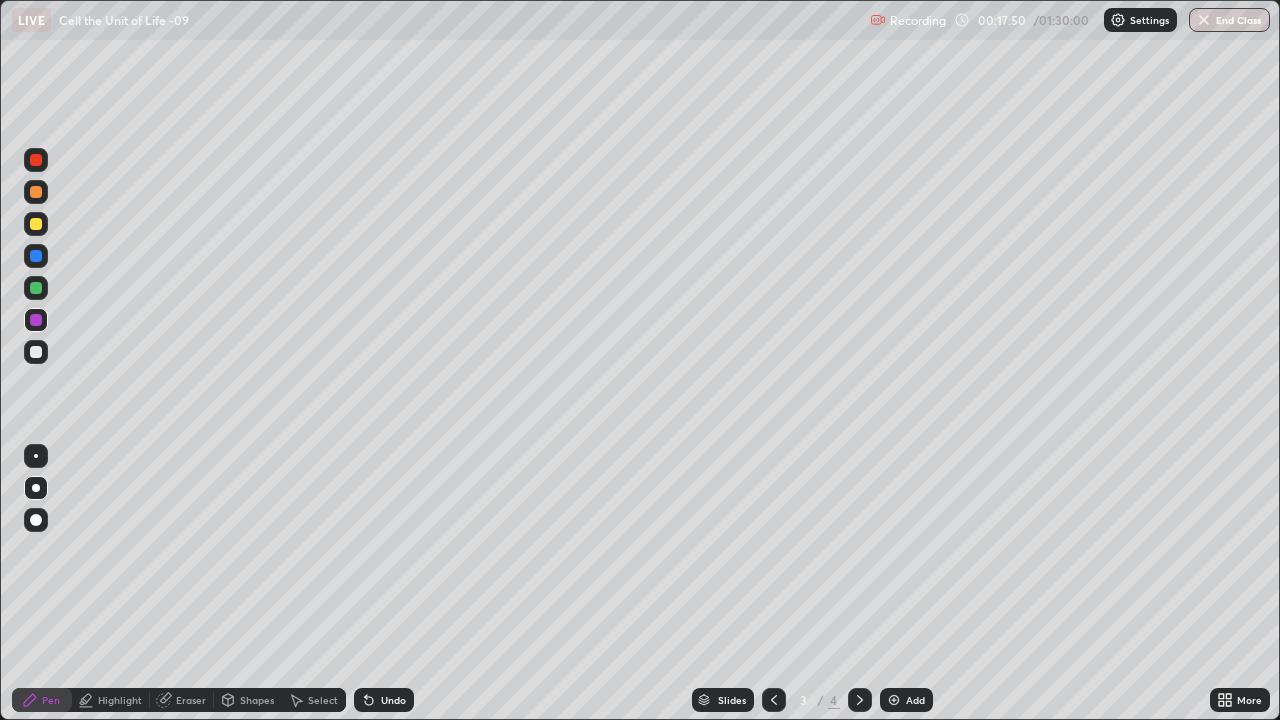 click at bounding box center [36, 256] 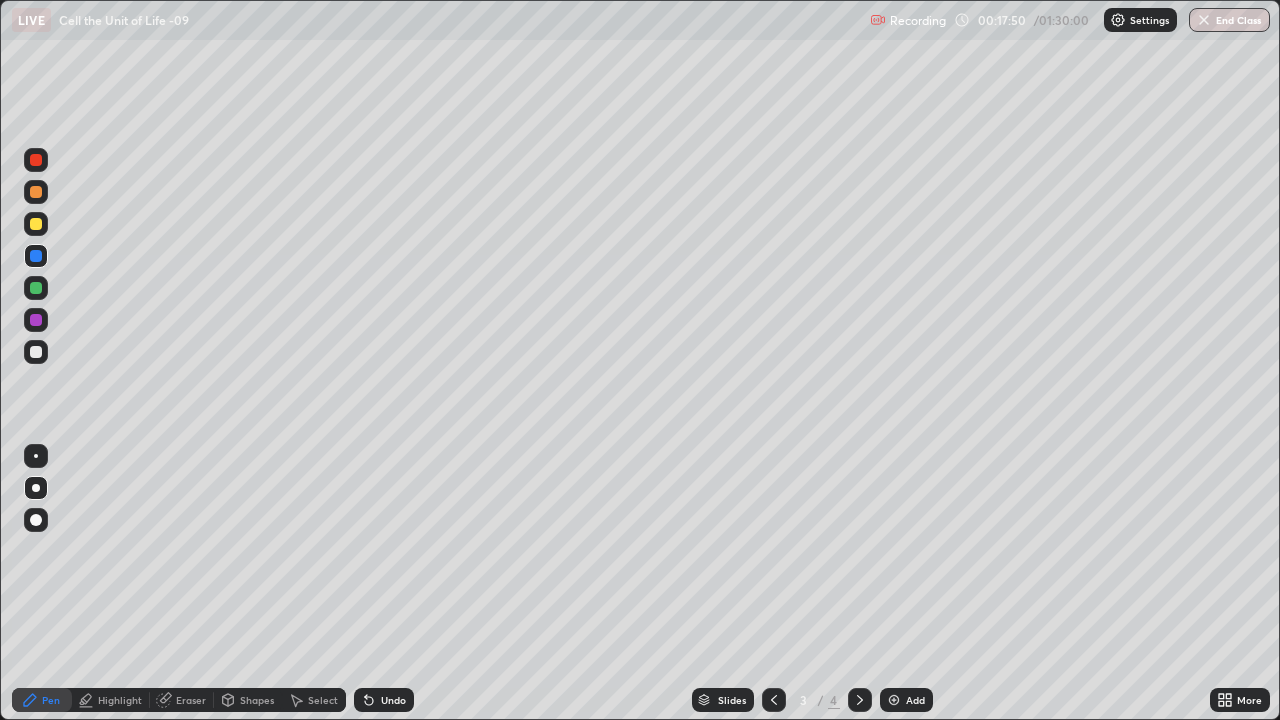 click at bounding box center [36, 256] 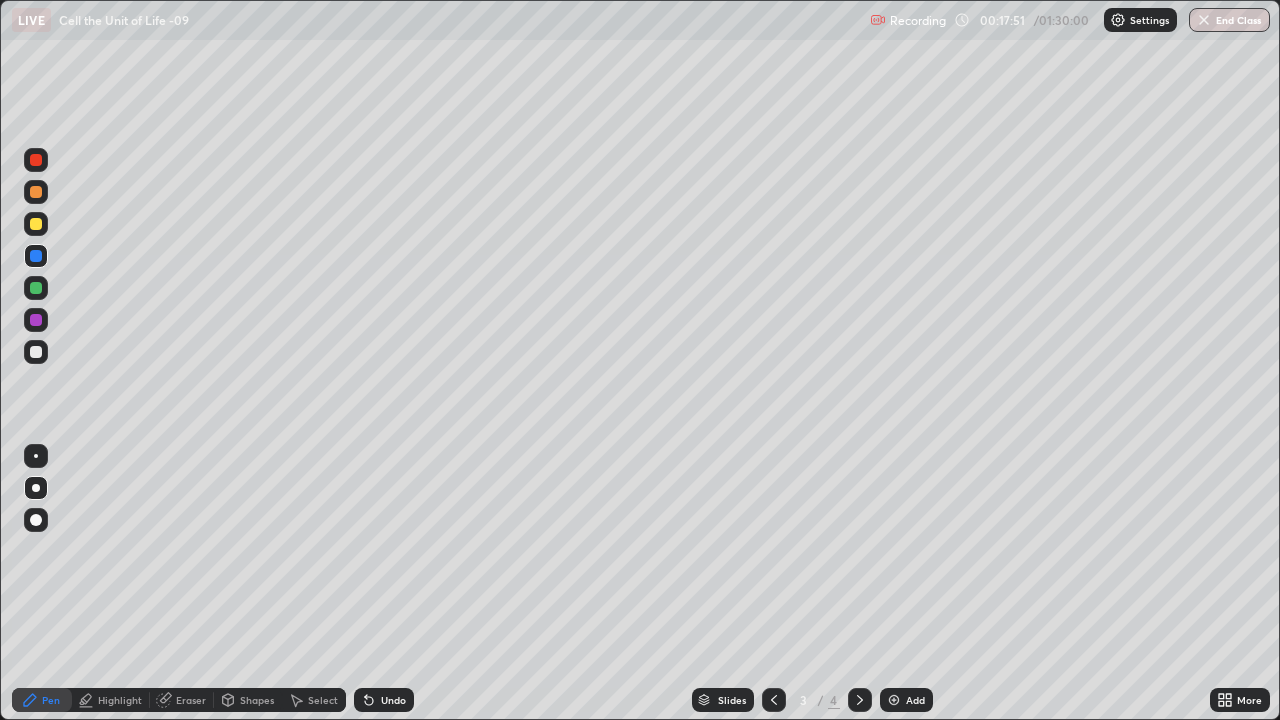 click at bounding box center [36, 256] 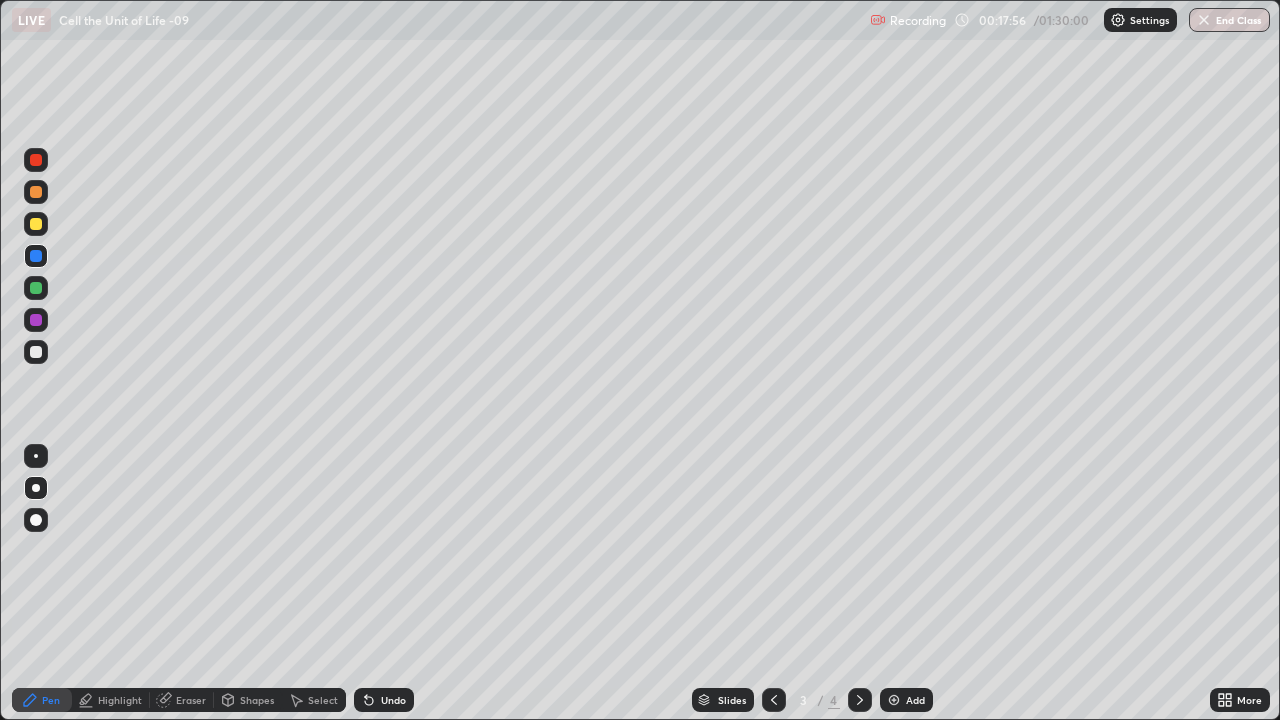 click at bounding box center (36, 192) 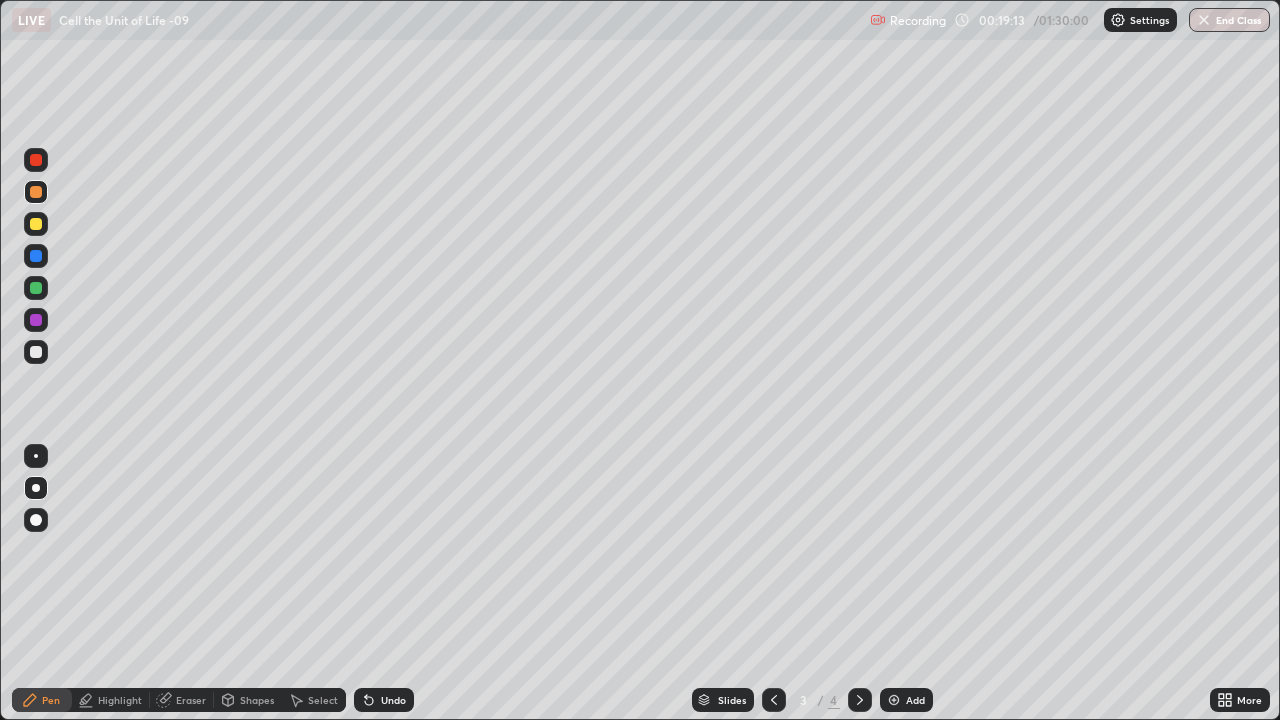 click at bounding box center (36, 352) 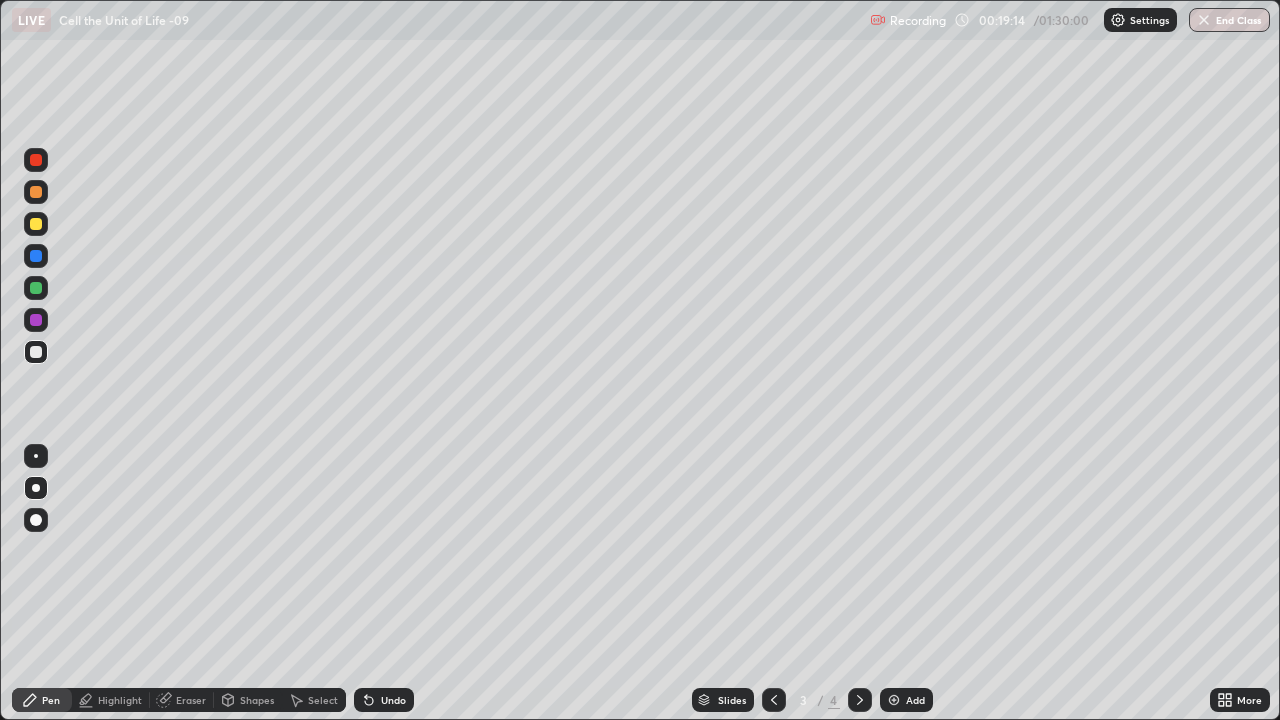 click at bounding box center (36, 488) 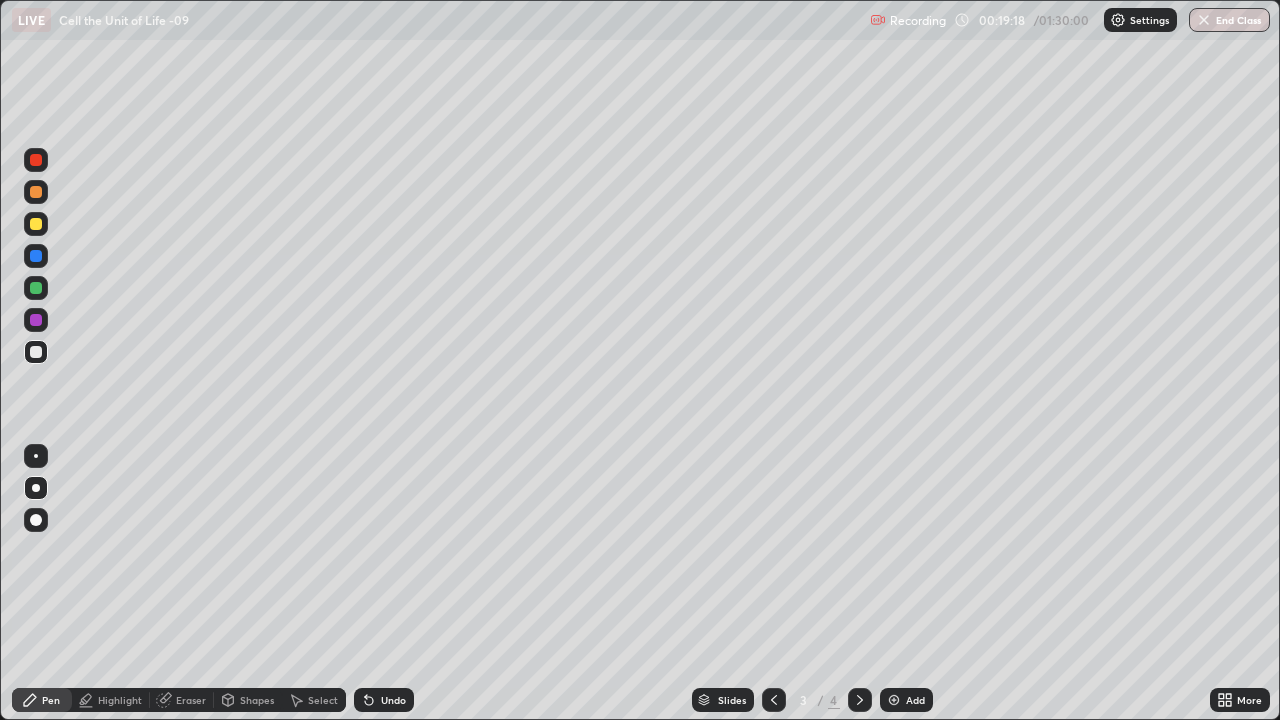 click at bounding box center (36, 256) 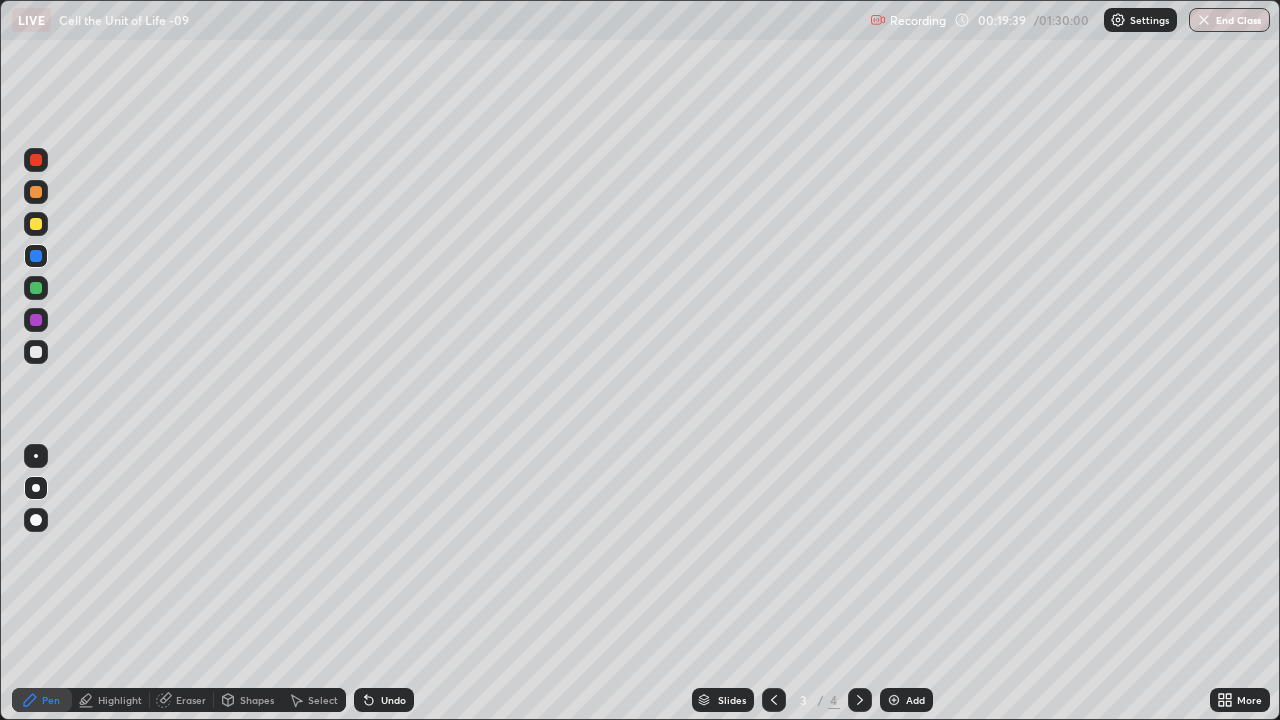 click on "Eraser" at bounding box center (191, 700) 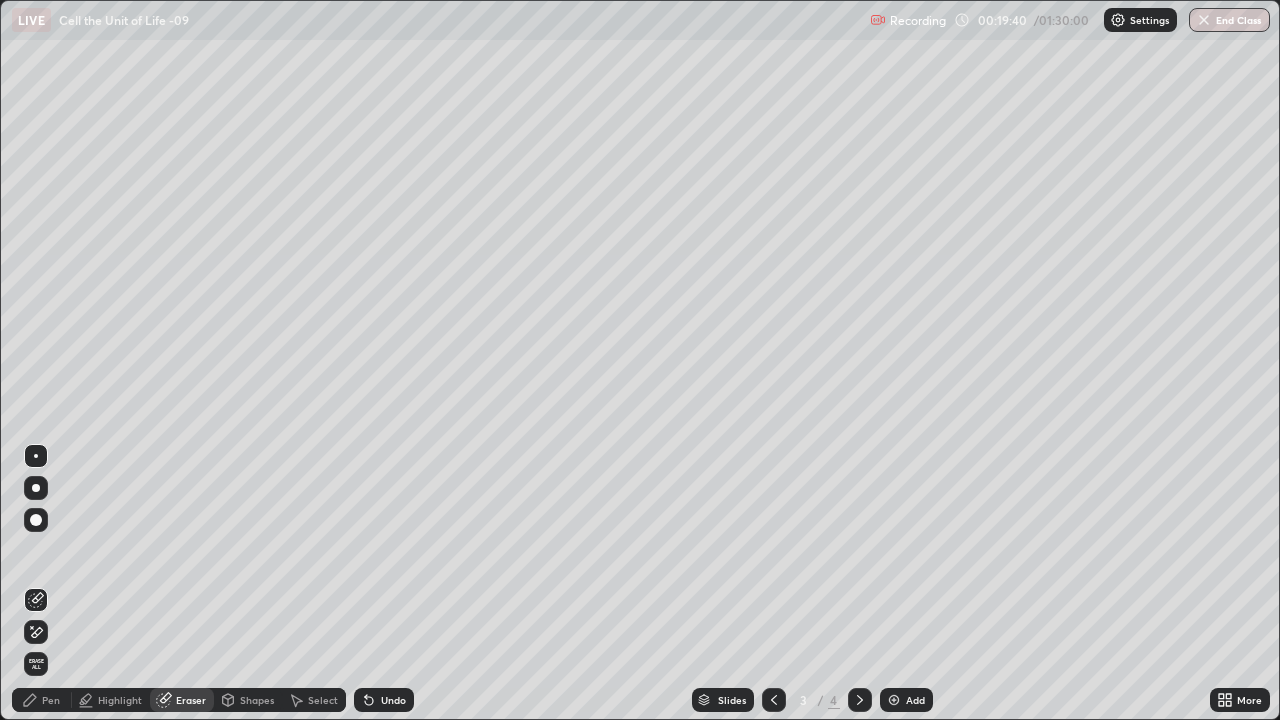 click 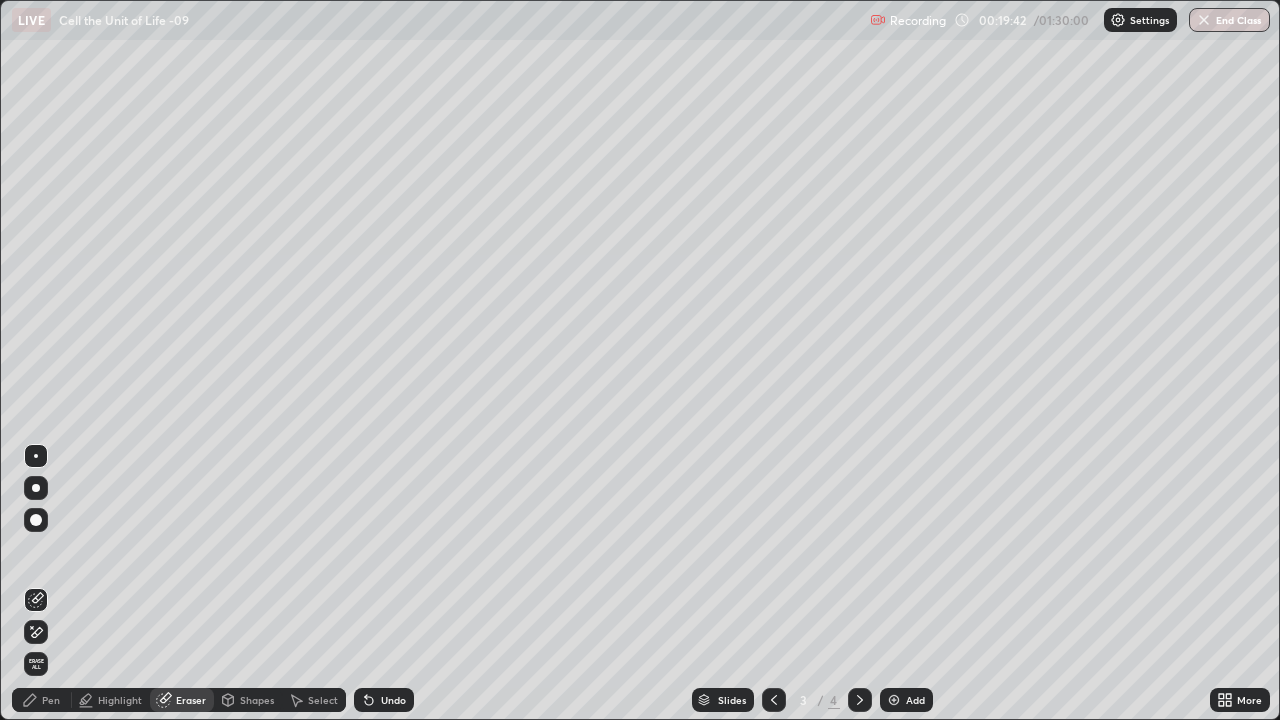 click on "Pen" at bounding box center (51, 700) 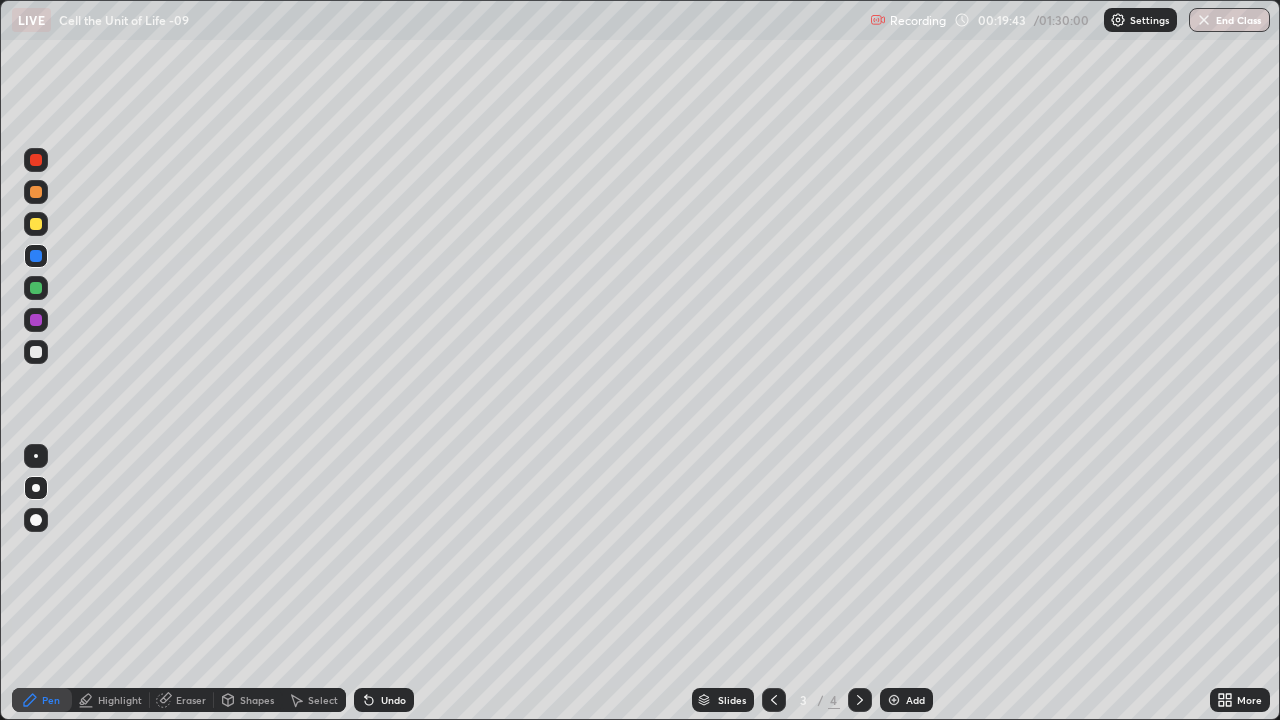 click at bounding box center (36, 352) 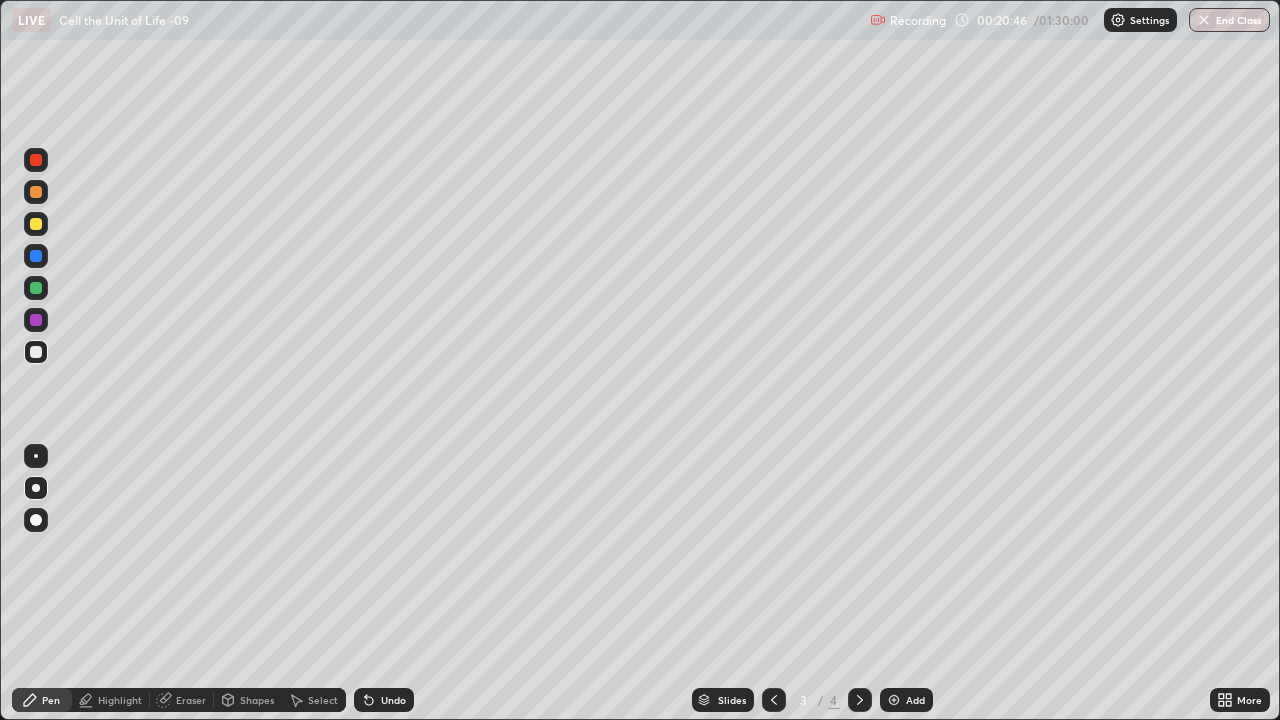 click 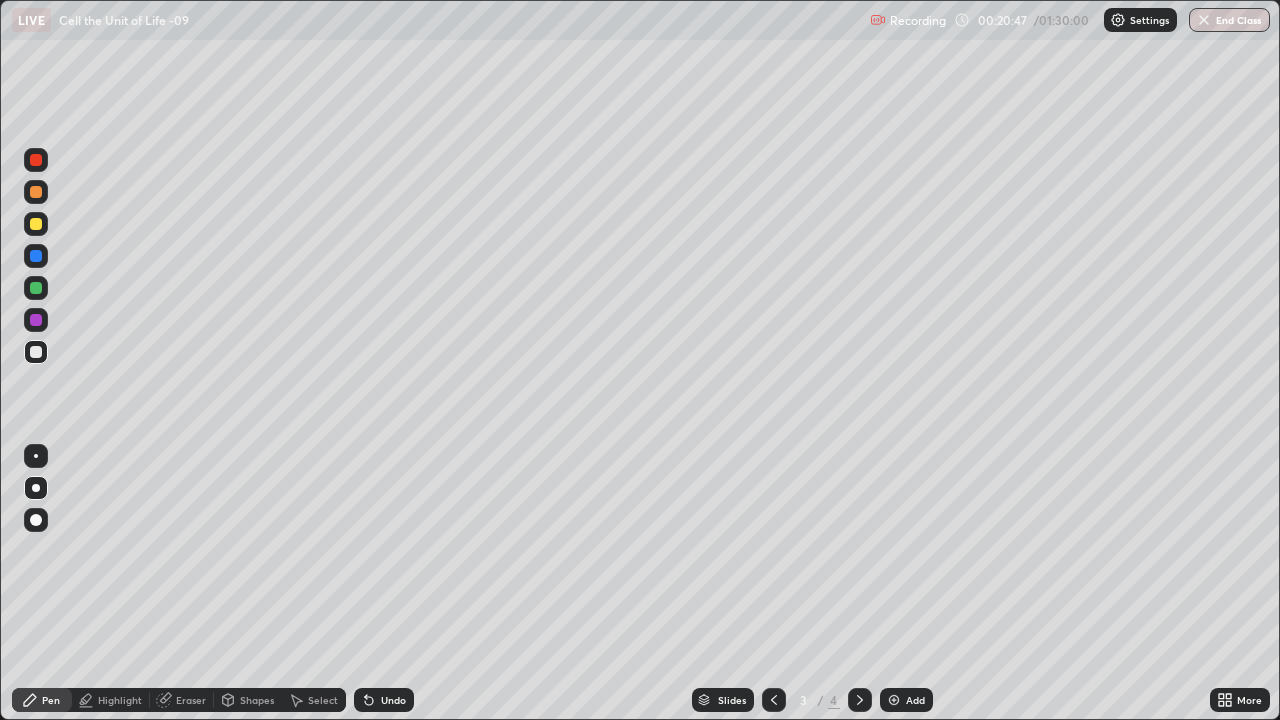 click 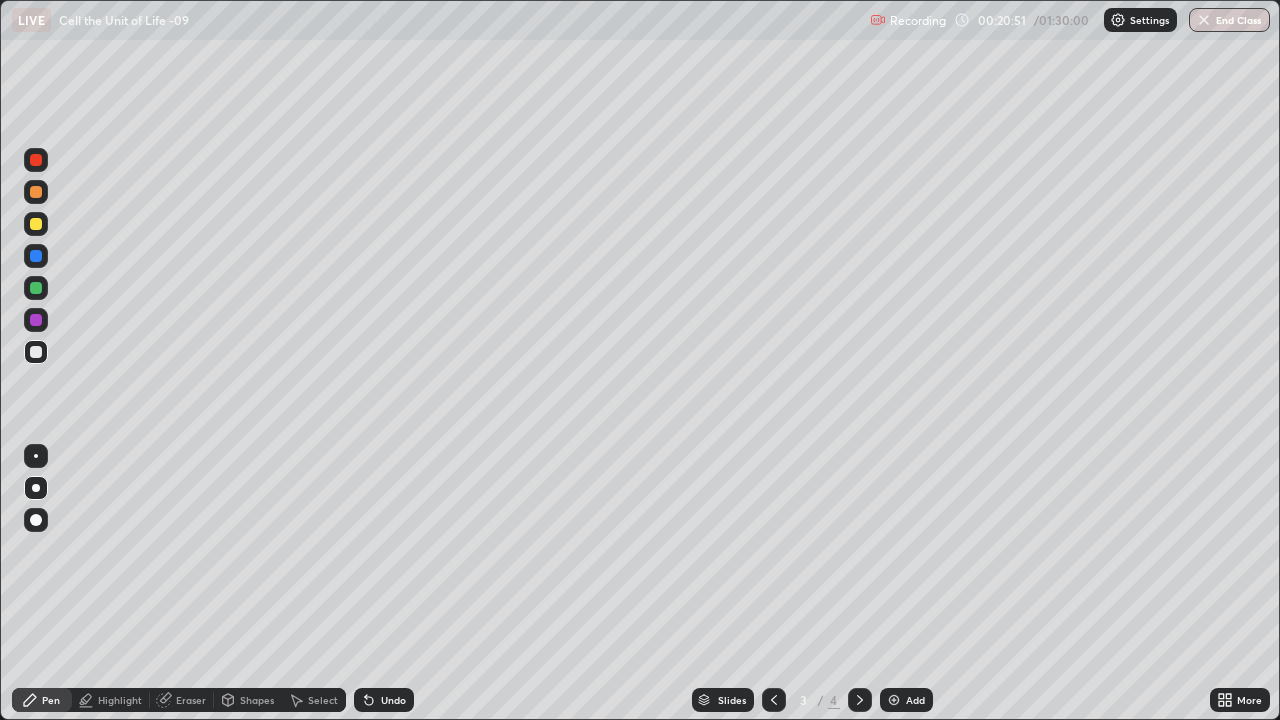 click on "Pen" at bounding box center [51, 700] 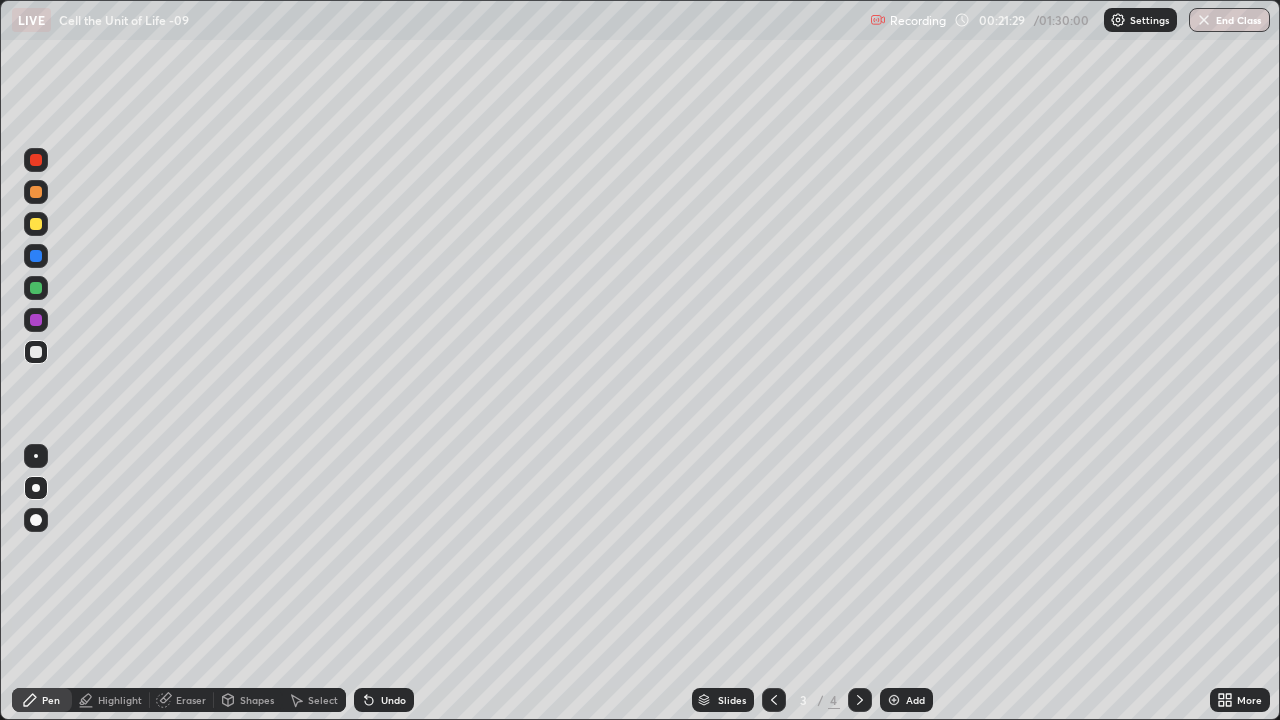 click on "Eraser" at bounding box center (191, 700) 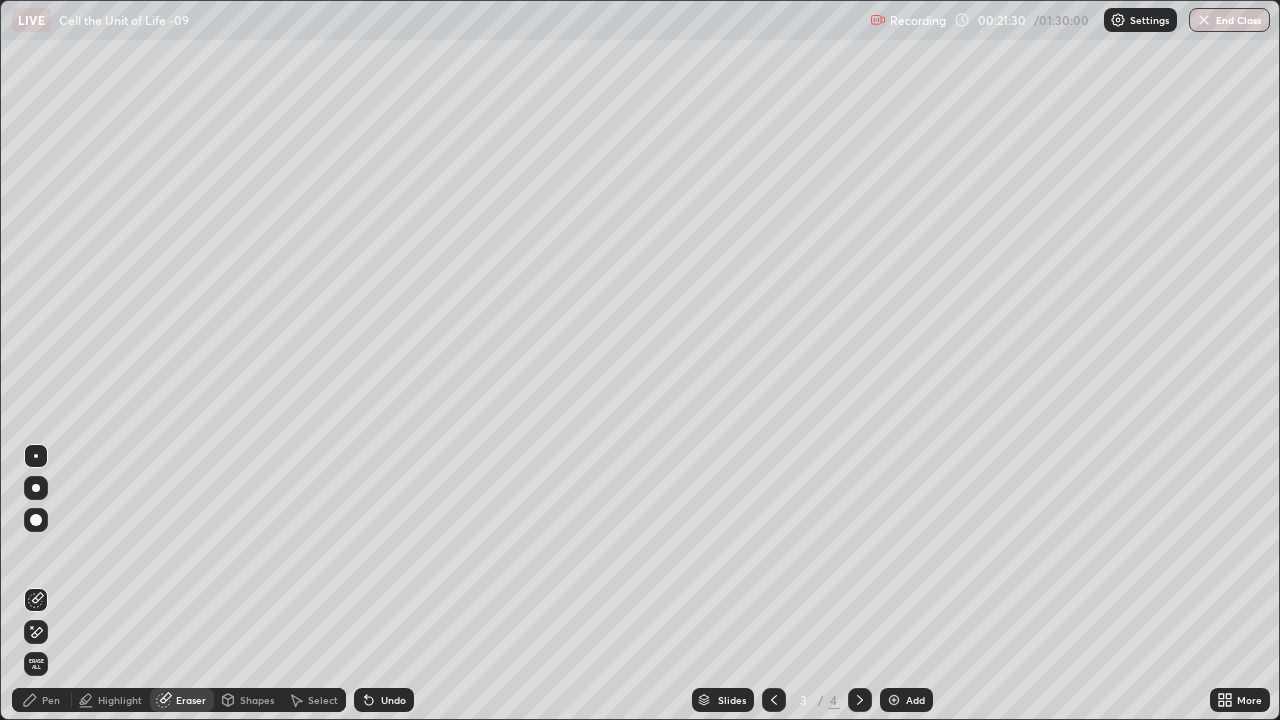 click 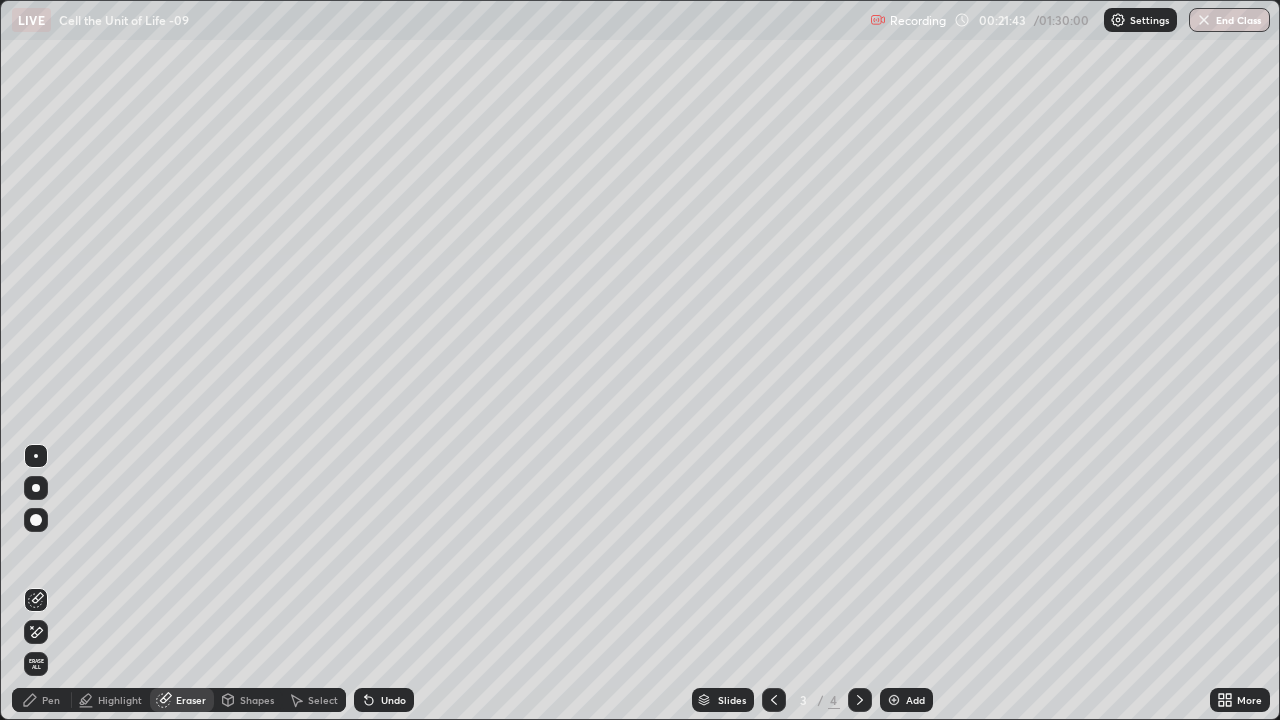 click on "Eraser" at bounding box center [191, 700] 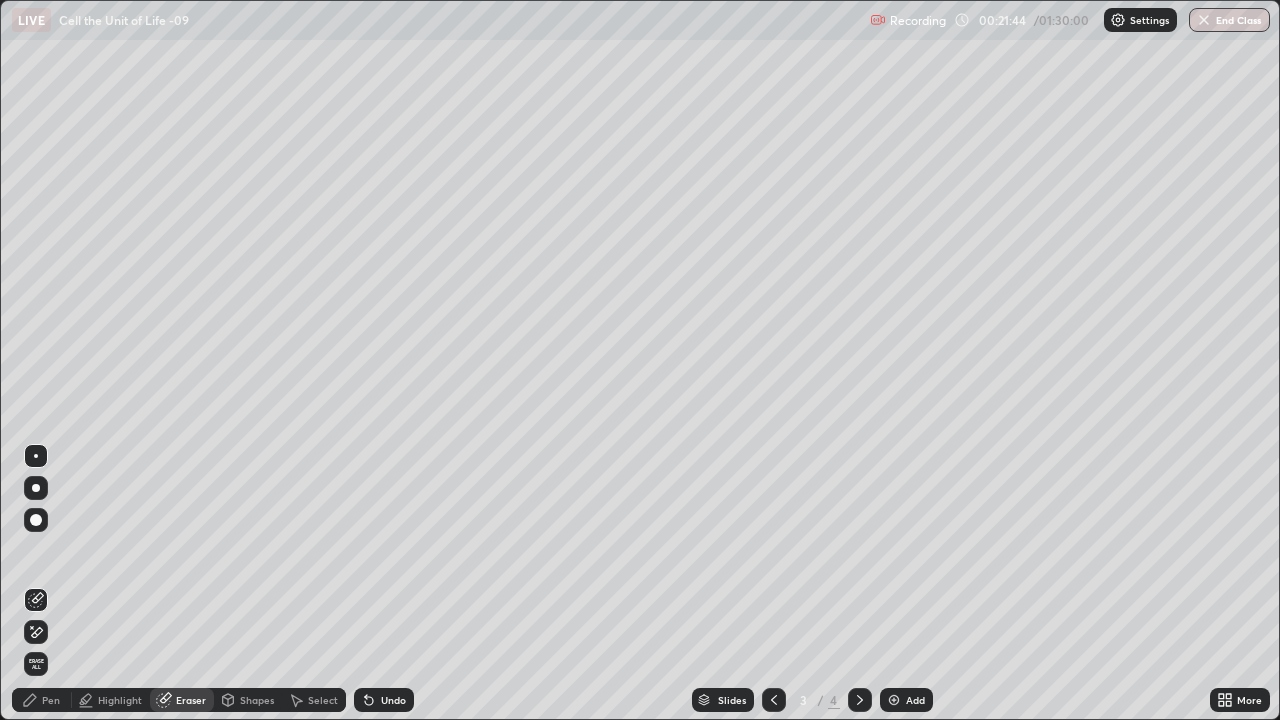 click 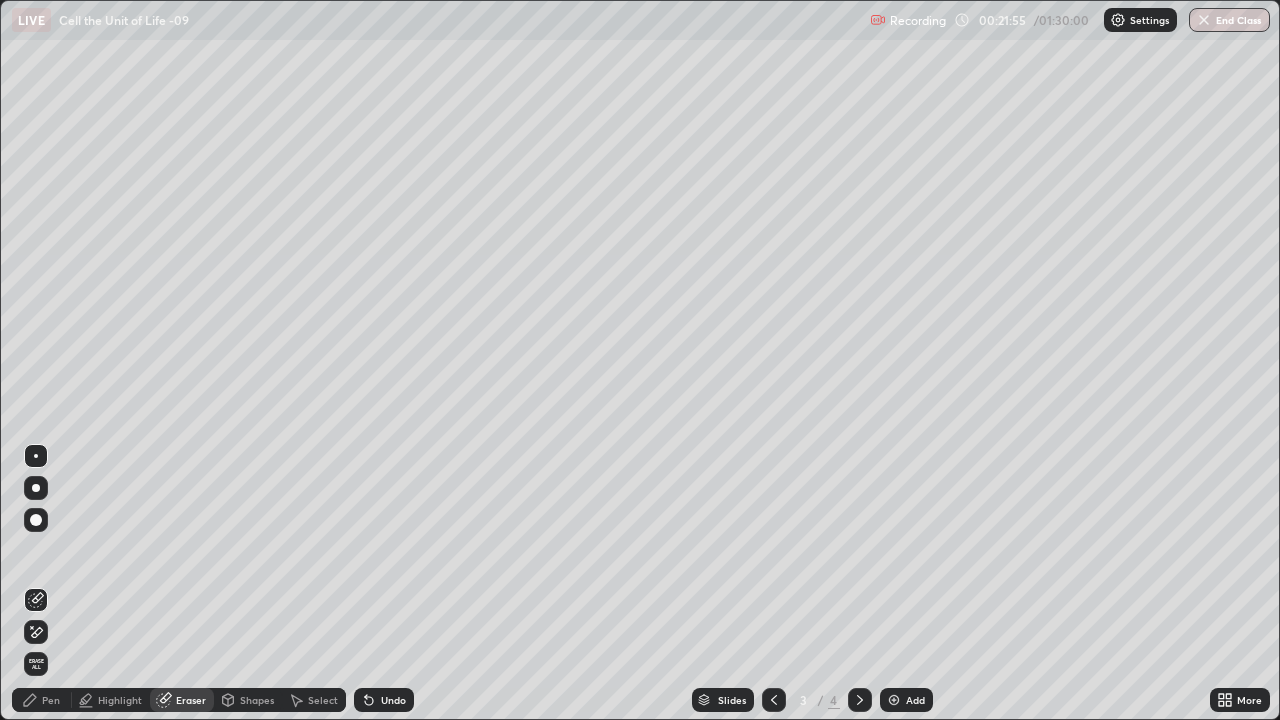 click 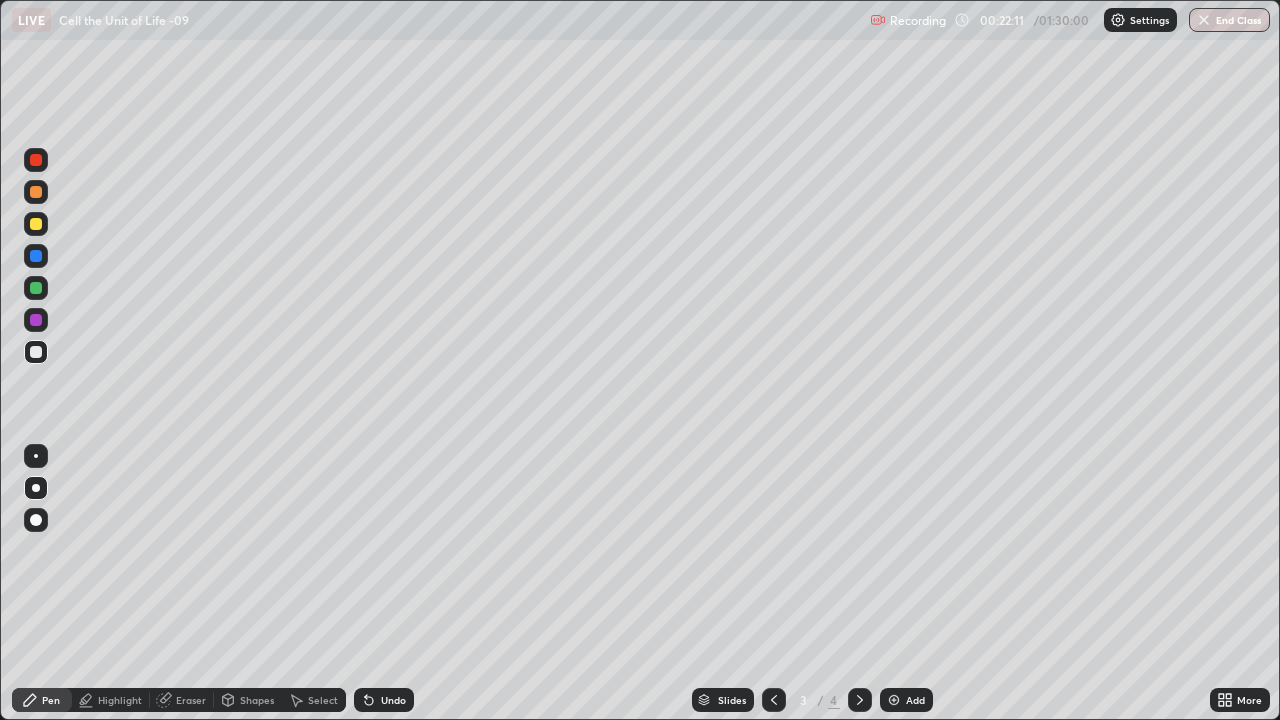 click at bounding box center [36, 288] 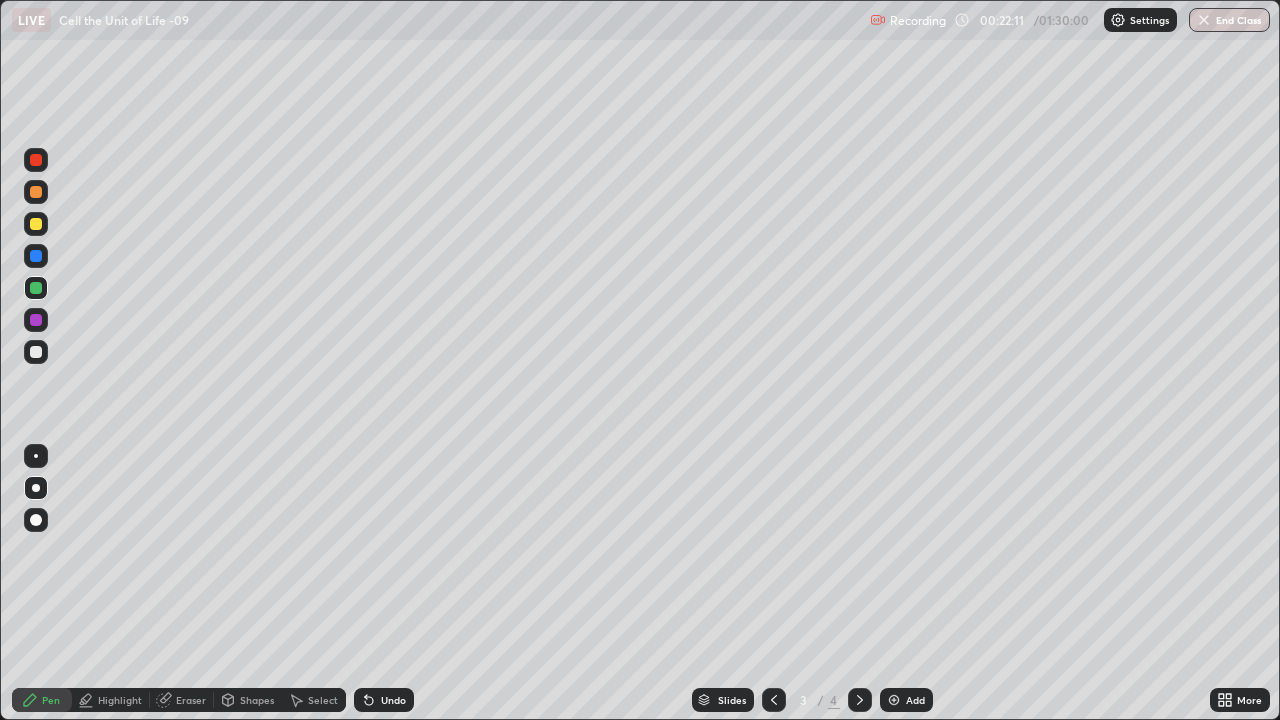 click at bounding box center (36, 488) 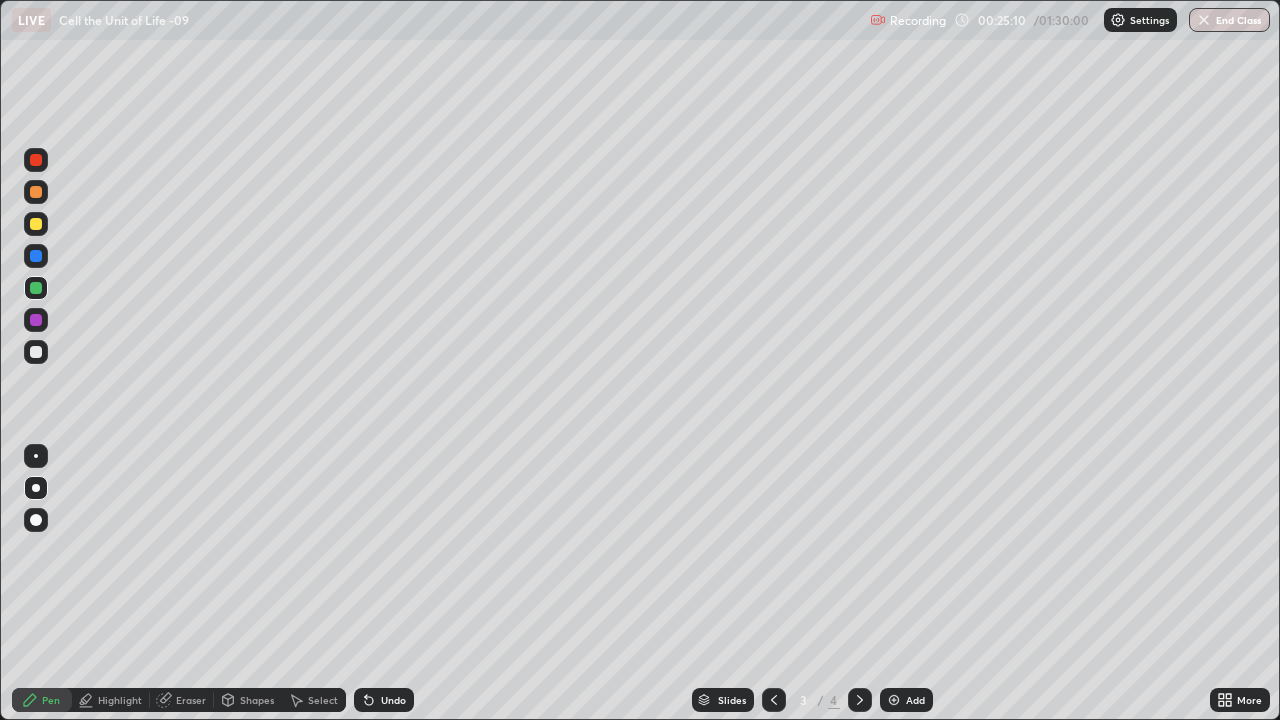 click 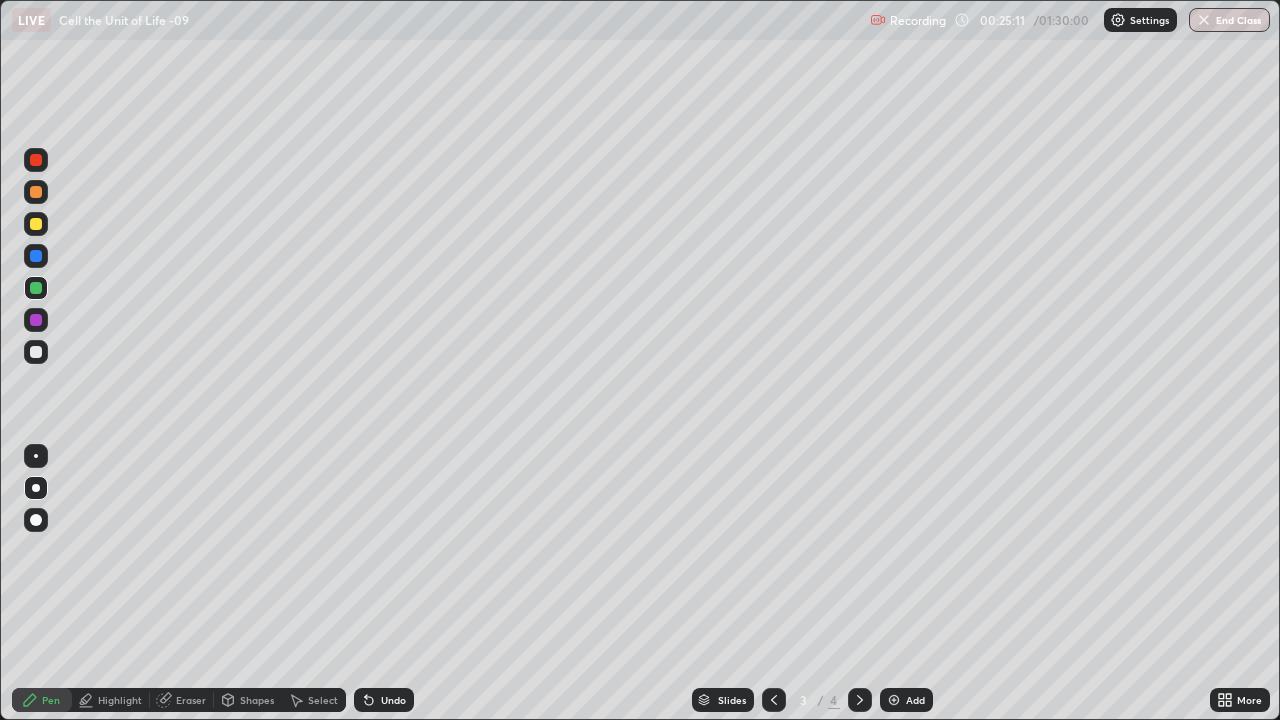 click 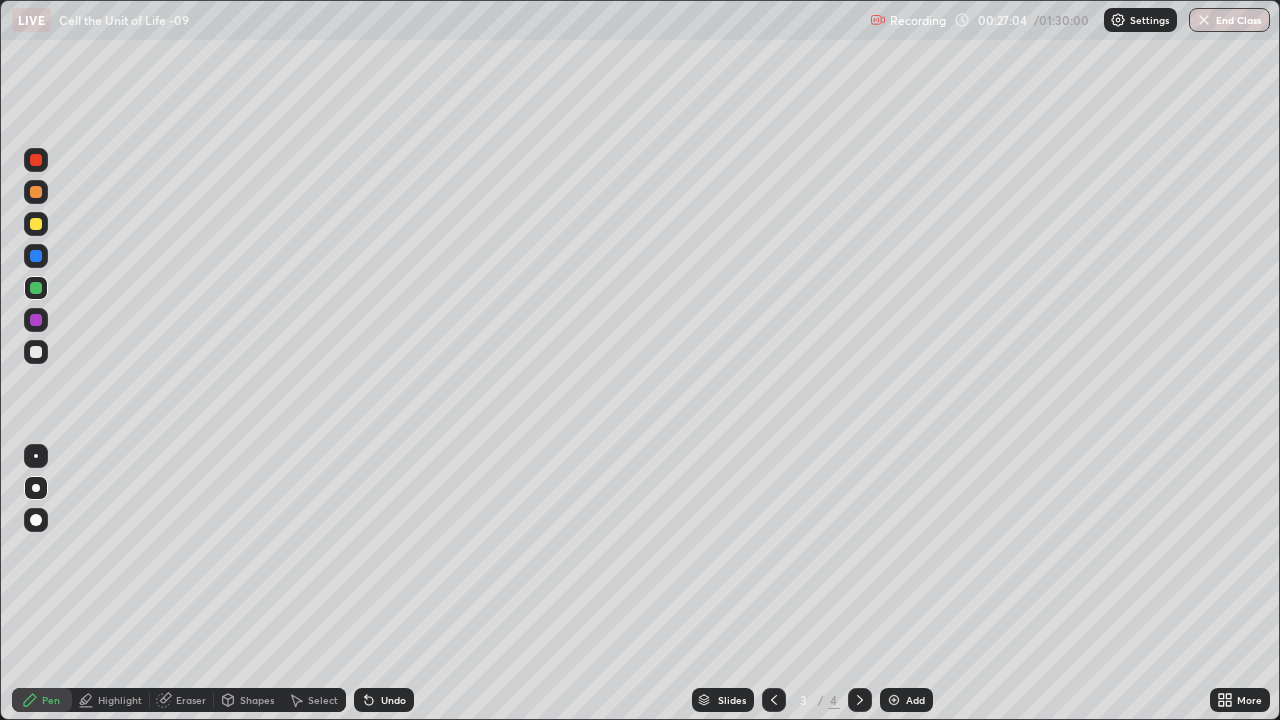 click 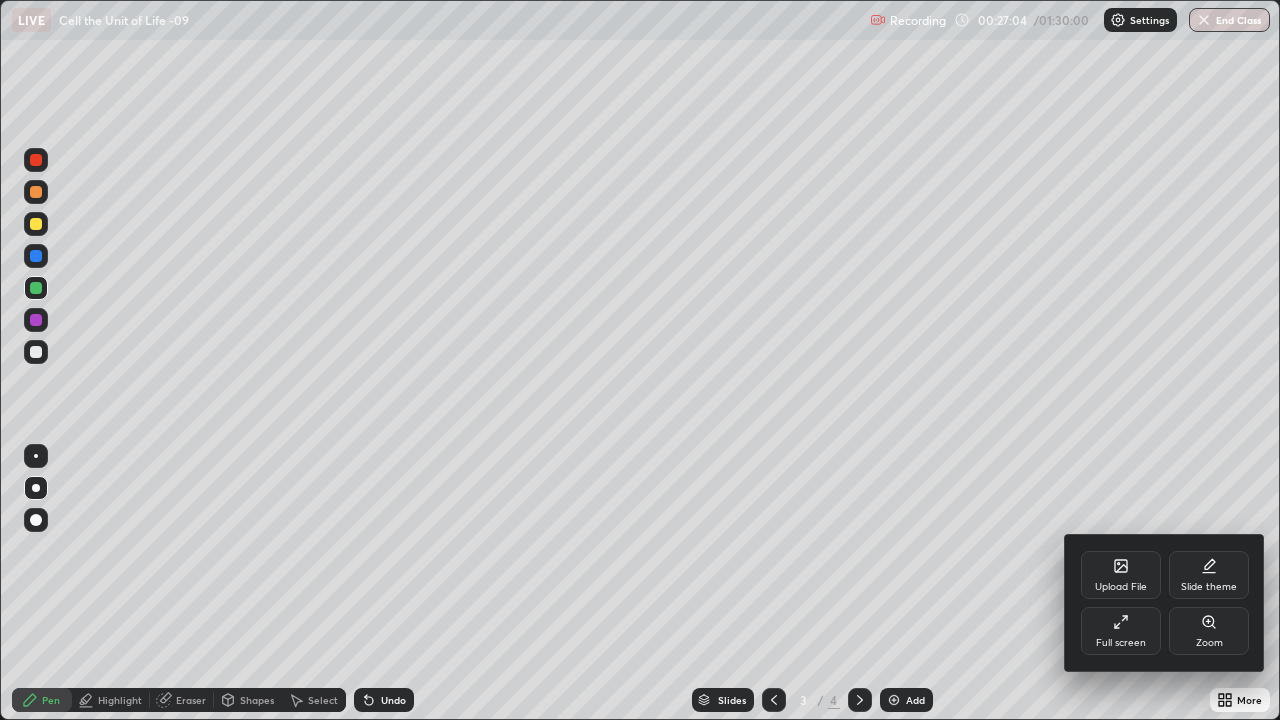 click on "Upload File" at bounding box center (1121, 575) 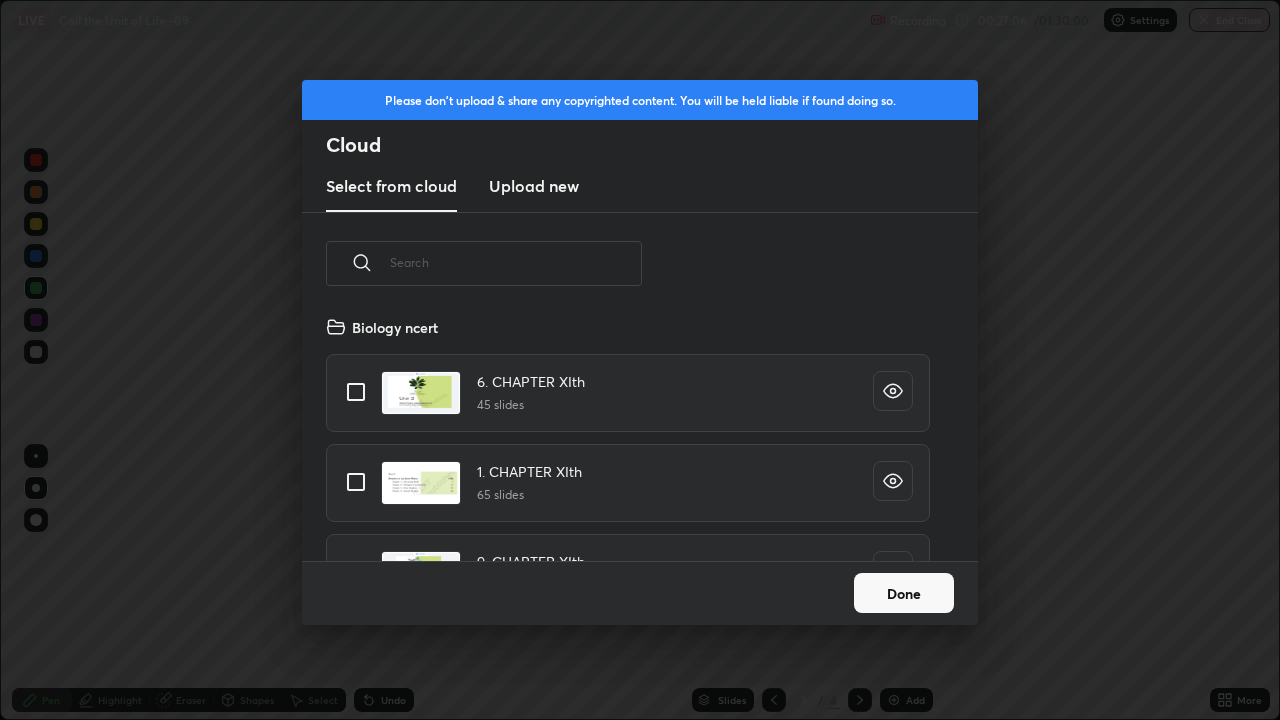 scroll, scrollTop: 7, scrollLeft: 11, axis: both 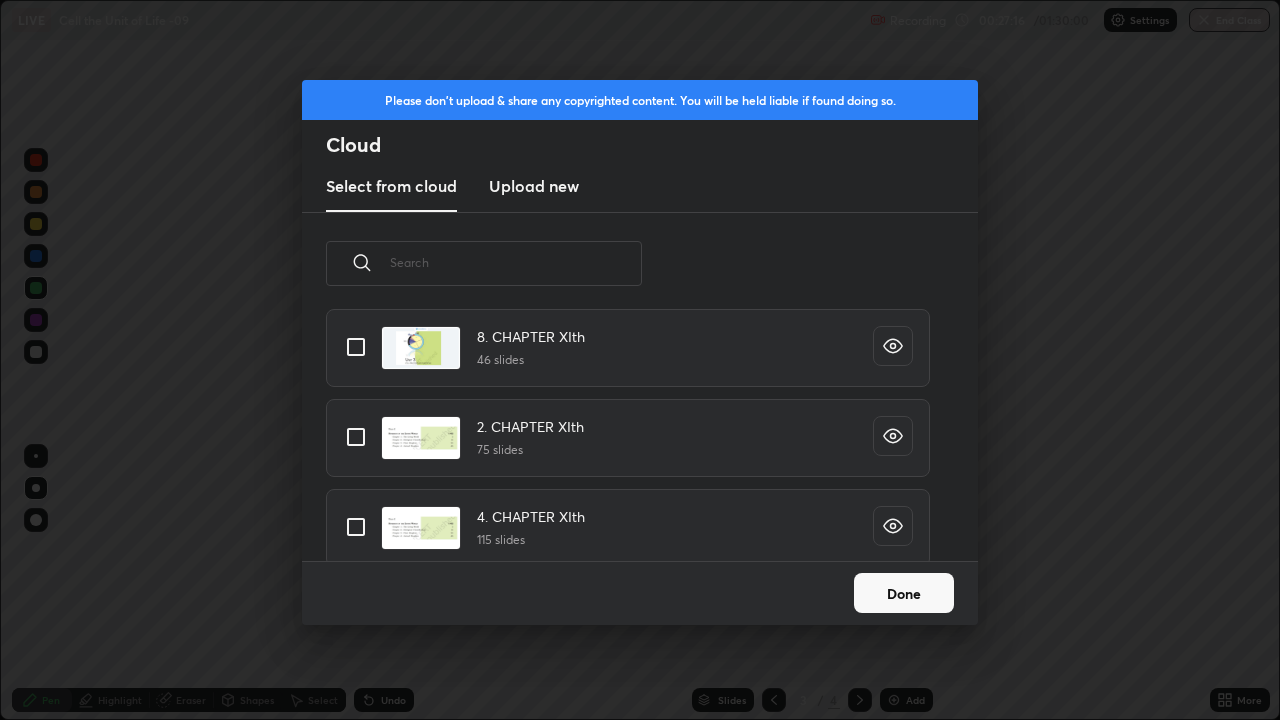 click at bounding box center [516, 262] 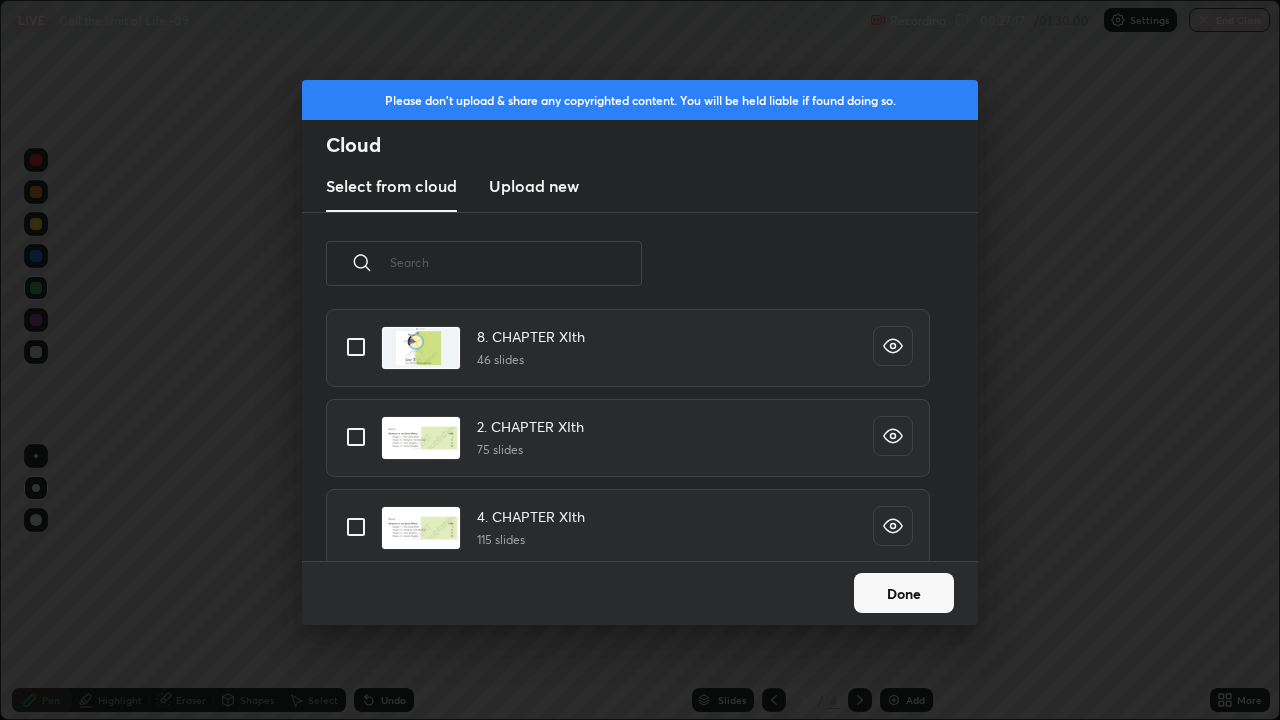 click on "Done" at bounding box center [904, 593] 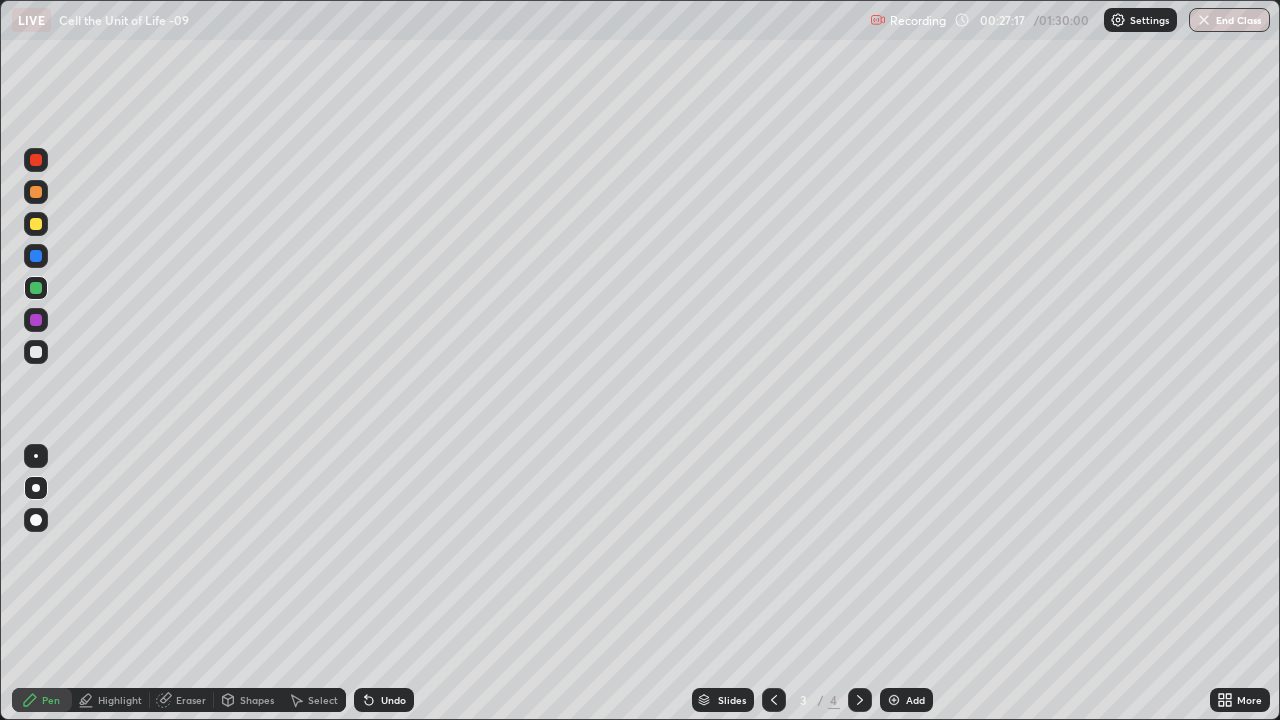 click 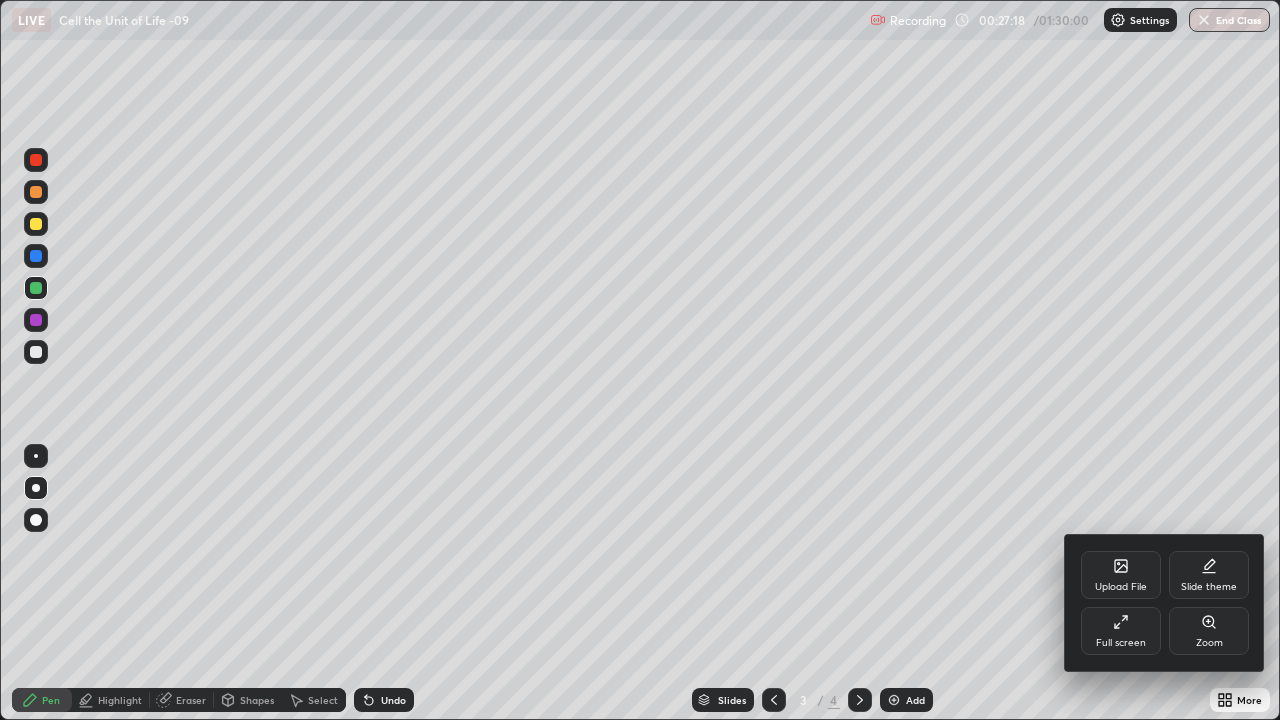 click on "Full screen" at bounding box center (1121, 631) 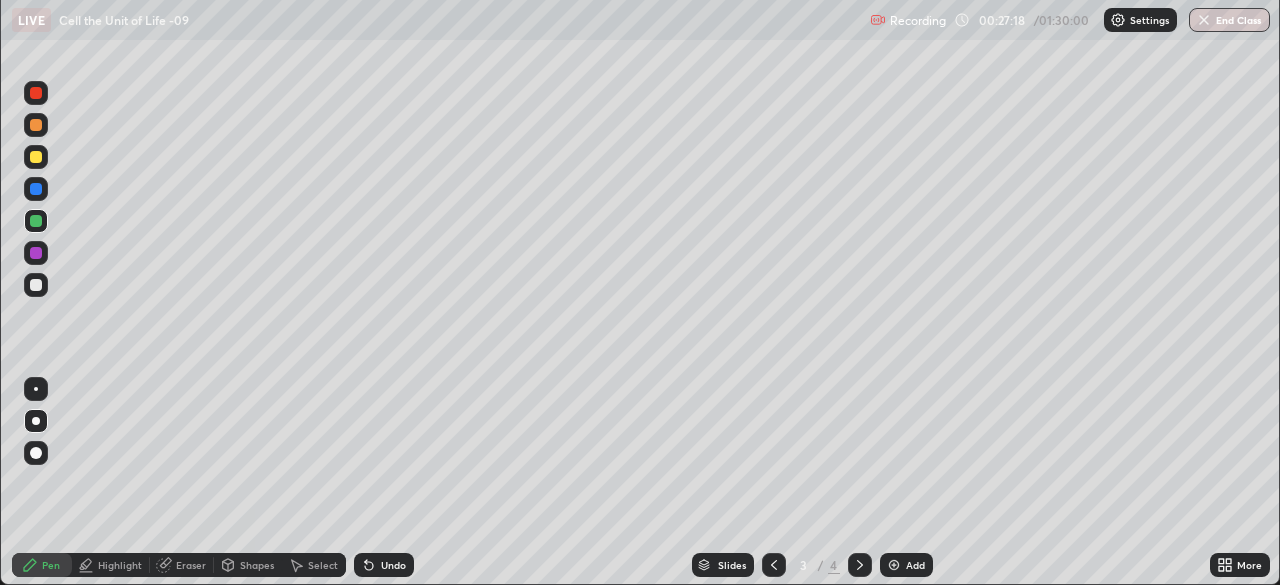 scroll, scrollTop: 585, scrollLeft: 1280, axis: both 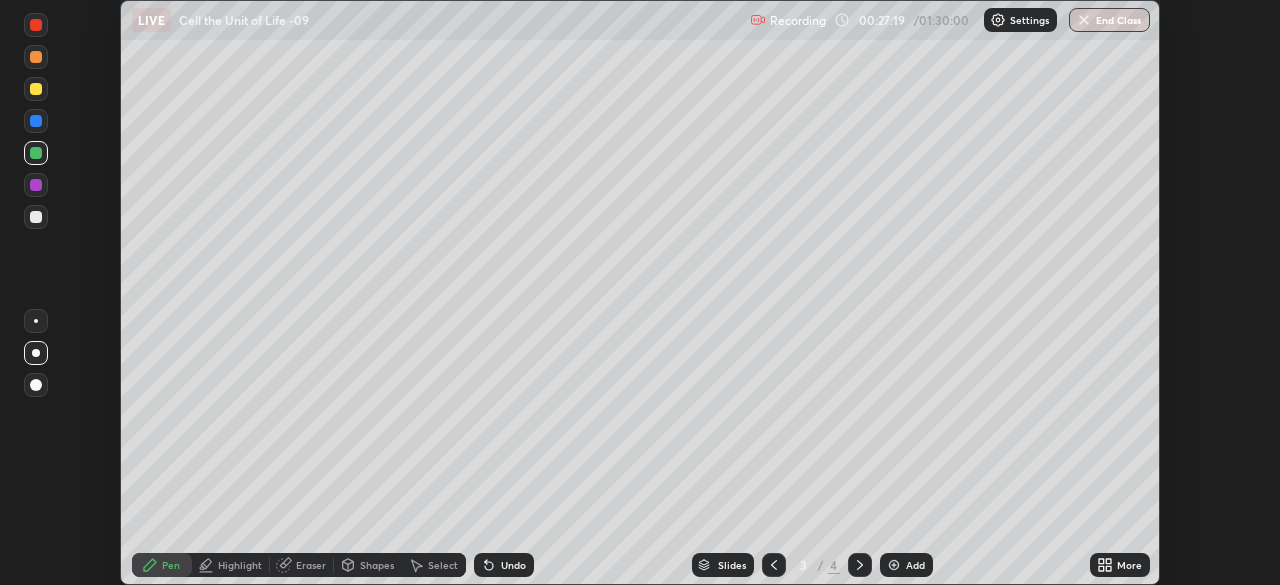 click 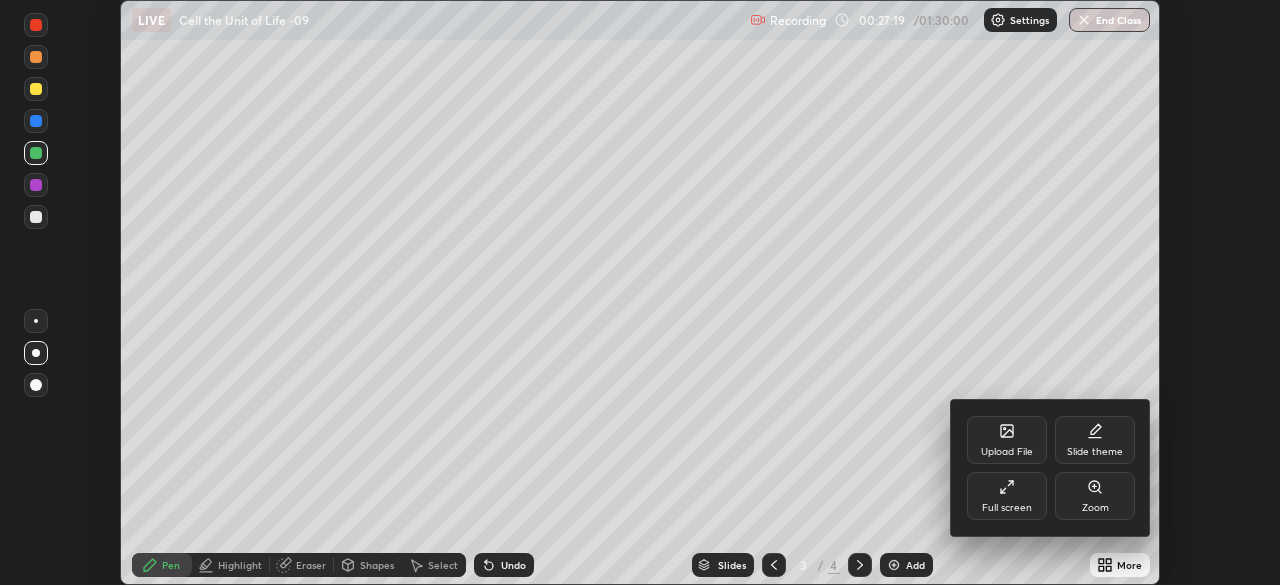 click on "Upload File" at bounding box center (1007, 440) 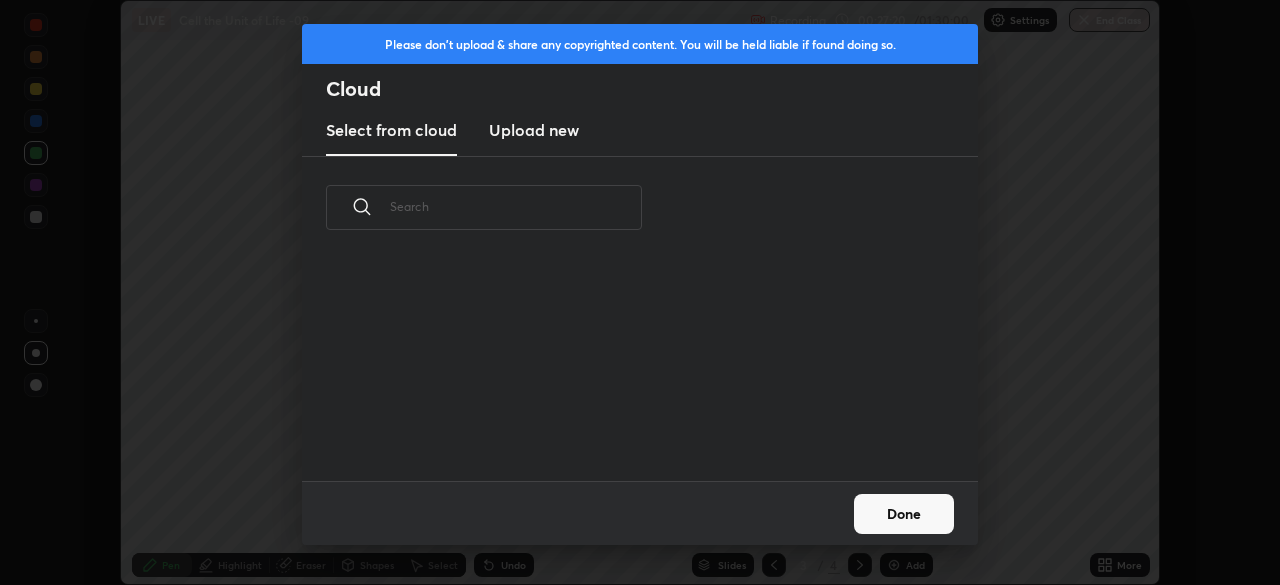 scroll, scrollTop: 7, scrollLeft: 11, axis: both 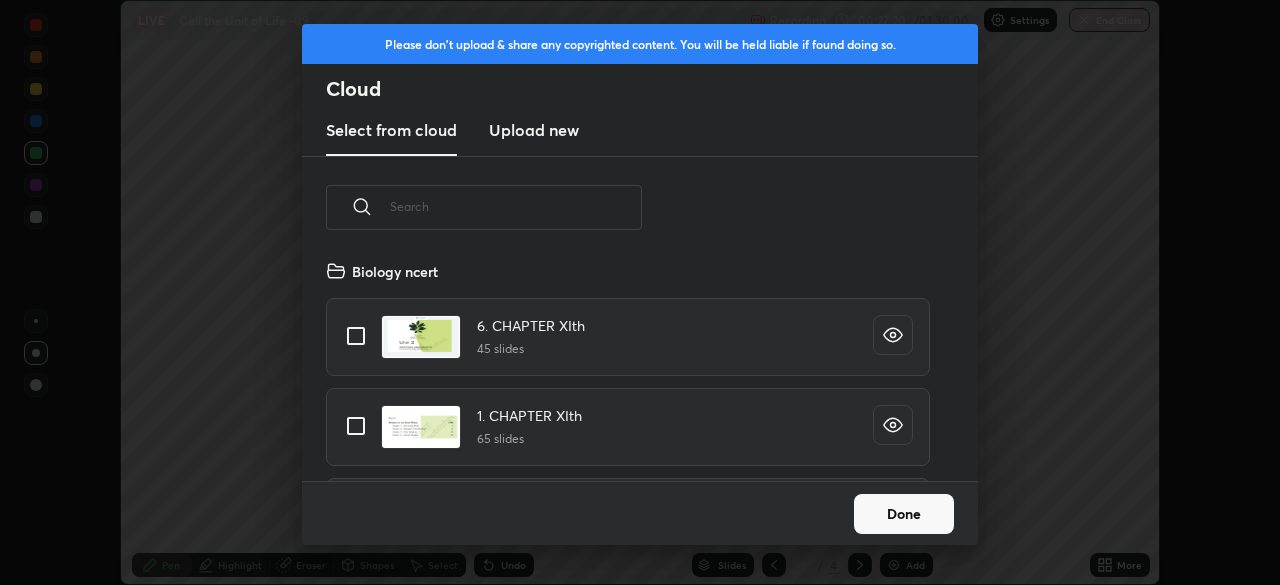 click at bounding box center [516, 206] 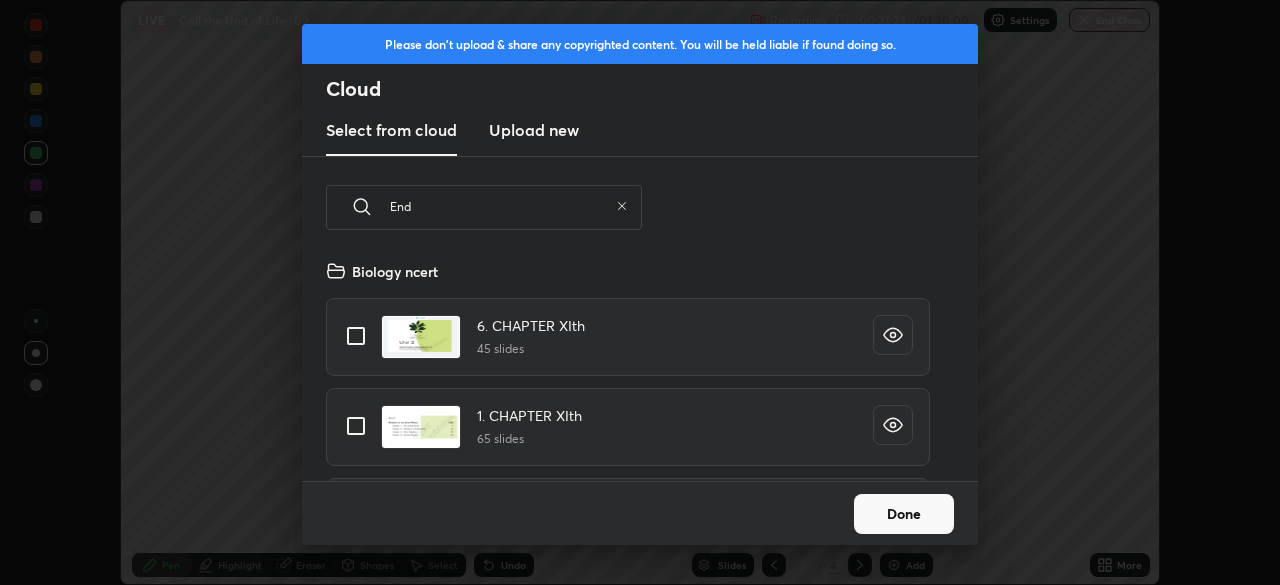 scroll, scrollTop: 358, scrollLeft: 352, axis: both 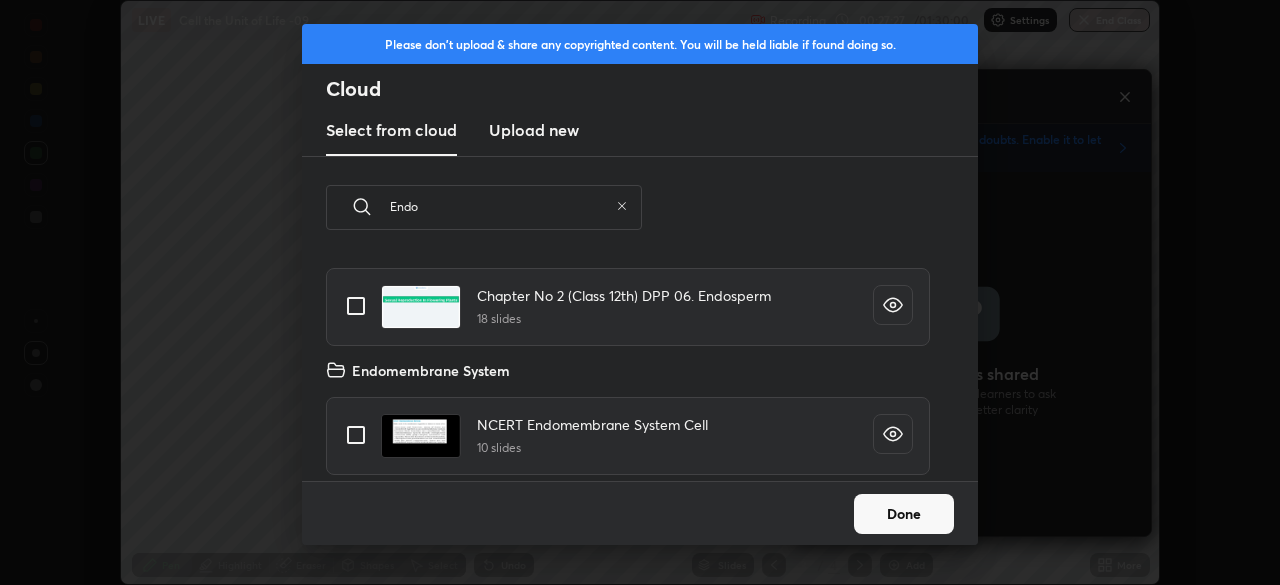 type on "Endo" 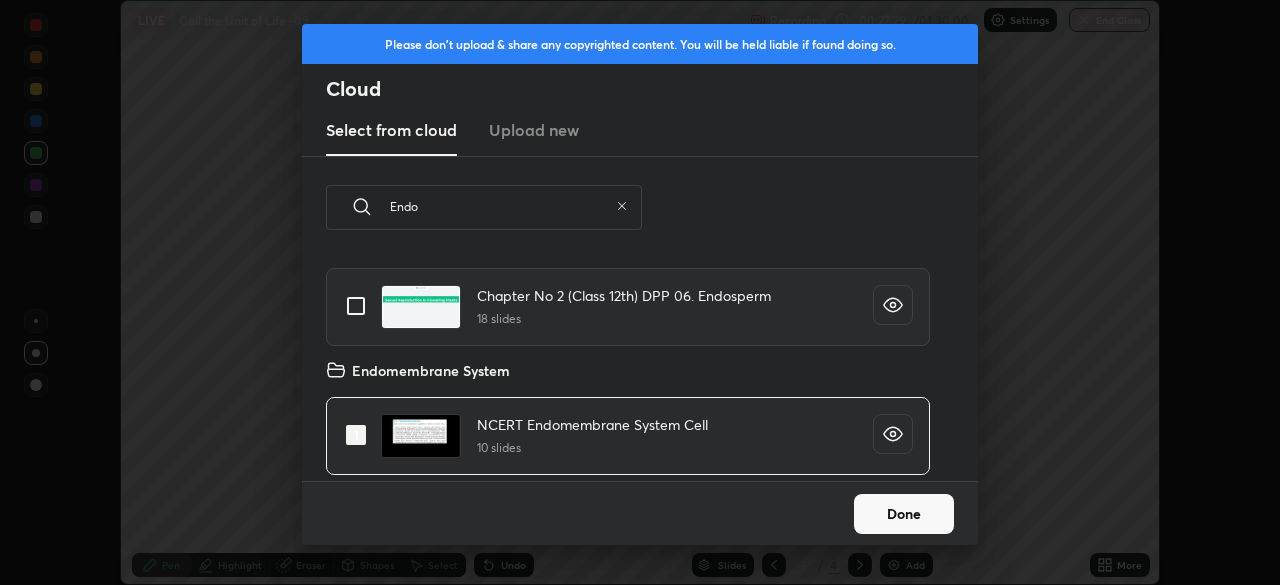 click on "Done" at bounding box center [904, 514] 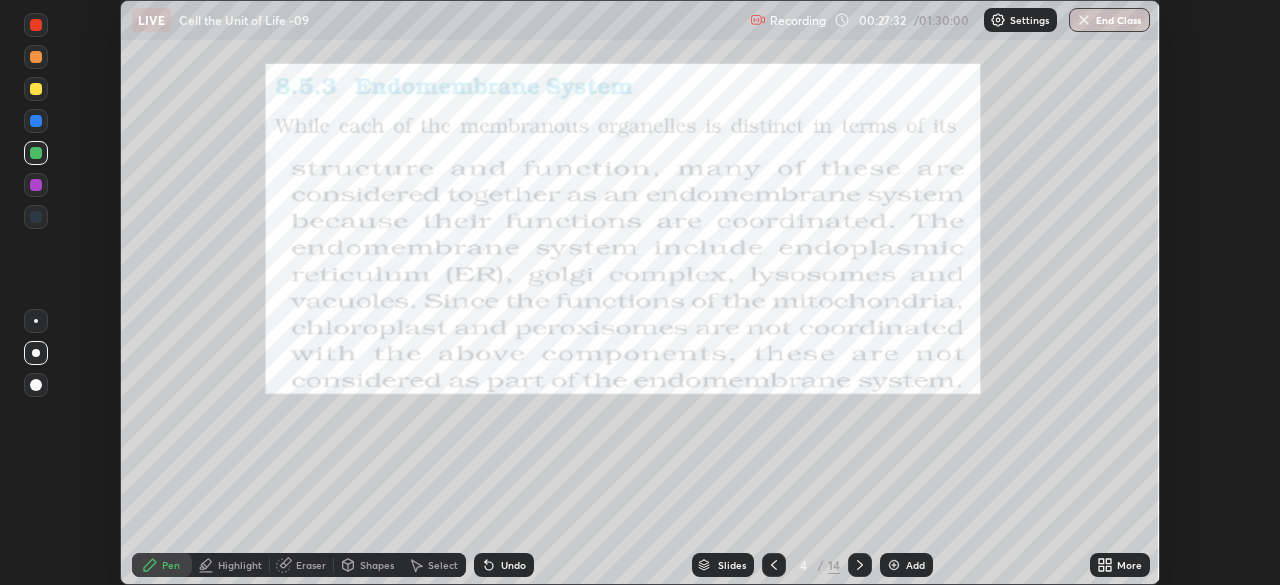 click 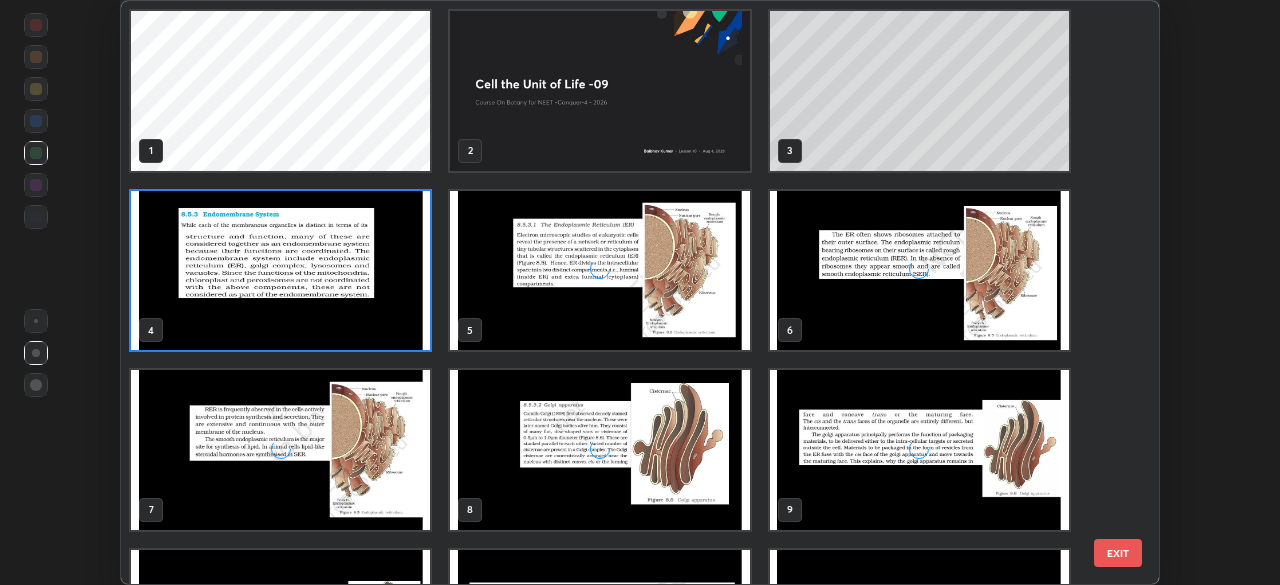 scroll, scrollTop: 7, scrollLeft: 11, axis: both 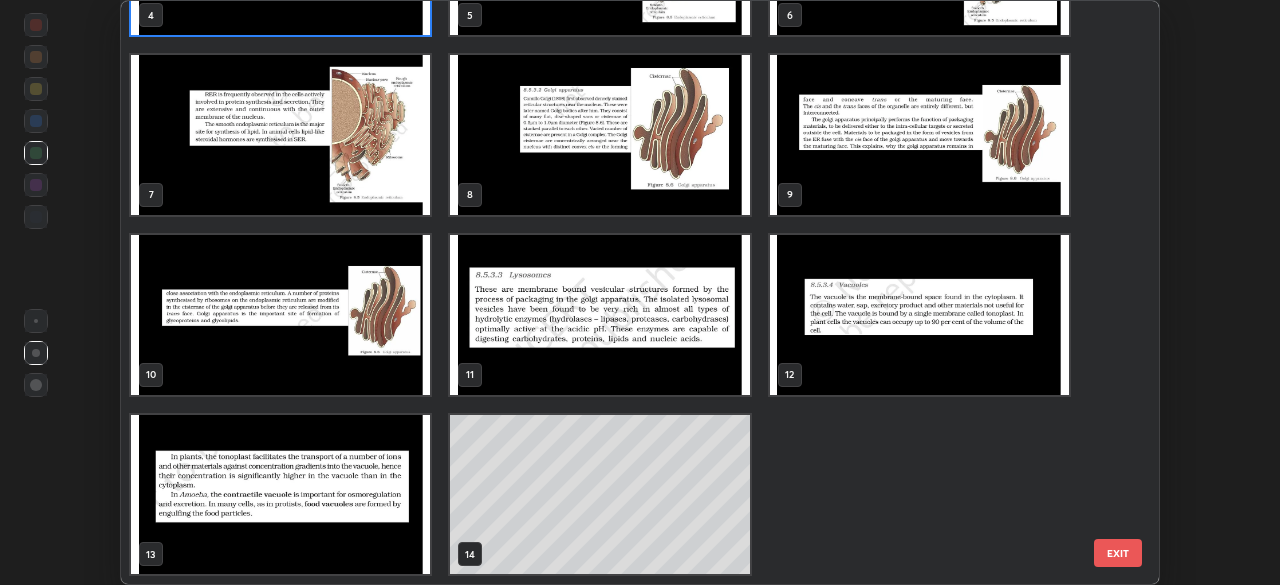 click at bounding box center [919, 315] 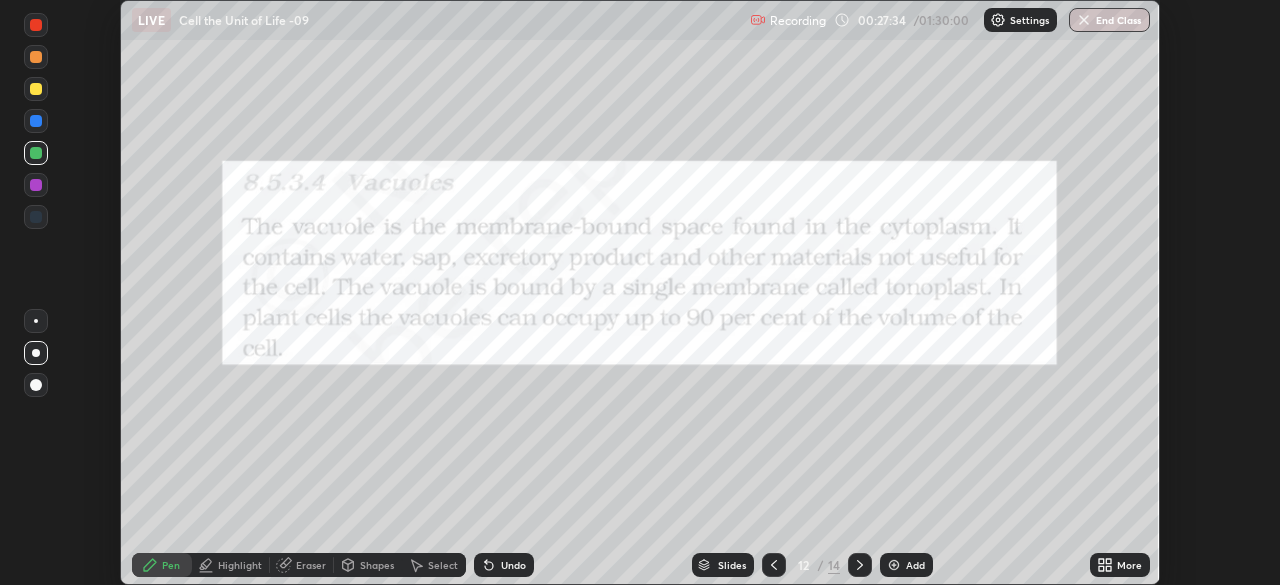 click at bounding box center (919, 315) 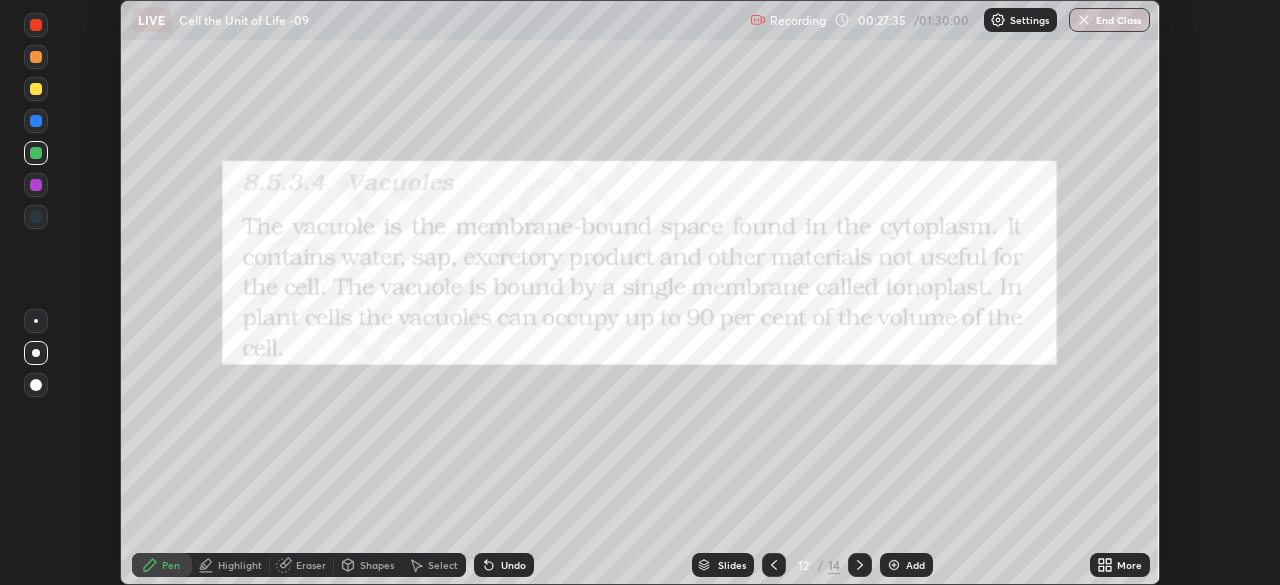 click at bounding box center (919, 315) 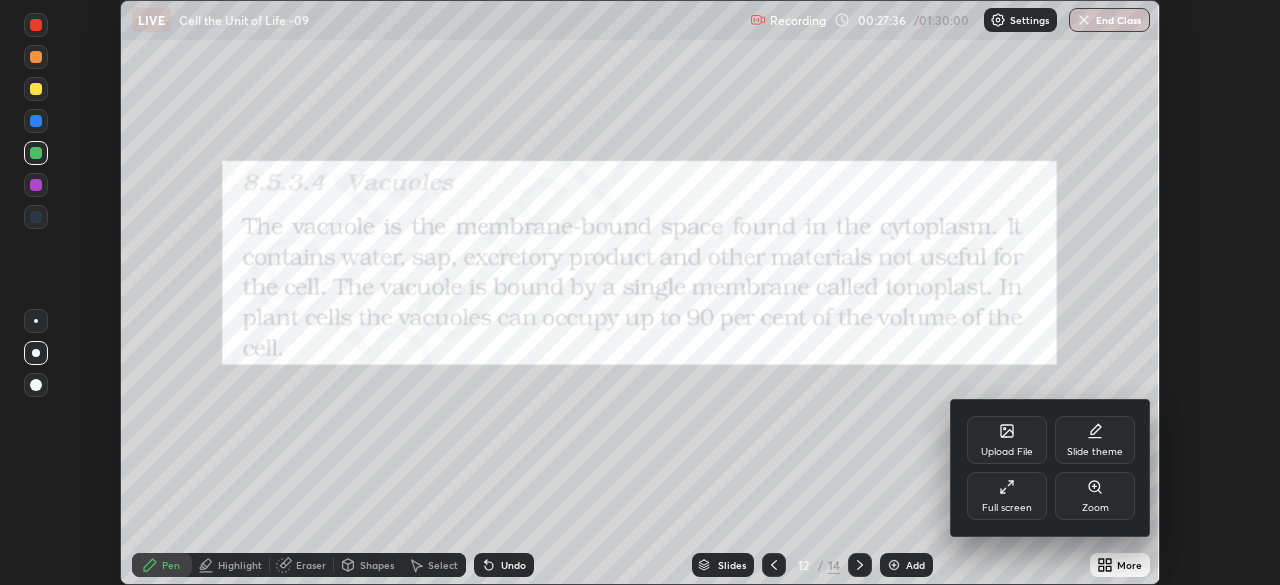 click 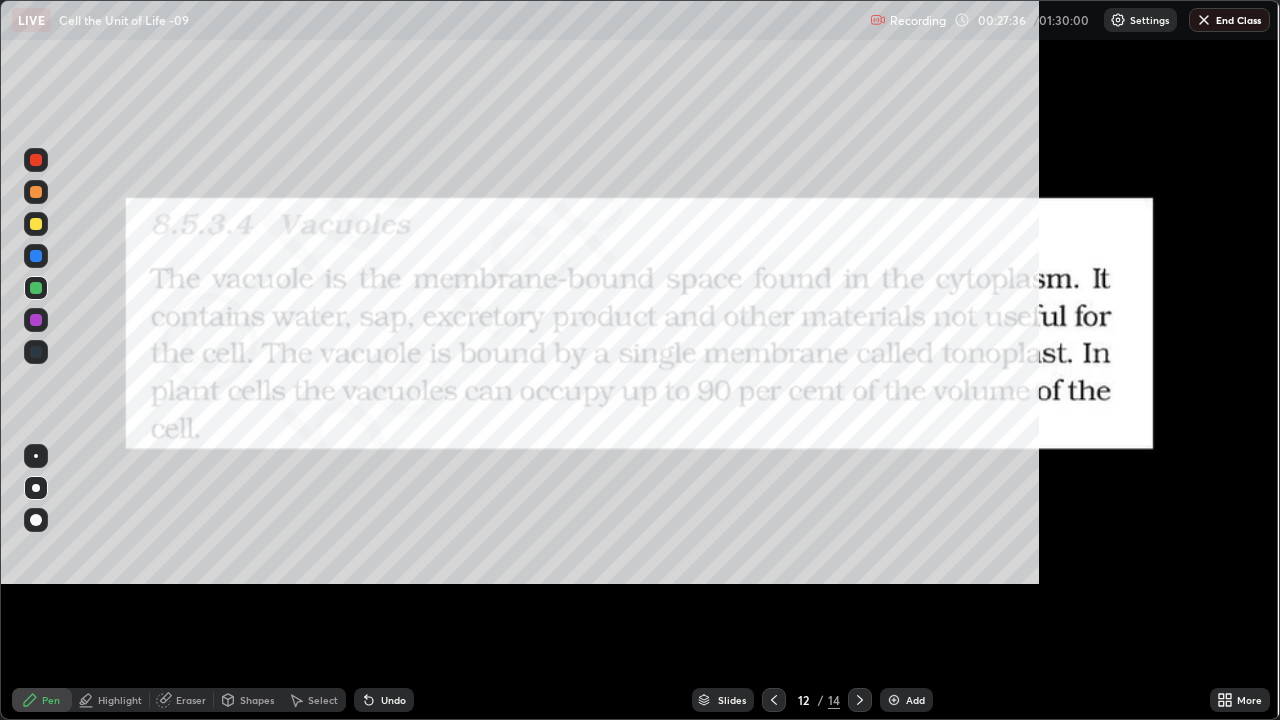 scroll, scrollTop: 99280, scrollLeft: 98720, axis: both 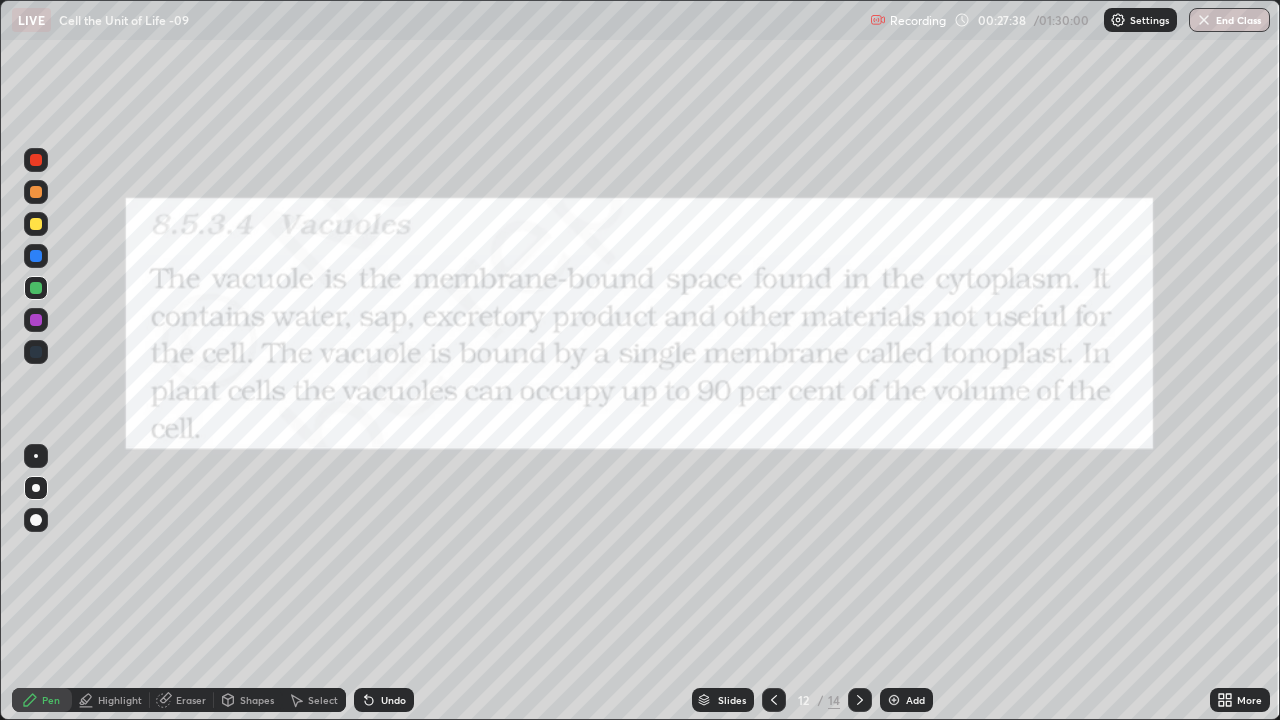 click on "Shapes" at bounding box center (248, 700) 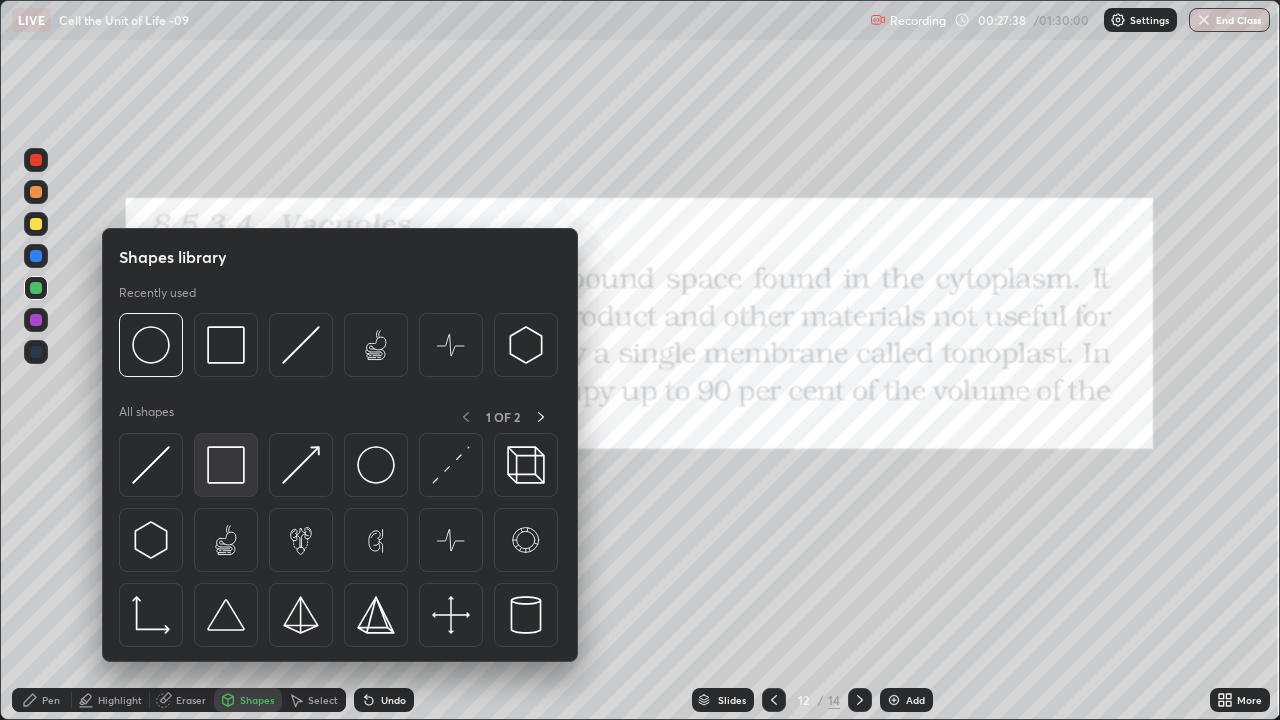 click at bounding box center [226, 465] 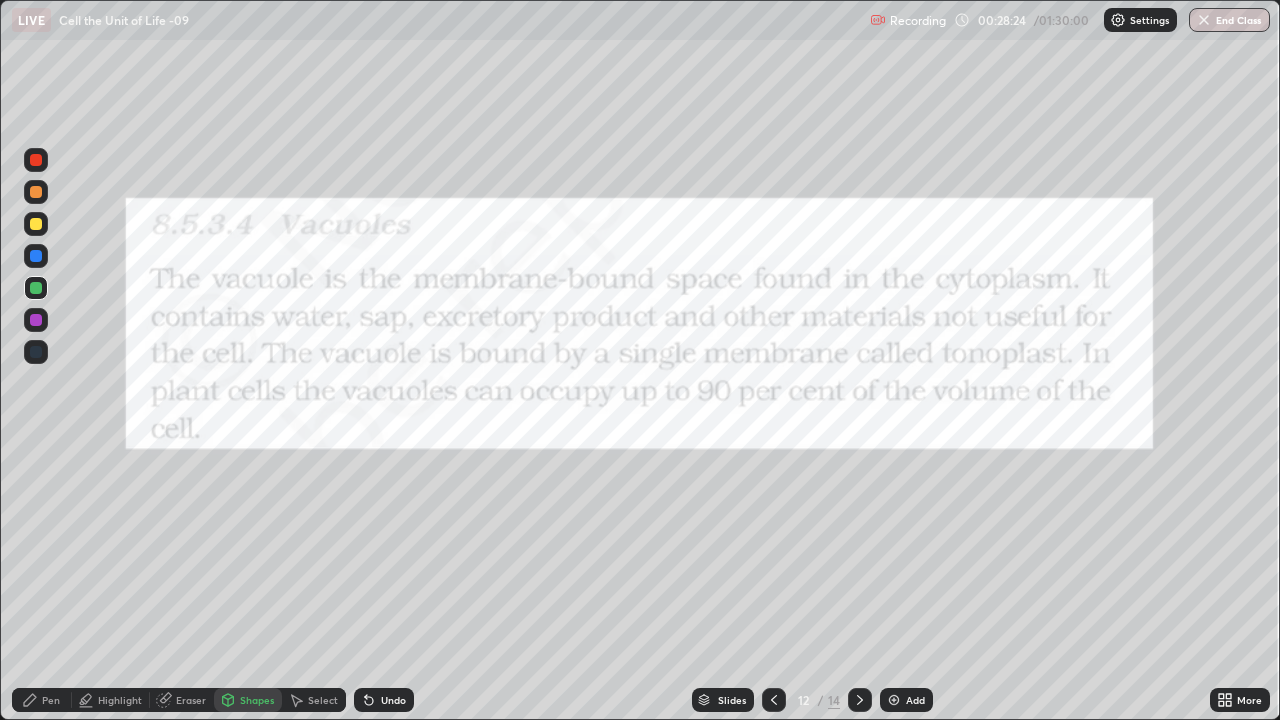 click 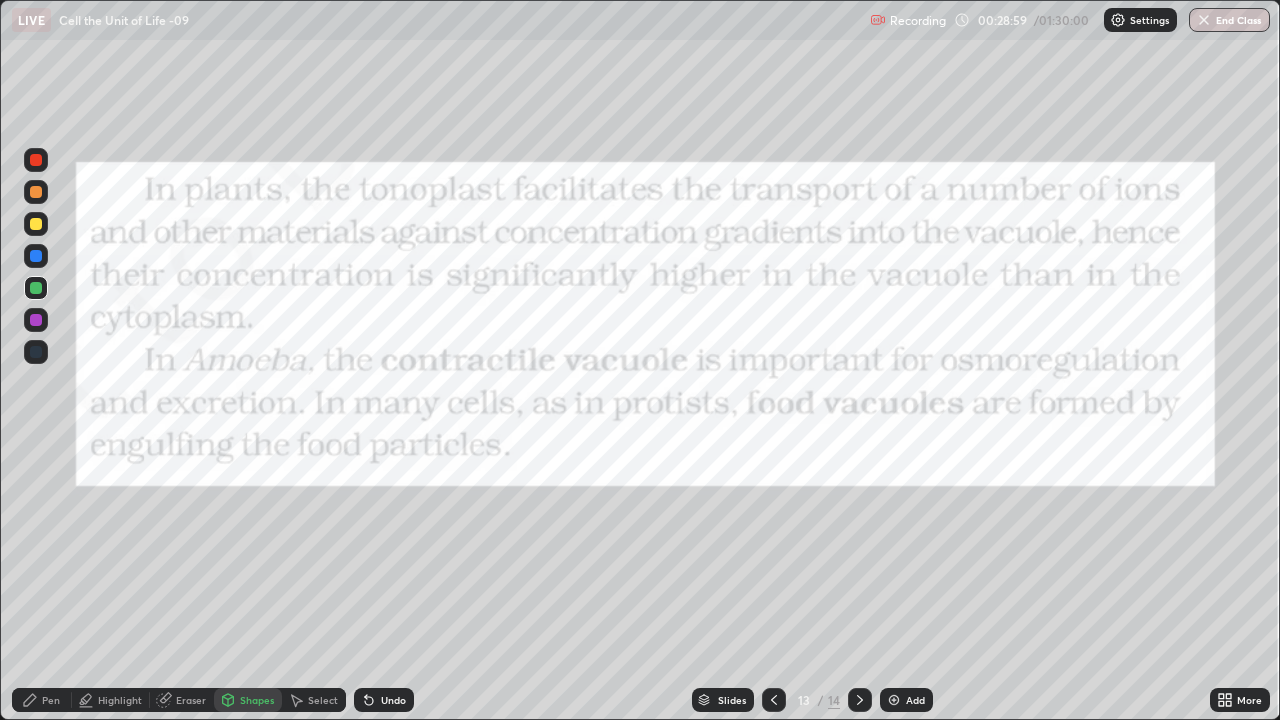 click on "Pen" at bounding box center (51, 700) 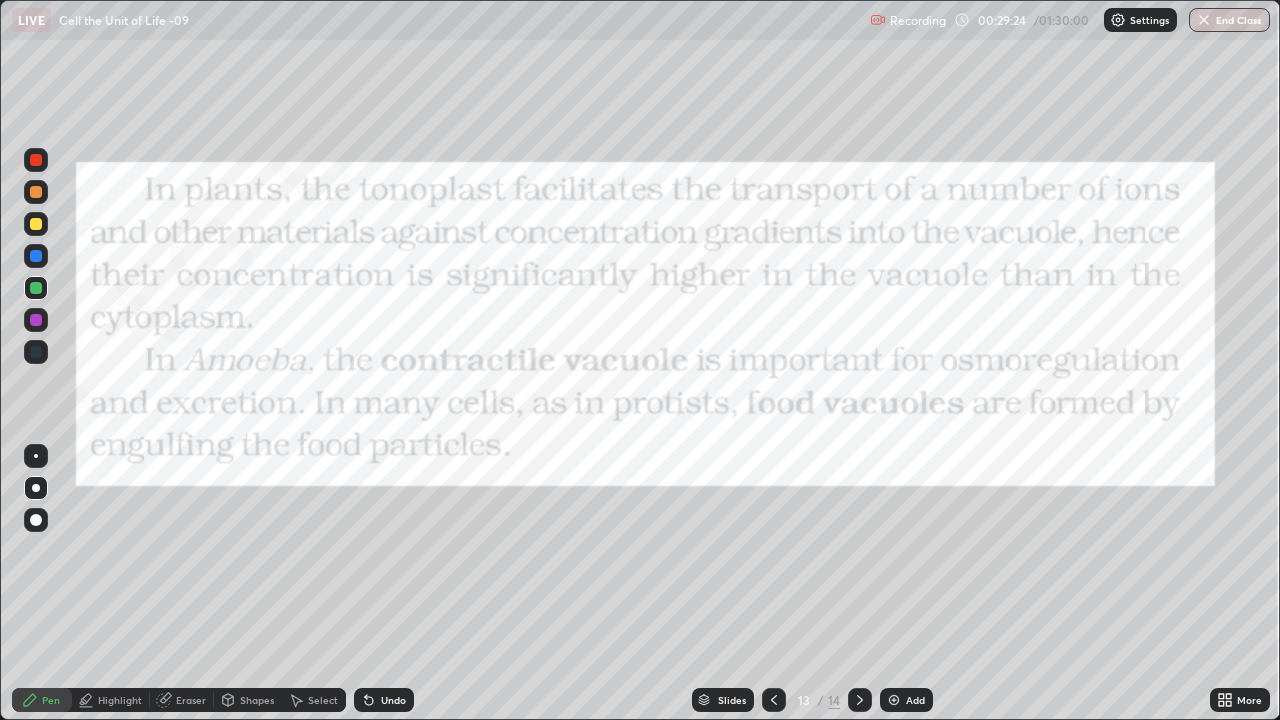 click at bounding box center (36, 160) 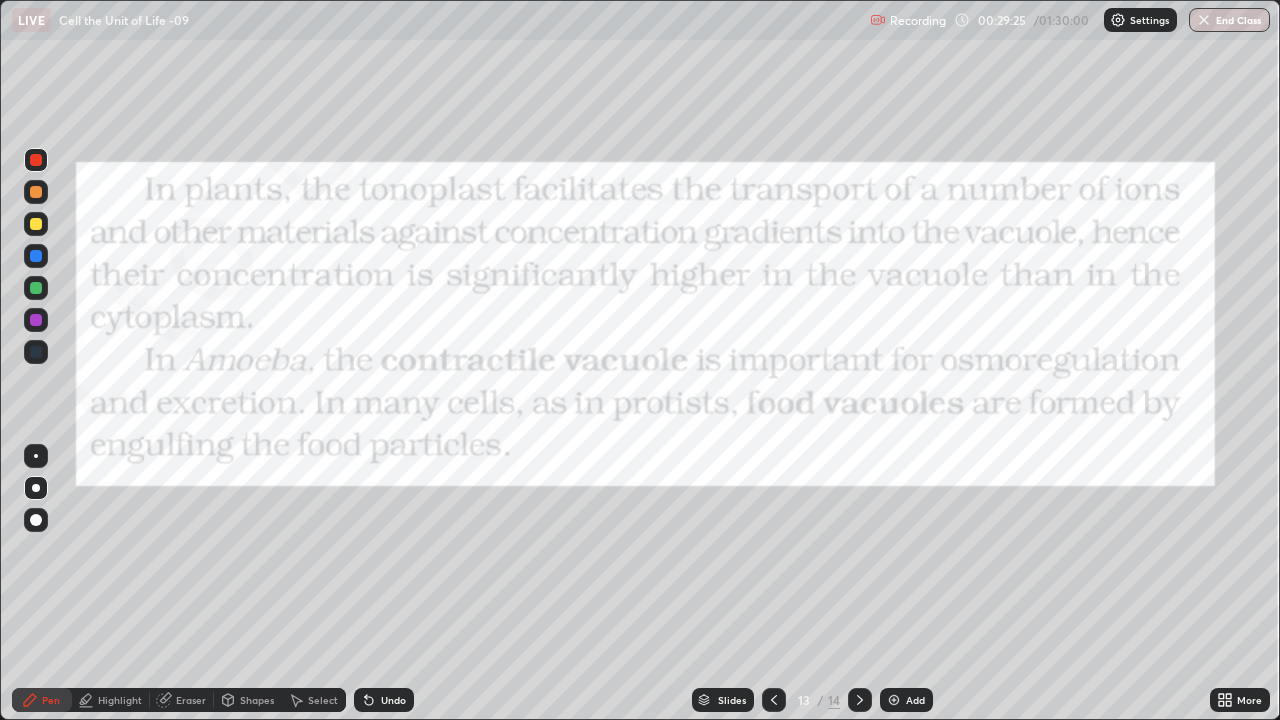 click on "Shapes" at bounding box center [257, 700] 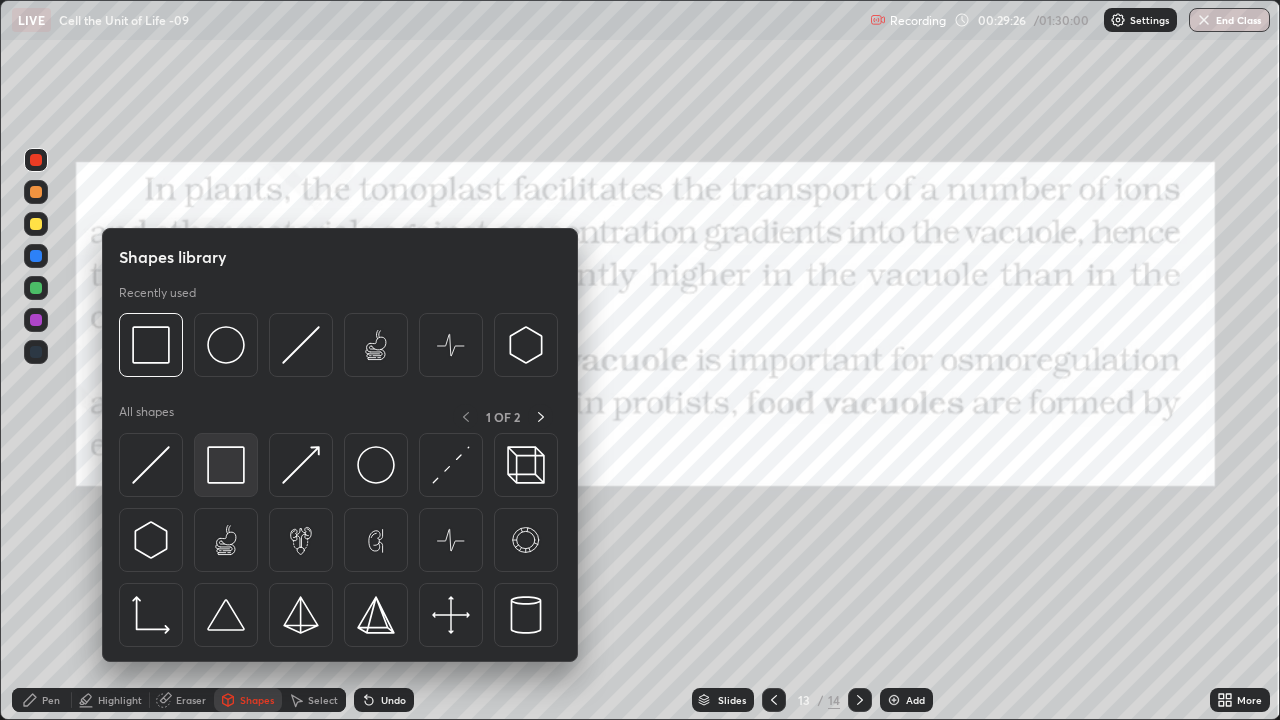 click at bounding box center [226, 465] 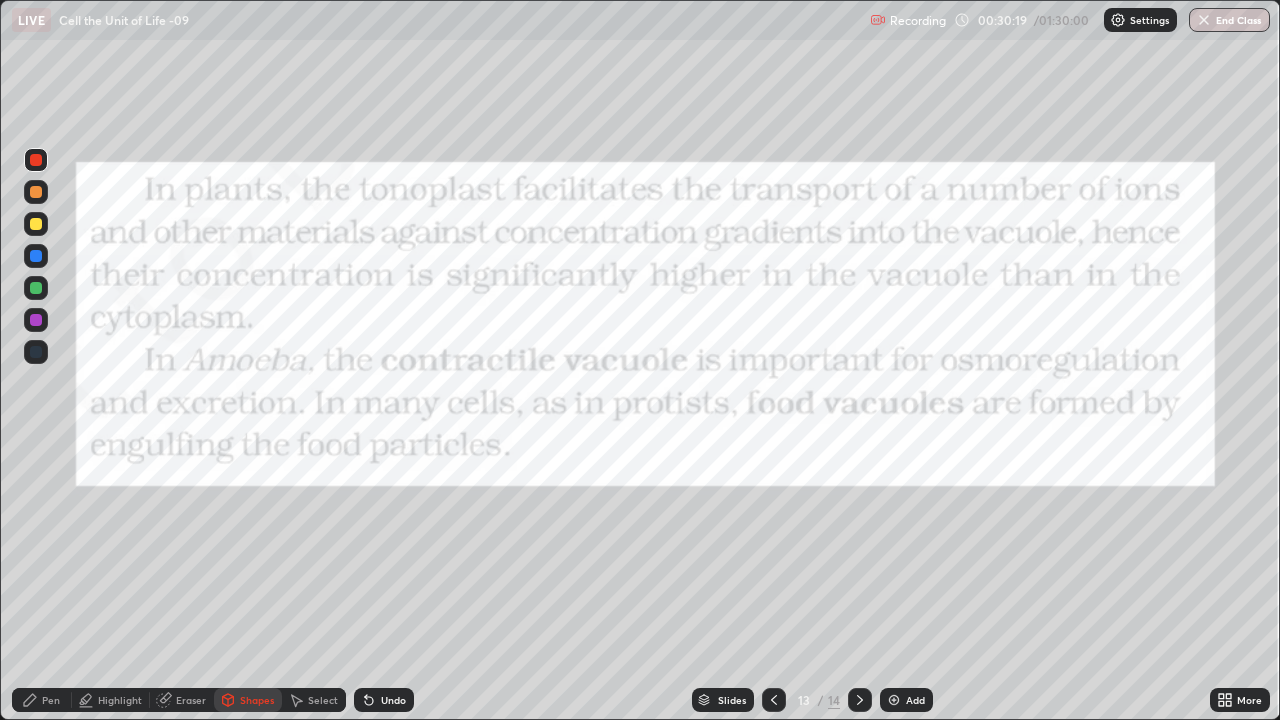 click on "Pen" at bounding box center (51, 700) 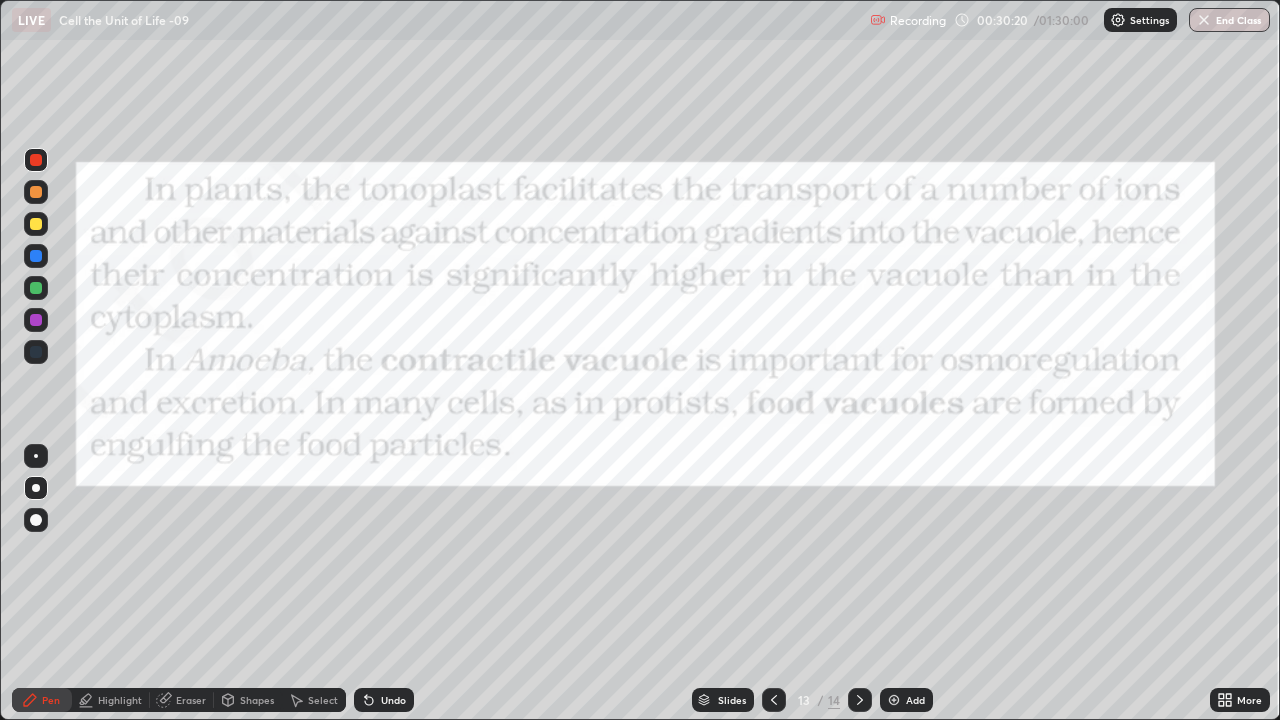 click at bounding box center [36, 488] 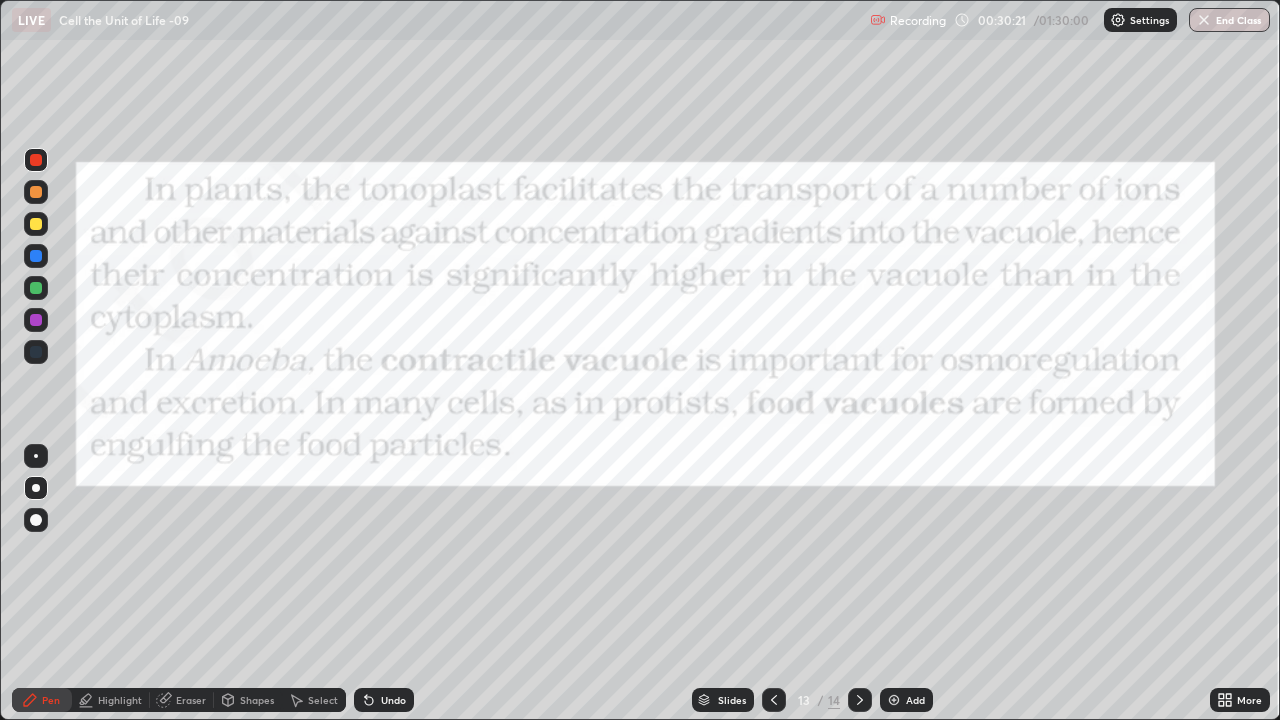 click at bounding box center (36, 320) 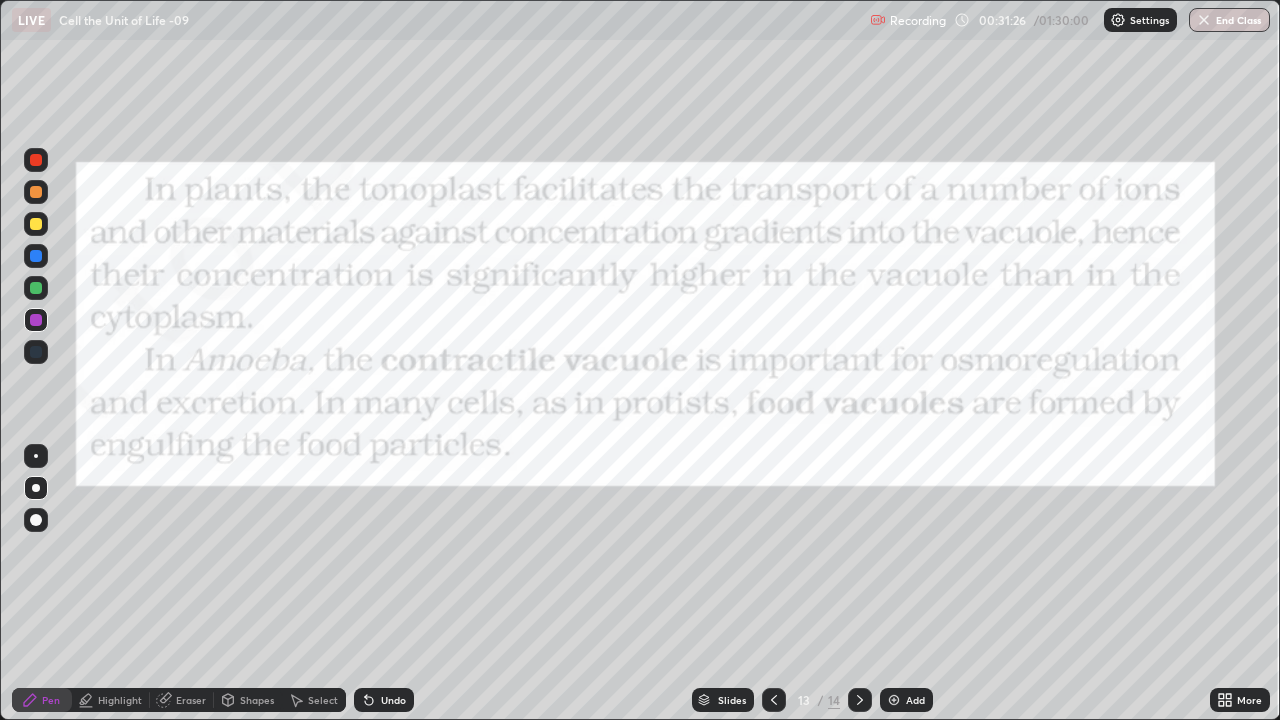 click 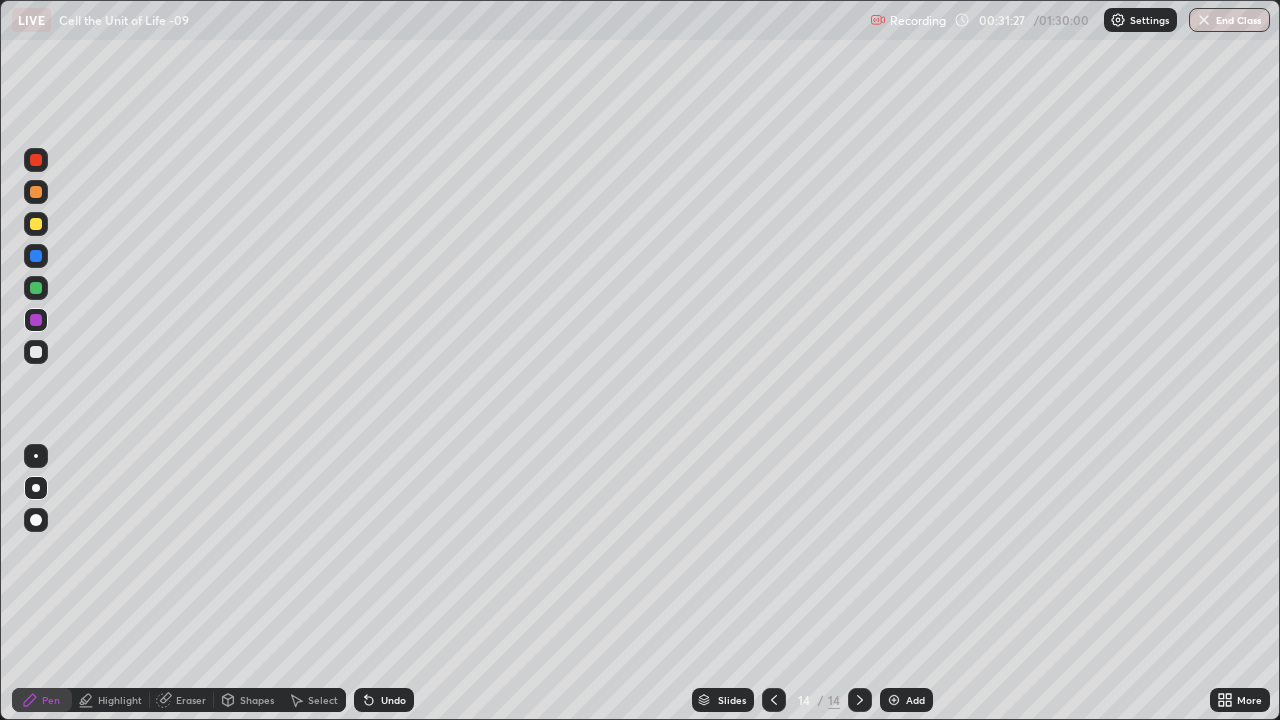 click at bounding box center [860, 700] 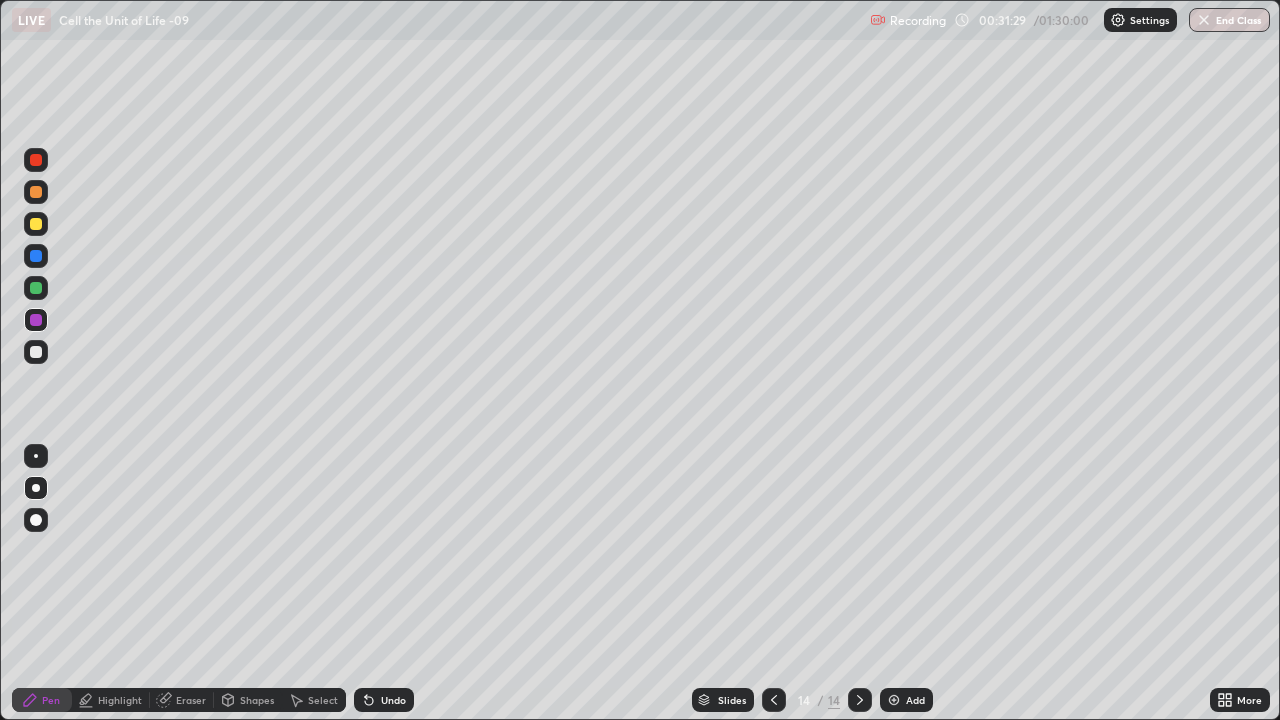 click 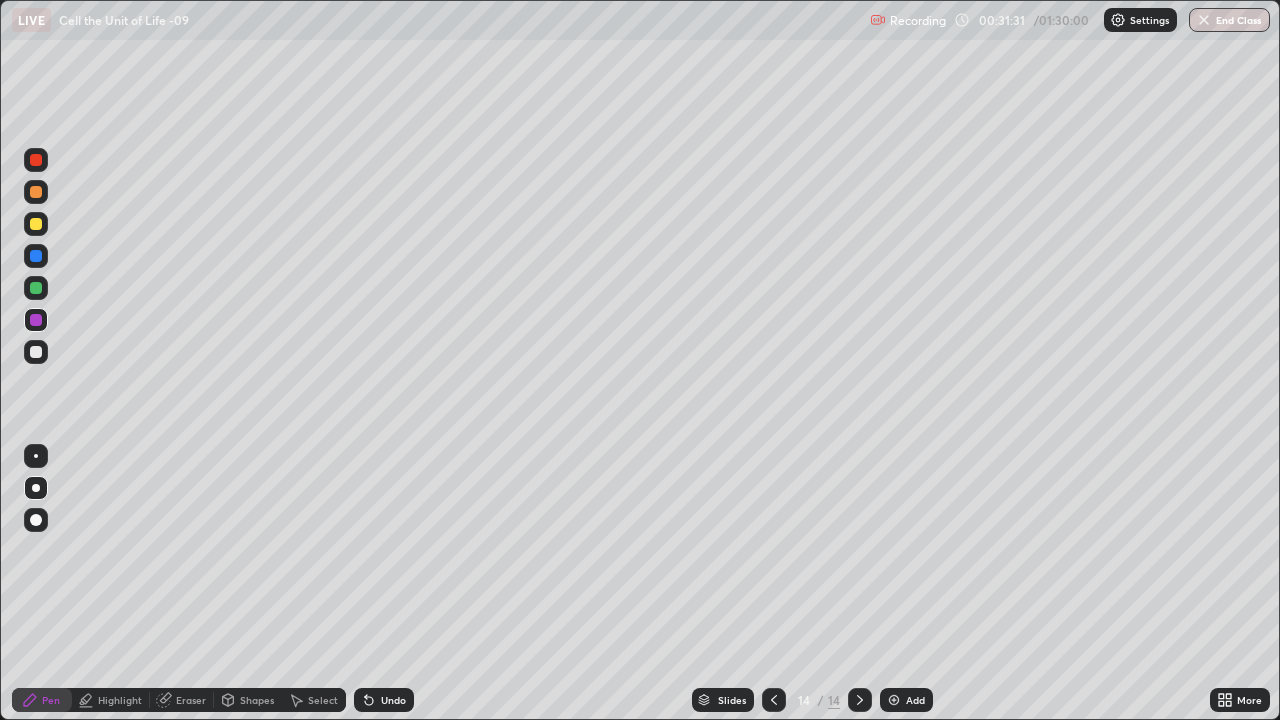 click 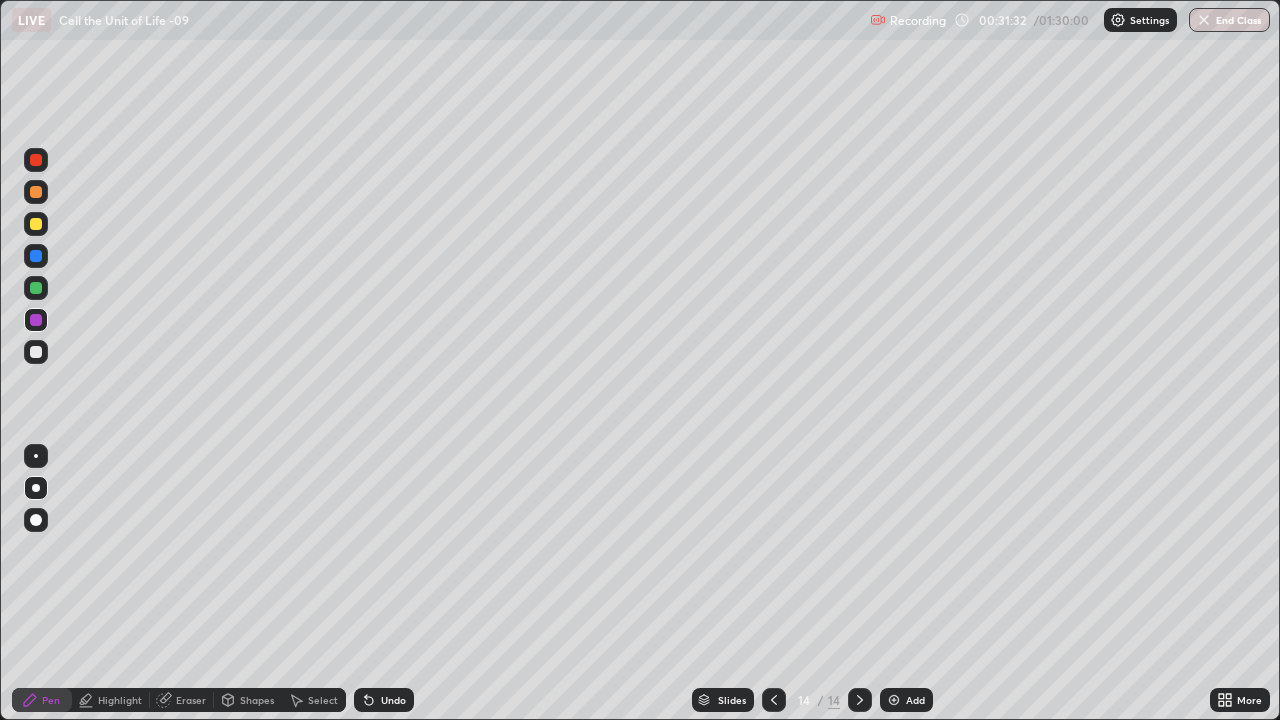 click on "Pen" at bounding box center [42, 700] 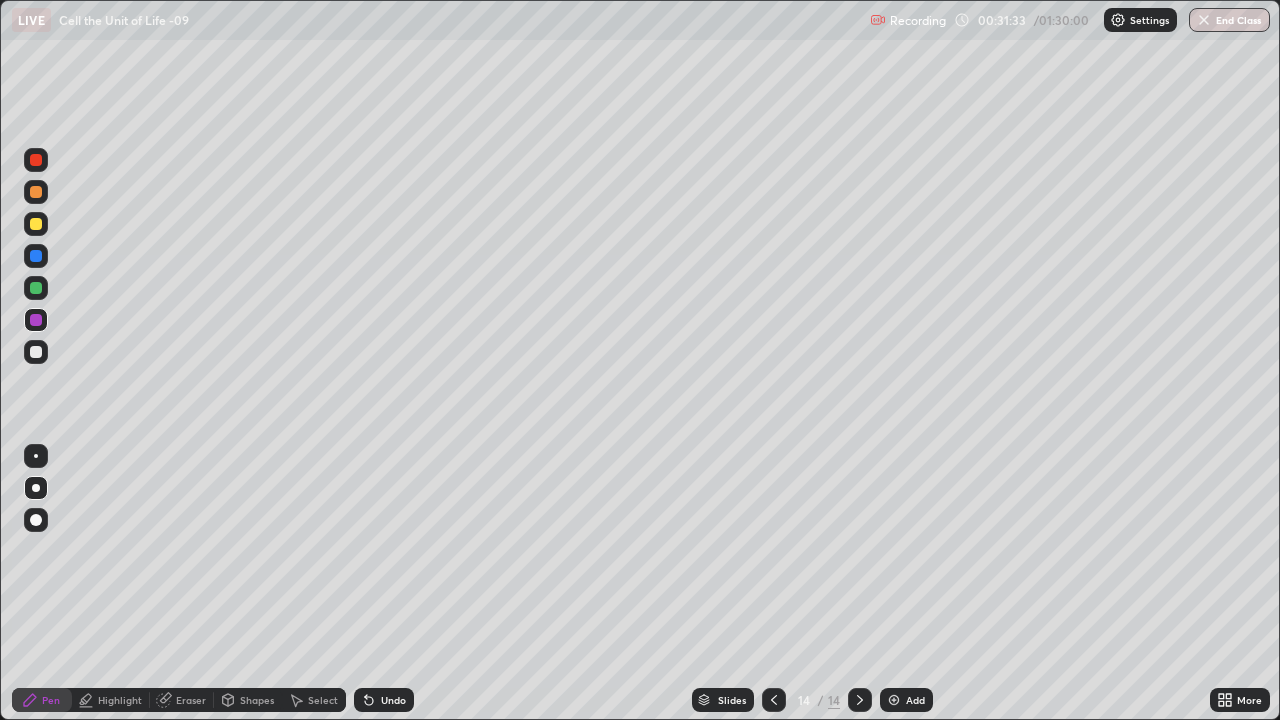 click at bounding box center [36, 352] 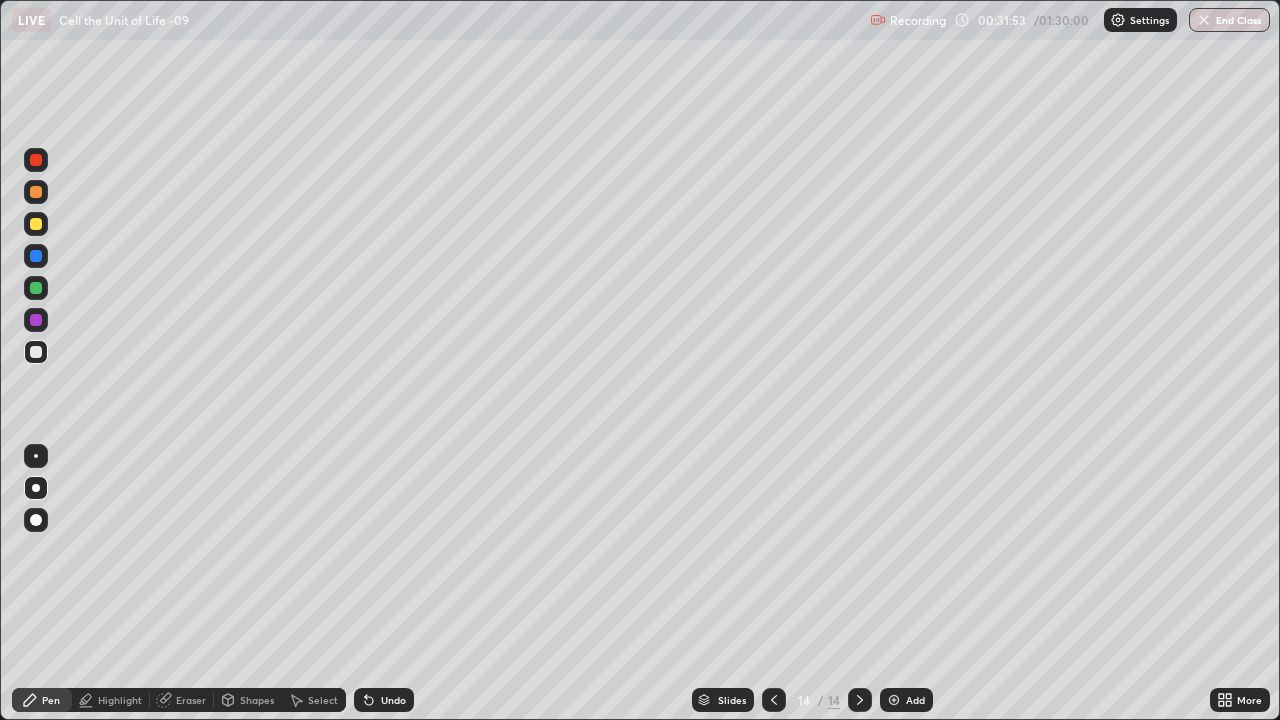 click at bounding box center (36, 320) 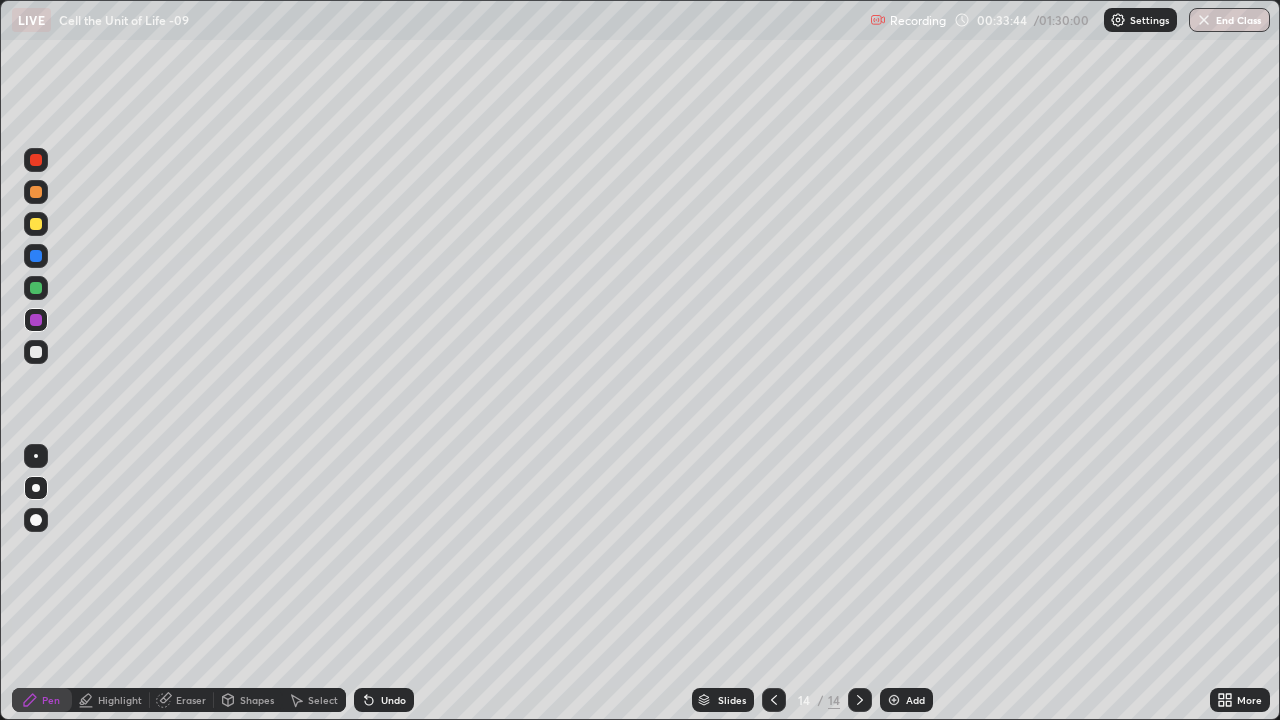 click 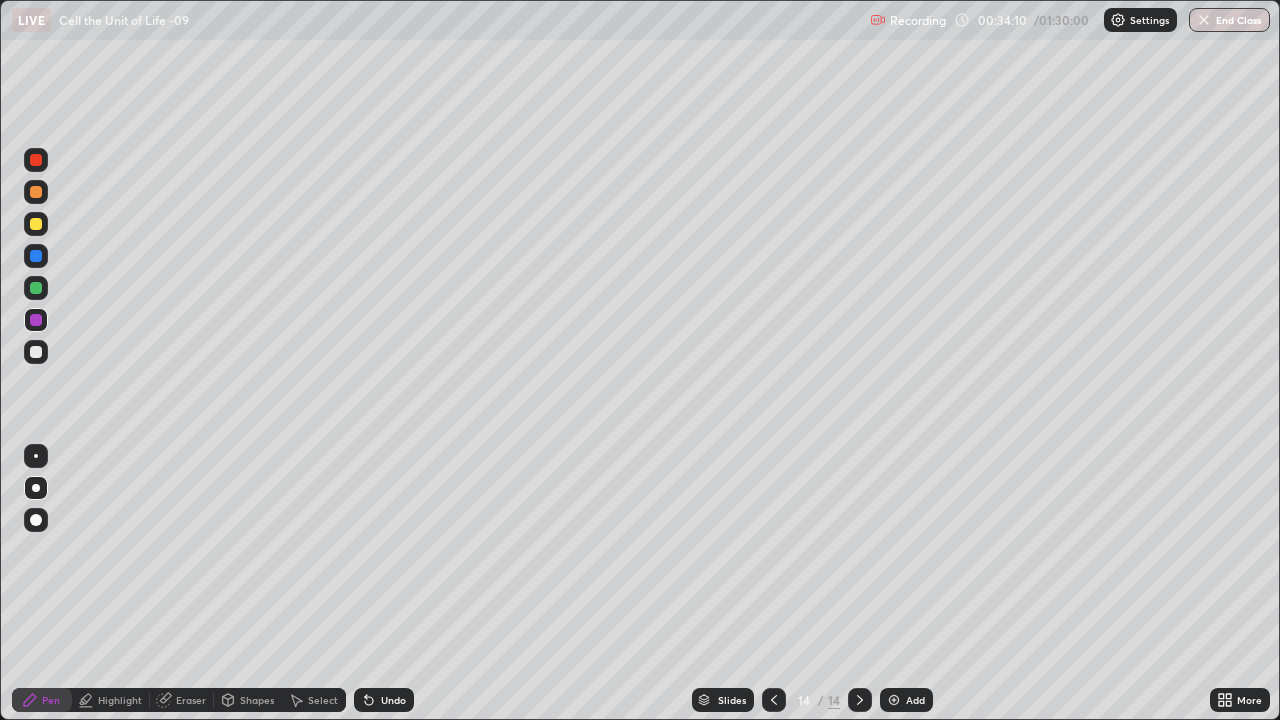 click on "Pen" at bounding box center (51, 700) 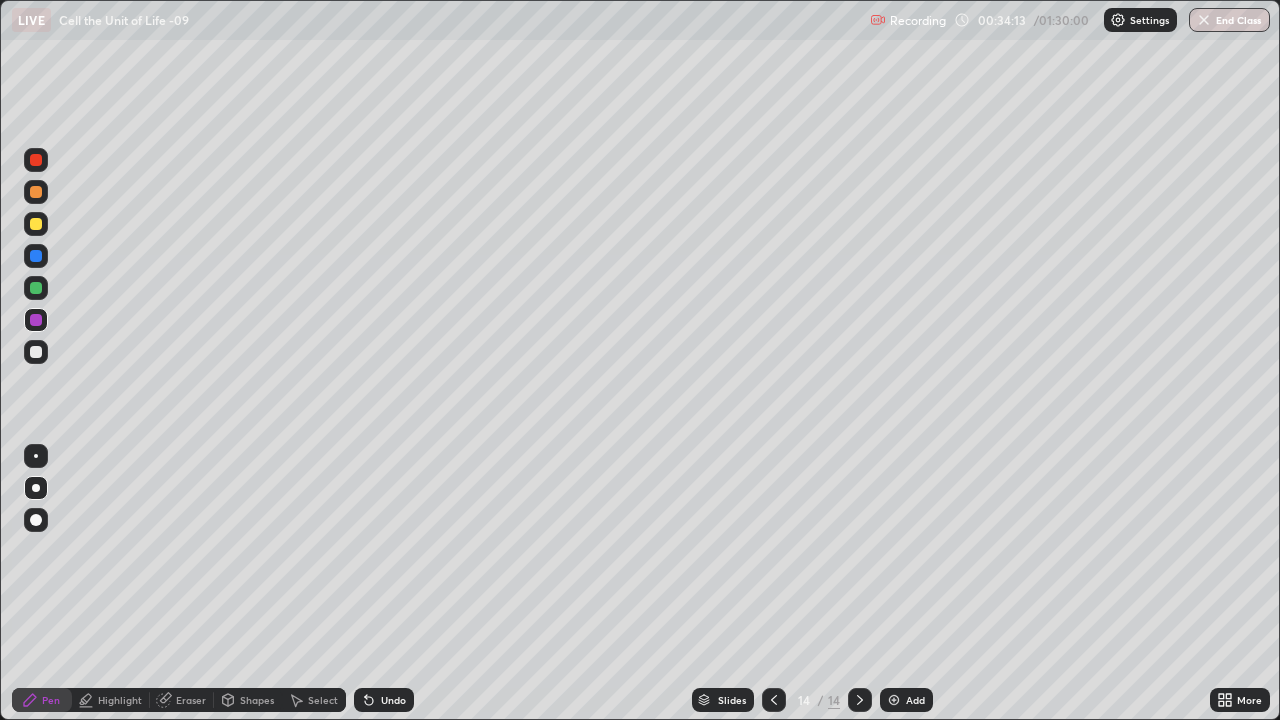 click 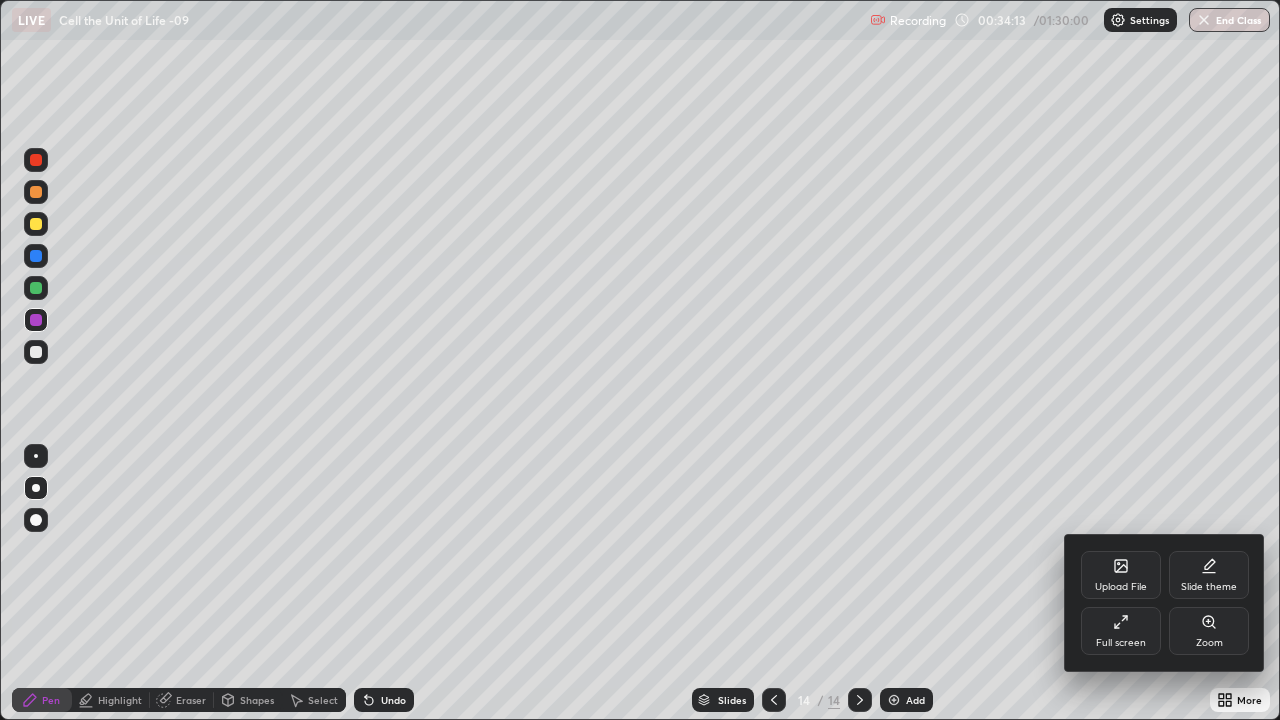 click on "Upload File" at bounding box center (1121, 575) 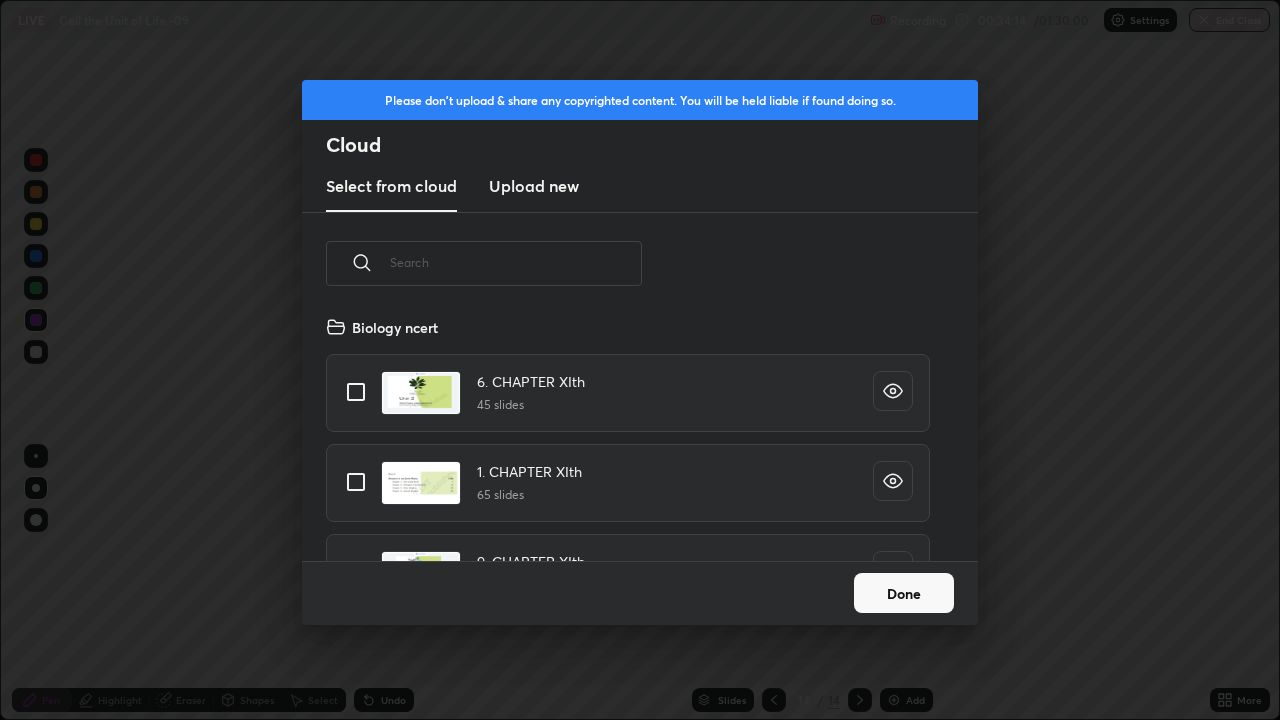 scroll, scrollTop: 7, scrollLeft: 11, axis: both 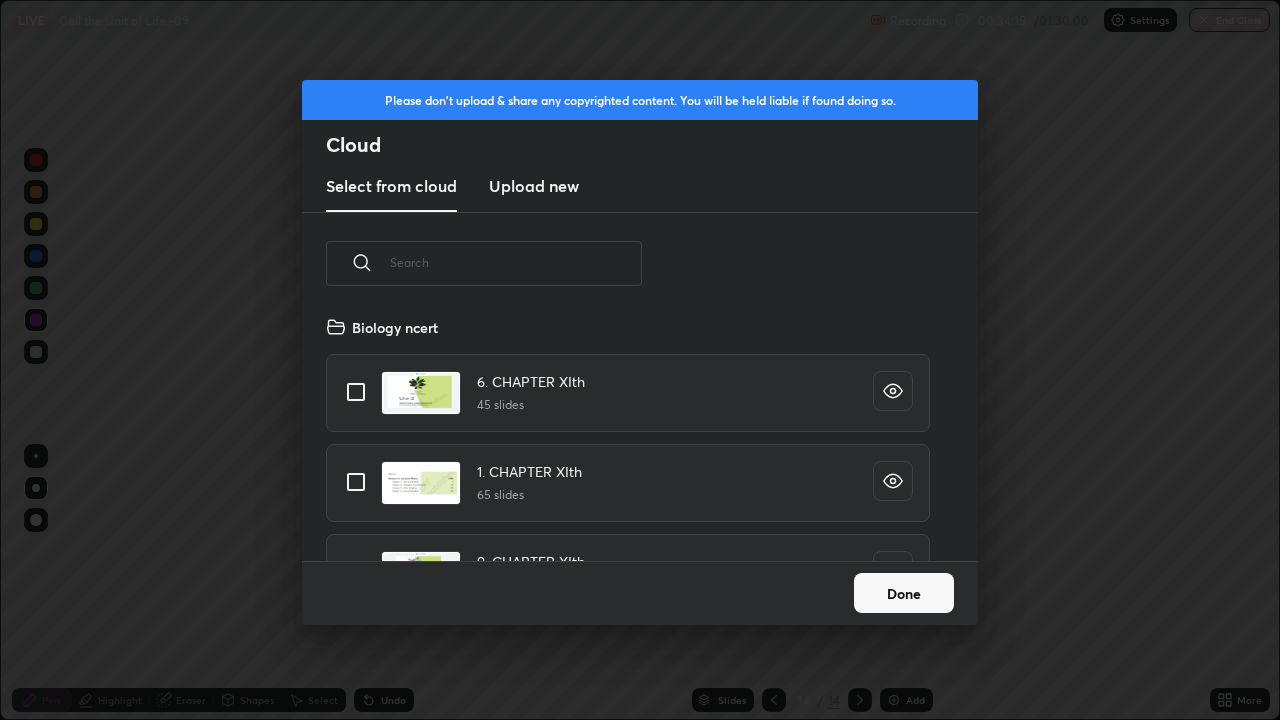 click at bounding box center [516, 262] 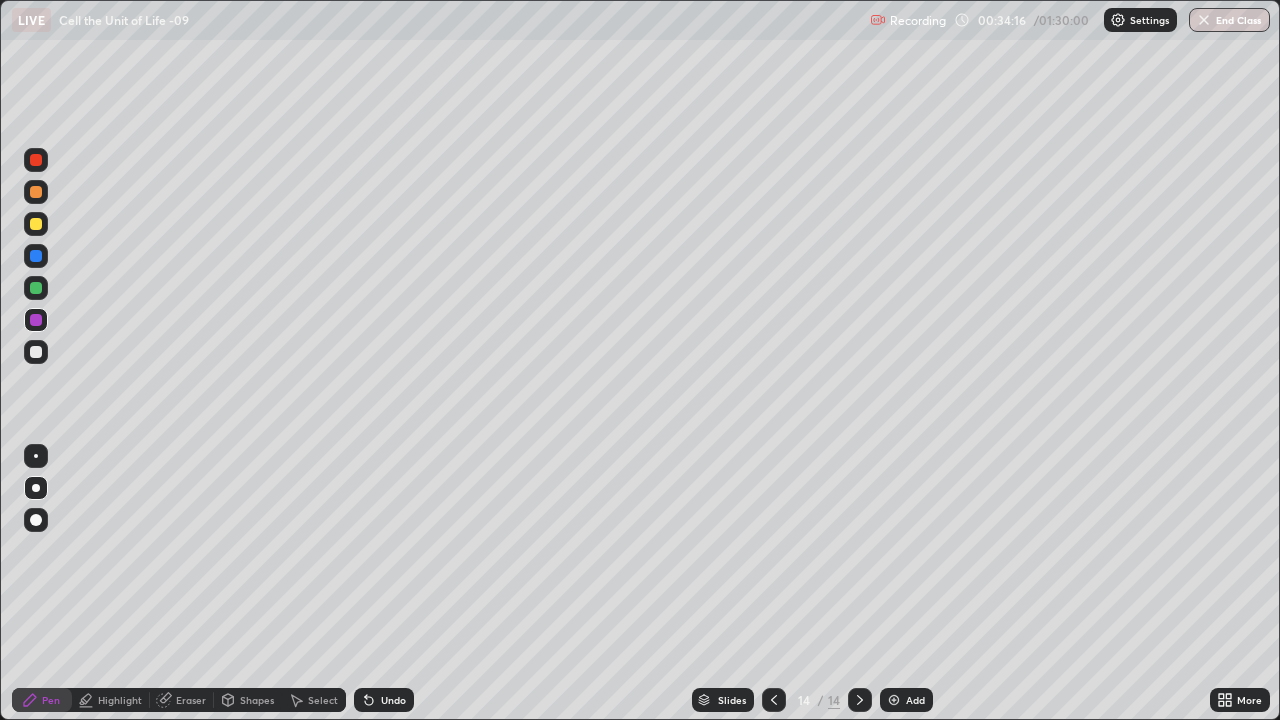 click 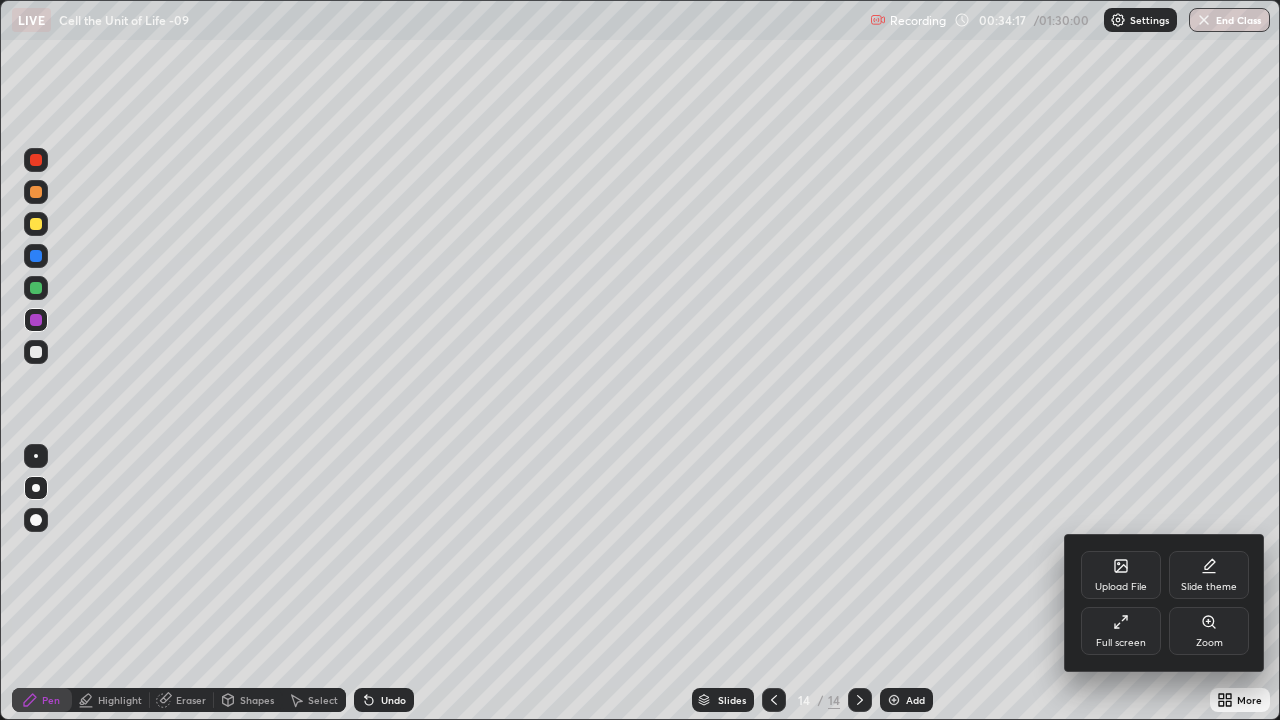 click on "Full screen" at bounding box center [1121, 631] 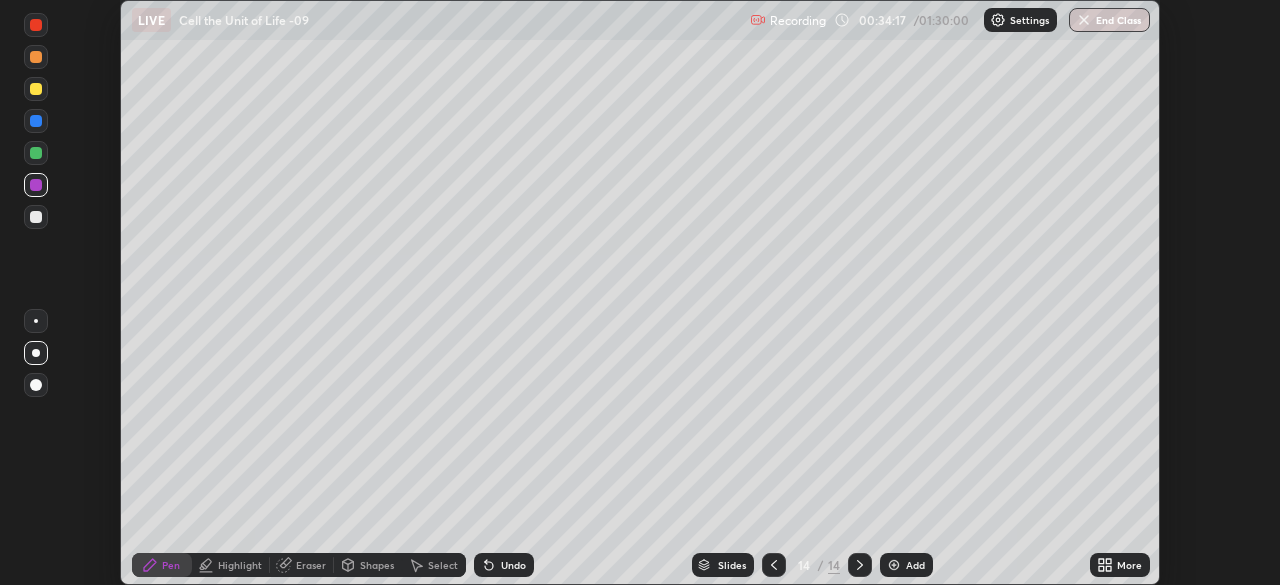 scroll, scrollTop: 585, scrollLeft: 1280, axis: both 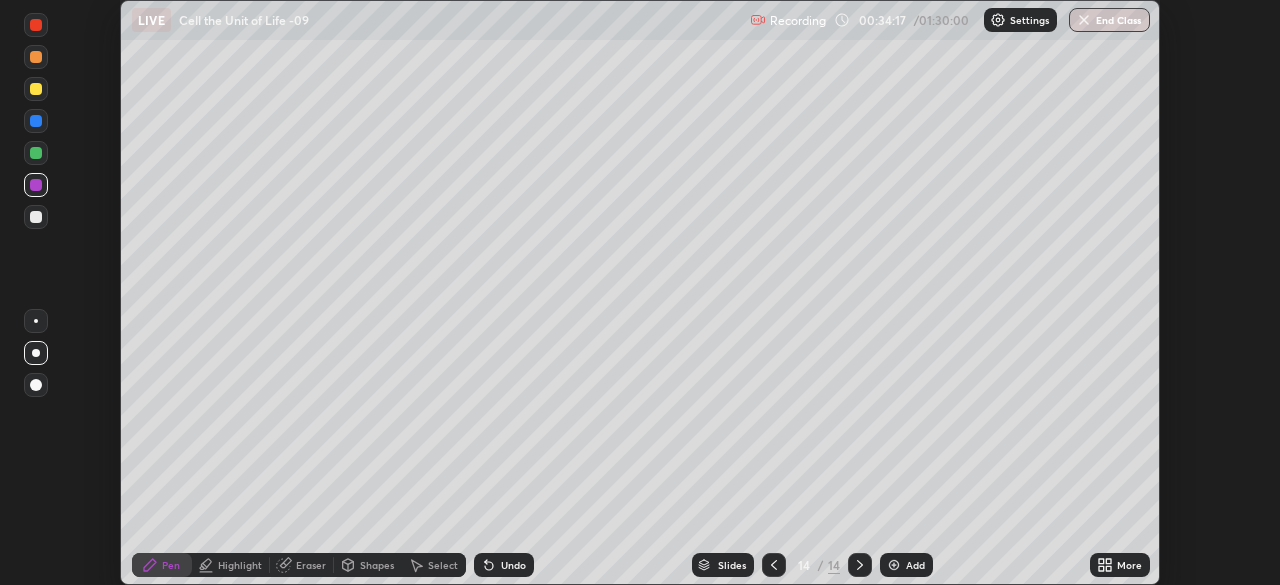 click 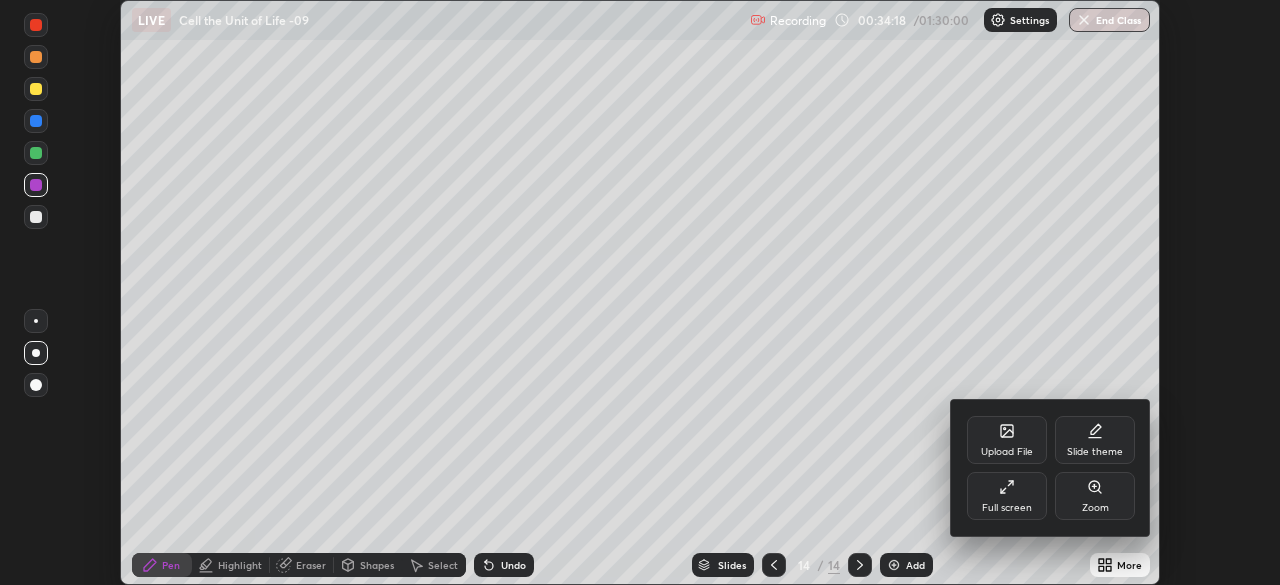 click on "Upload File" at bounding box center (1007, 440) 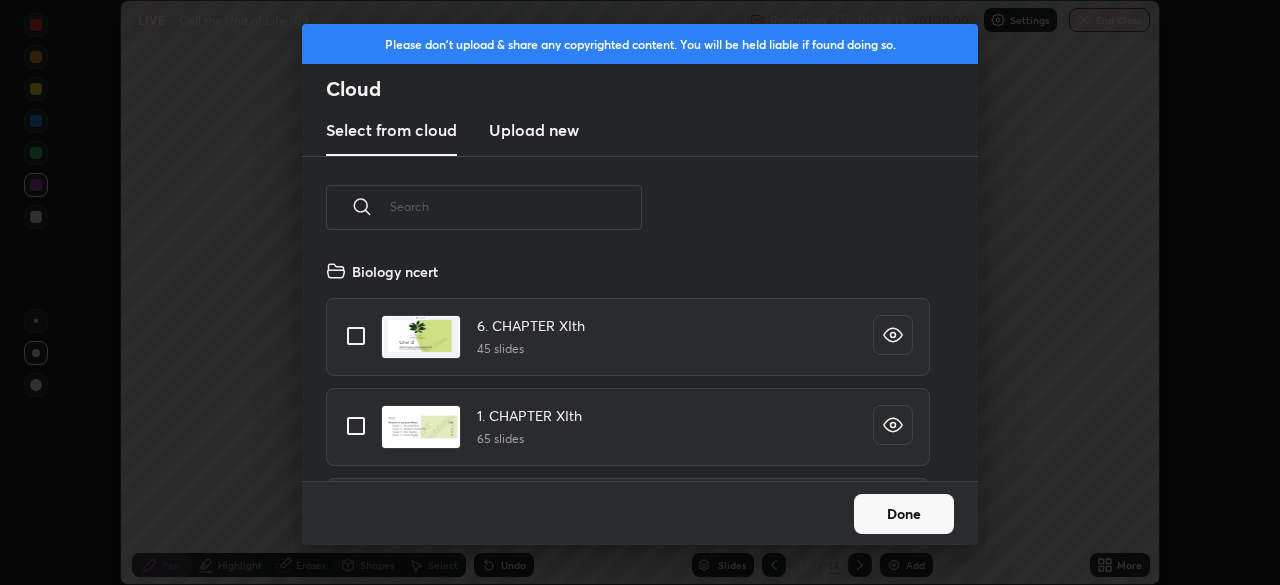 scroll, scrollTop: 7, scrollLeft: 11, axis: both 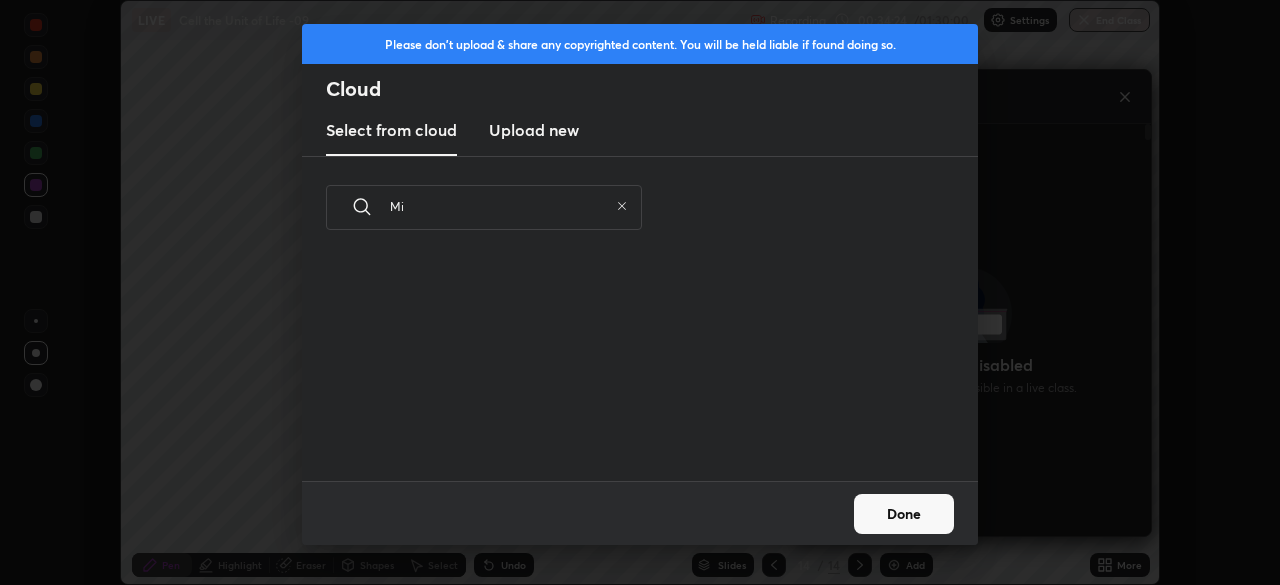type on "M" 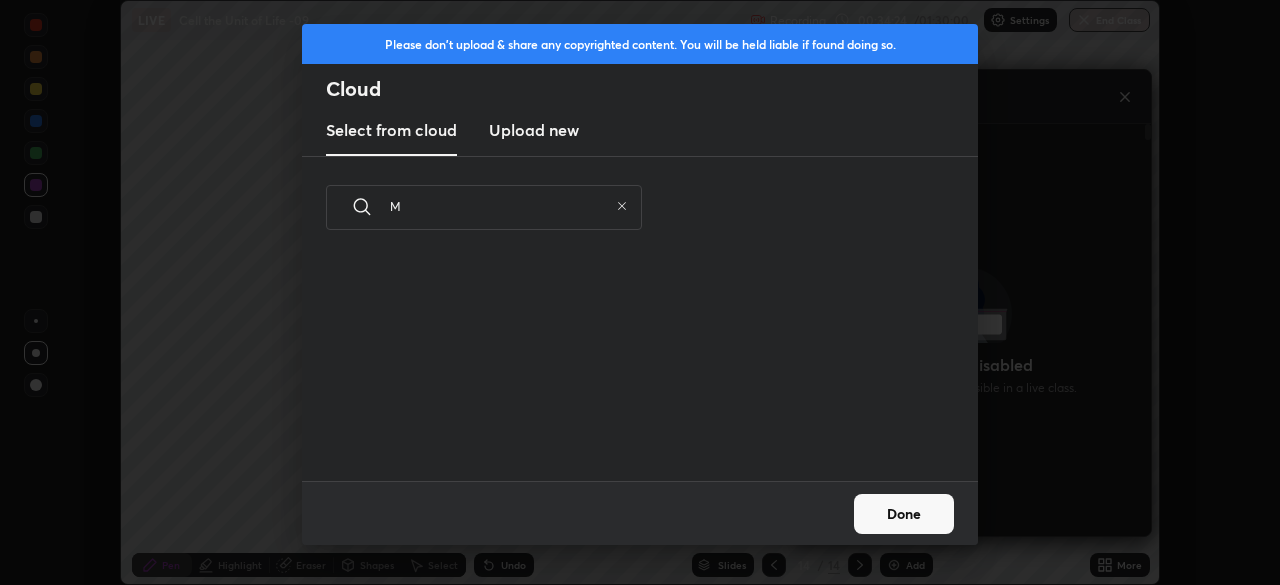 type 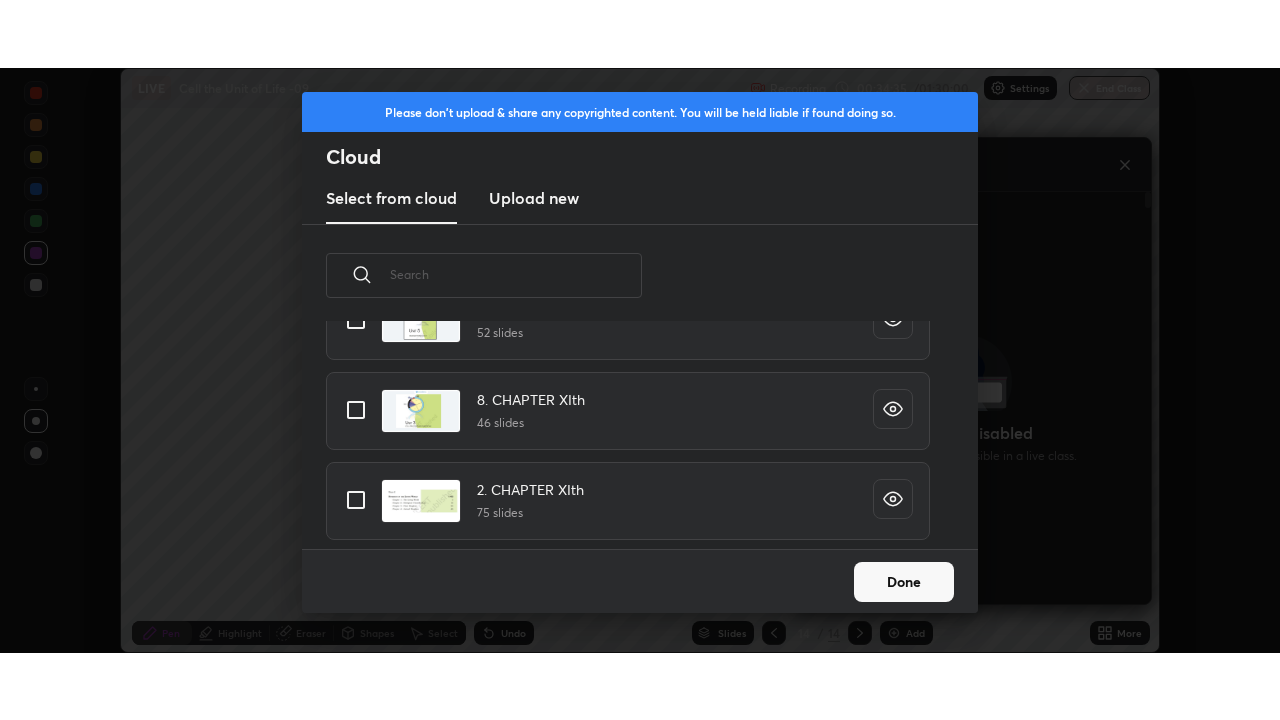 scroll, scrollTop: 1653, scrollLeft: 0, axis: vertical 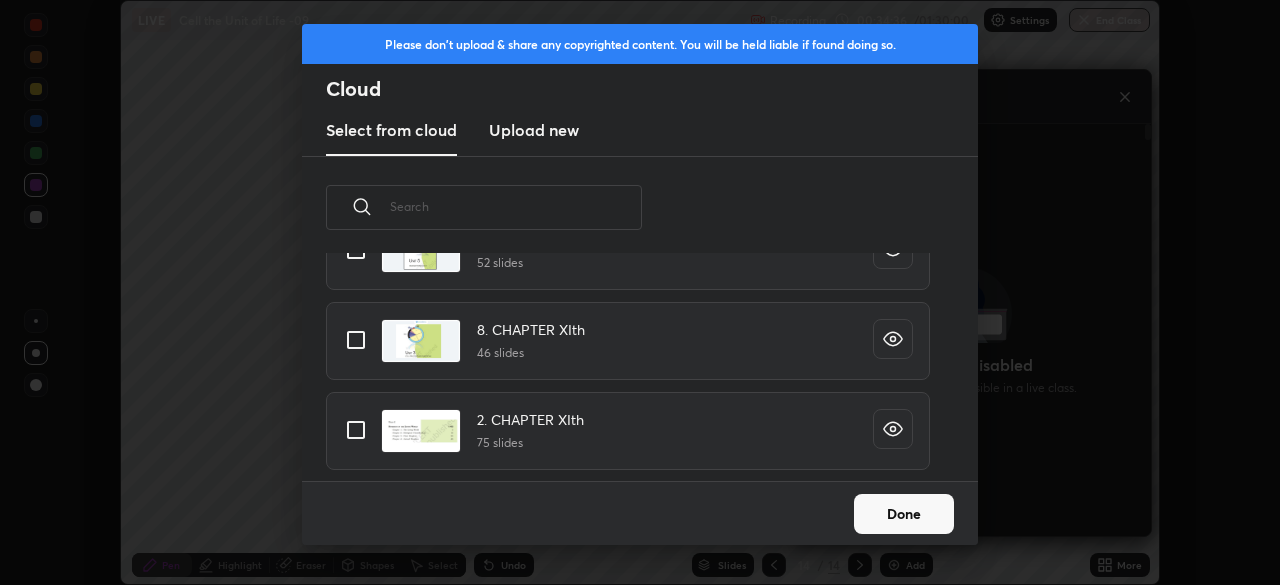 click at bounding box center (356, 340) 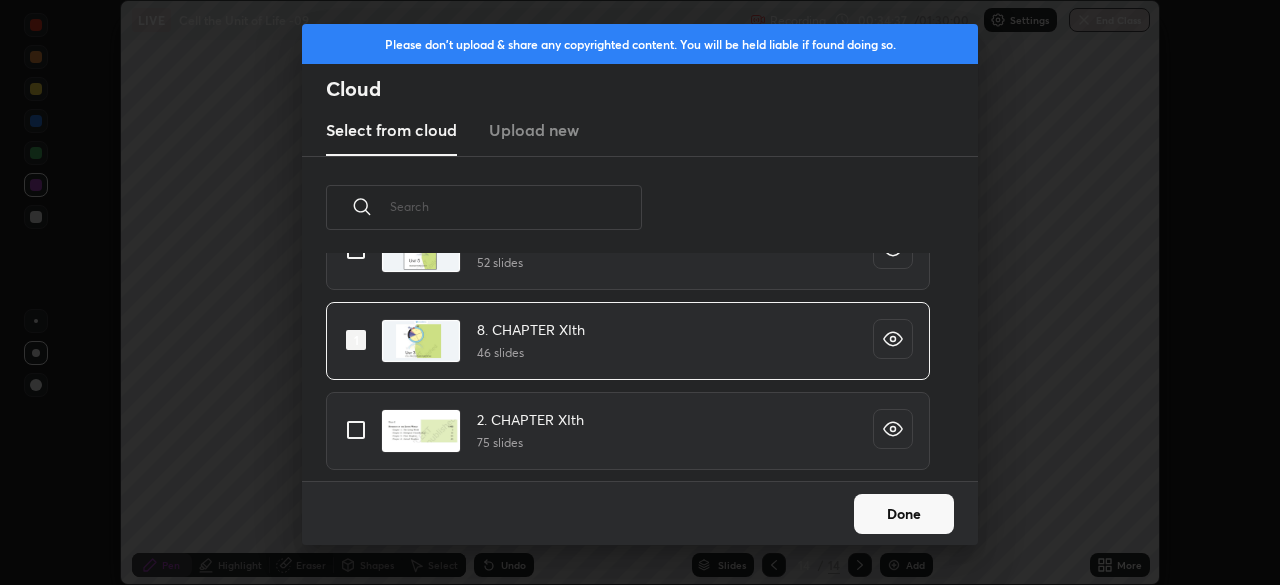 click on "Done" at bounding box center (904, 514) 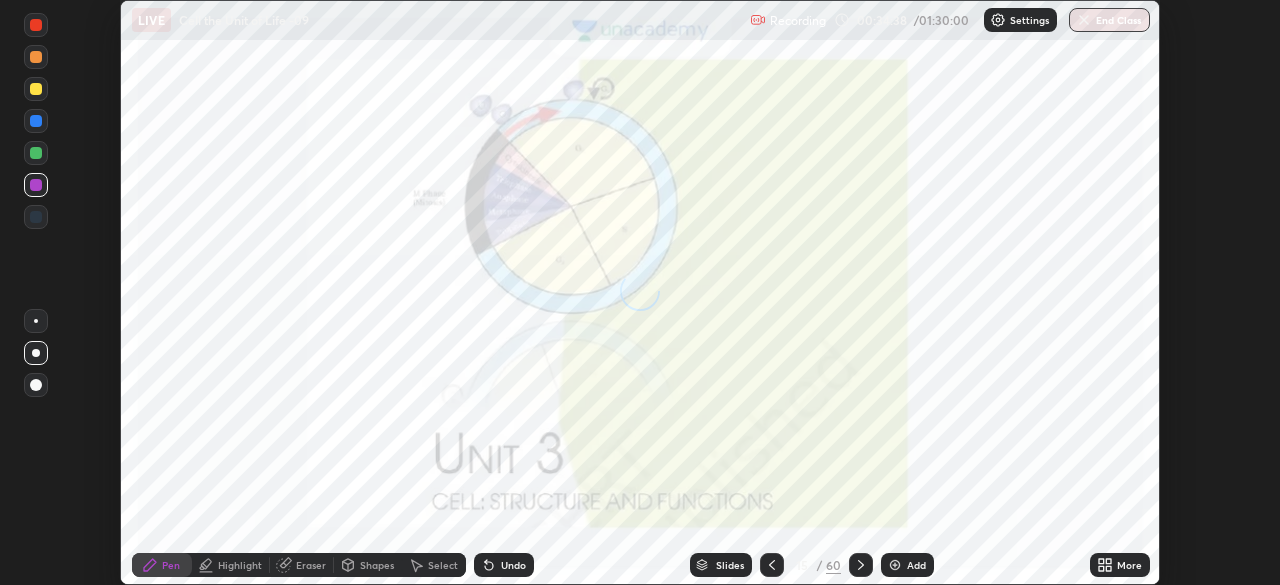 click 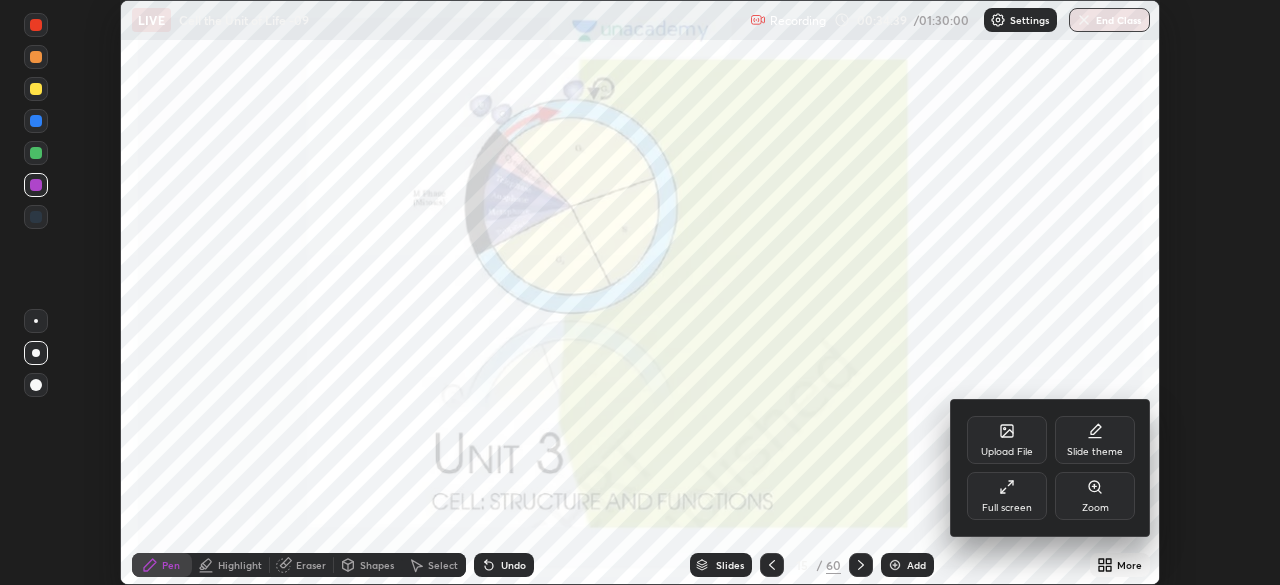 click on "Full screen" at bounding box center (1007, 508) 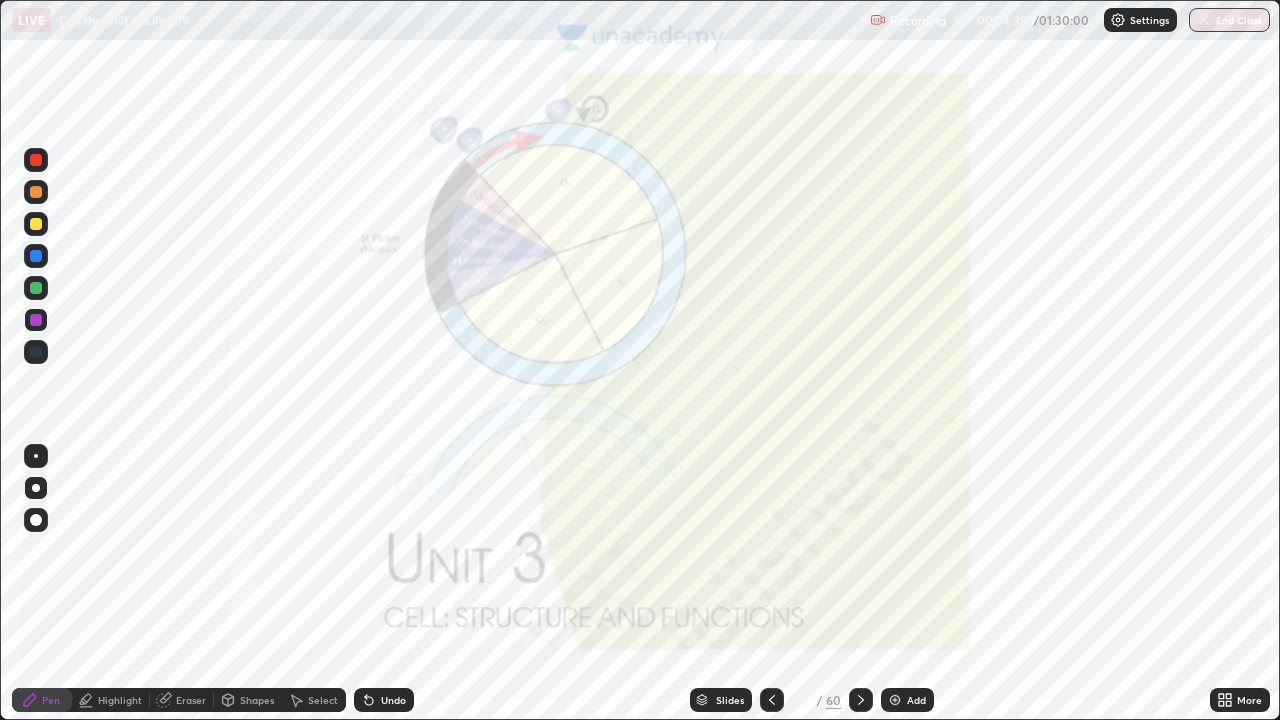 scroll, scrollTop: 99280, scrollLeft: 98720, axis: both 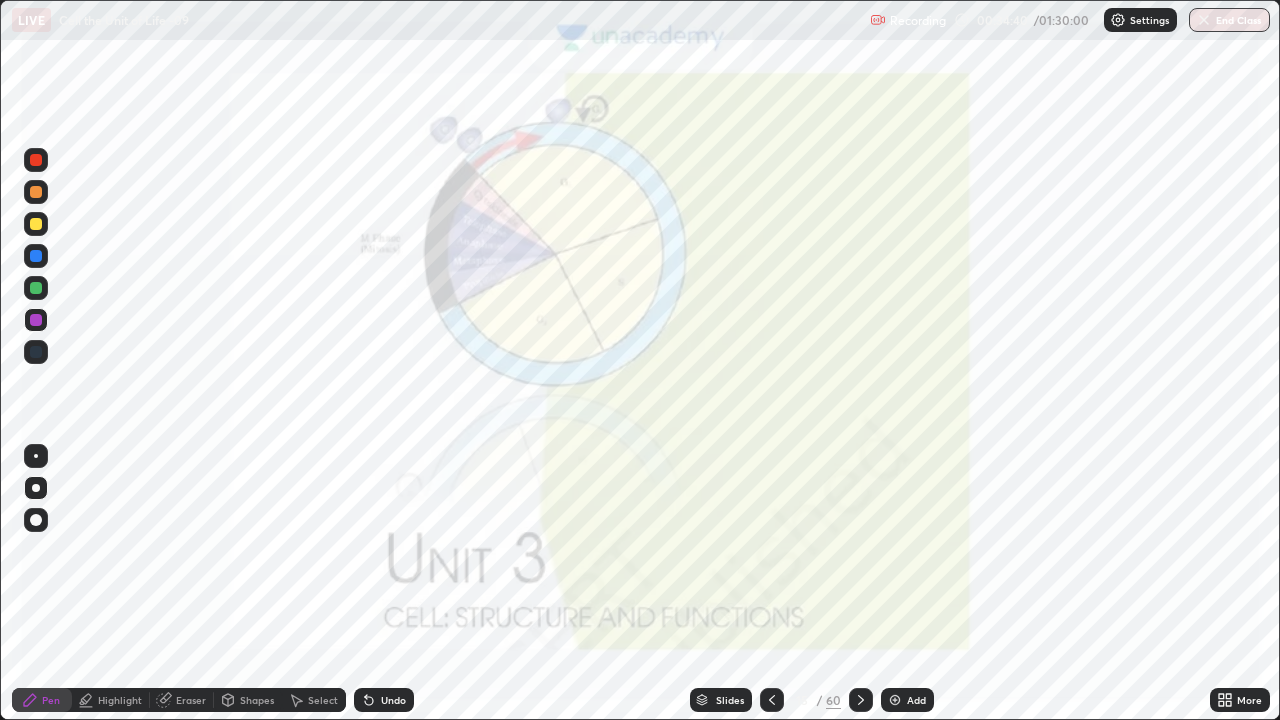 click 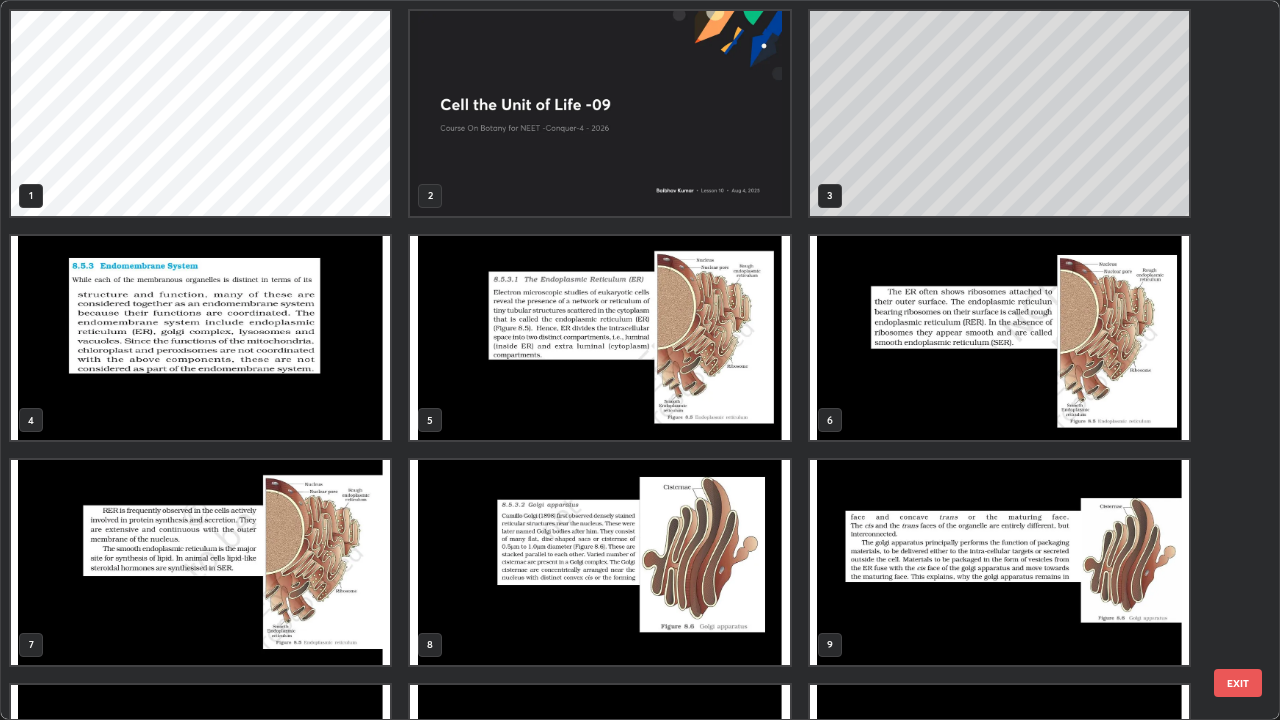 scroll, scrollTop: 405, scrollLeft: 0, axis: vertical 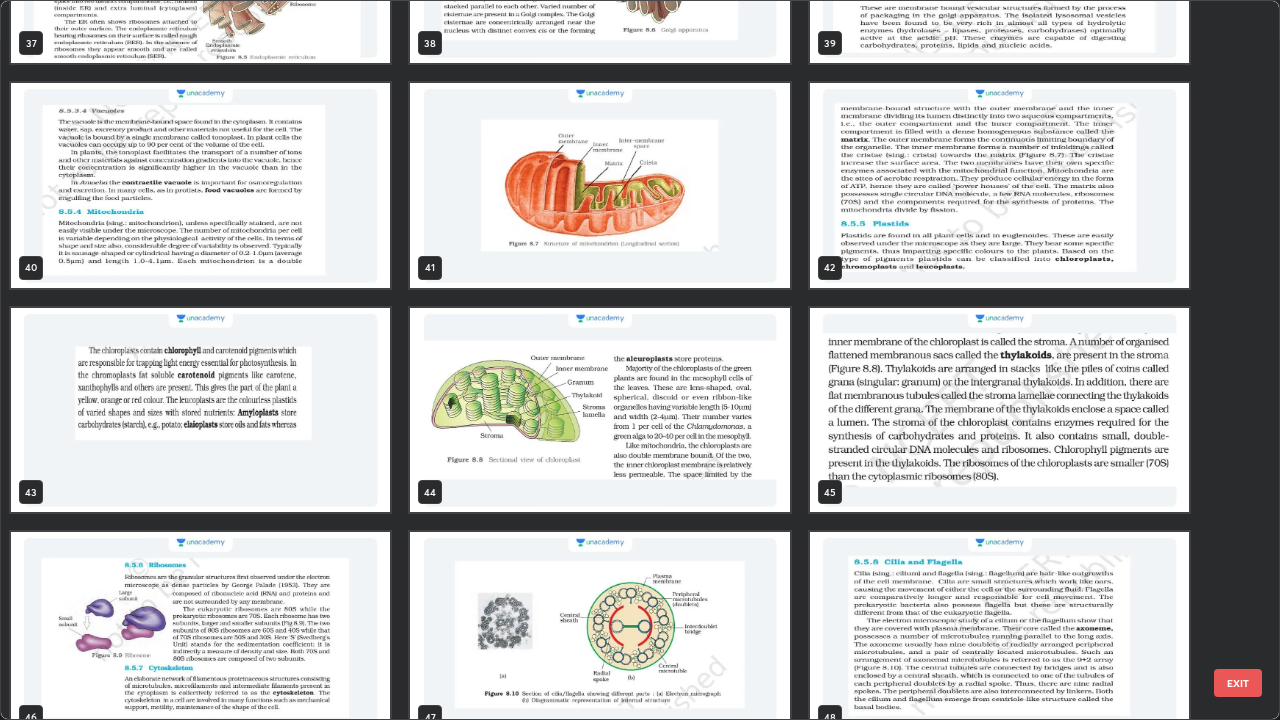 click at bounding box center (599, 185) 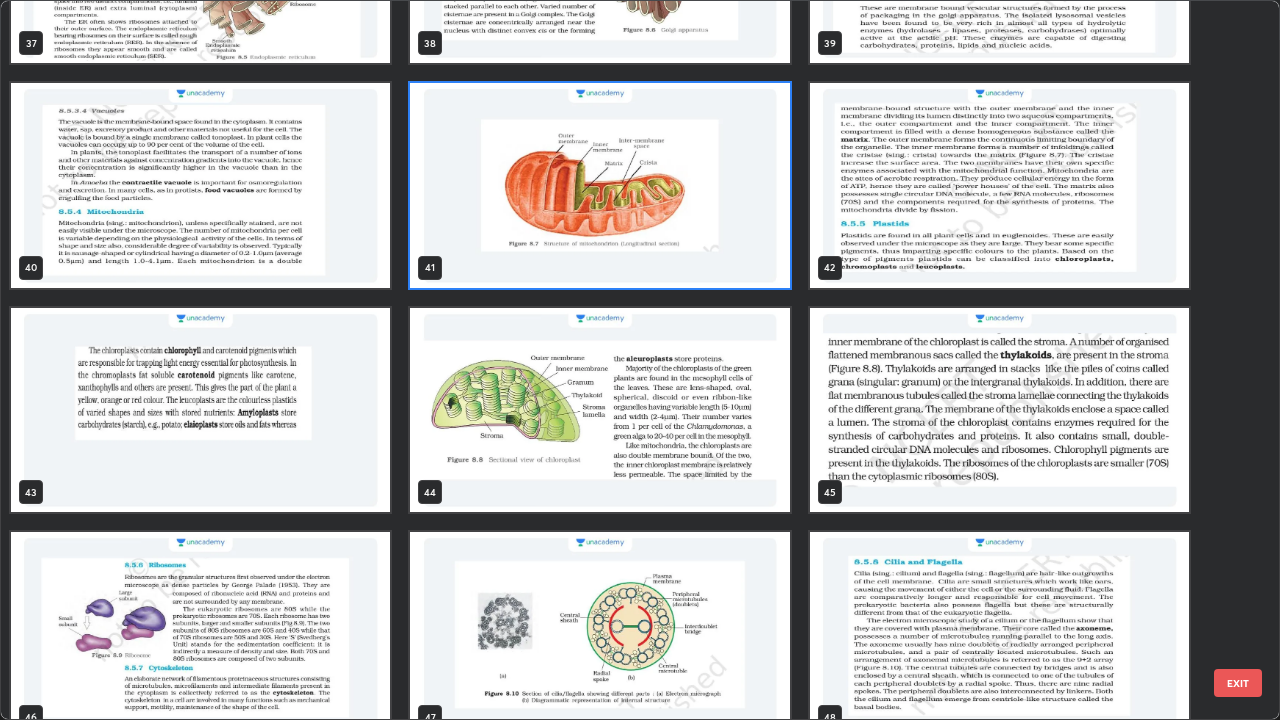 click at bounding box center (599, 185) 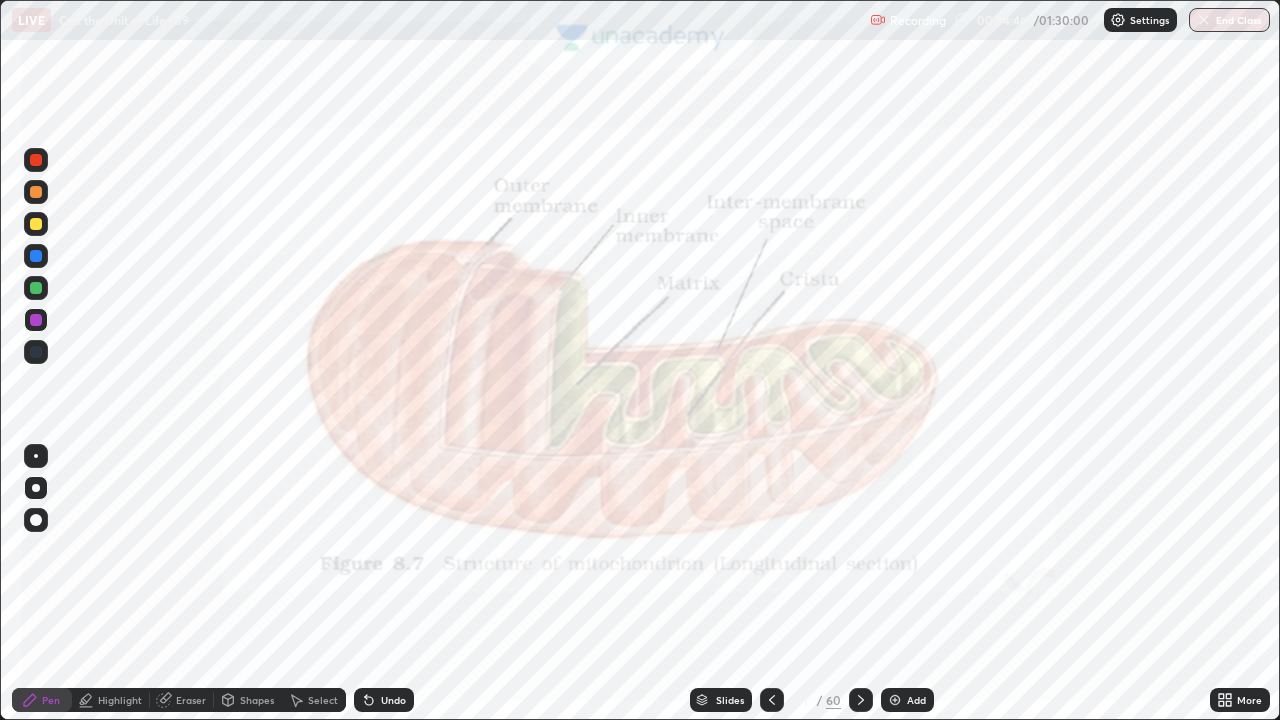 click at bounding box center (599, 185) 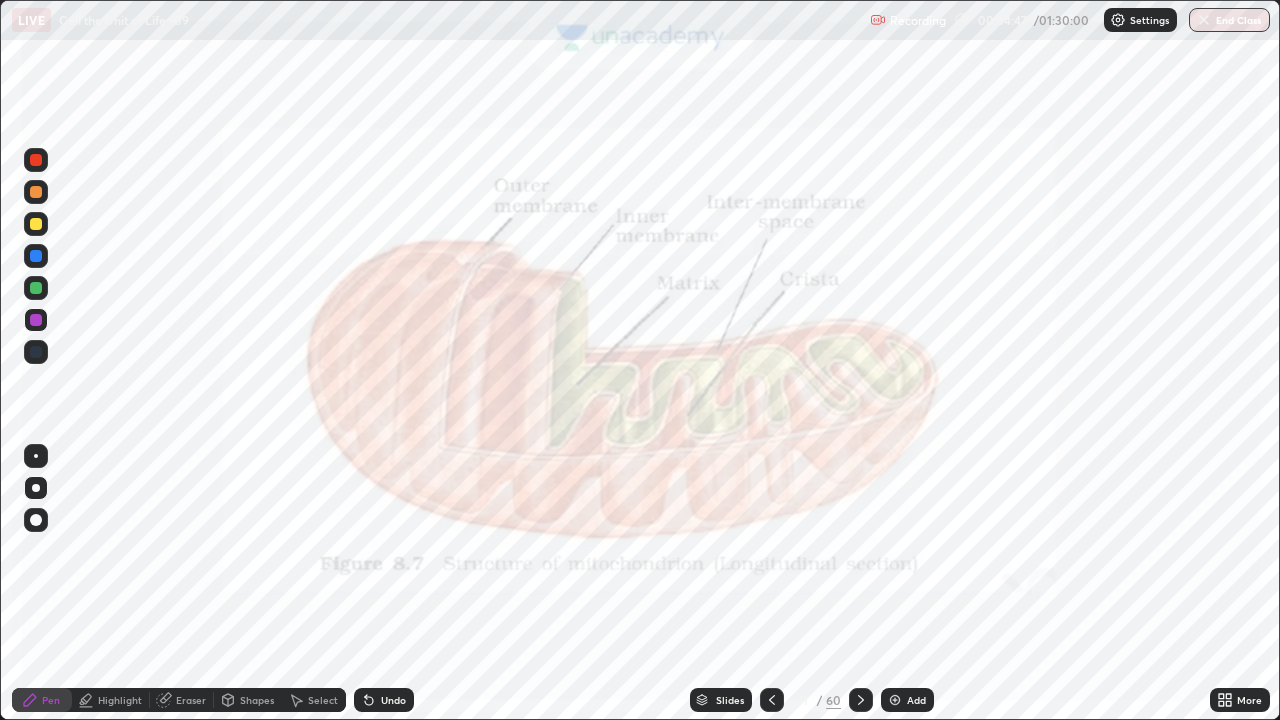 click on "Pen" at bounding box center [51, 700] 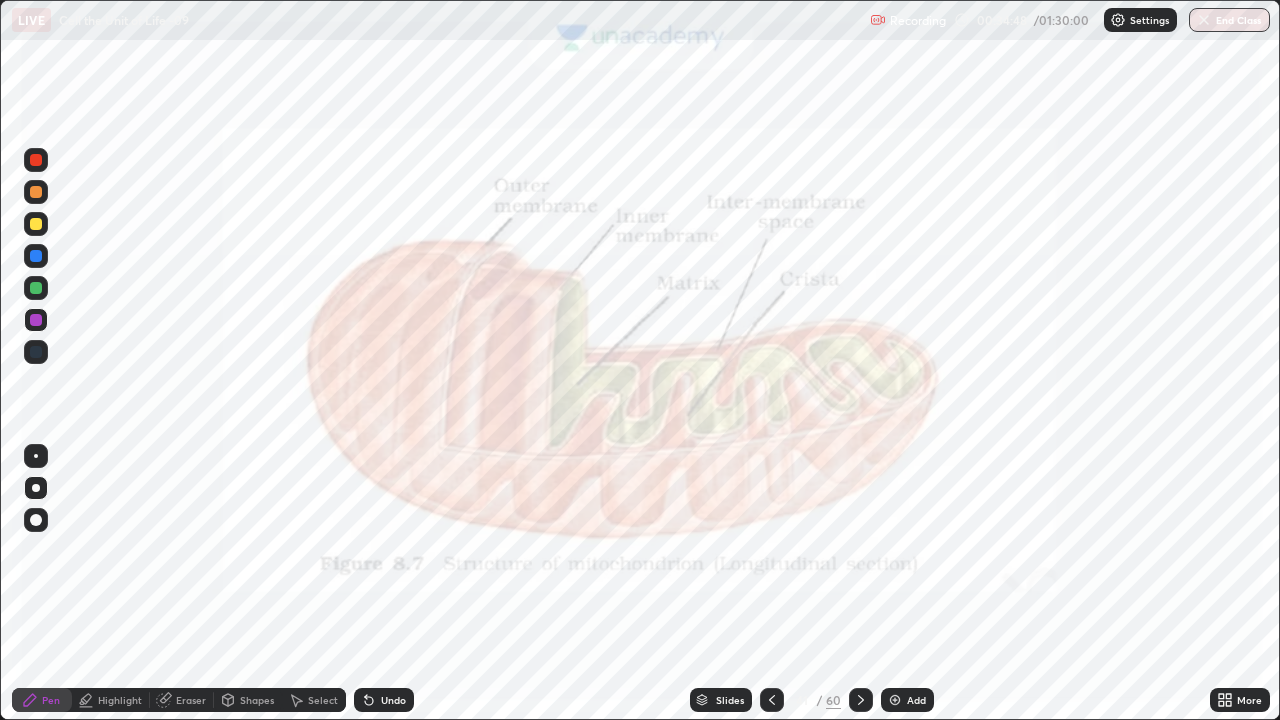 click at bounding box center [36, 488] 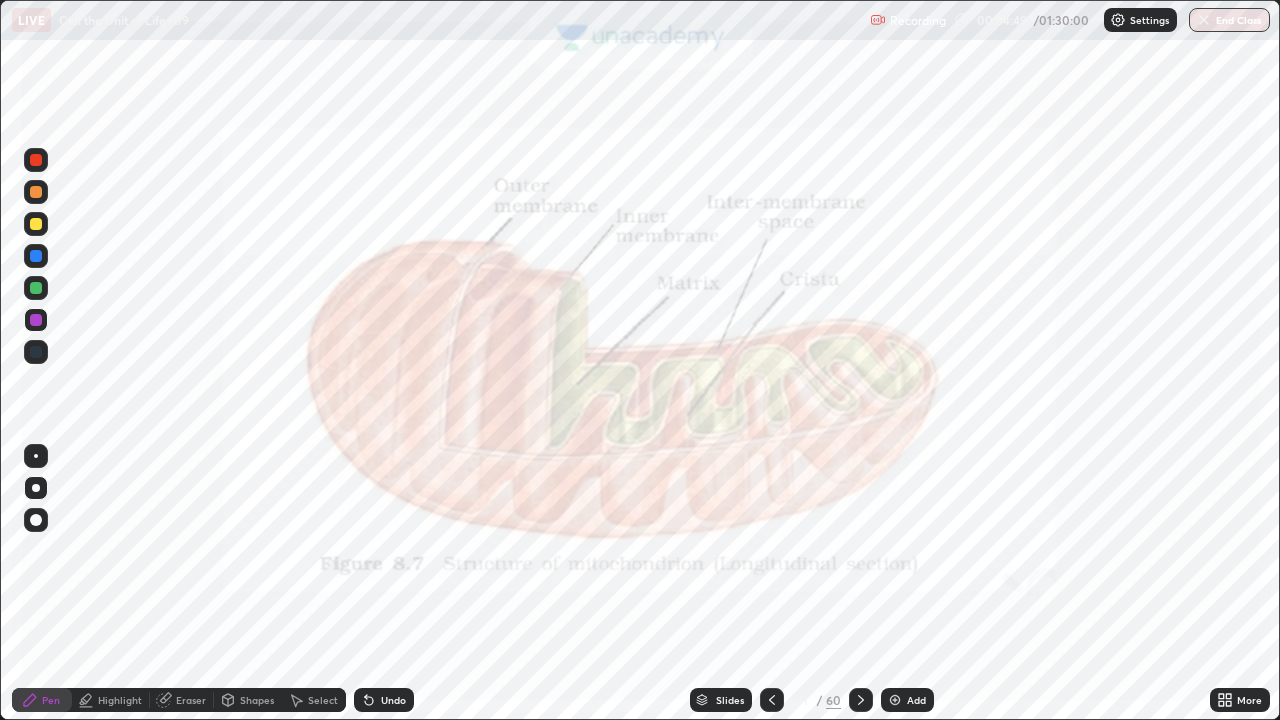 click at bounding box center (36, 160) 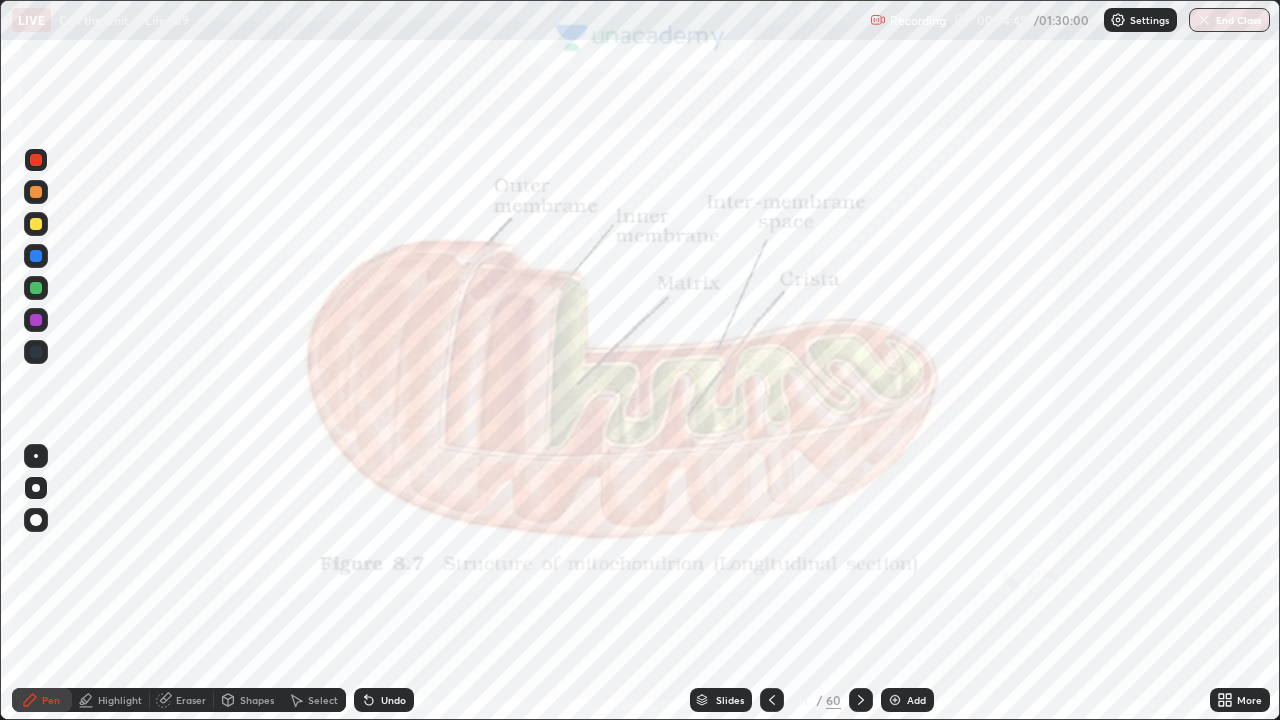 click at bounding box center [36, 160] 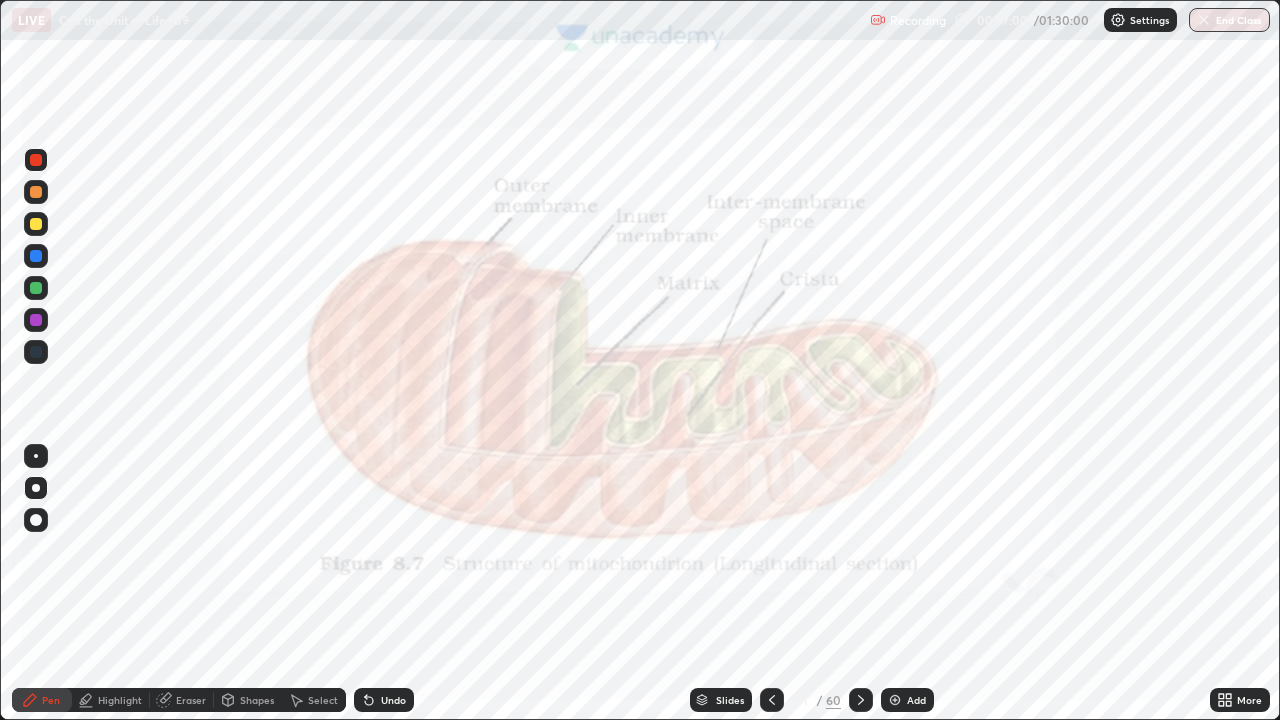 click on "Pen" at bounding box center (51, 700) 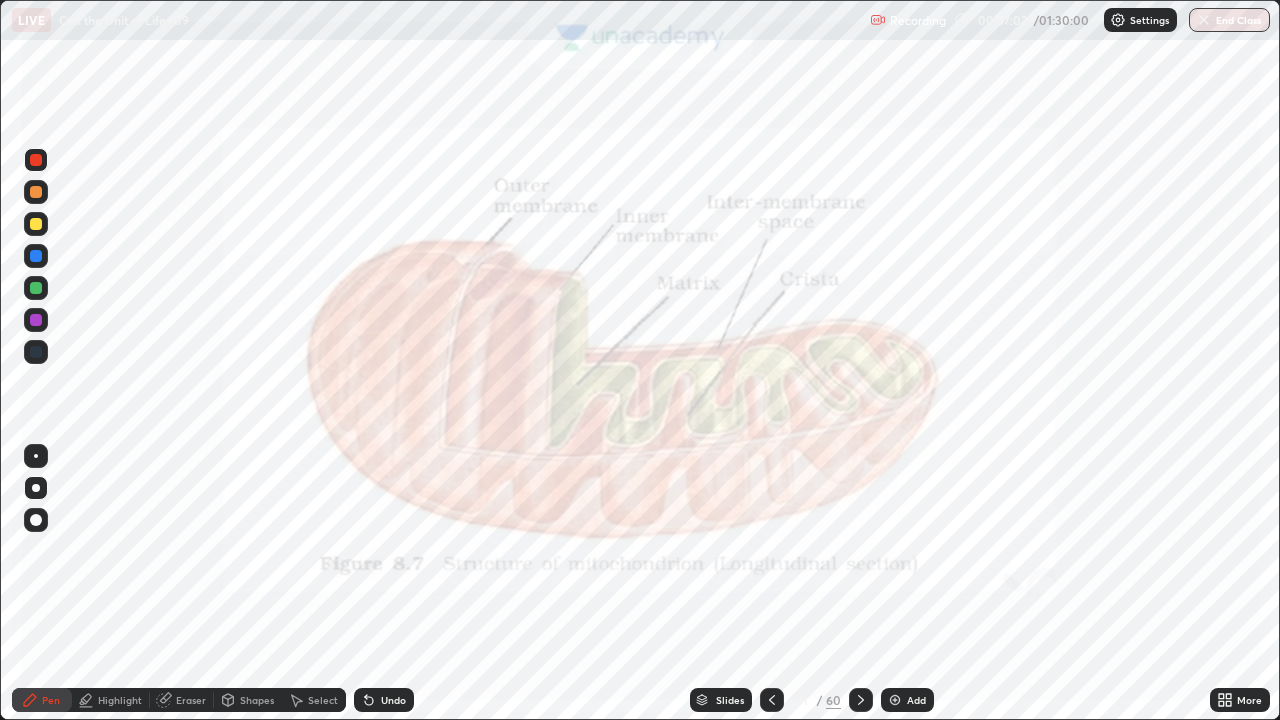 click on "Shapes" at bounding box center (257, 700) 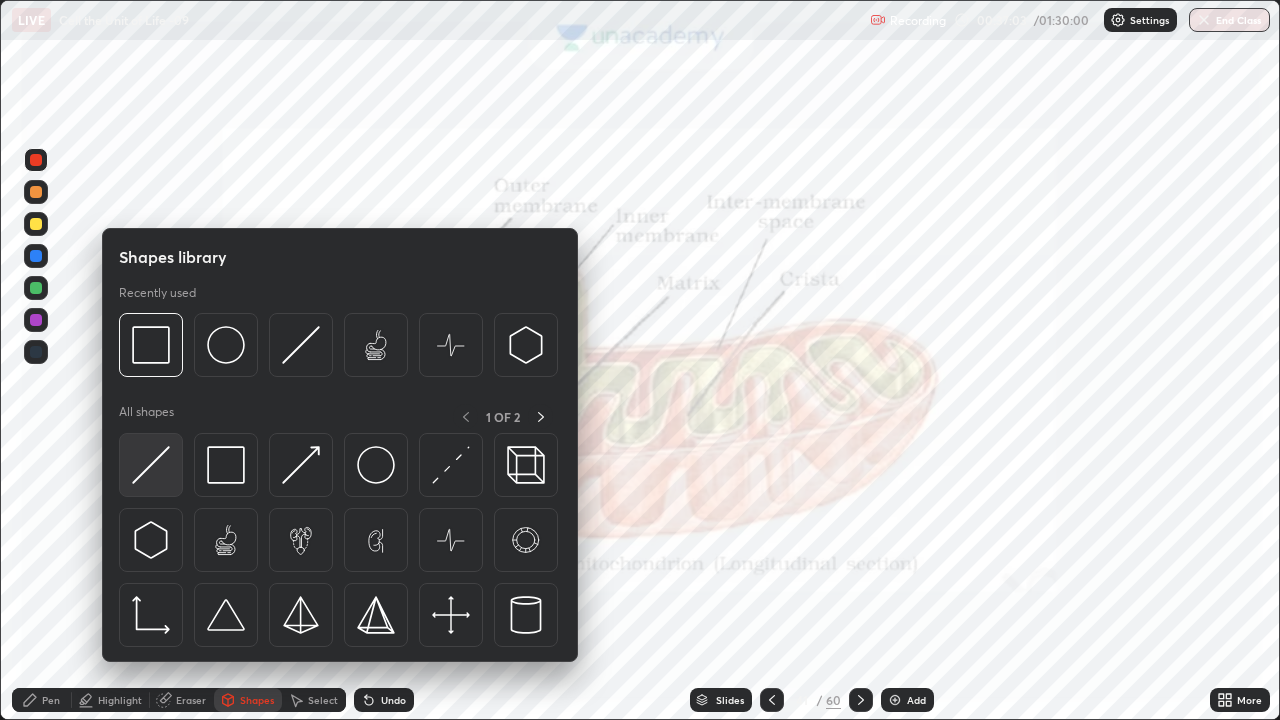 click at bounding box center (151, 465) 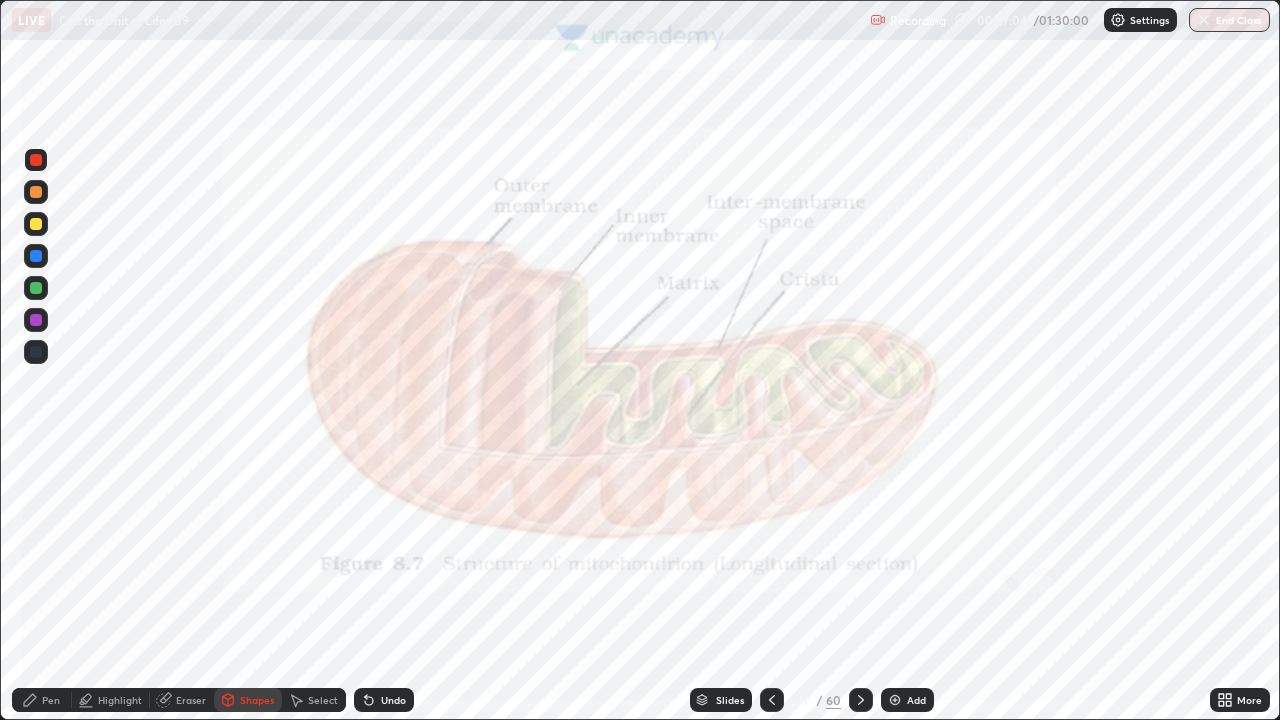 click at bounding box center [36, 160] 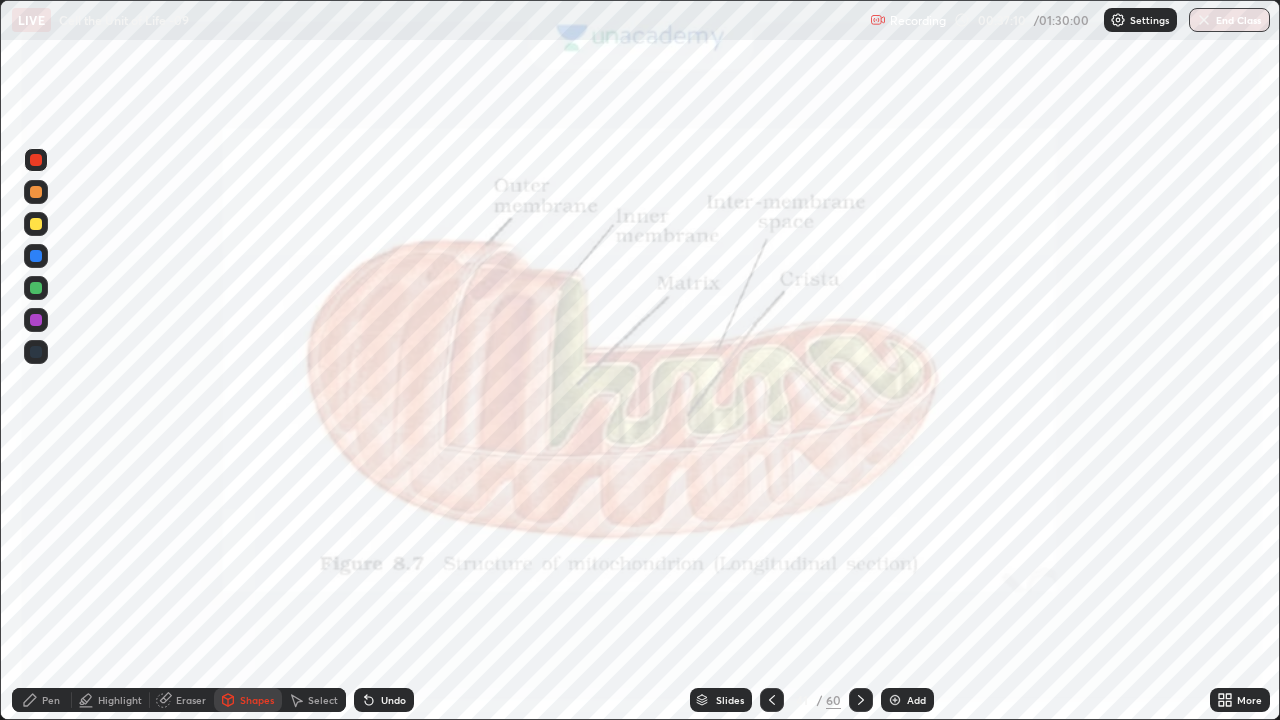 click on "Pen" at bounding box center [51, 700] 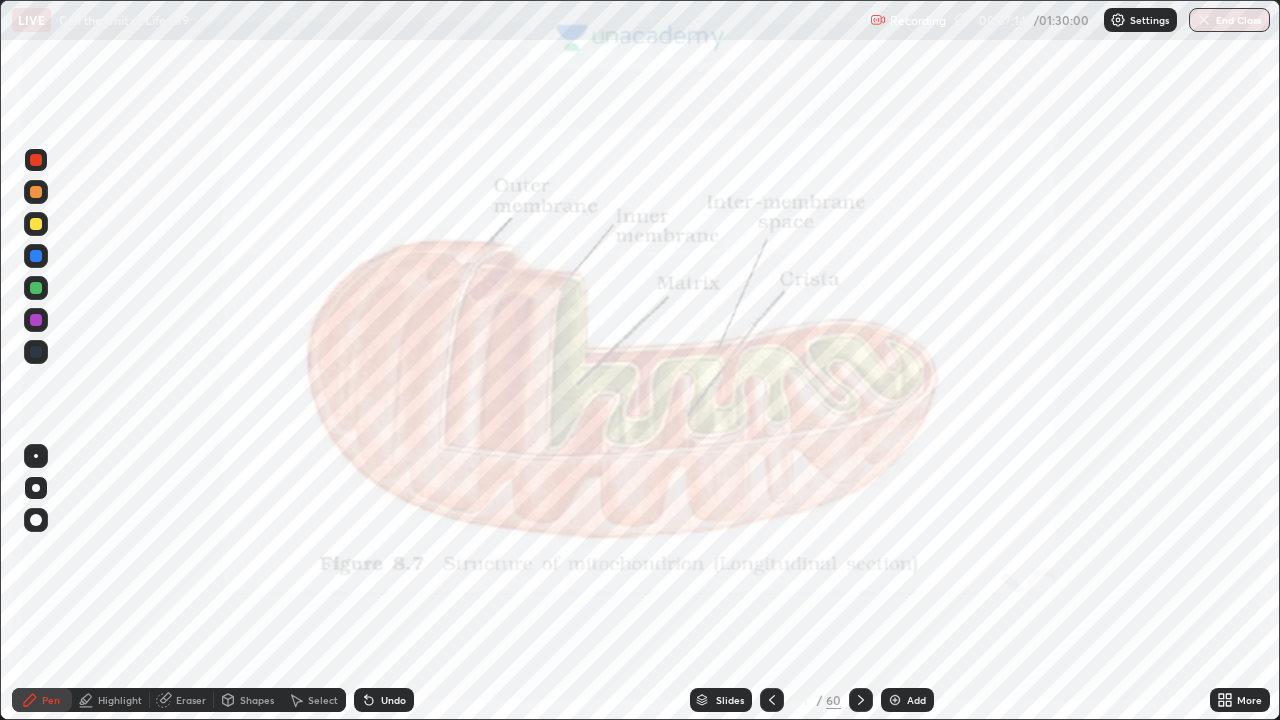 click at bounding box center (36, 352) 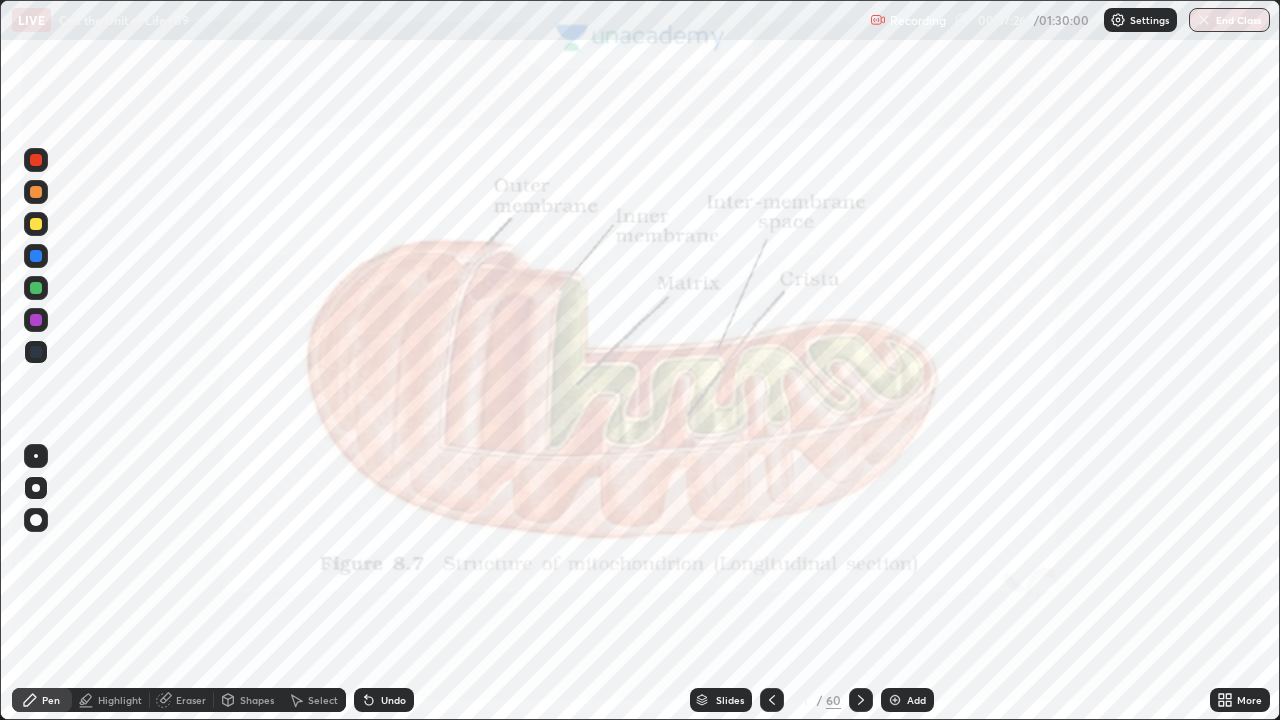 click at bounding box center (36, 160) 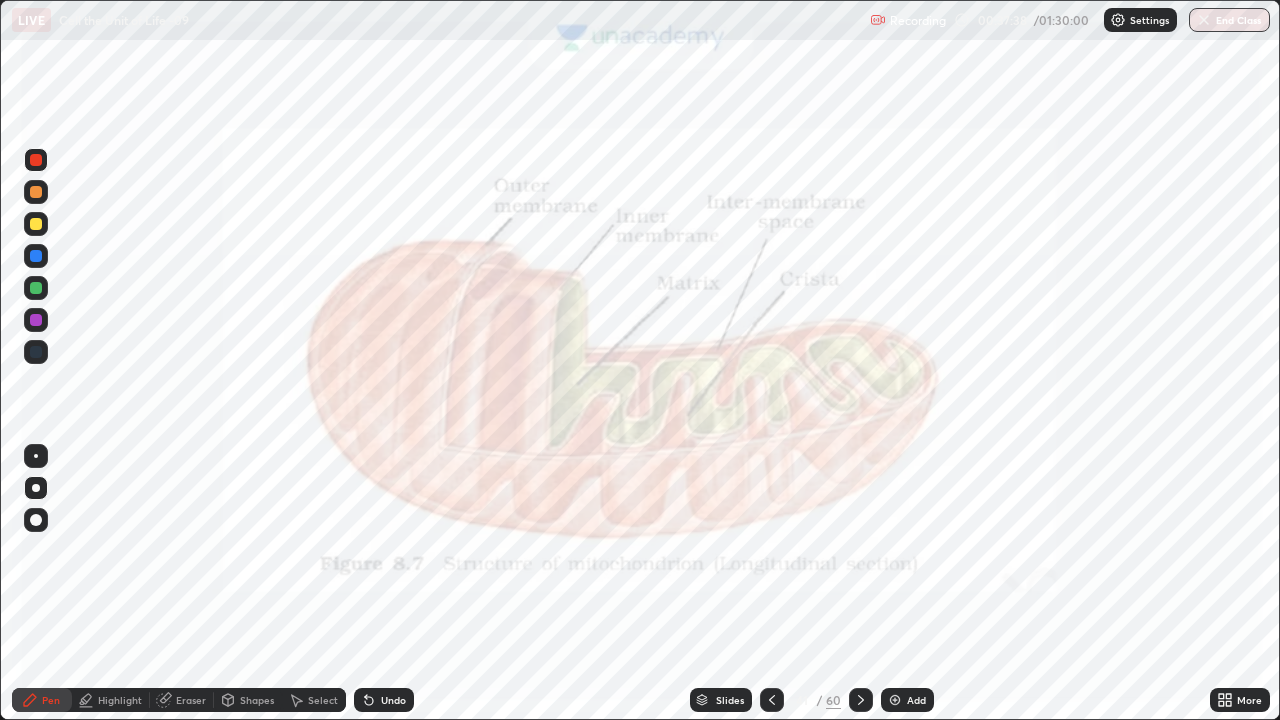 click at bounding box center [36, 352] 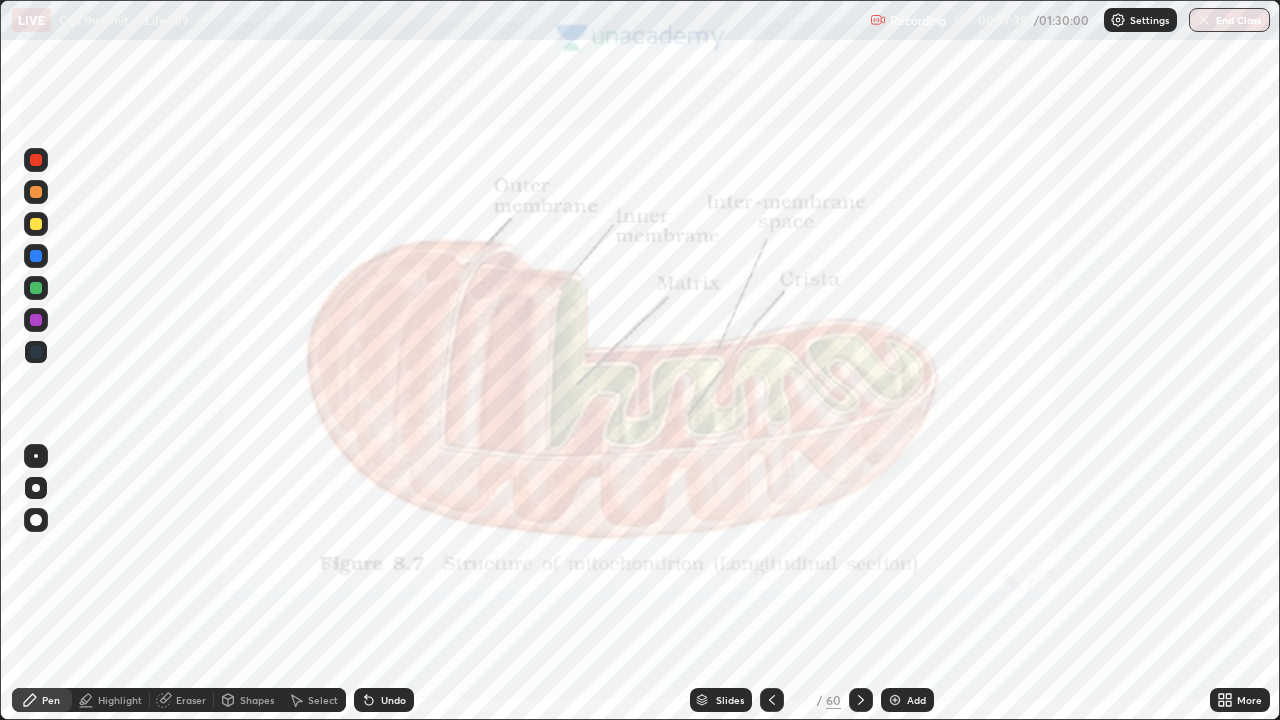 click at bounding box center [36, 160] 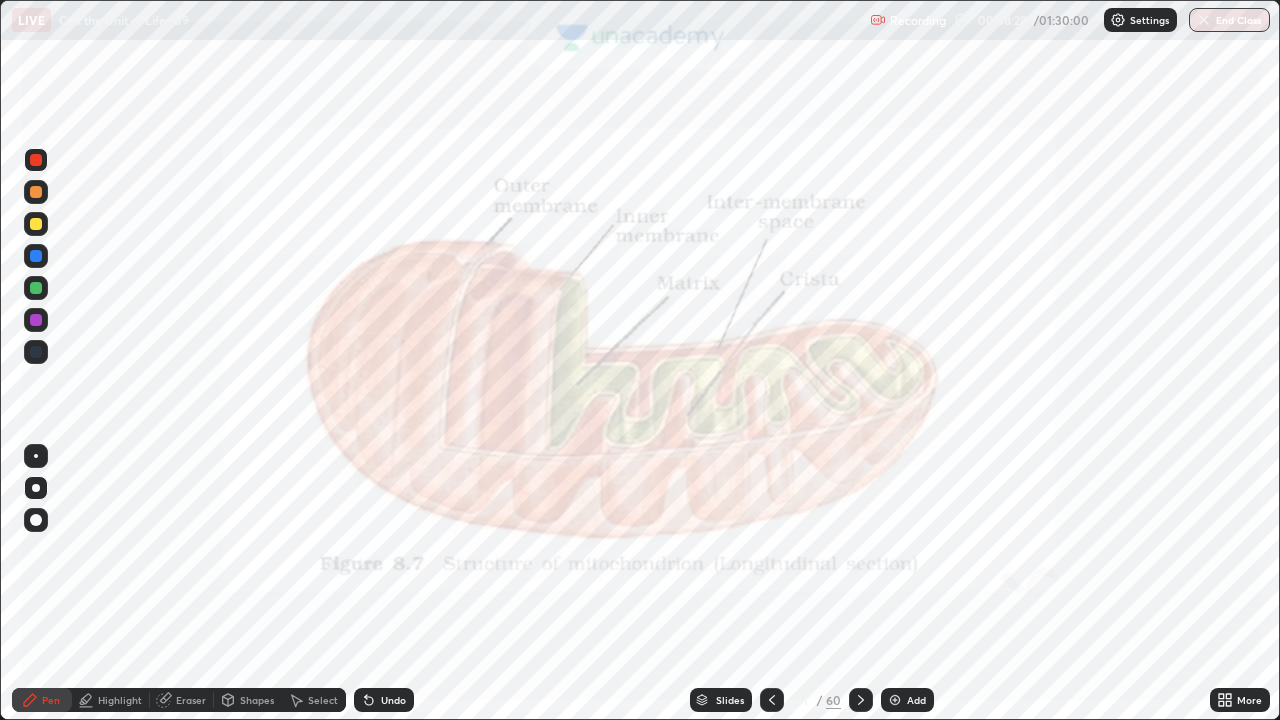 click at bounding box center (36, 288) 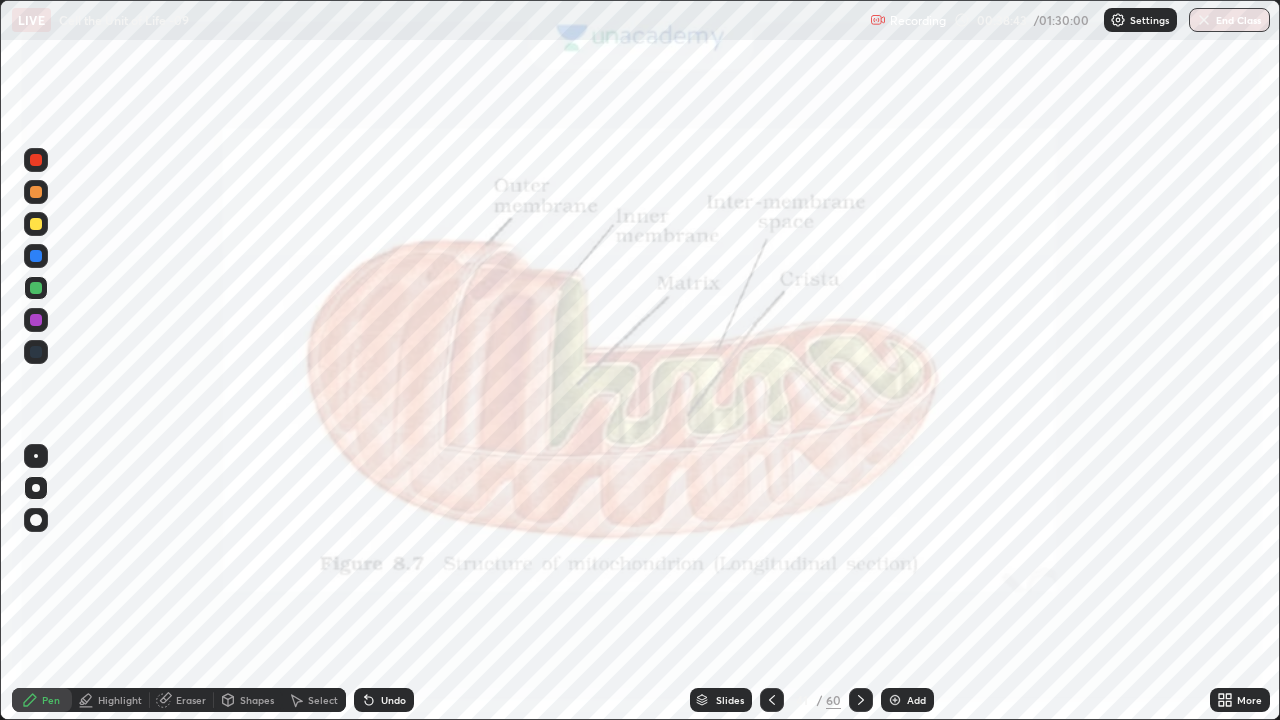 click on "More" at bounding box center [1249, 700] 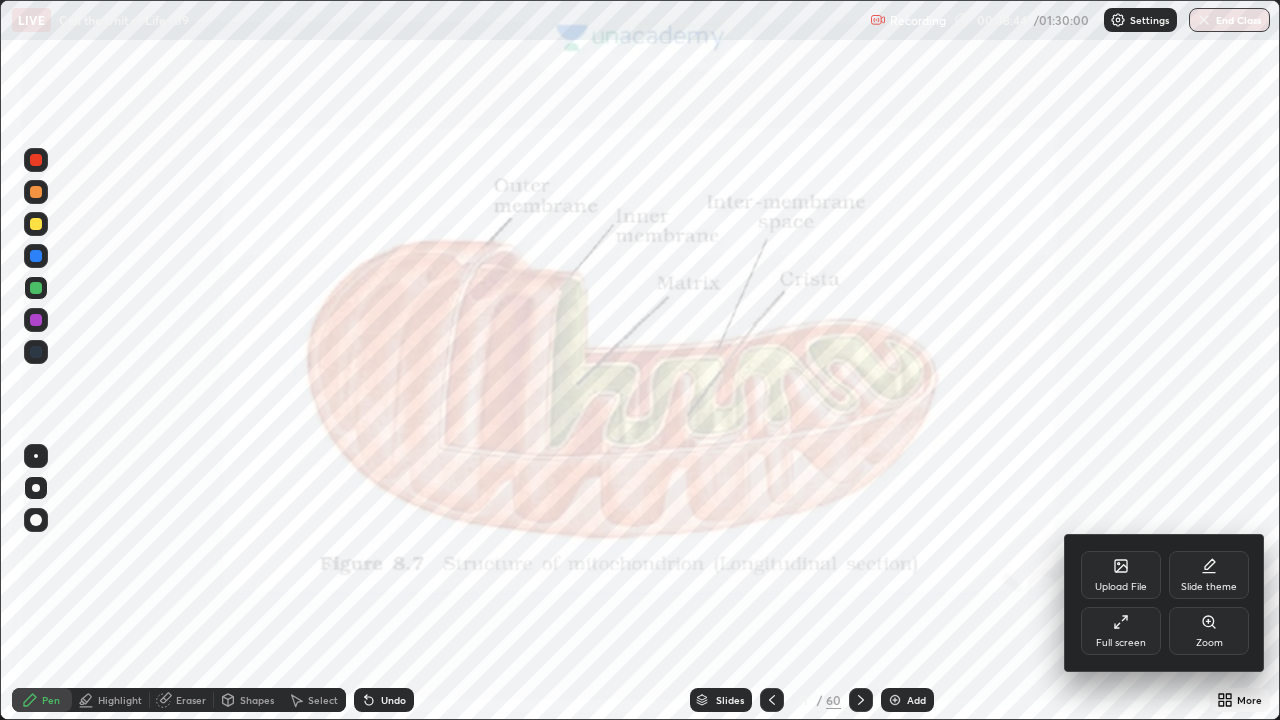 click on "Full screen" at bounding box center (1121, 643) 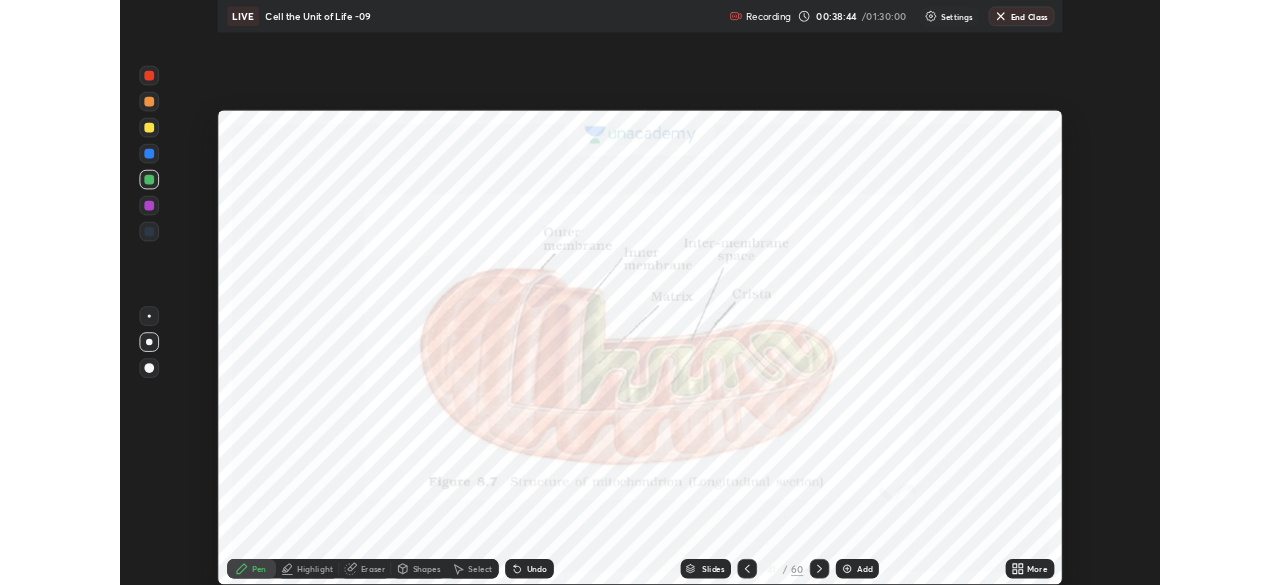 scroll, scrollTop: 585, scrollLeft: 1280, axis: both 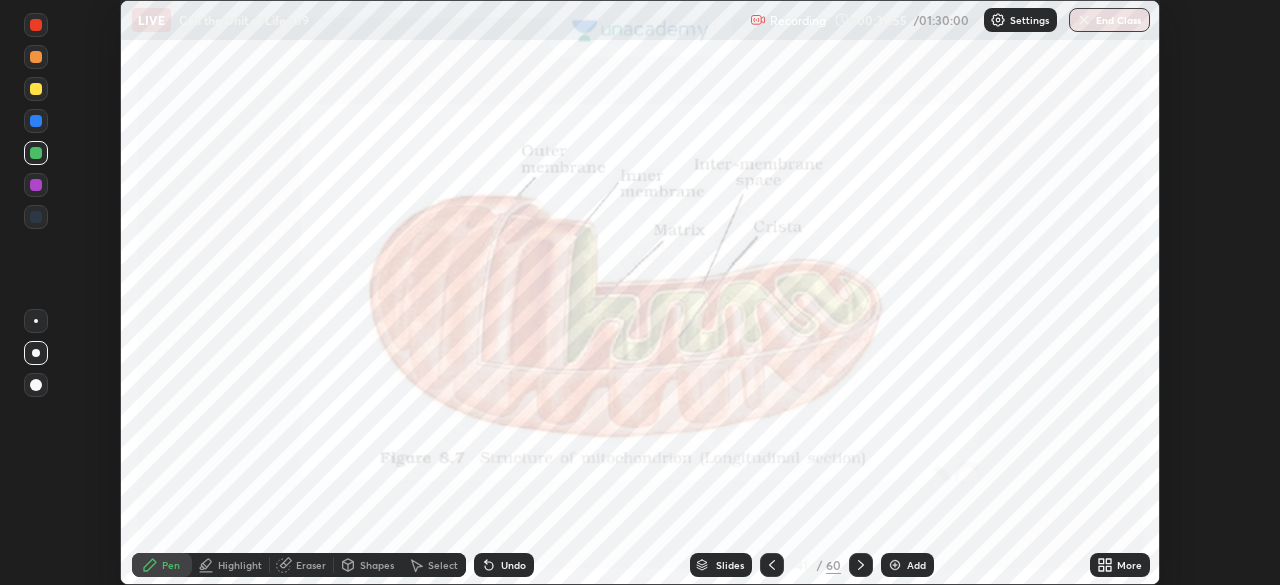 click 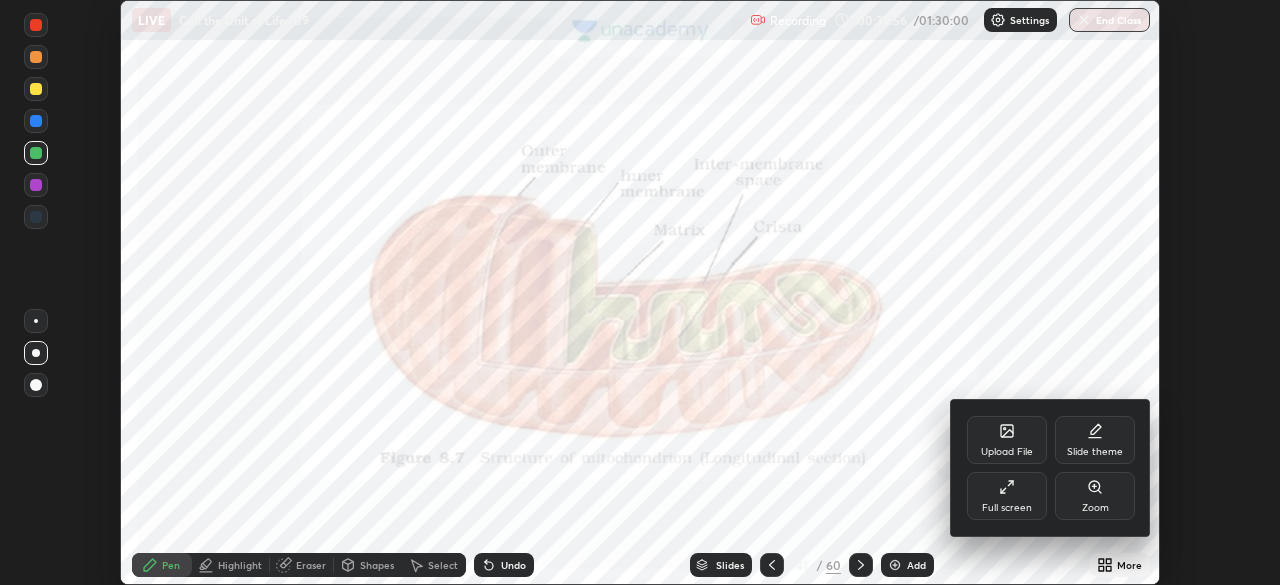 click on "Full screen" at bounding box center [1007, 496] 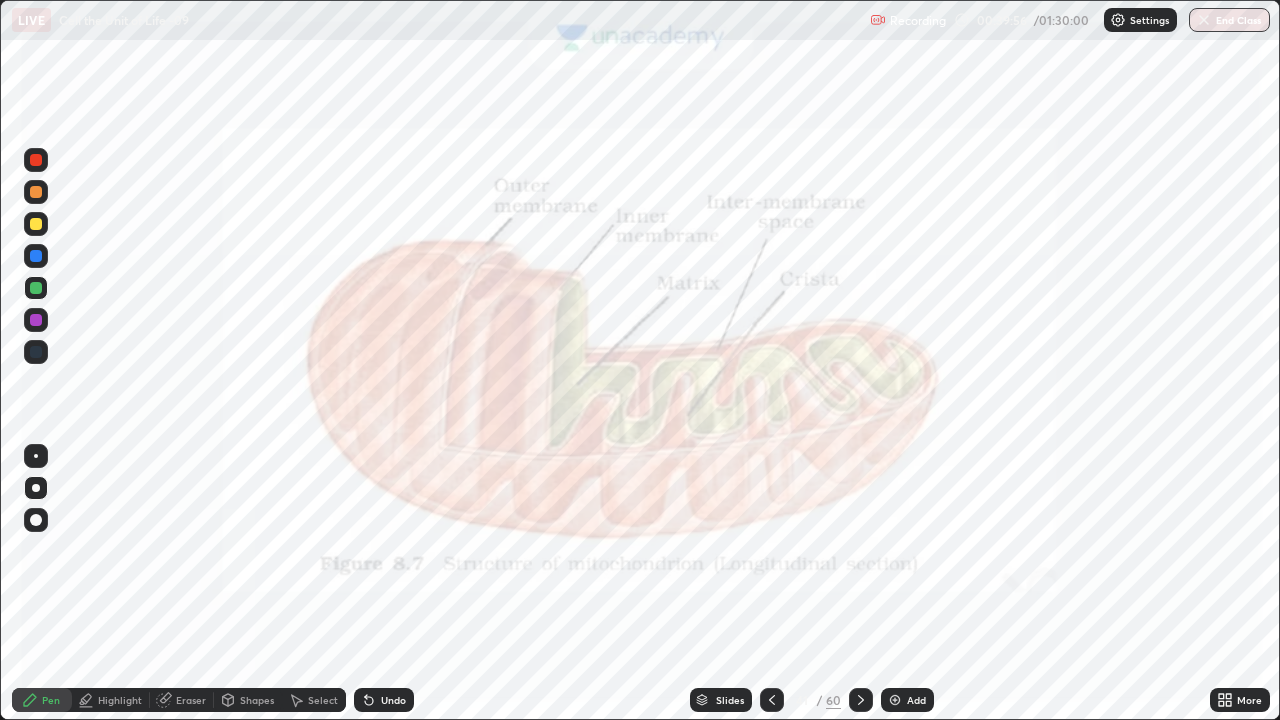 scroll, scrollTop: 99280, scrollLeft: 98720, axis: both 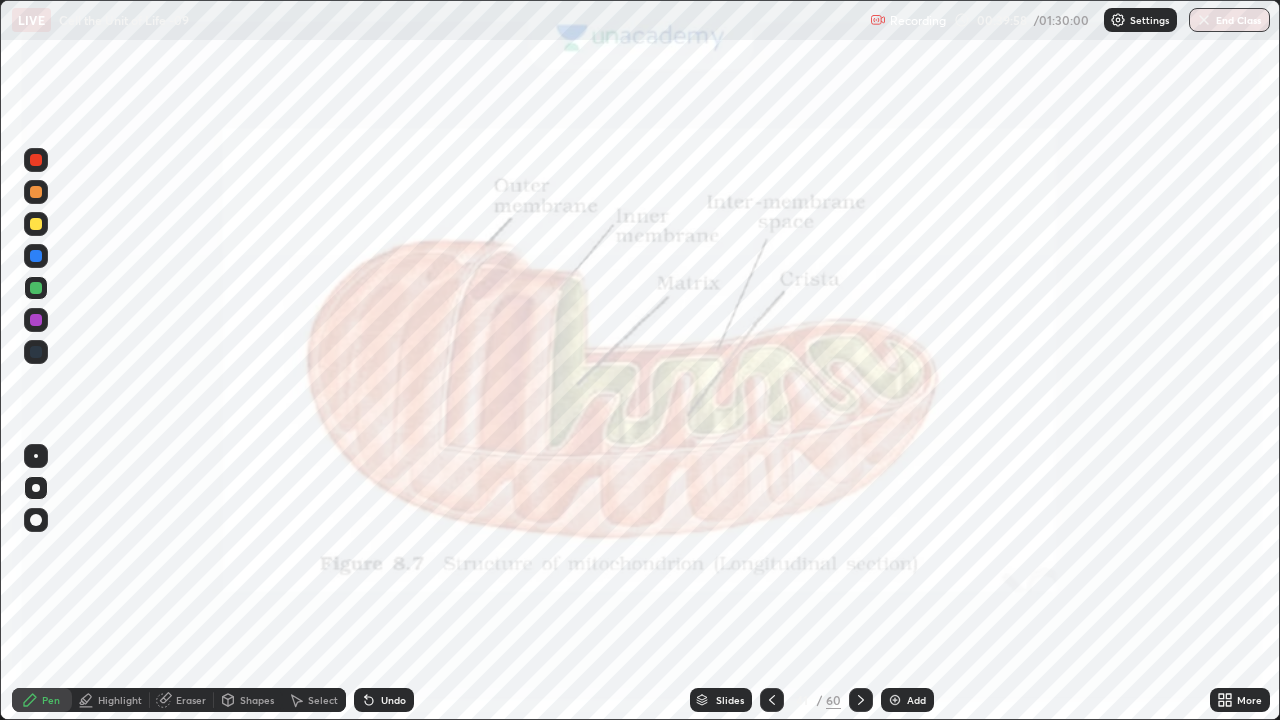 click at bounding box center [36, 160] 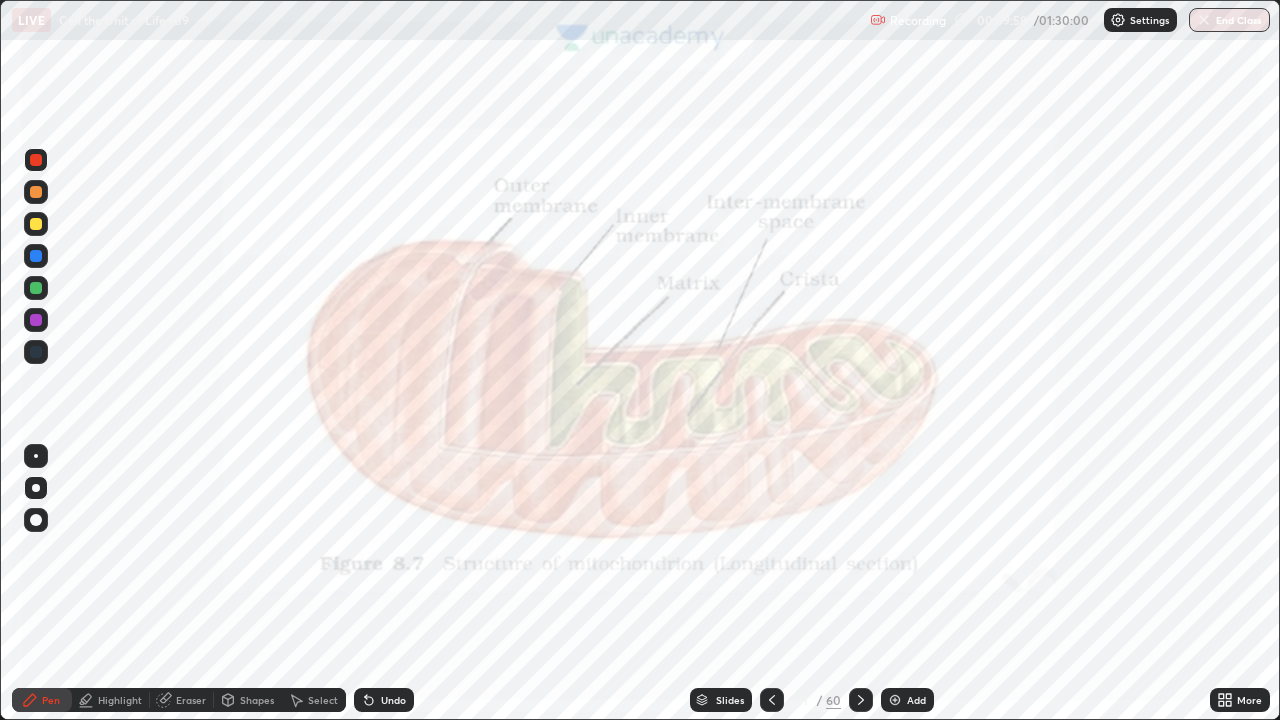 click at bounding box center [36, 160] 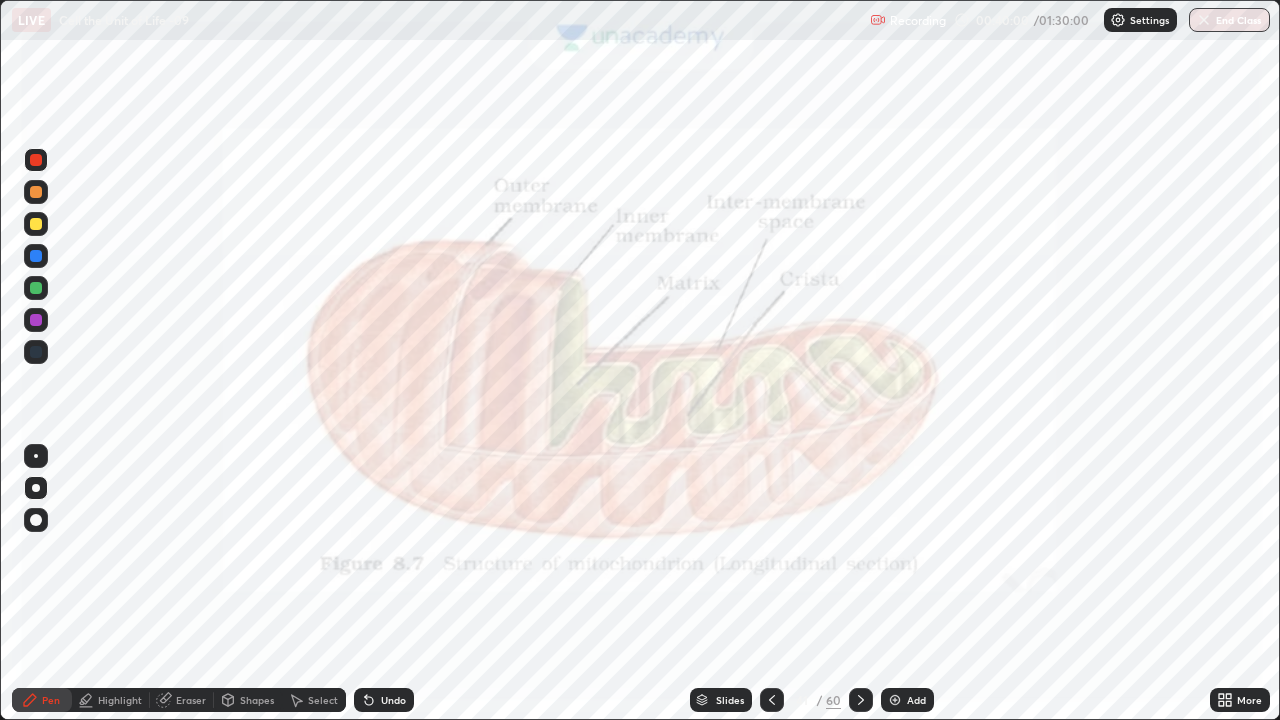 click 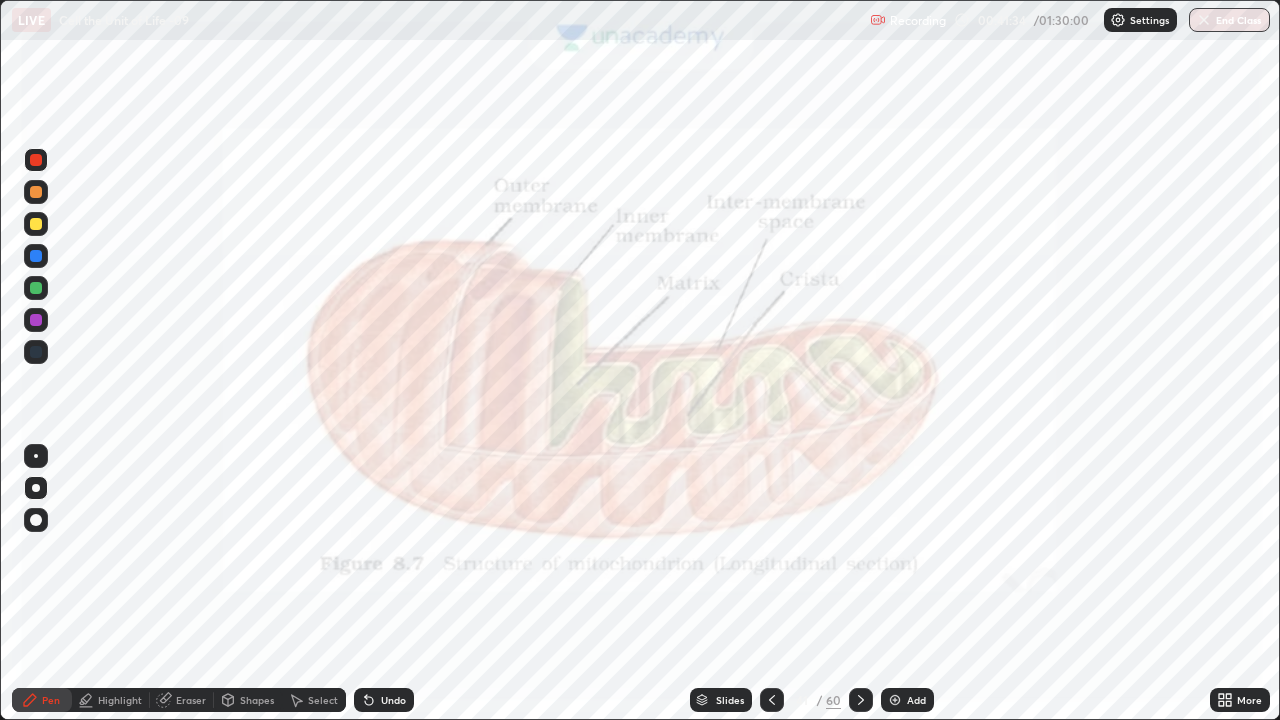click on "Pen" at bounding box center [51, 700] 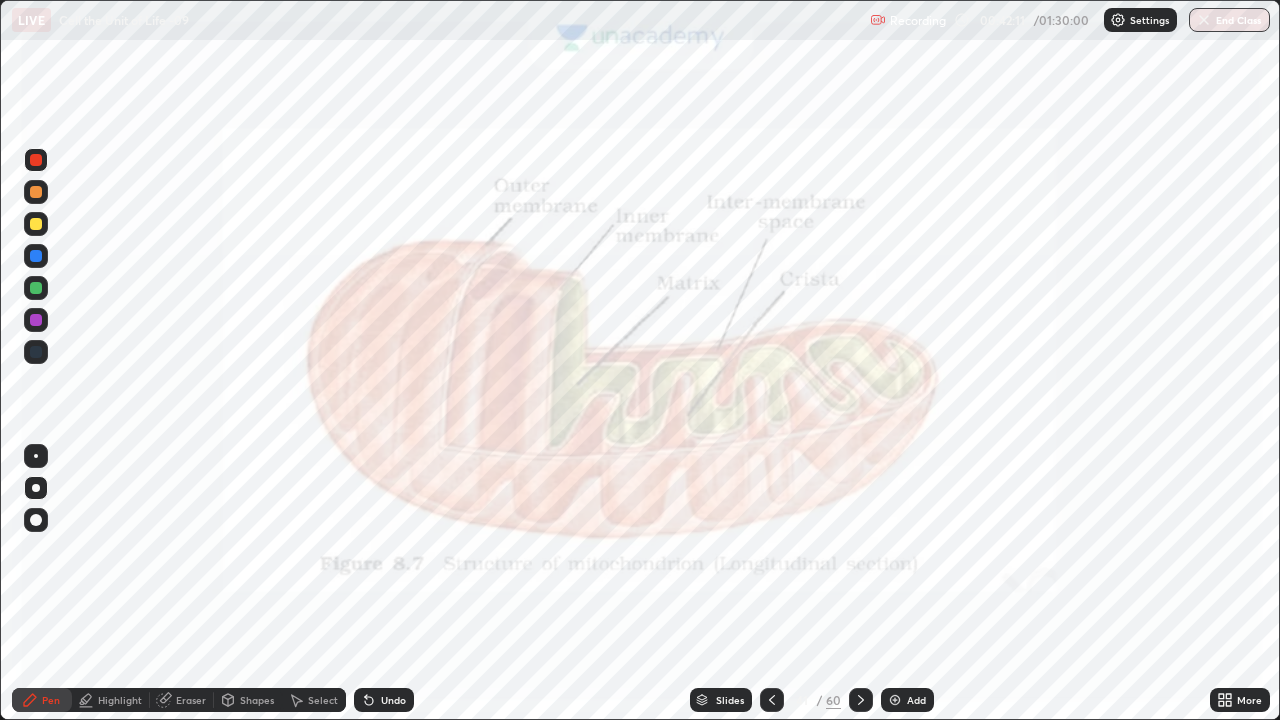click on "Pen" at bounding box center [51, 700] 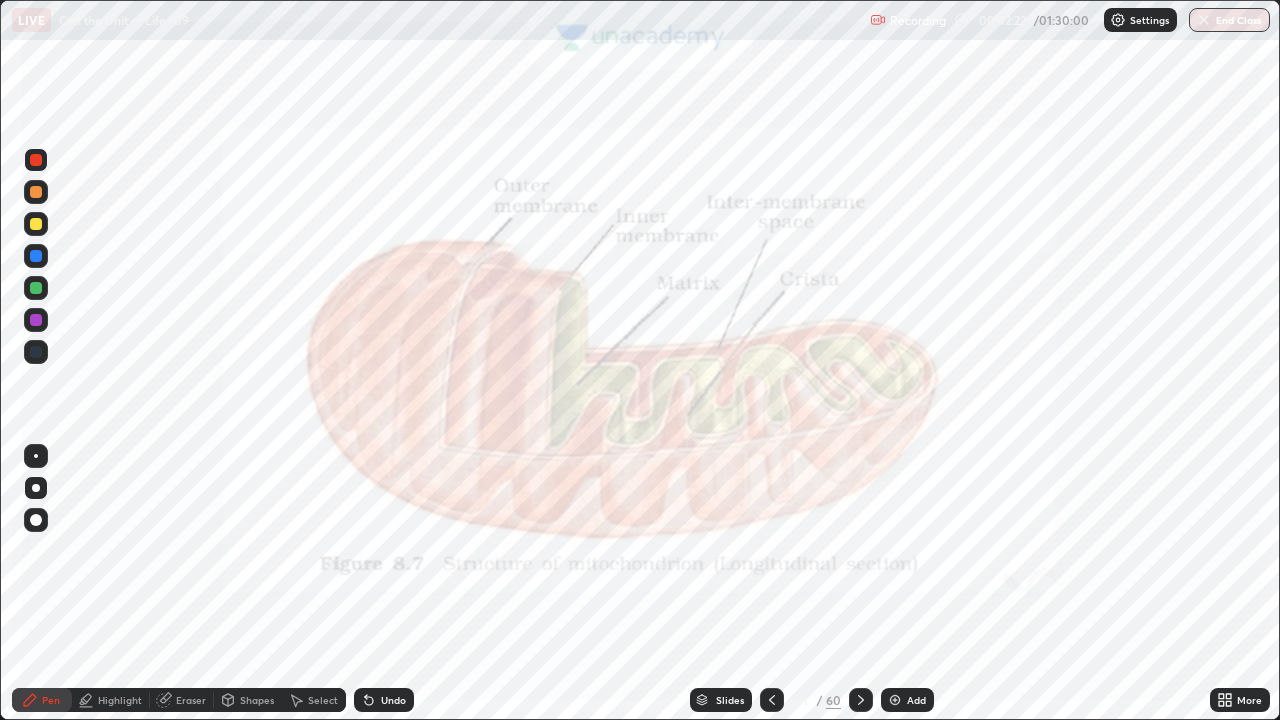 click on "Add" at bounding box center (916, 700) 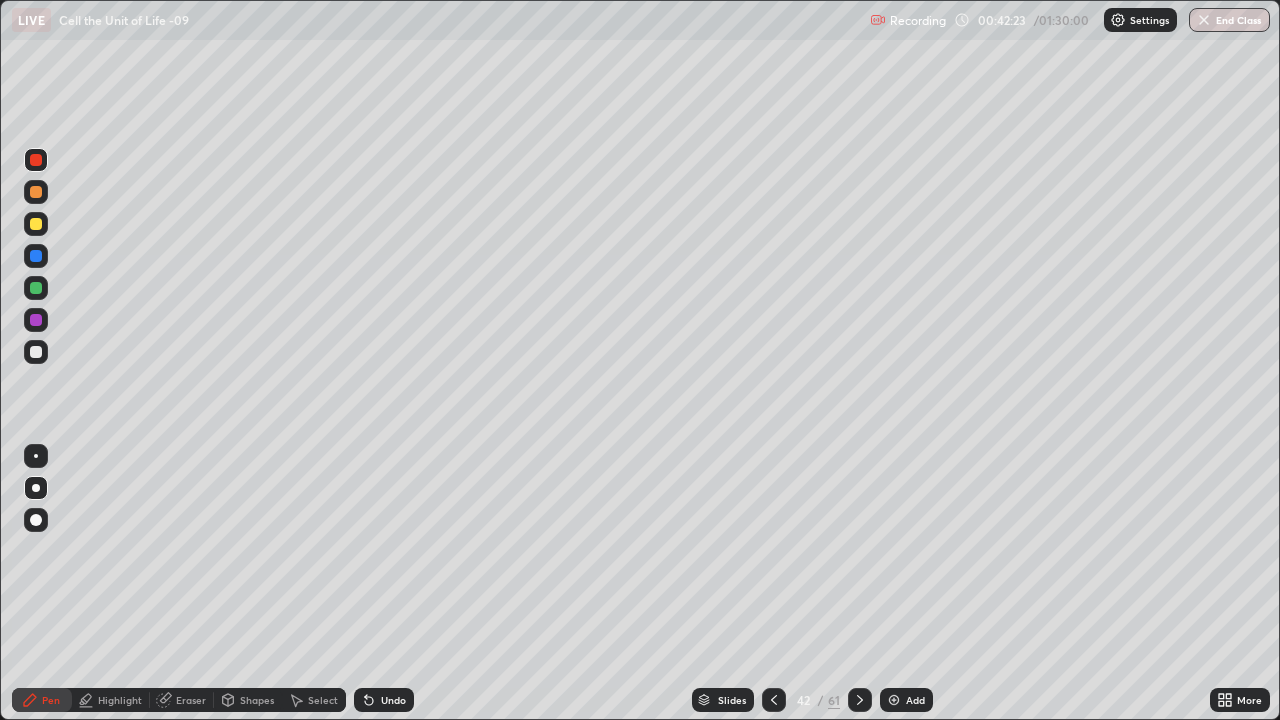 click at bounding box center [36, 352] 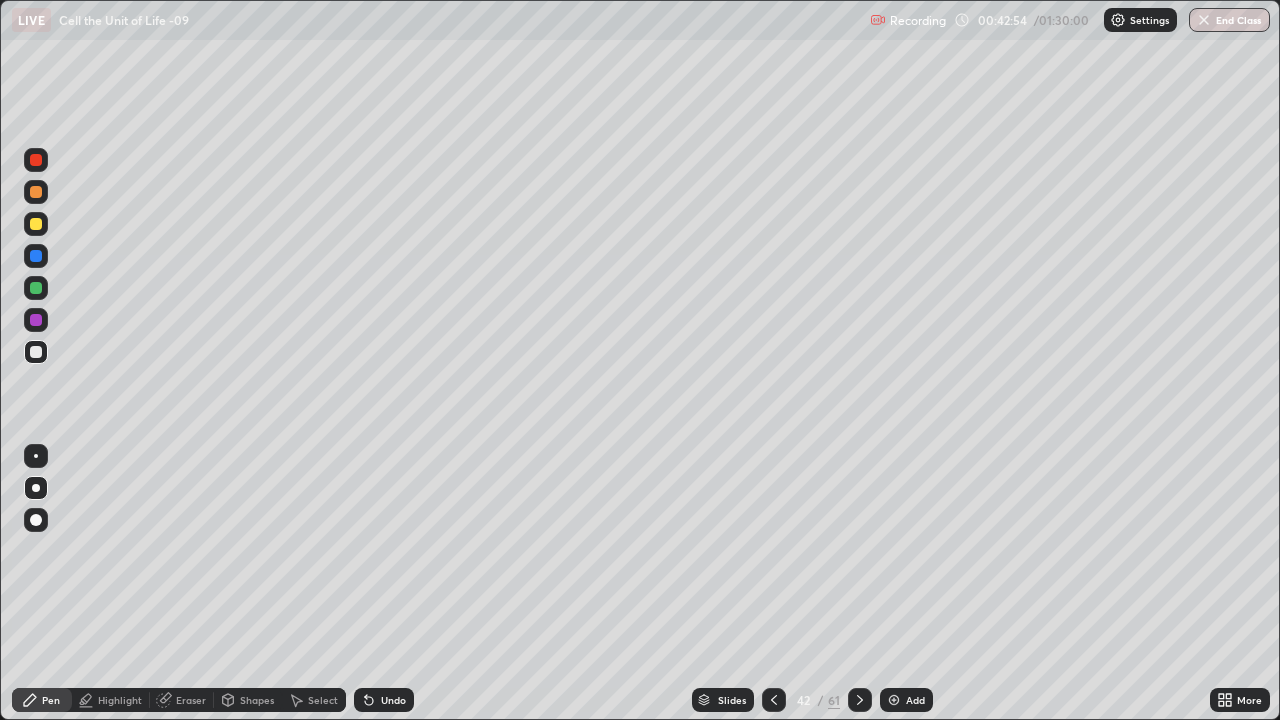 click at bounding box center (36, 288) 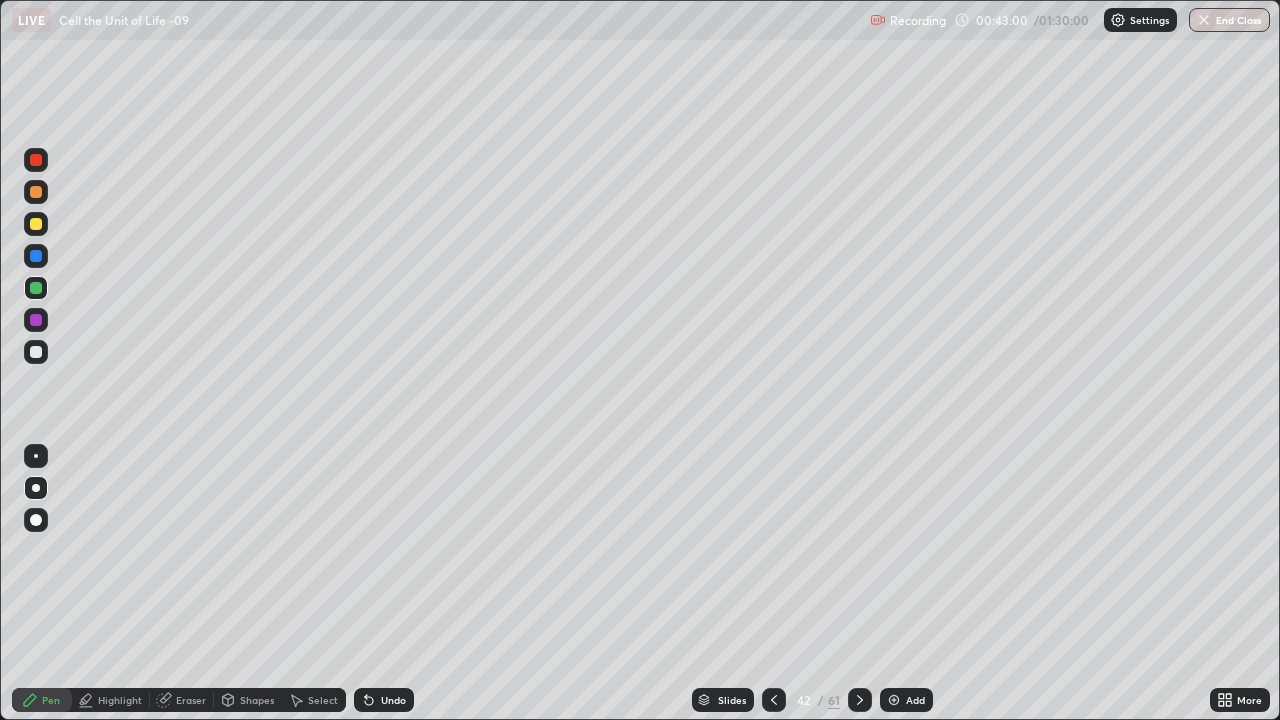 click on "Undo" at bounding box center (393, 700) 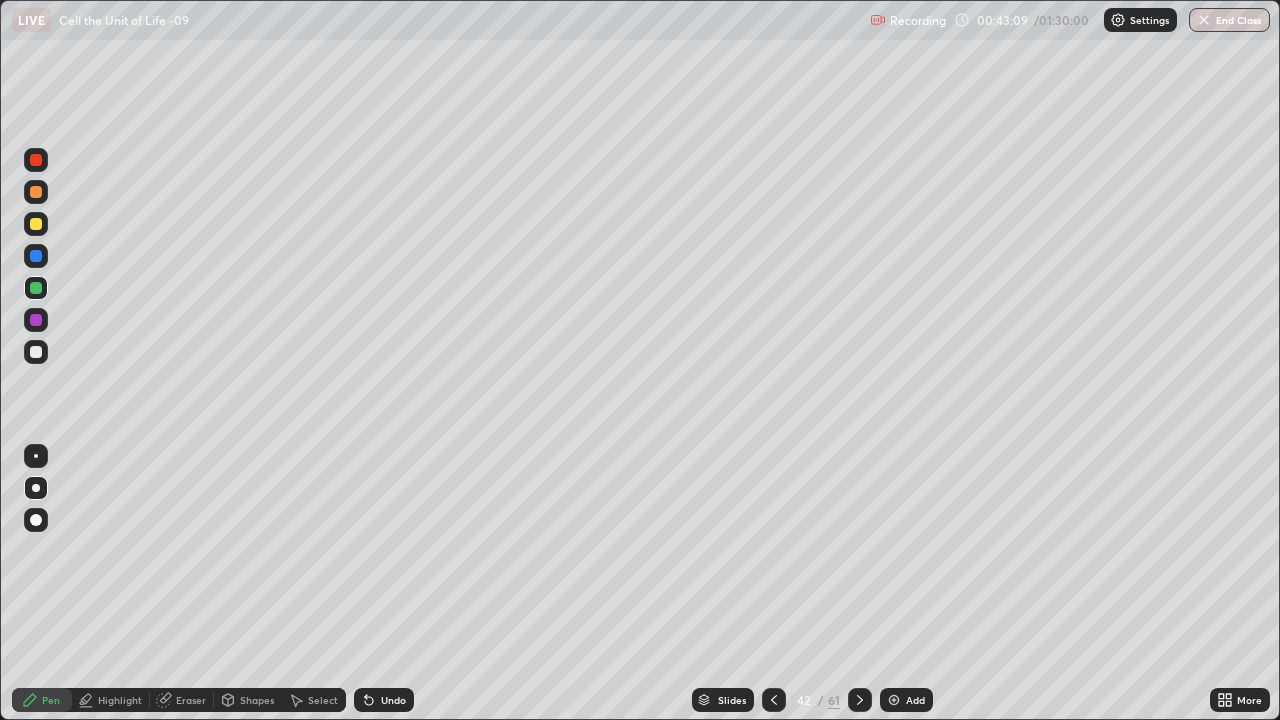 click at bounding box center (36, 256) 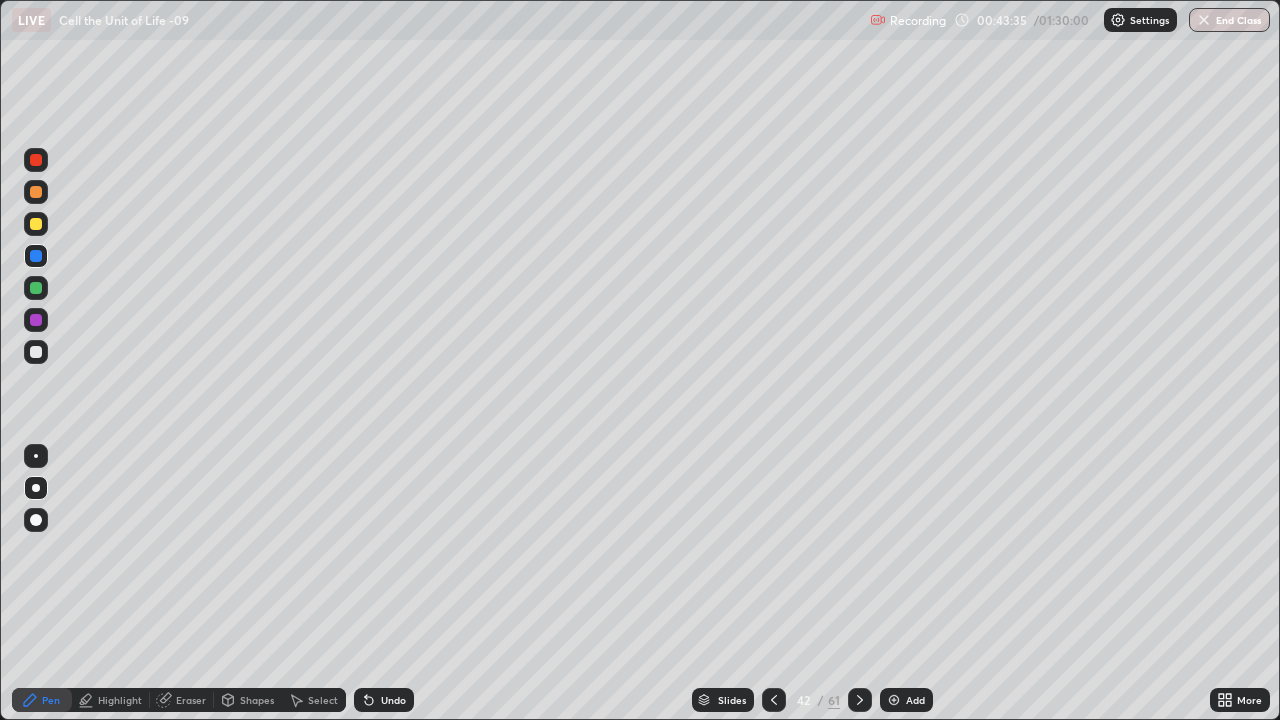 click at bounding box center (36, 160) 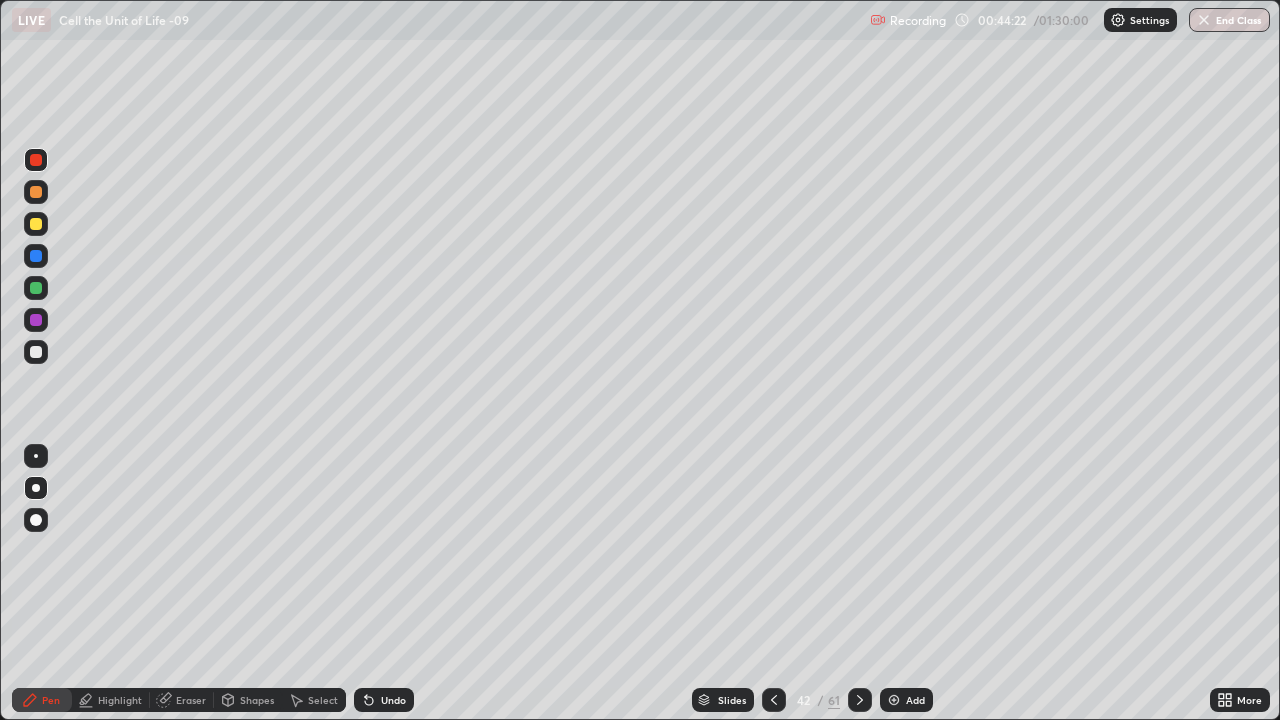 click at bounding box center (36, 320) 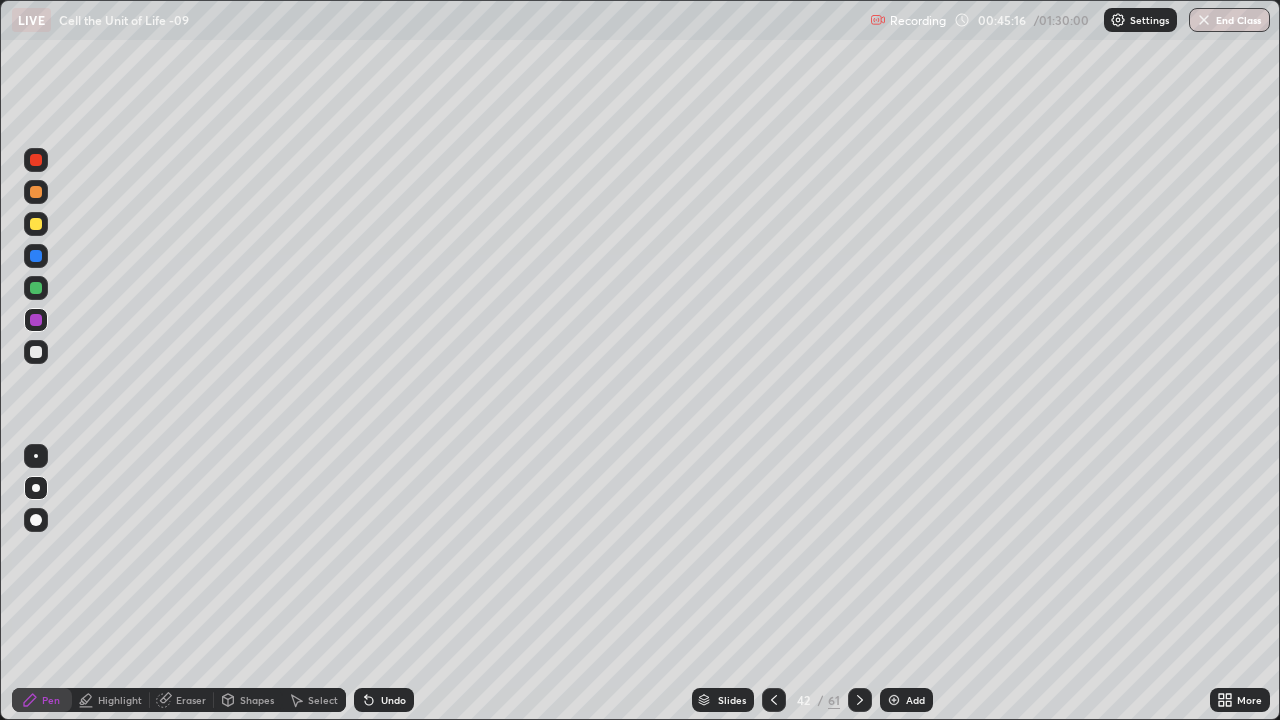 click at bounding box center (36, 352) 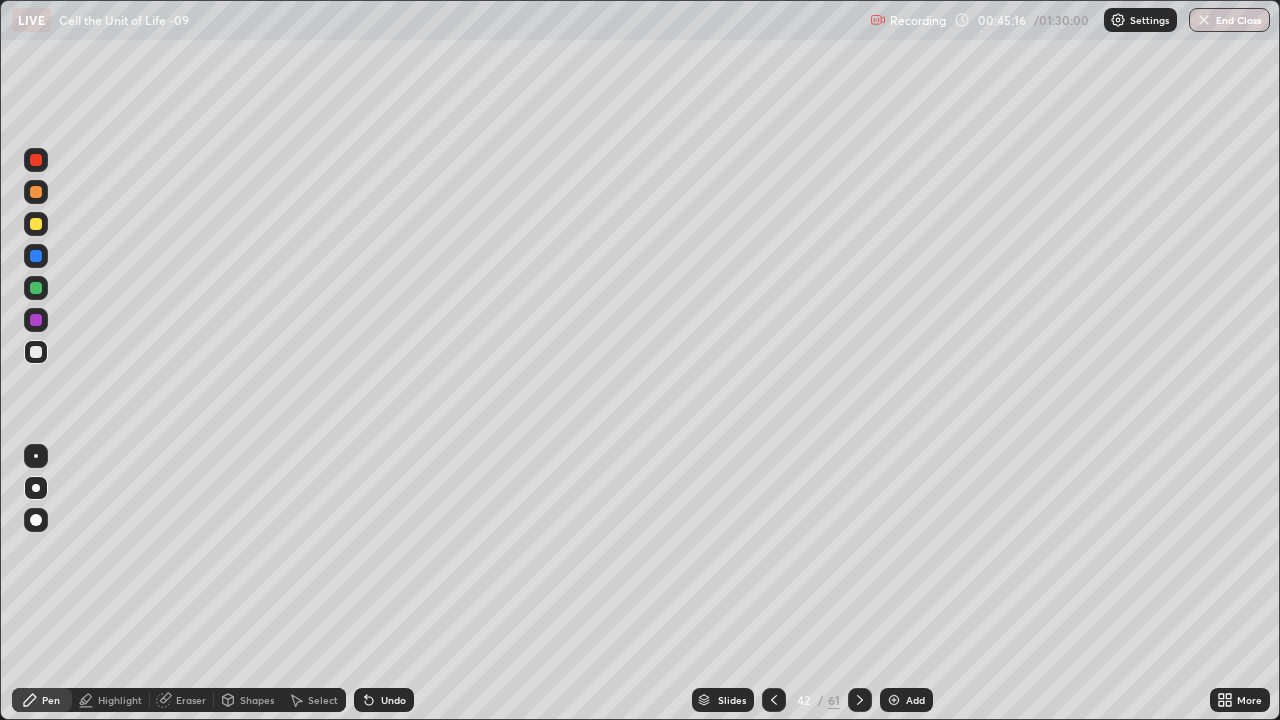 click at bounding box center [36, 488] 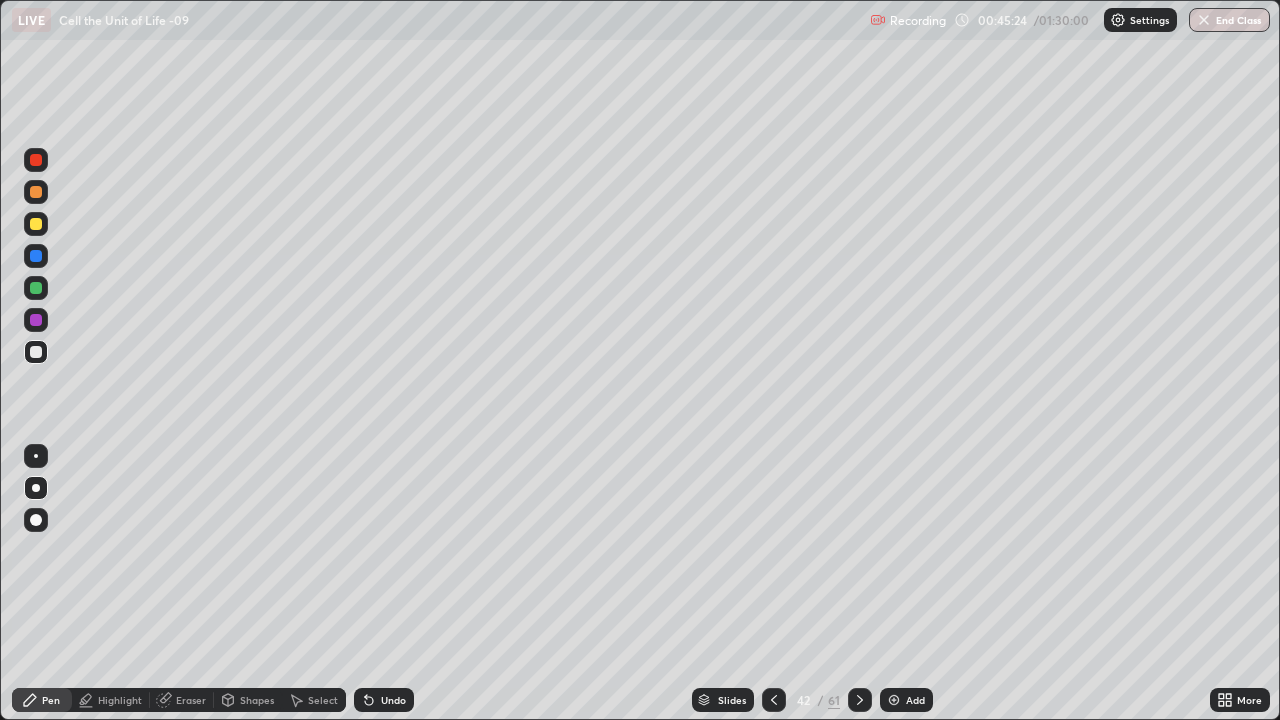 click on "Undo" at bounding box center [393, 700] 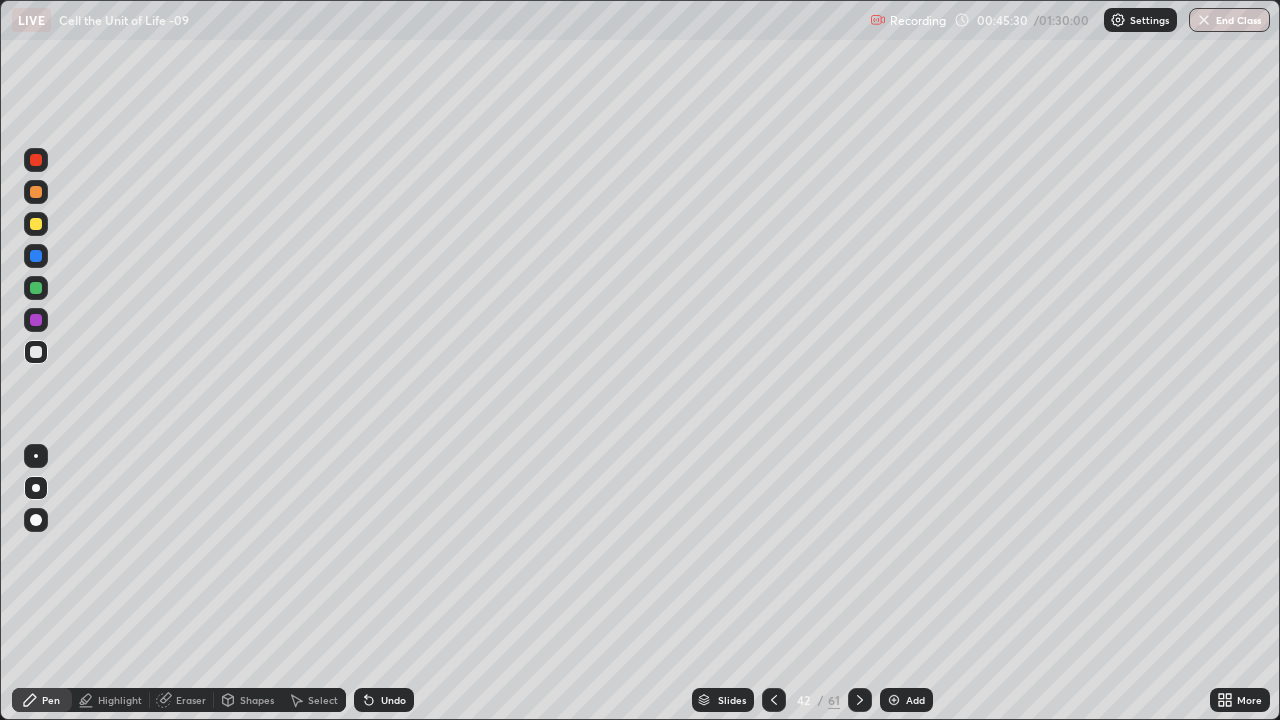 click at bounding box center (36, 320) 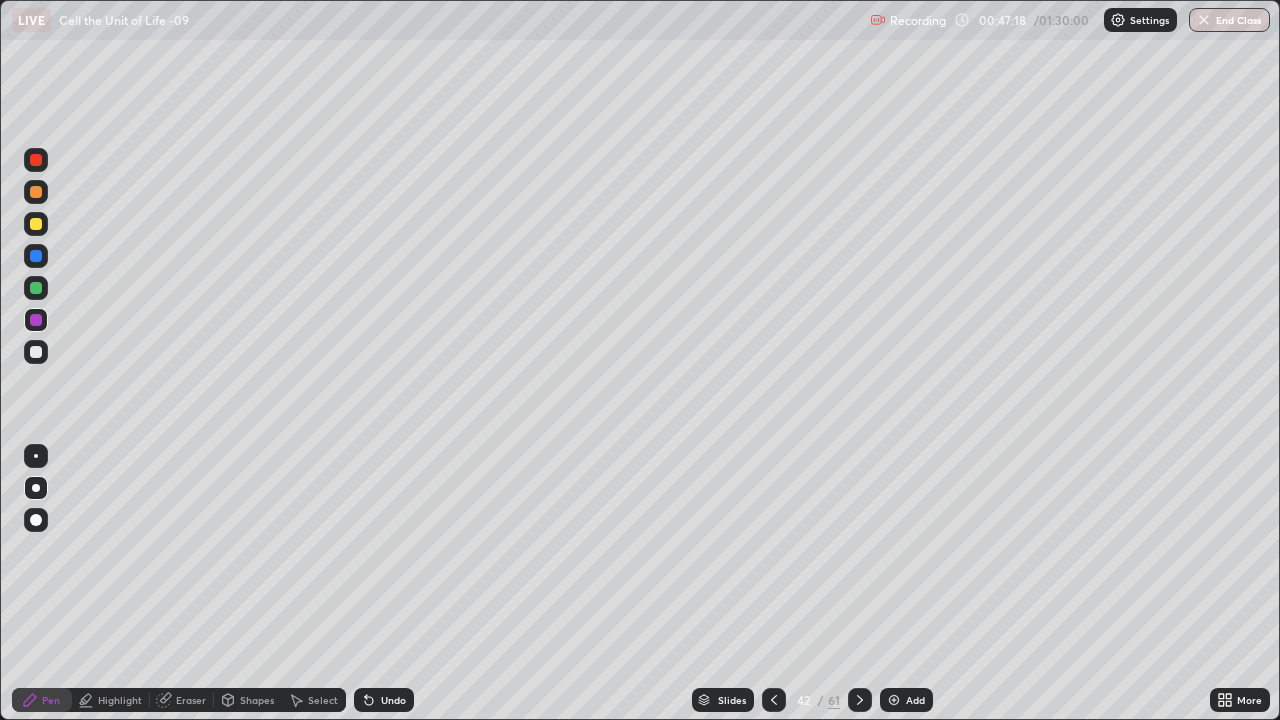 click at bounding box center (36, 320) 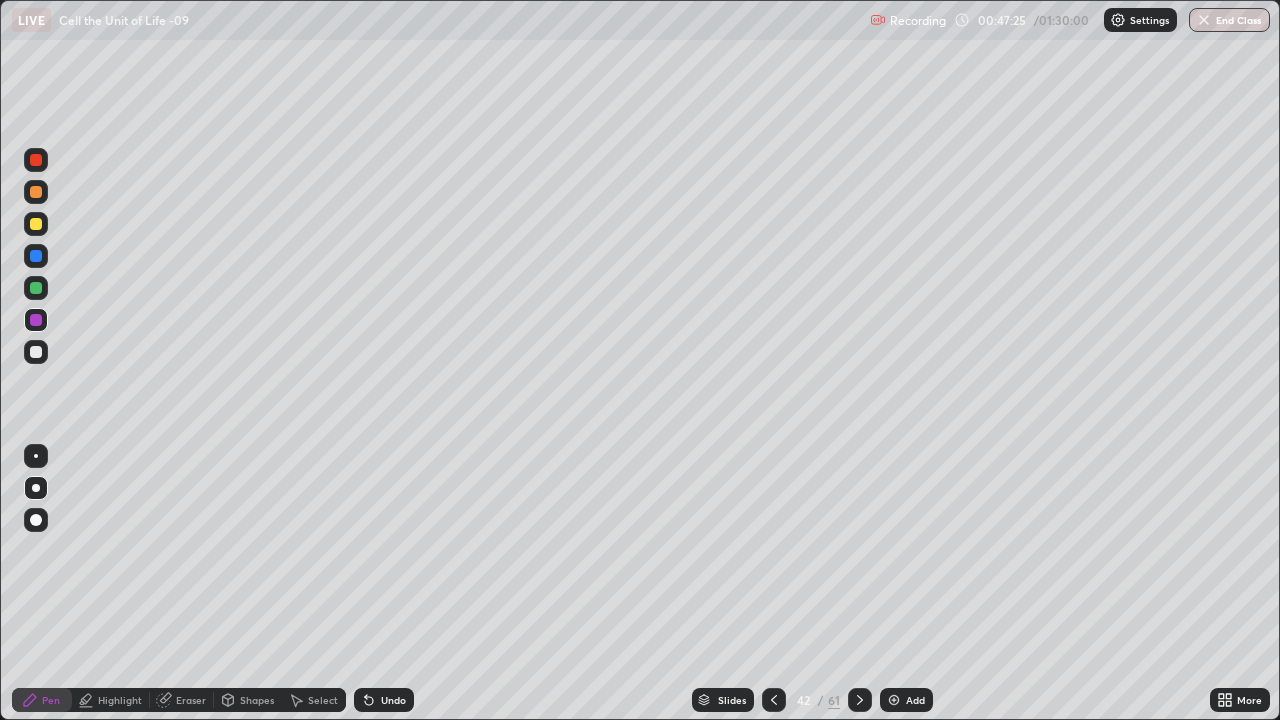 click 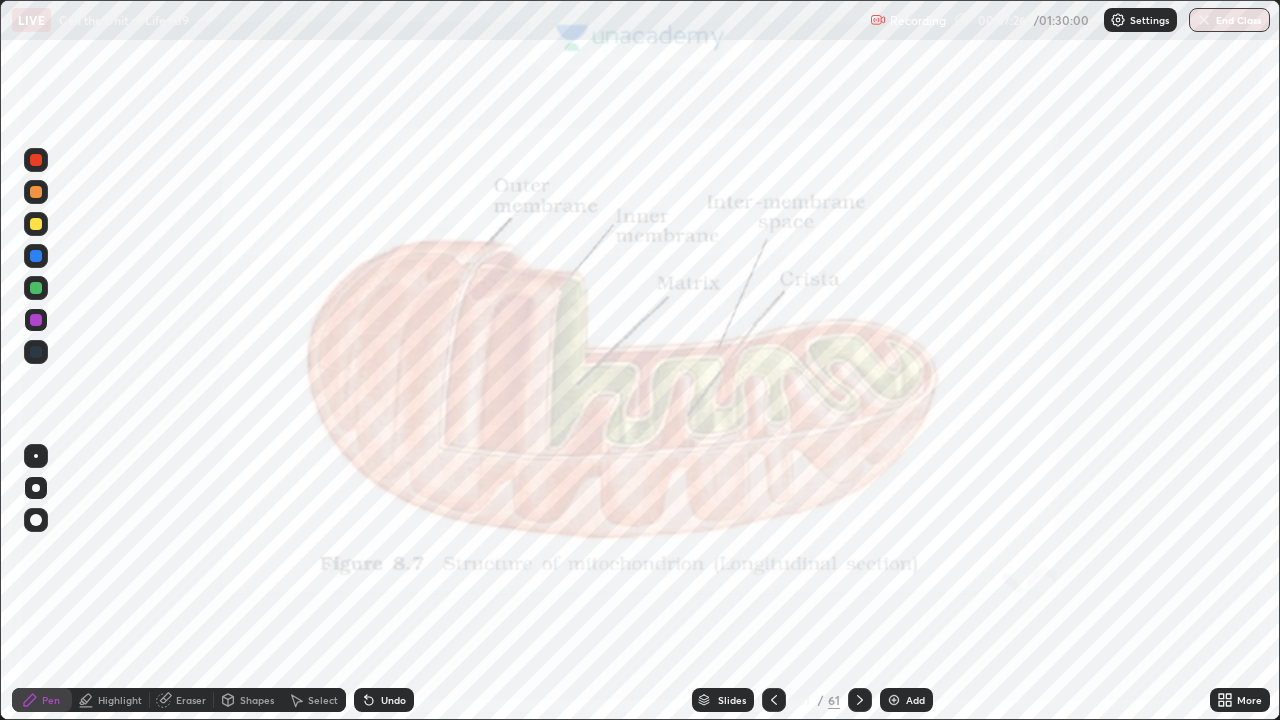 click 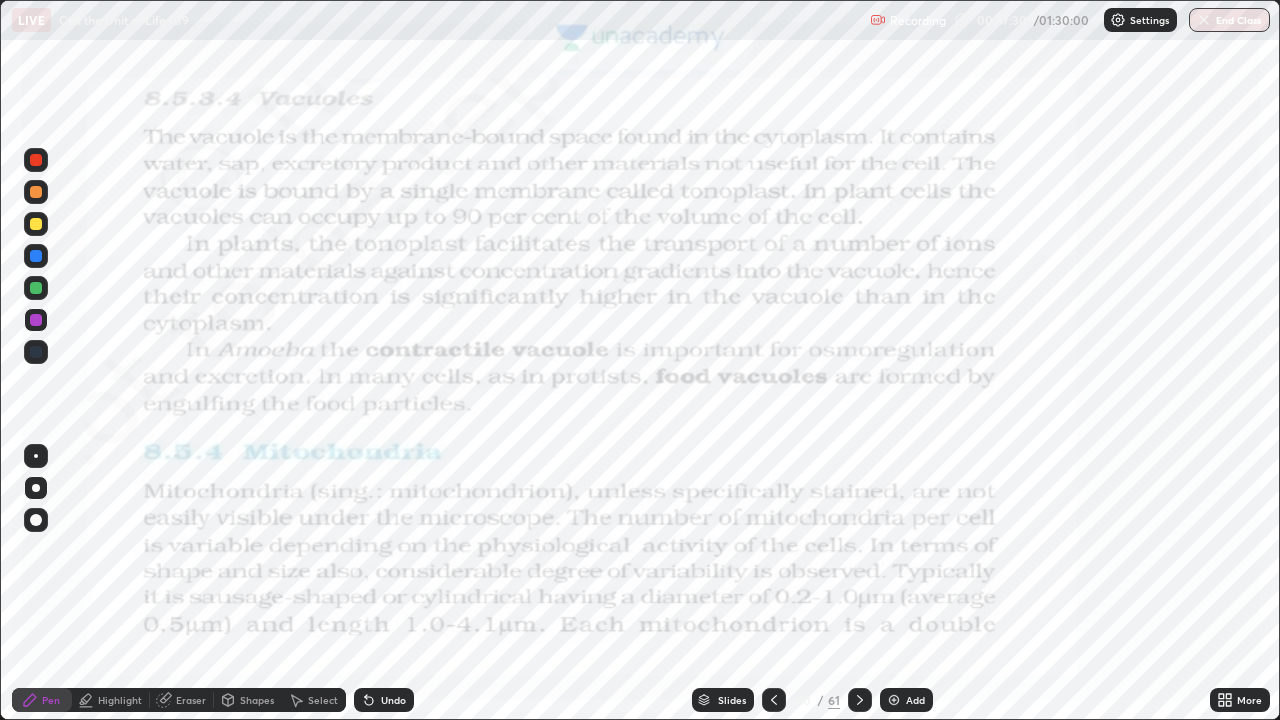 click on "Shapes" at bounding box center [257, 700] 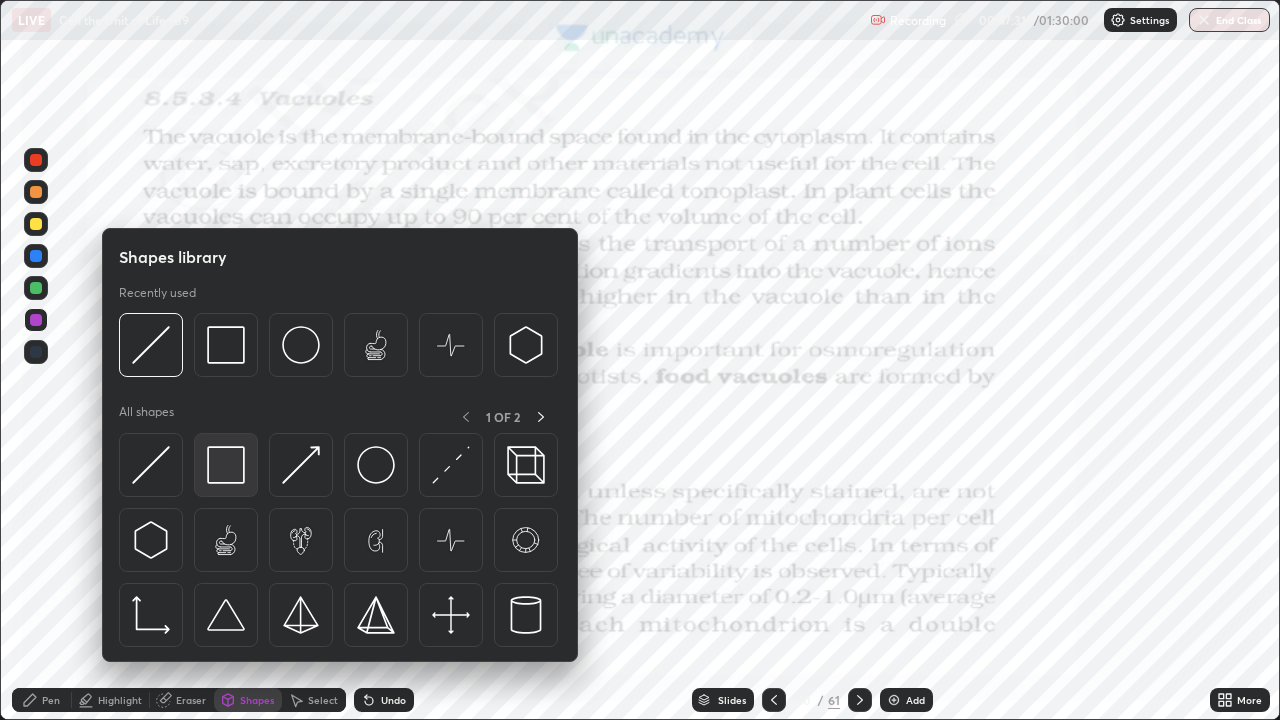 click at bounding box center [226, 465] 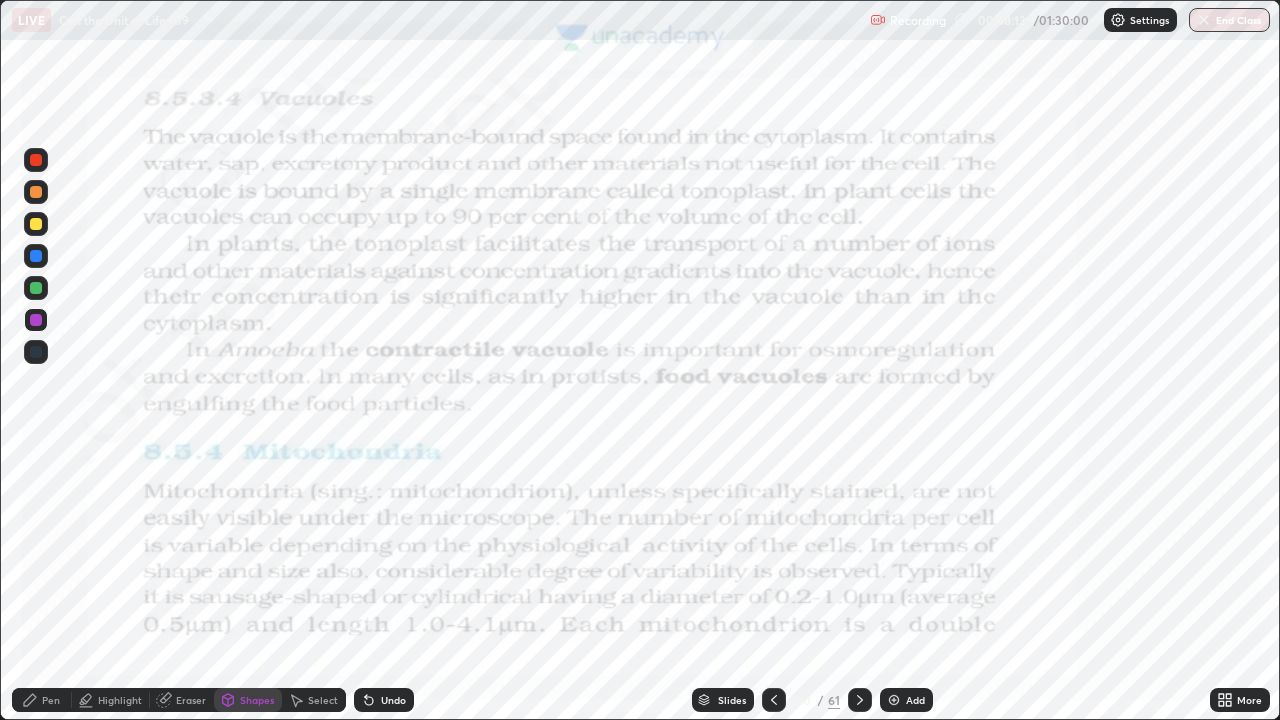 click at bounding box center (36, 352) 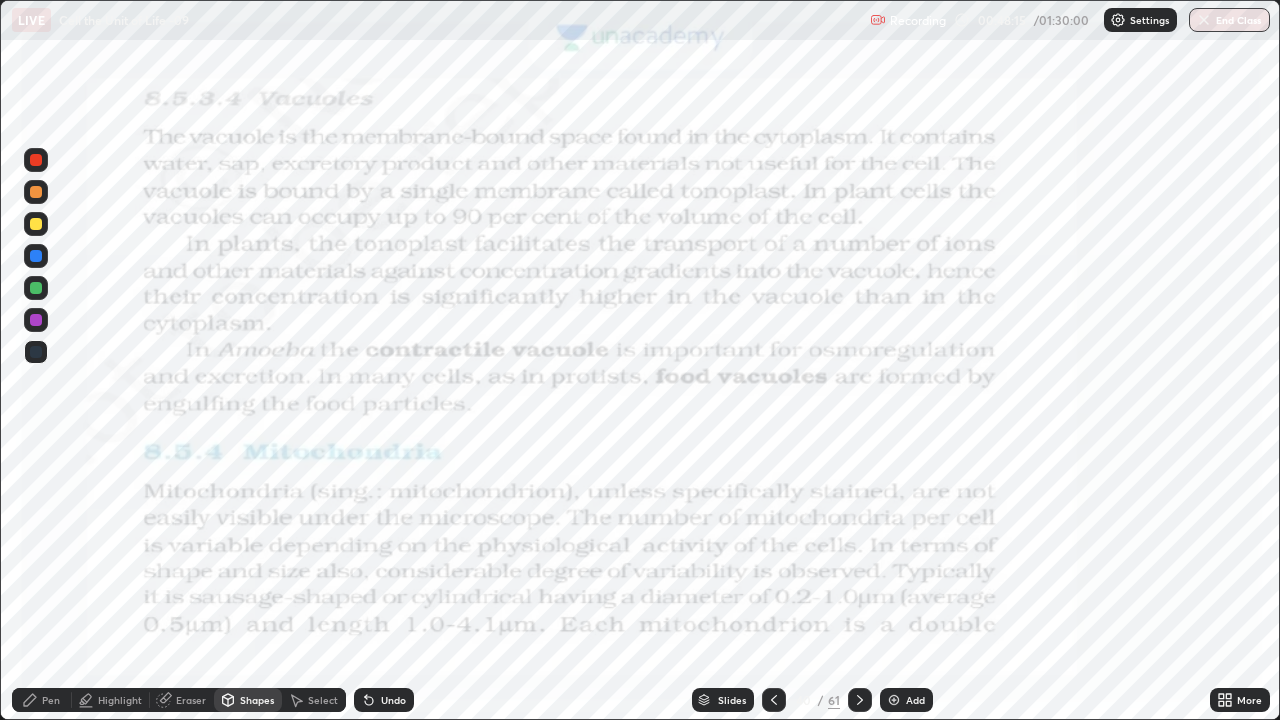 click on "Pen" at bounding box center (51, 700) 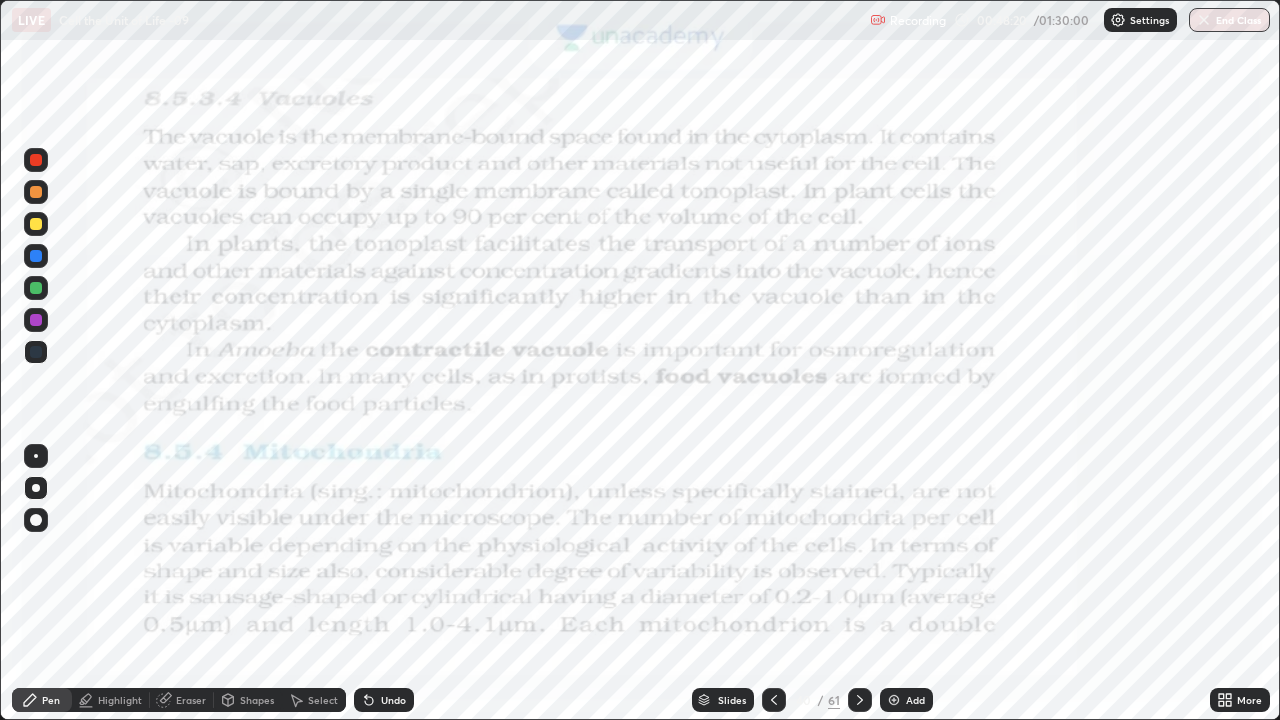 click on "Undo" at bounding box center [393, 700] 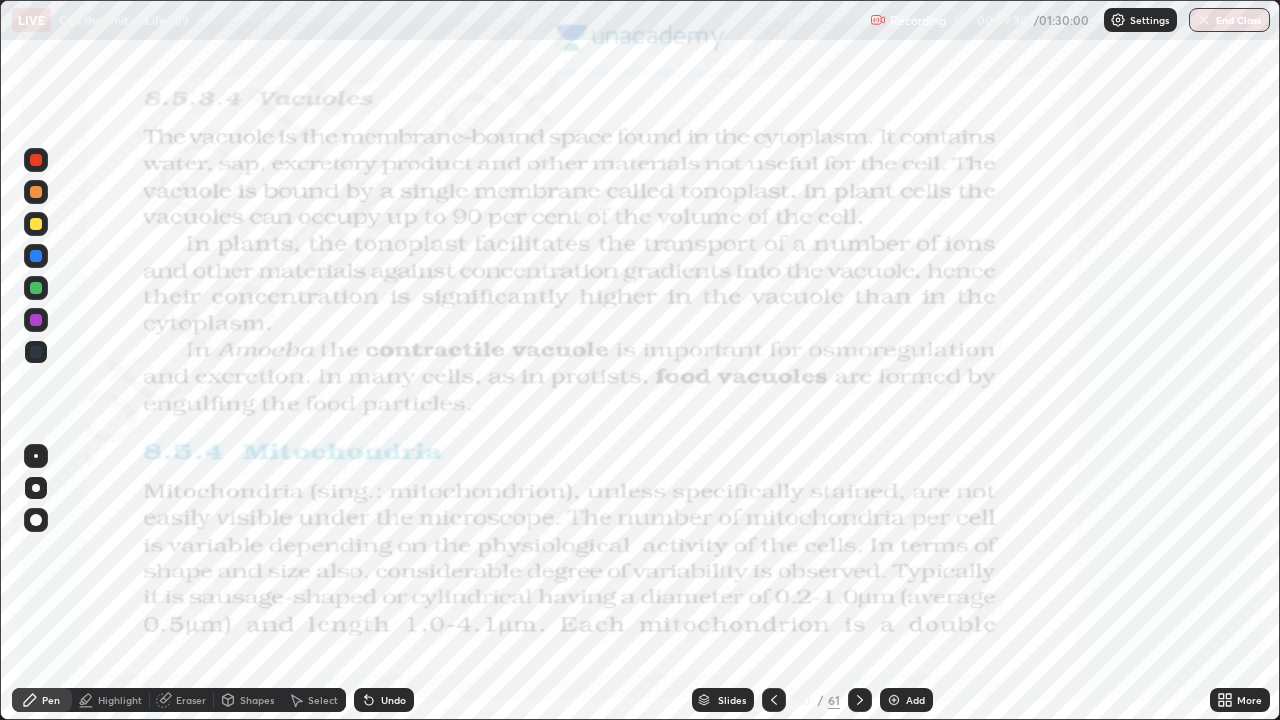 click at bounding box center [36, 160] 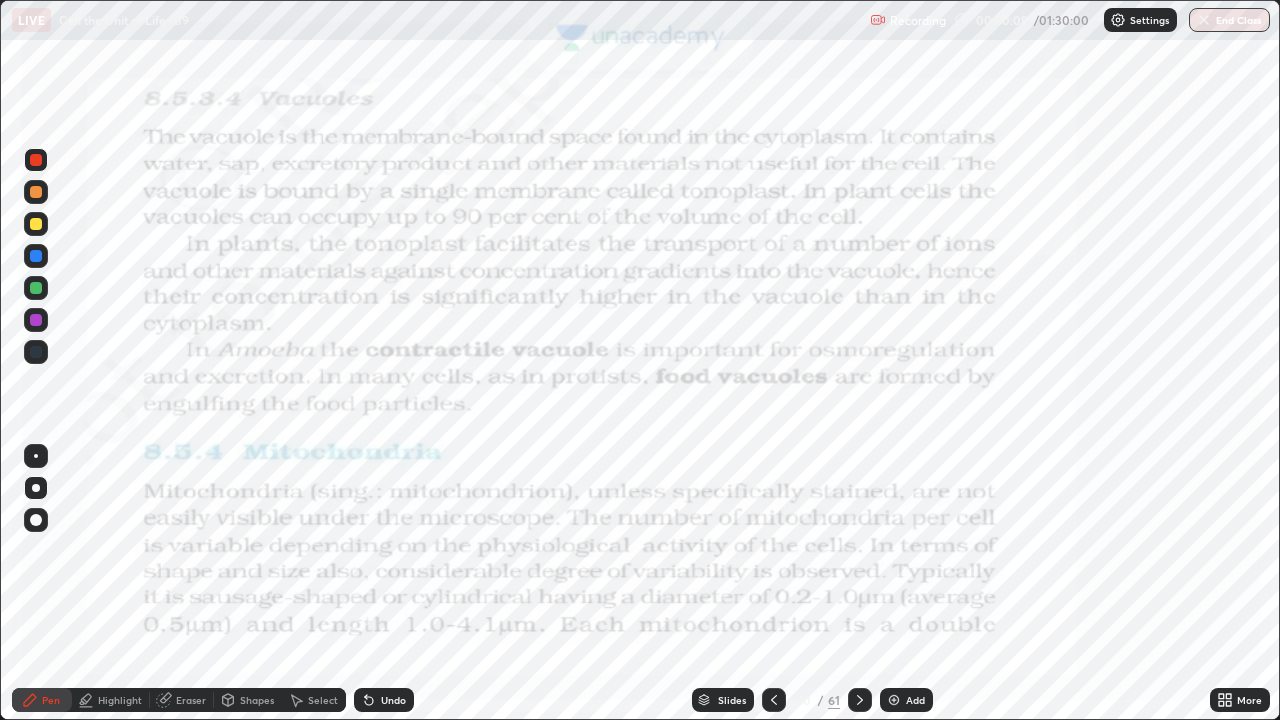 click on "Add" at bounding box center [915, 700] 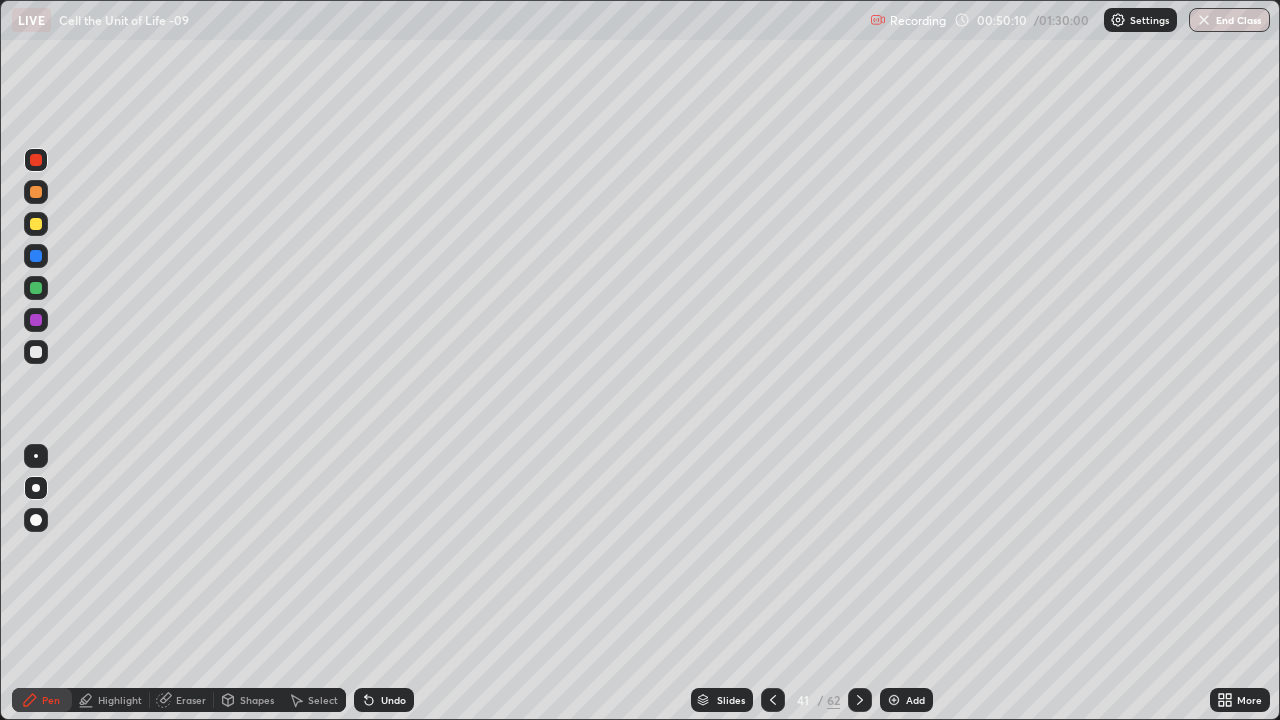 click on "Shapes" at bounding box center (257, 700) 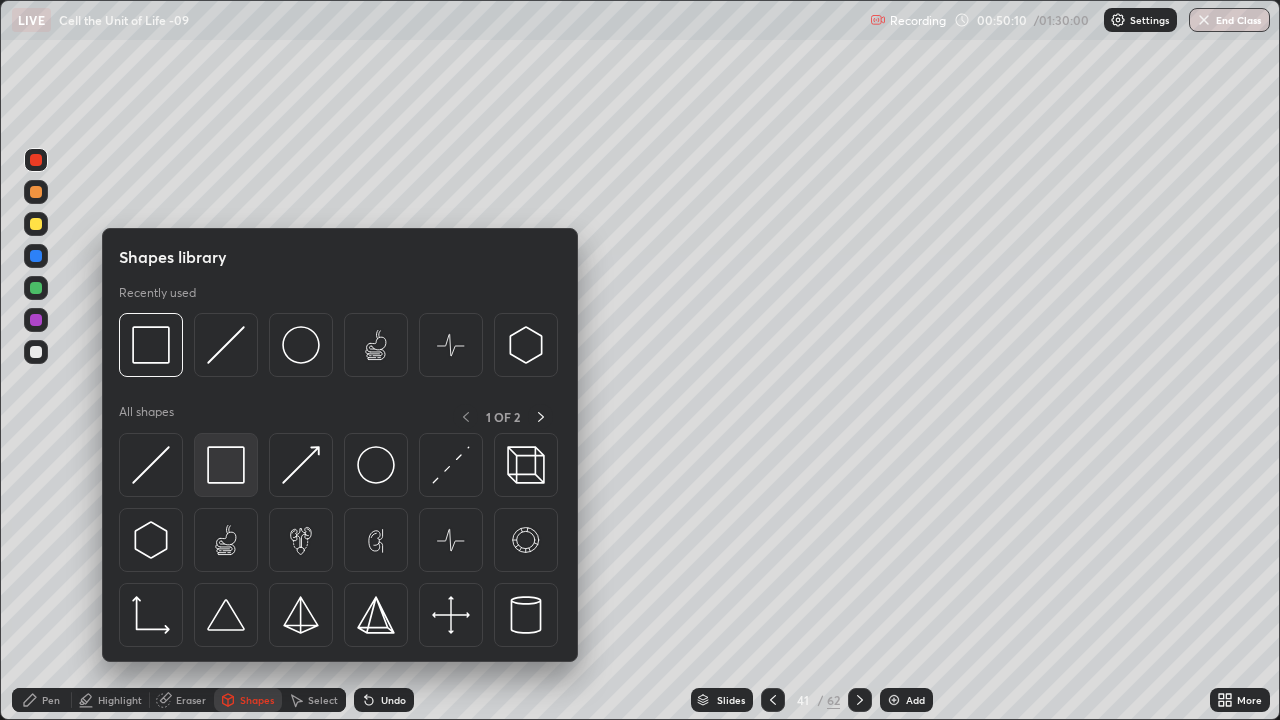 click at bounding box center (226, 465) 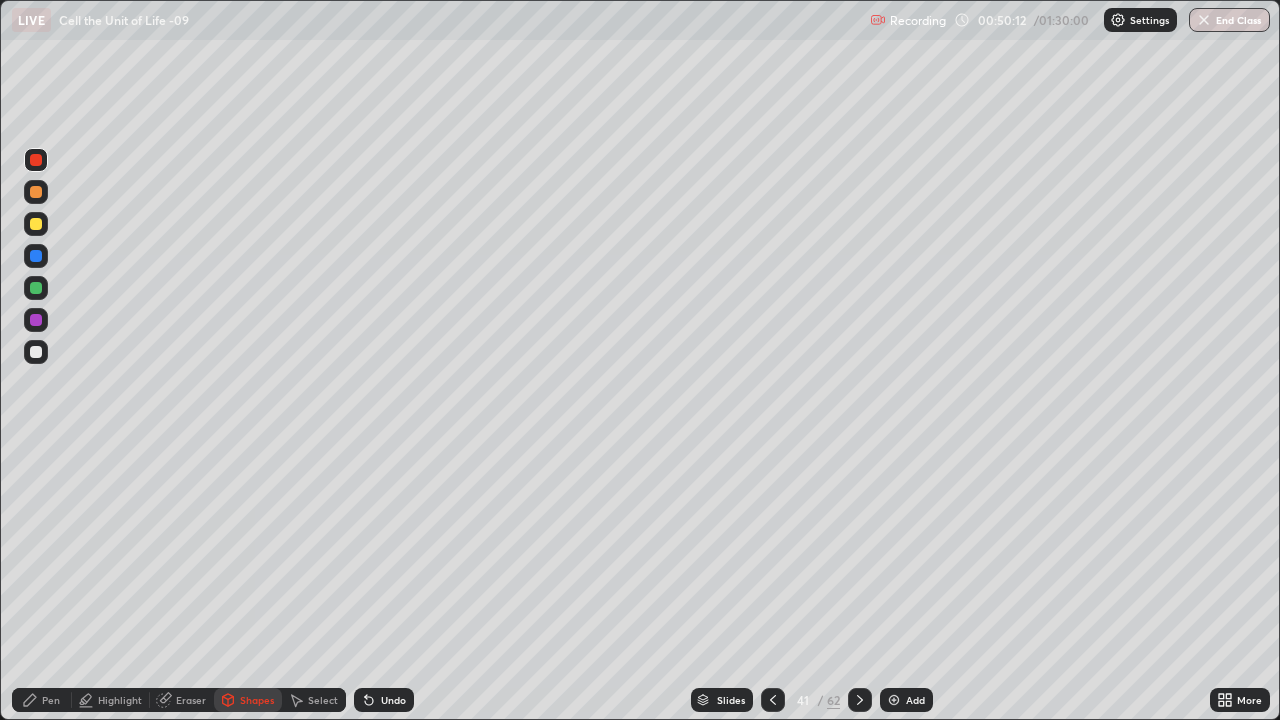click at bounding box center [36, 224] 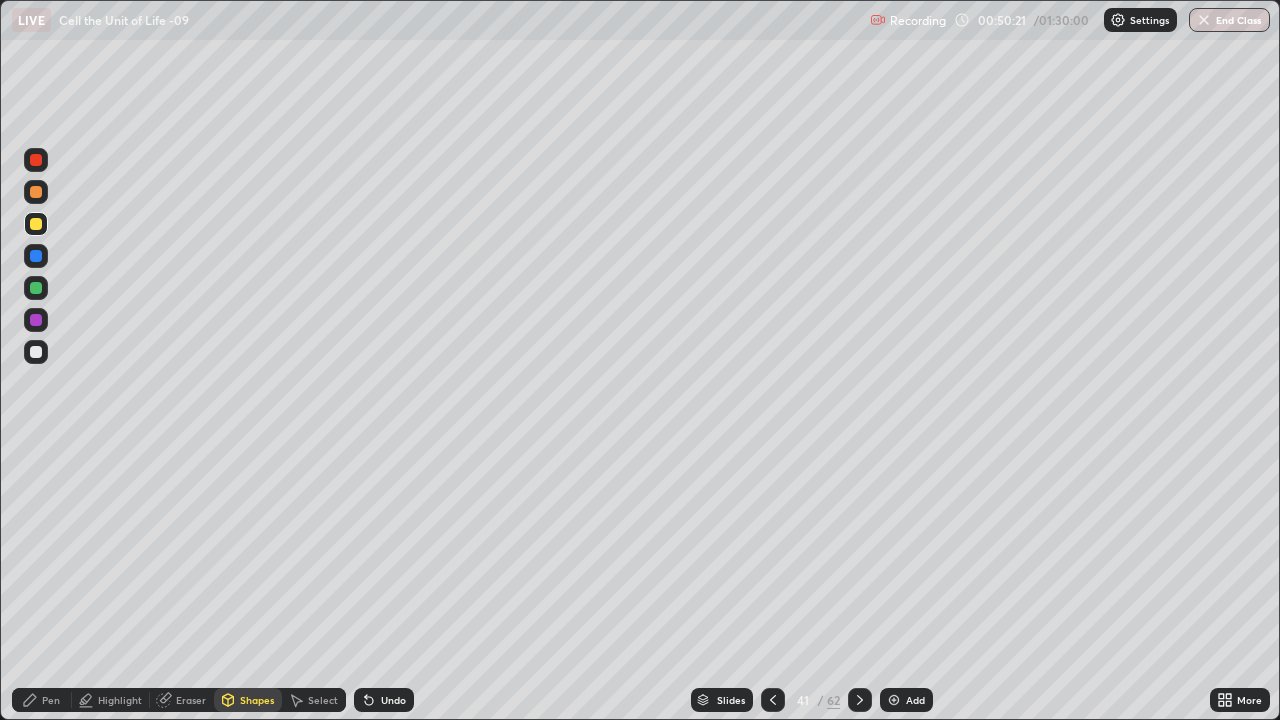 click on "Pen" at bounding box center (42, 700) 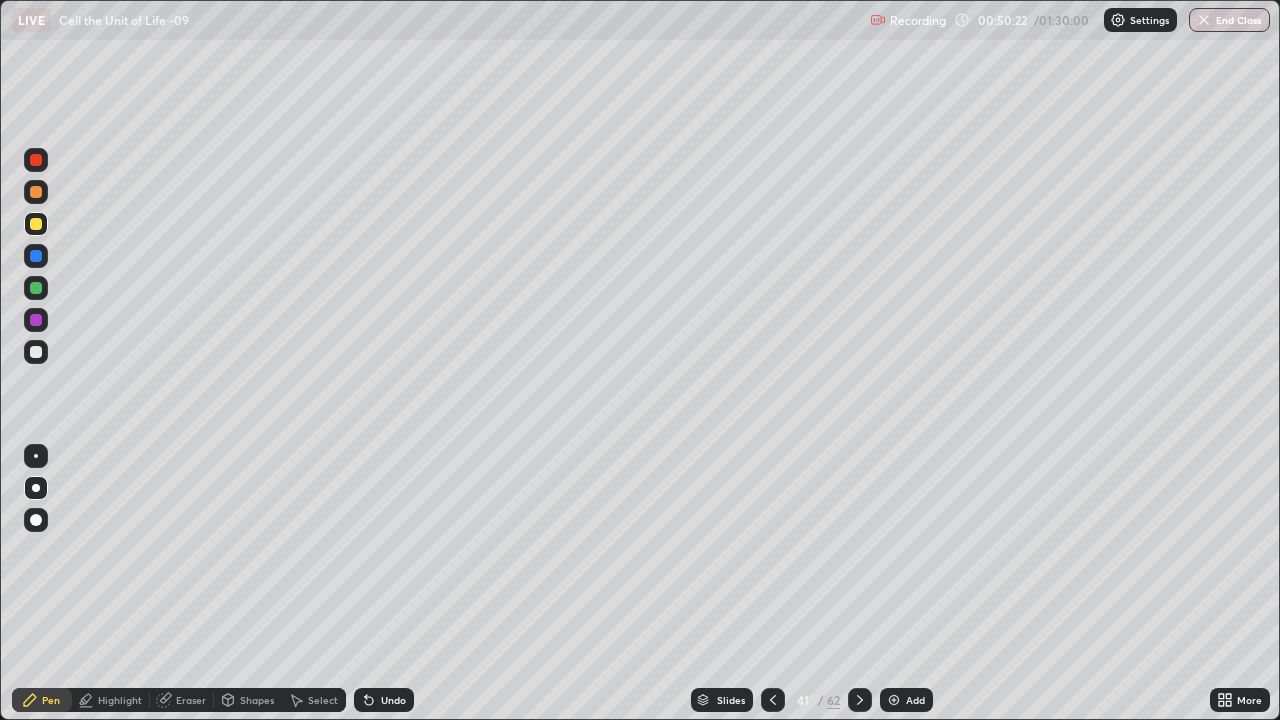 click on "Shapes" at bounding box center (257, 700) 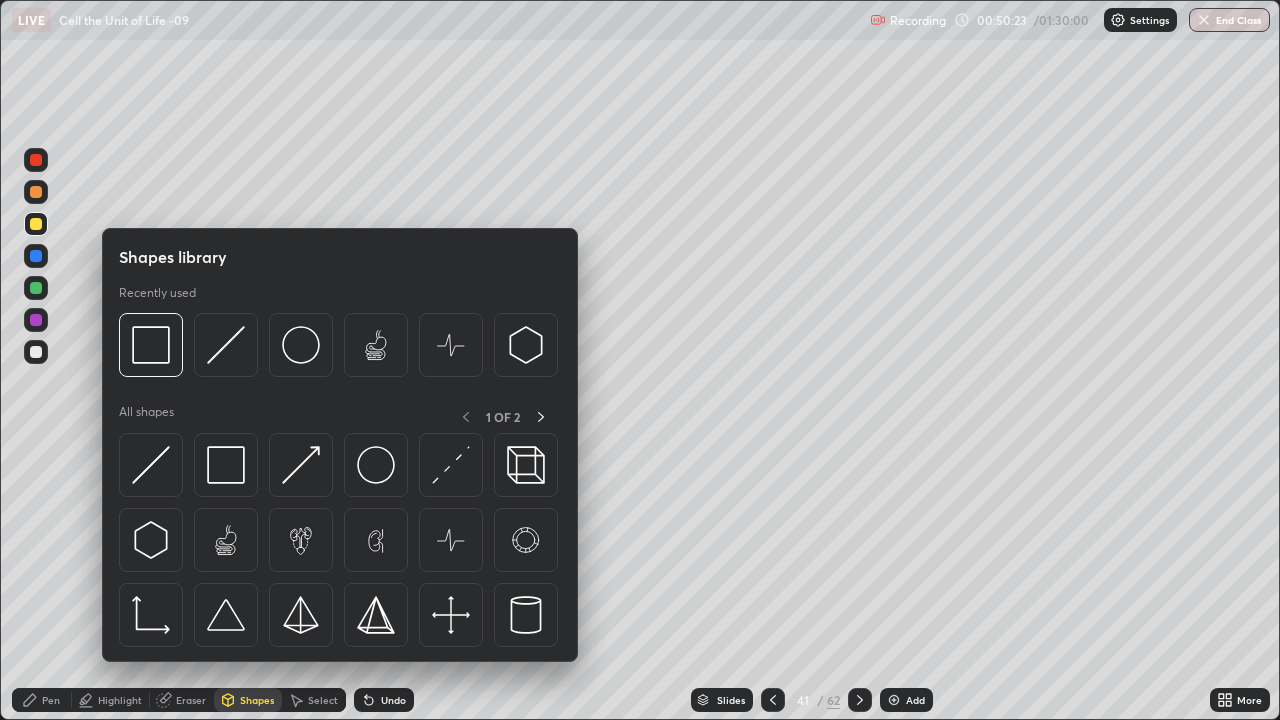 click 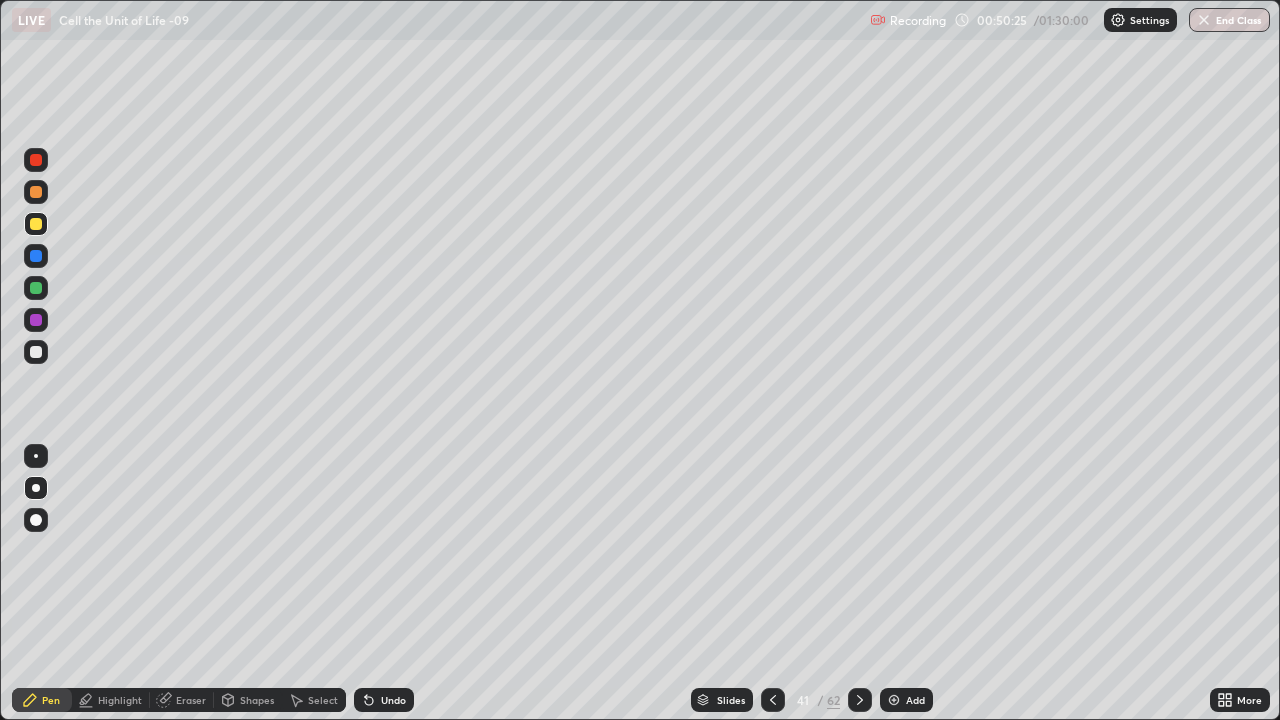 click at bounding box center (36, 352) 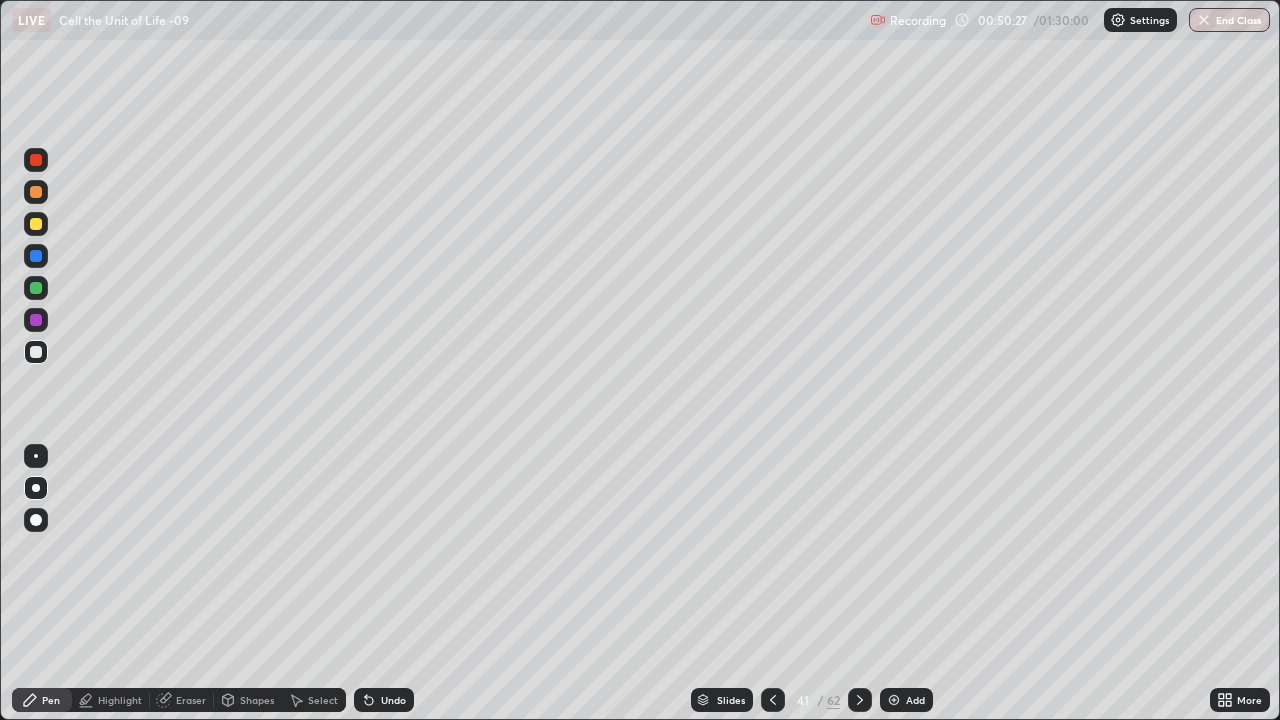 click at bounding box center (36, 224) 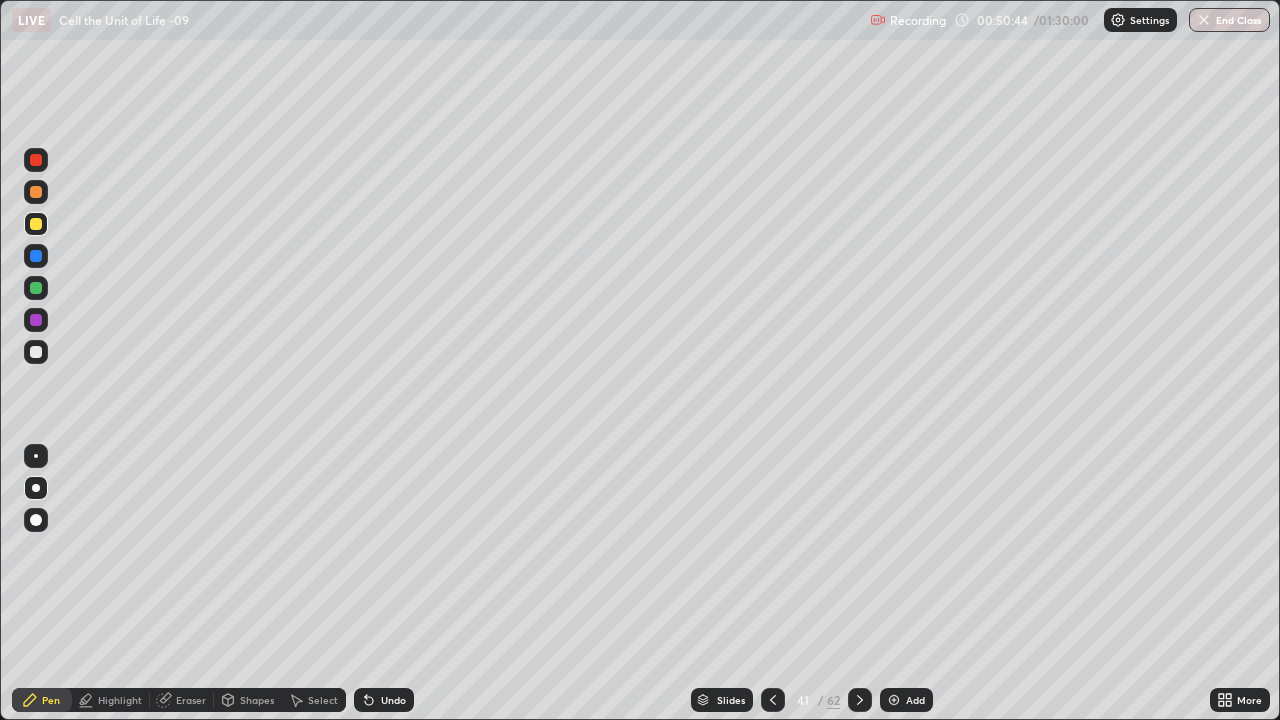 click 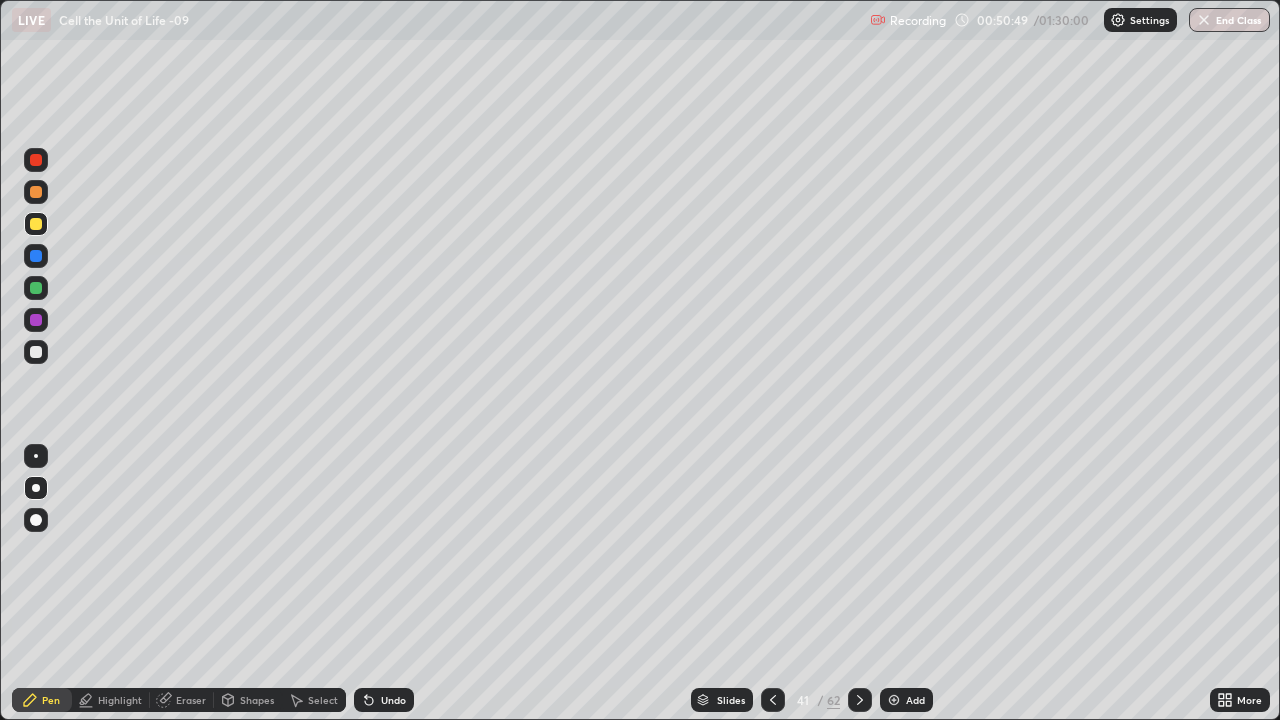 click at bounding box center [36, 320] 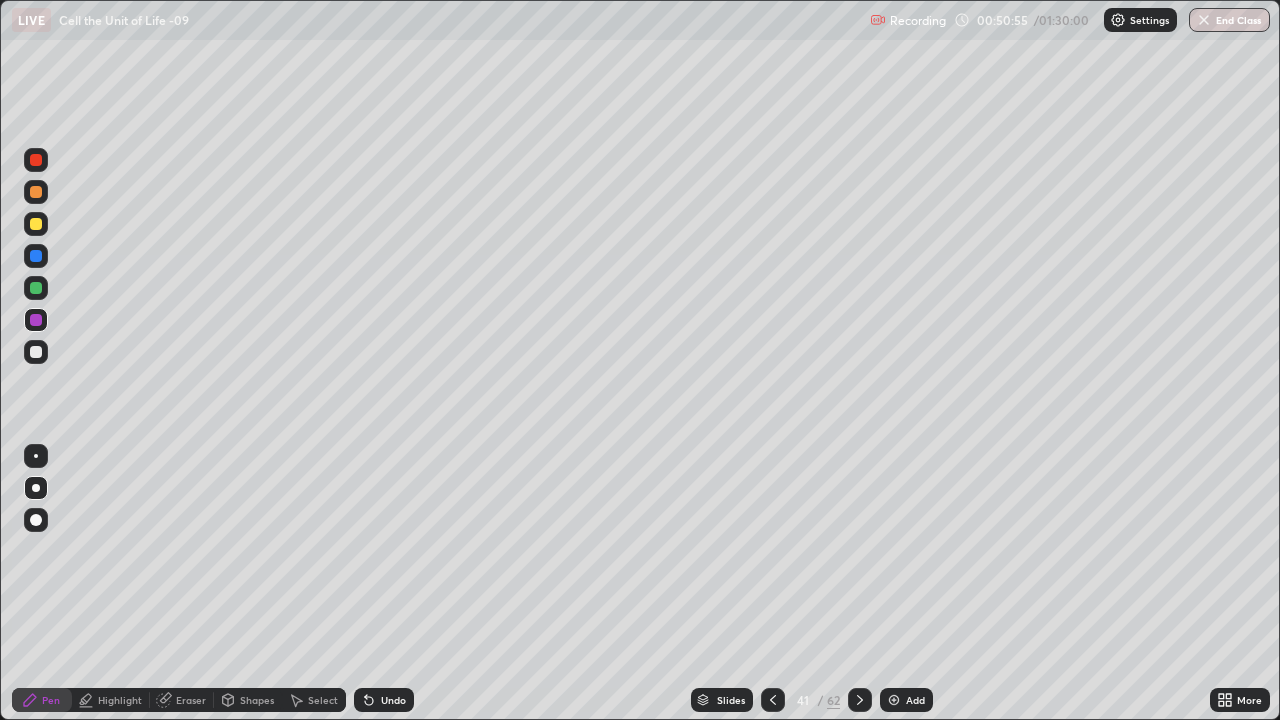 click on "Pen" at bounding box center (51, 700) 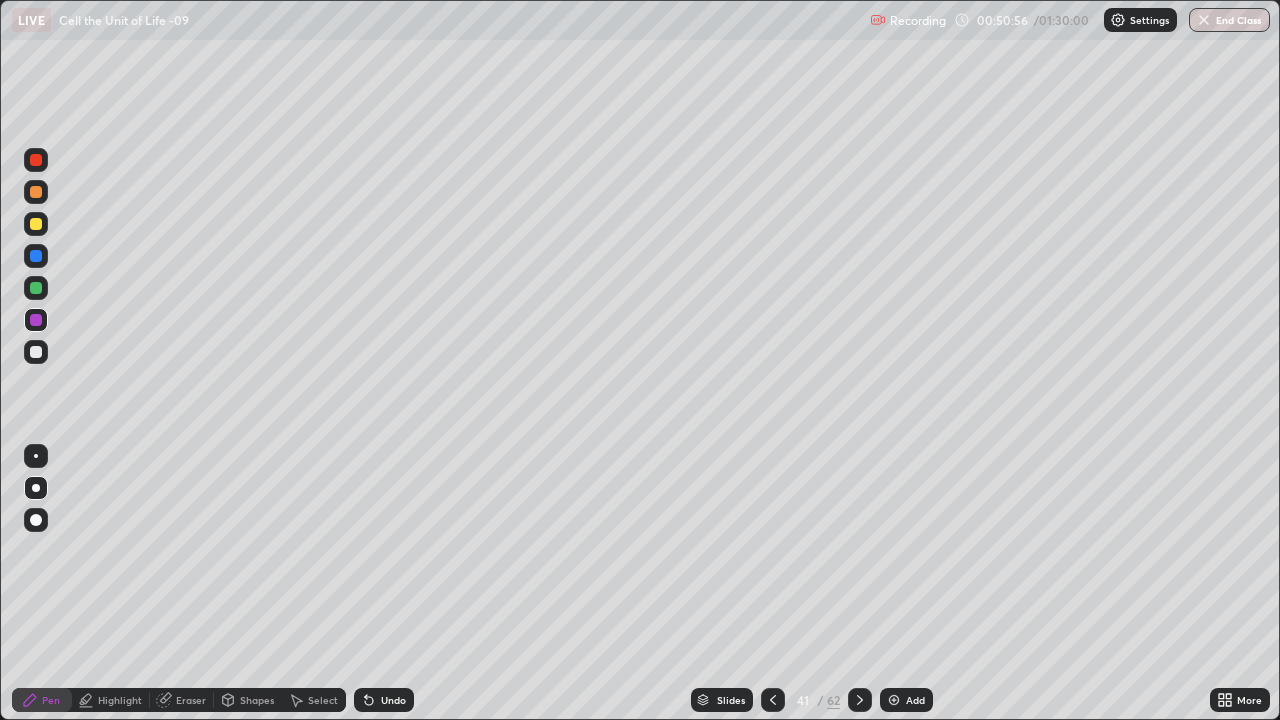 click on "Add" at bounding box center [915, 700] 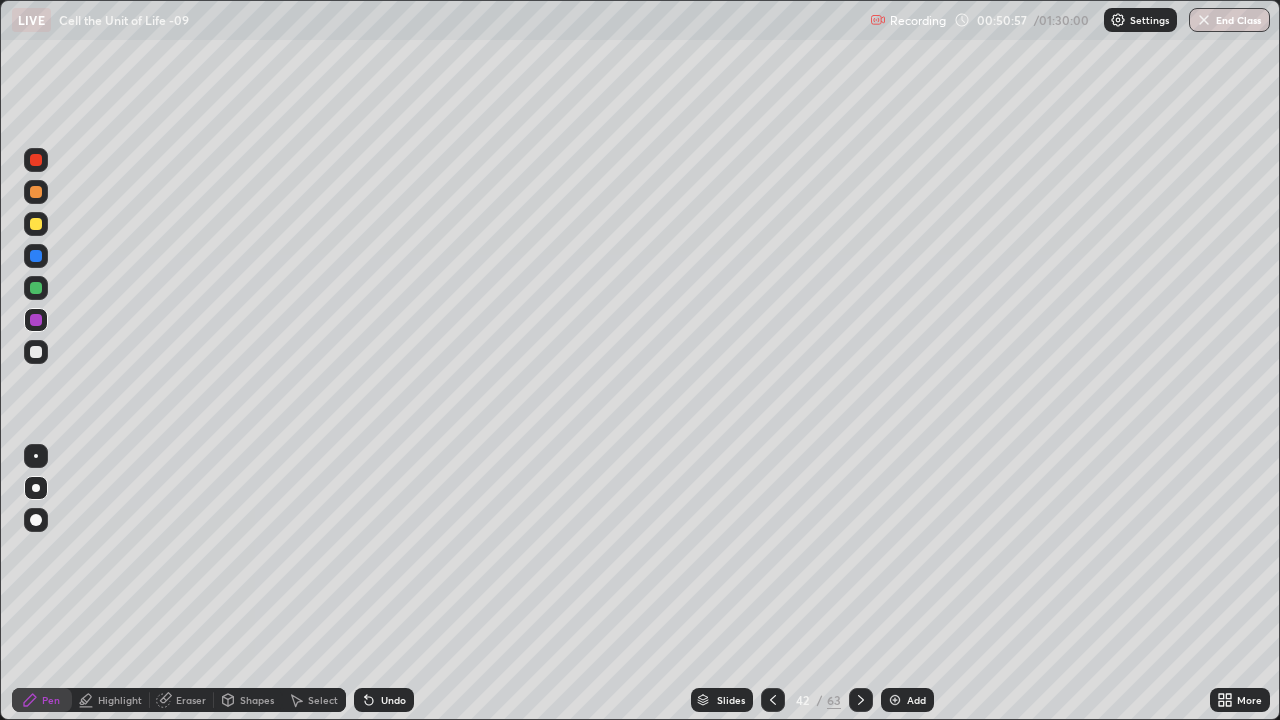 click at bounding box center [36, 256] 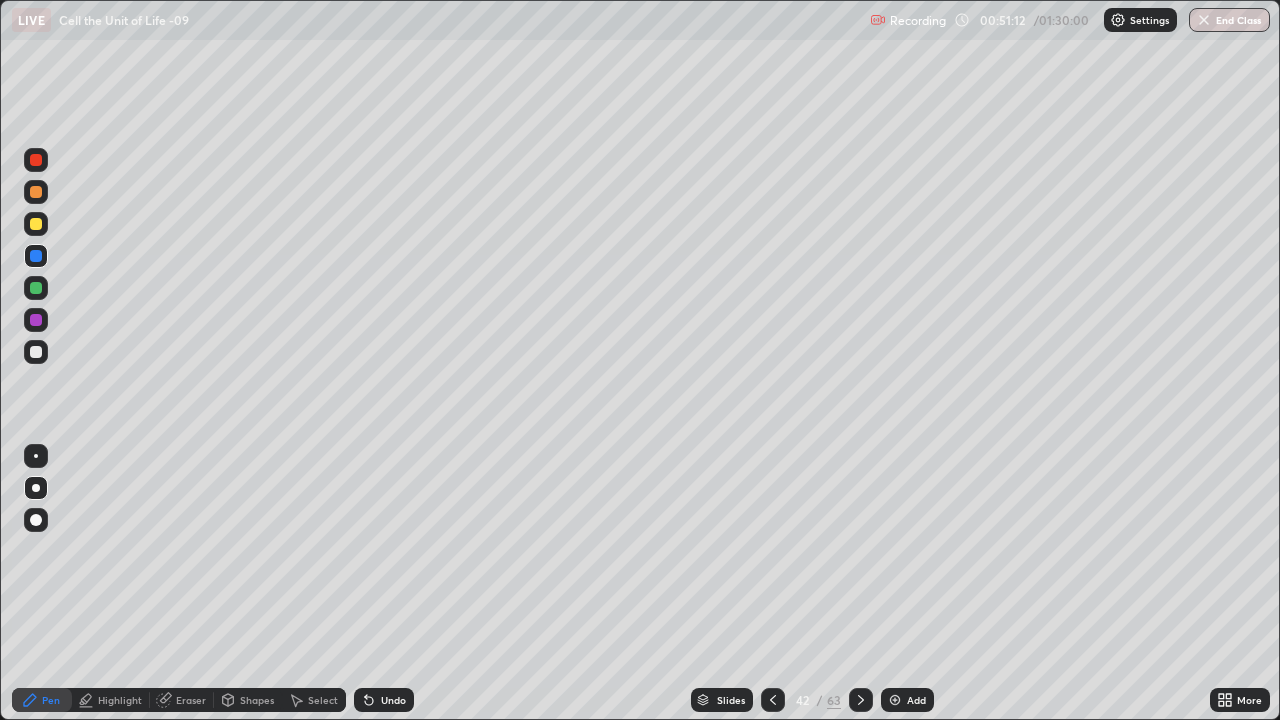 click at bounding box center (36, 352) 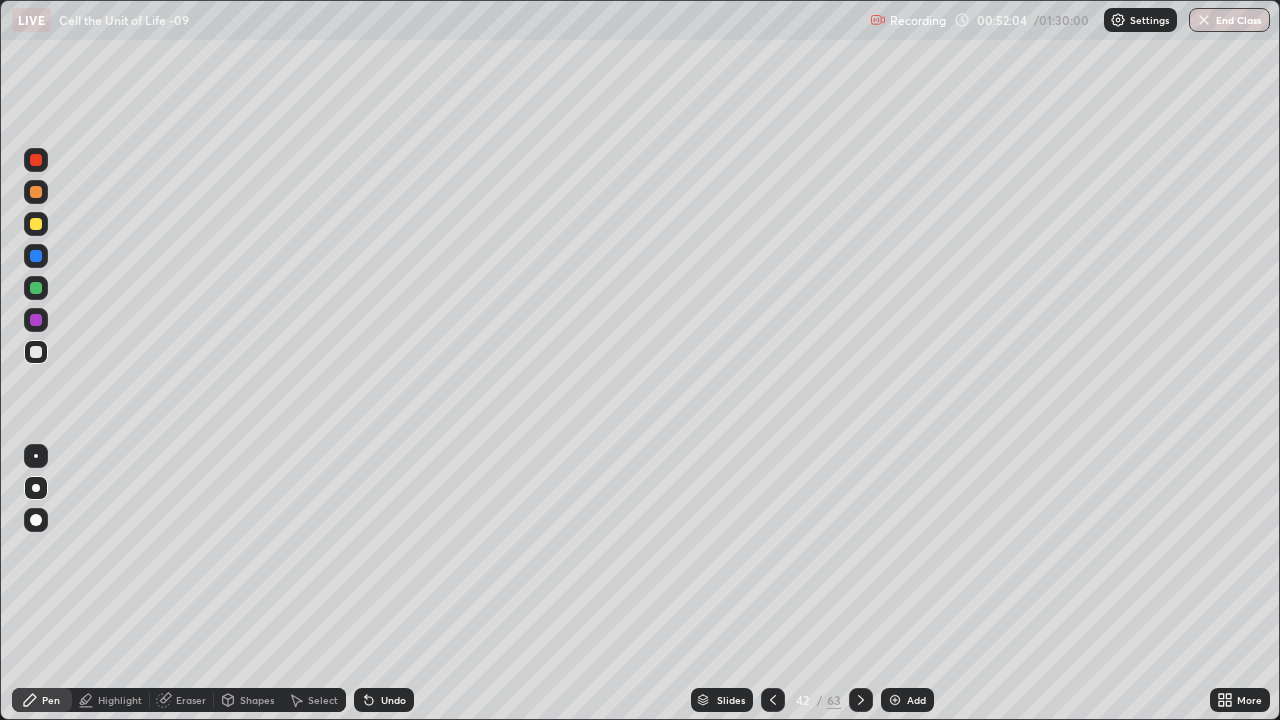 click at bounding box center (773, 700) 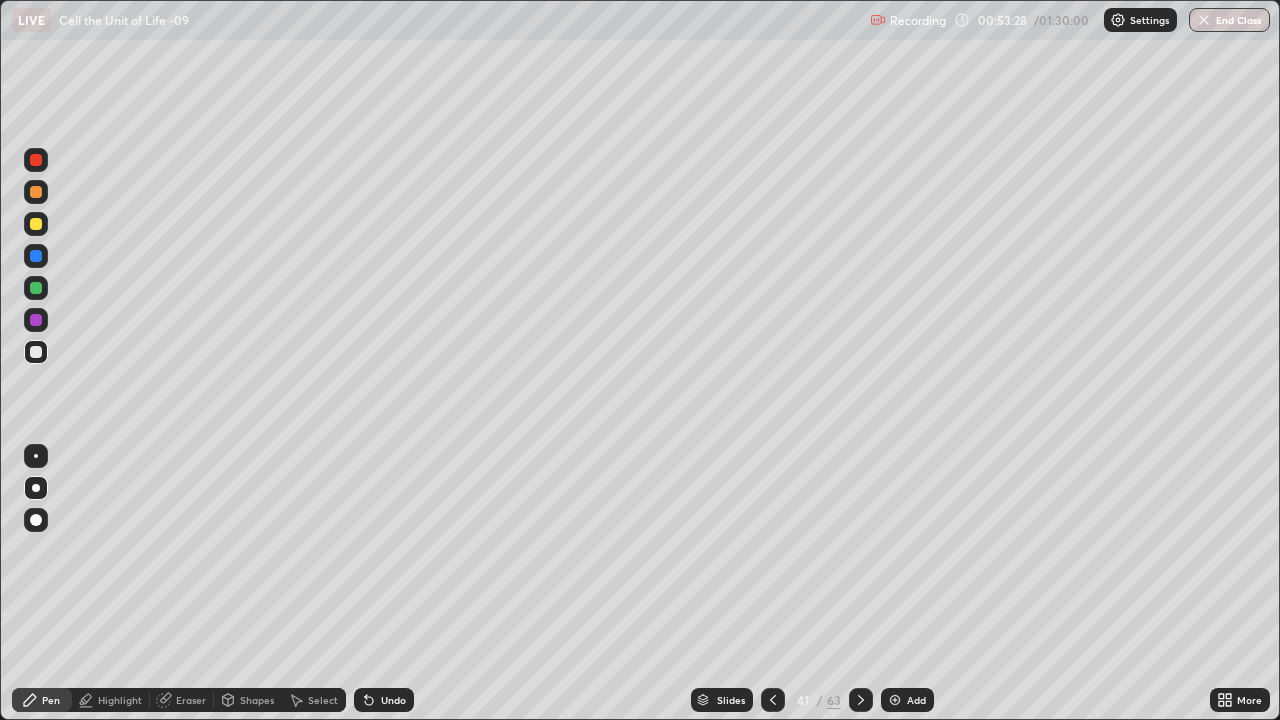 click 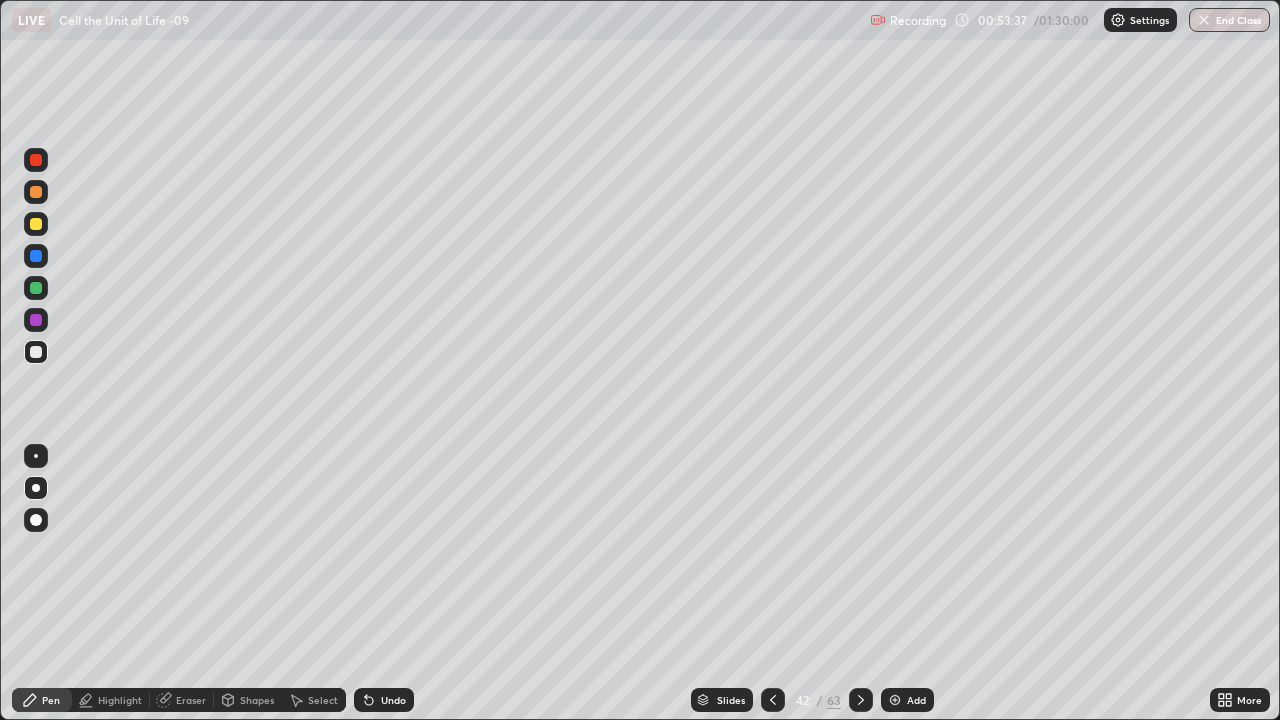 click 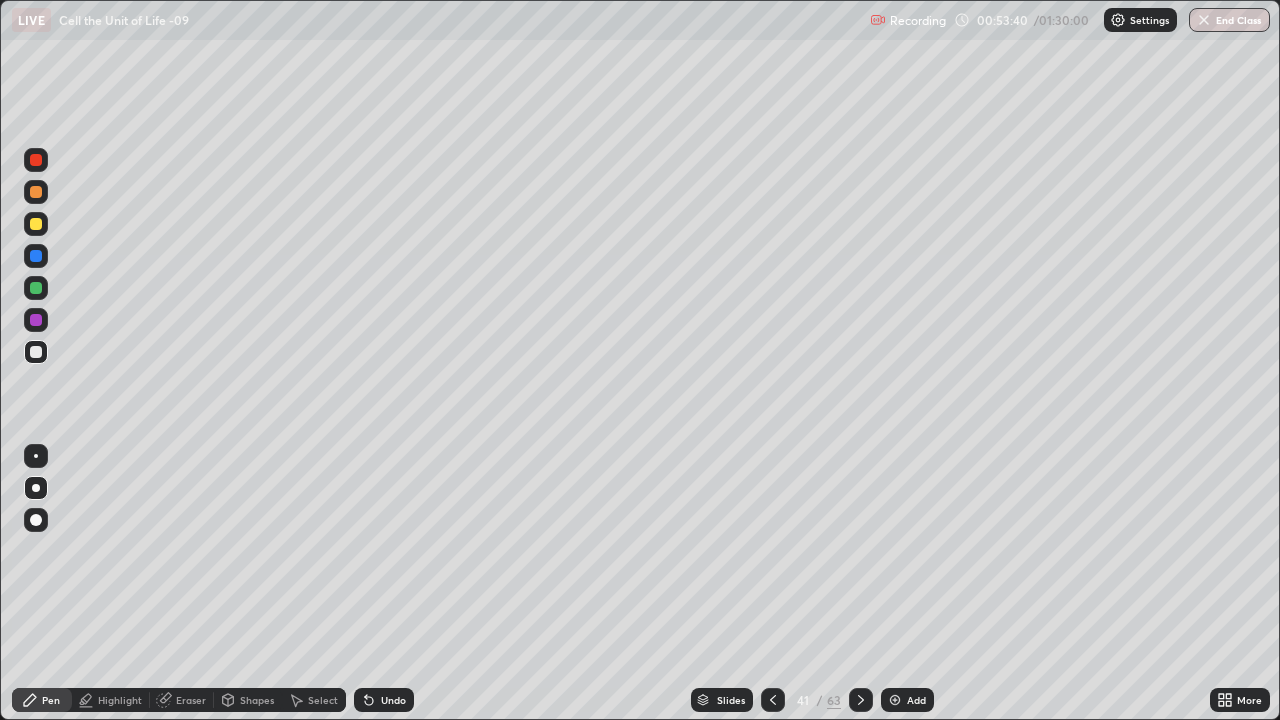 click at bounding box center [36, 288] 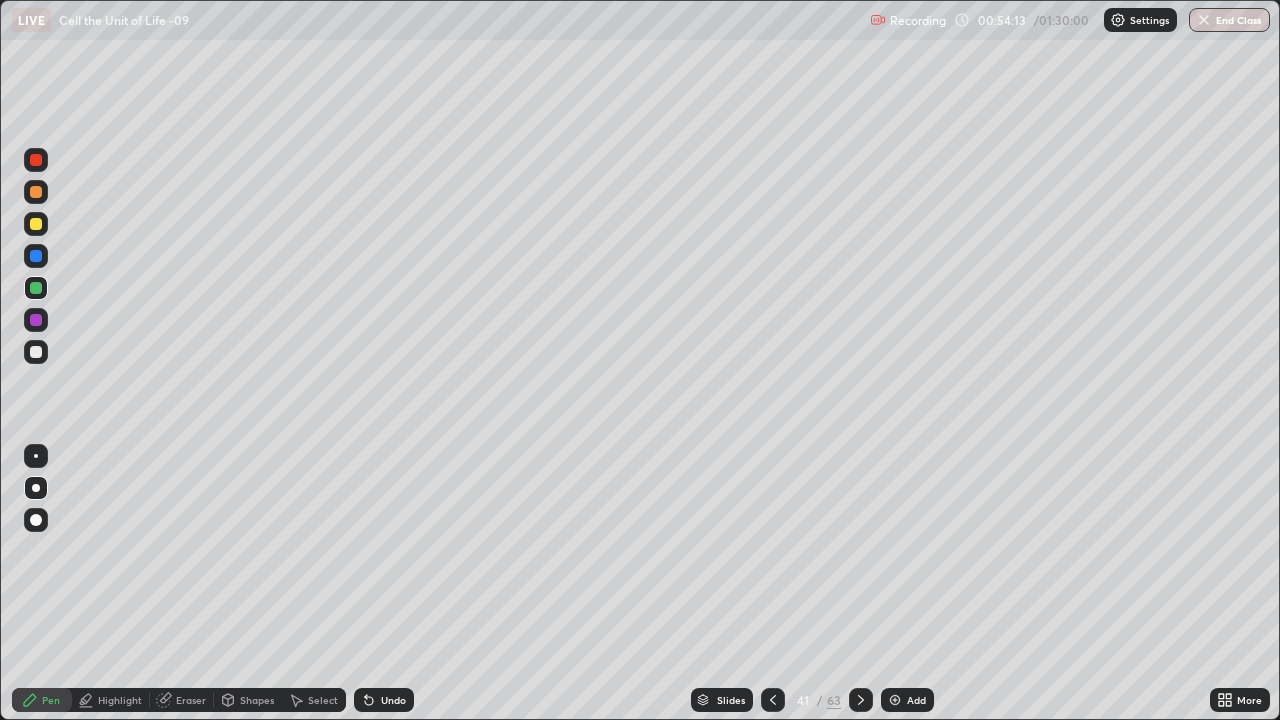 click at bounding box center (36, 352) 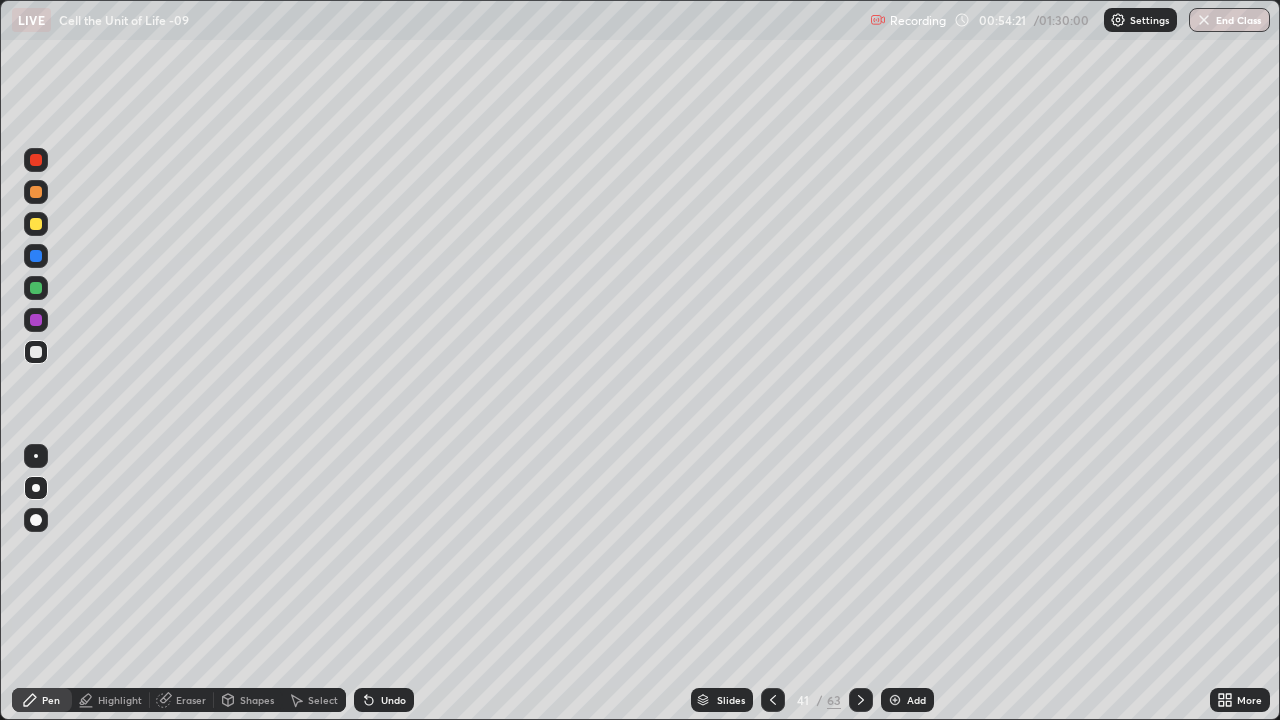 click at bounding box center [36, 320] 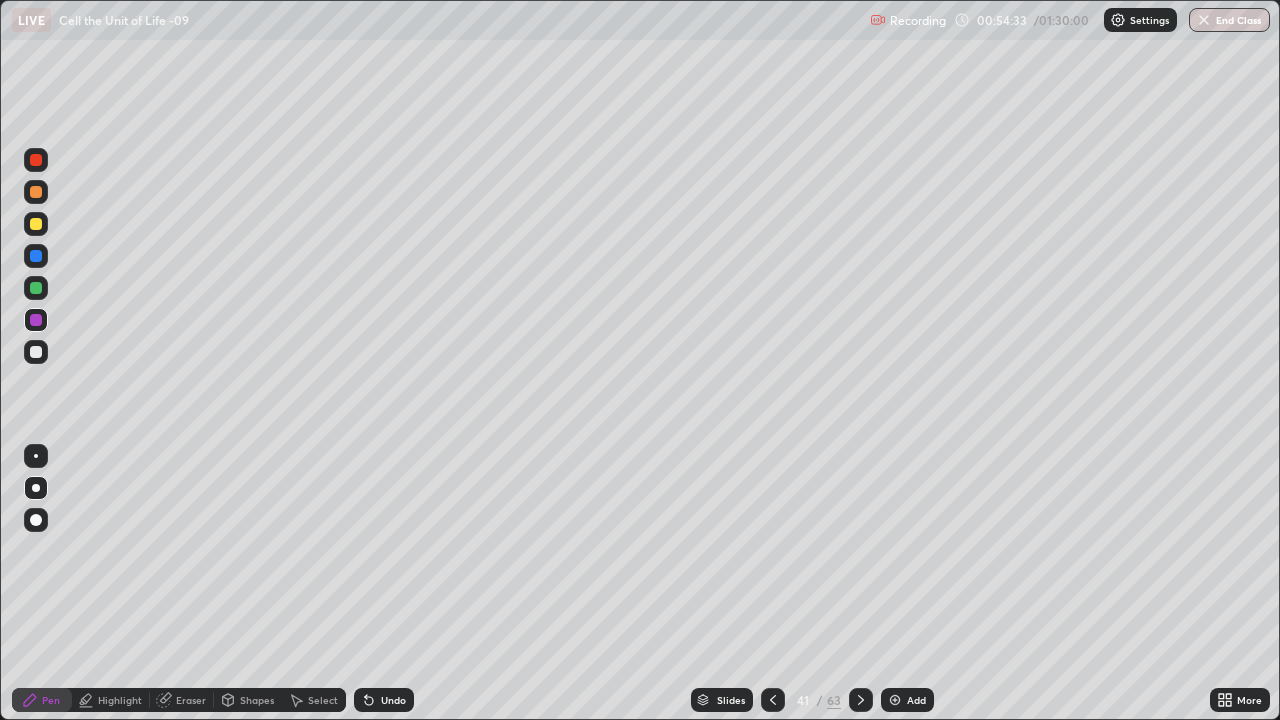 click at bounding box center (36, 352) 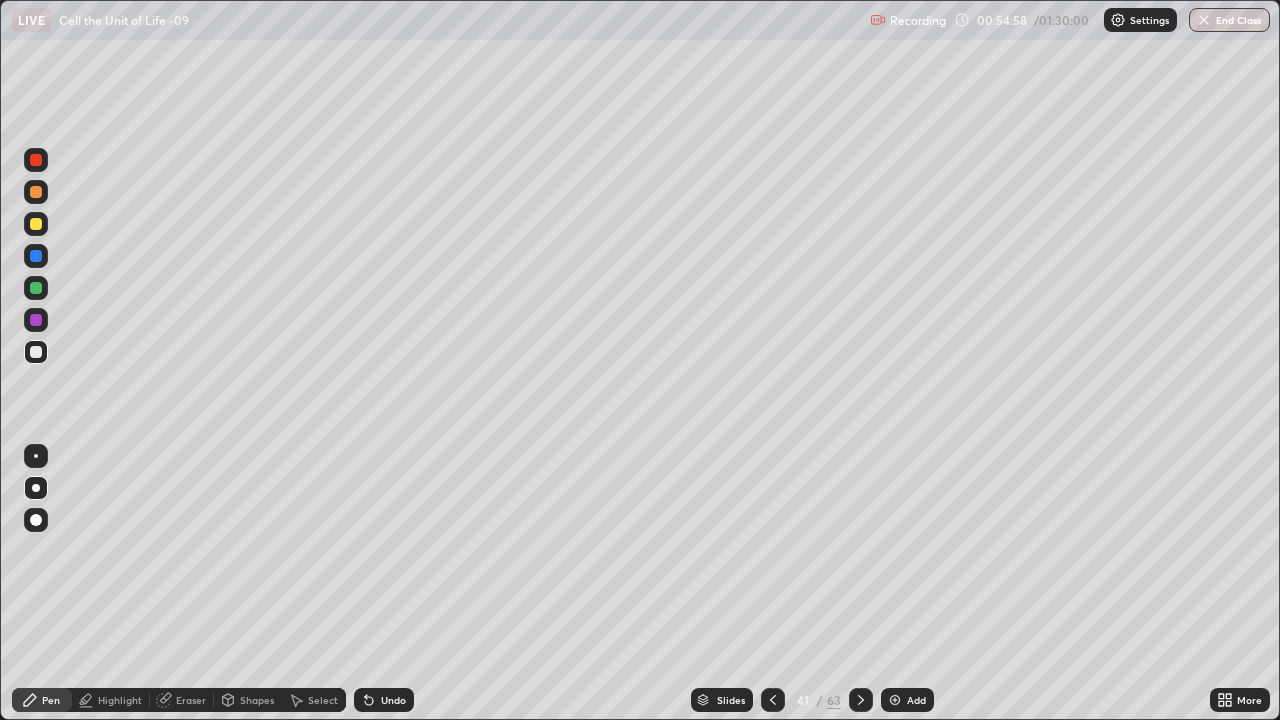 click on "Undo" at bounding box center (393, 700) 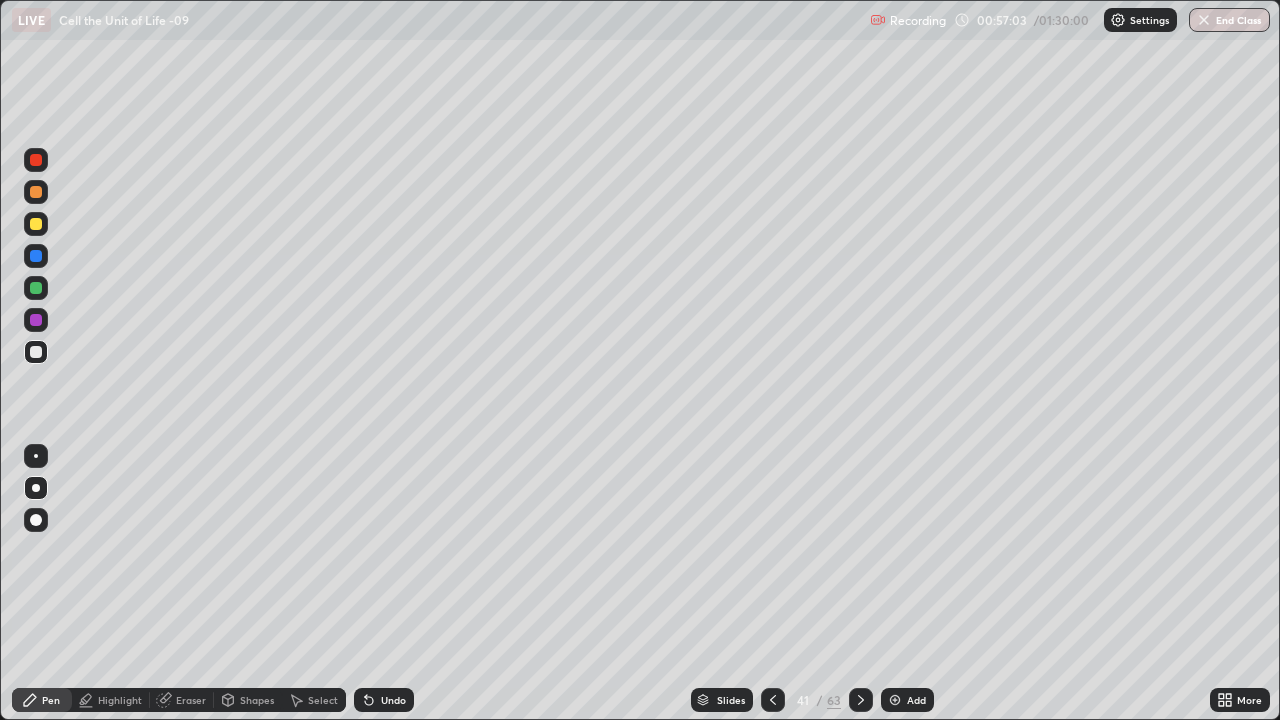 click at bounding box center (36, 224) 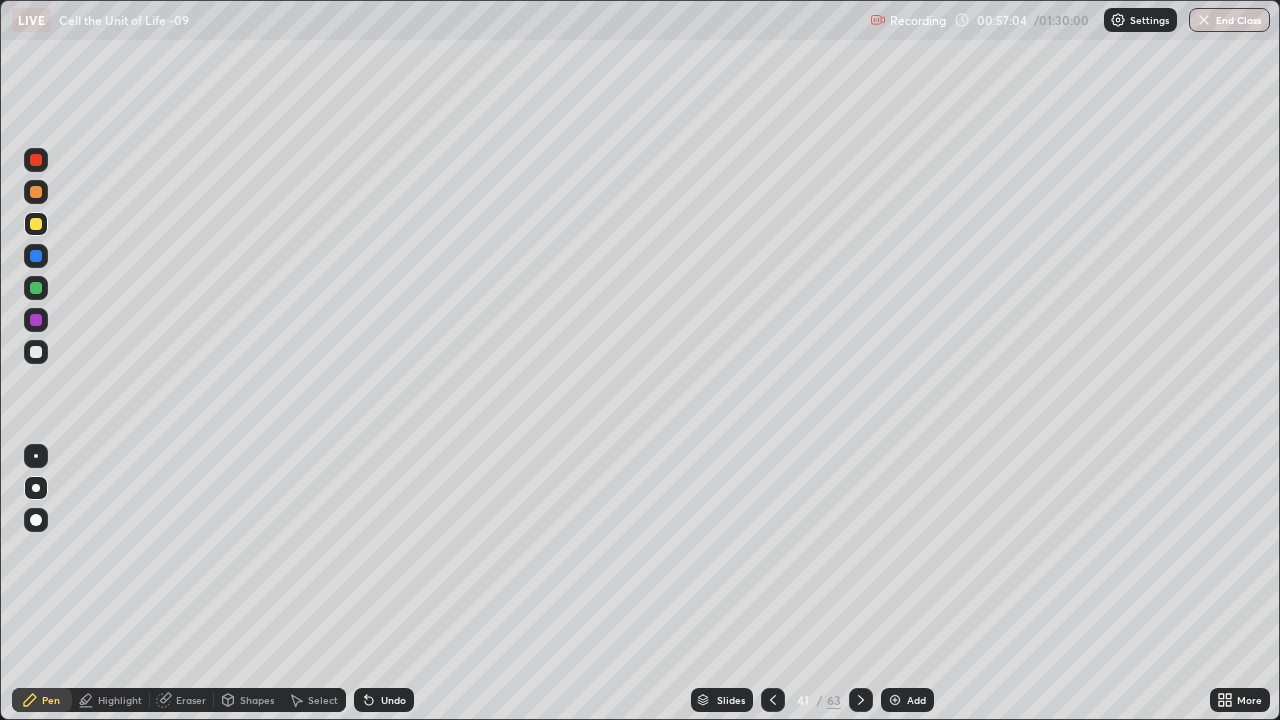 click at bounding box center [36, 224] 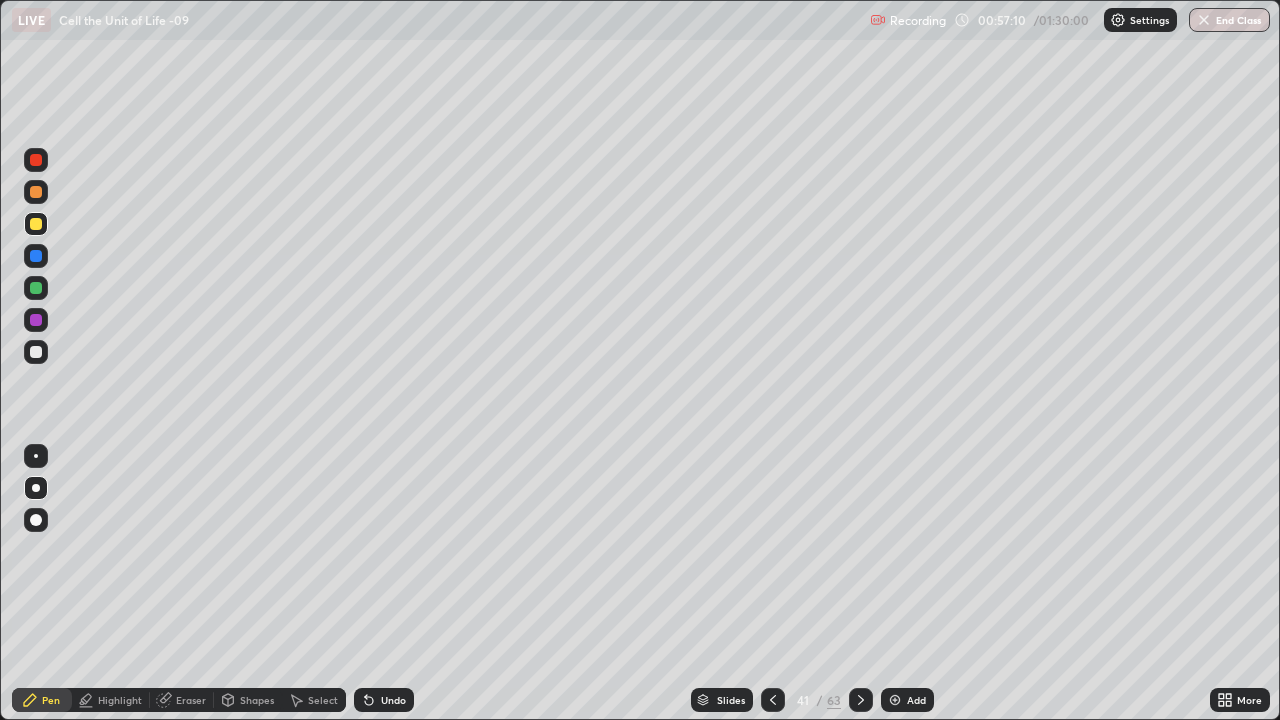 click at bounding box center (36, 160) 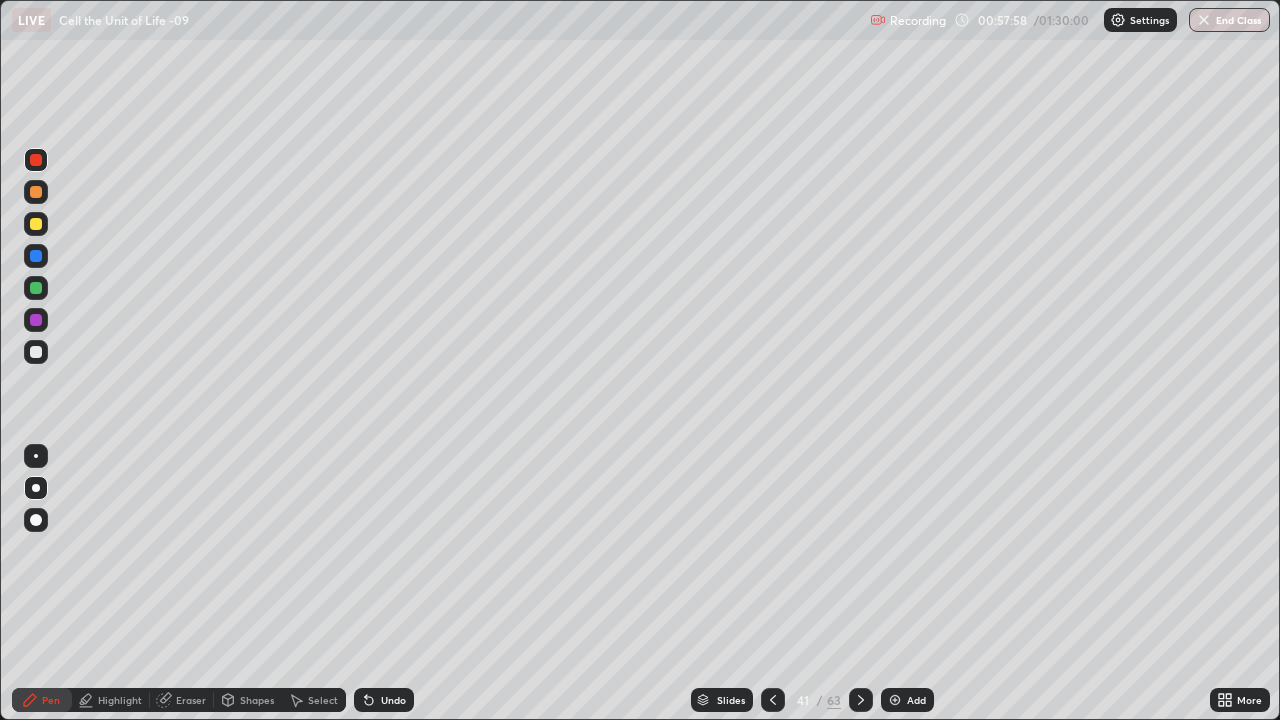 click at bounding box center [36, 256] 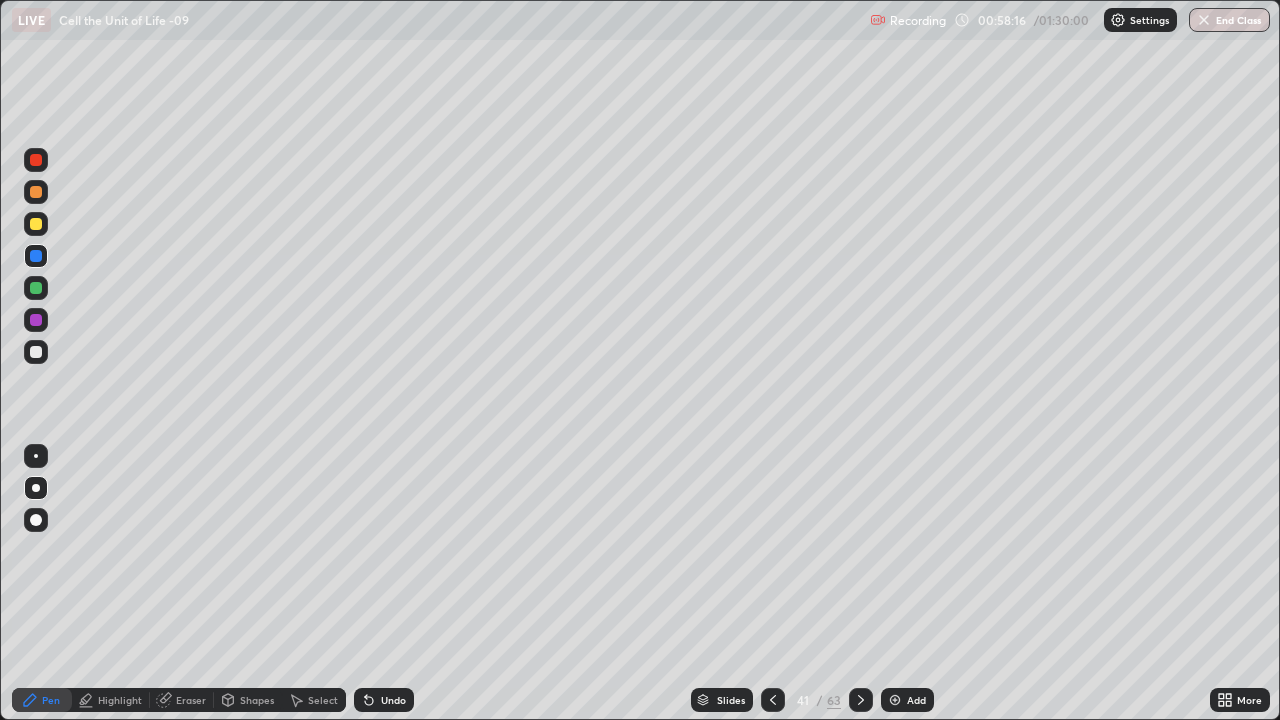 click at bounding box center (36, 288) 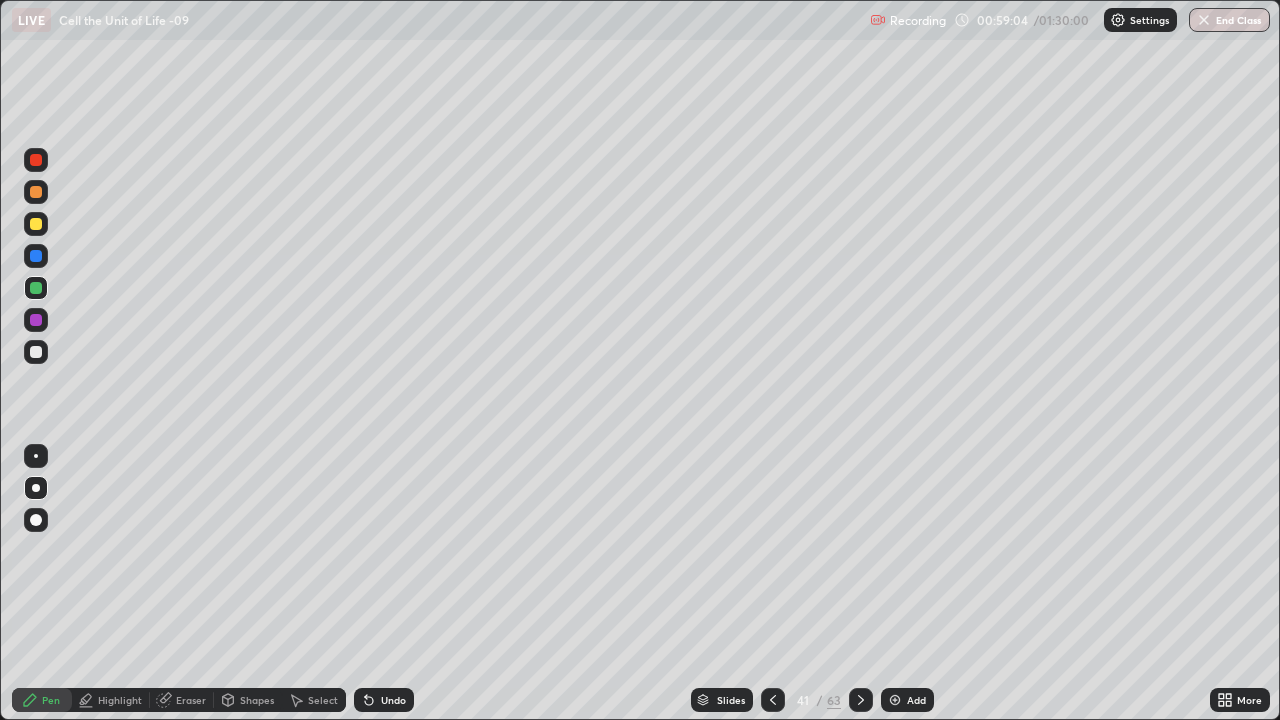 click at bounding box center [36, 352] 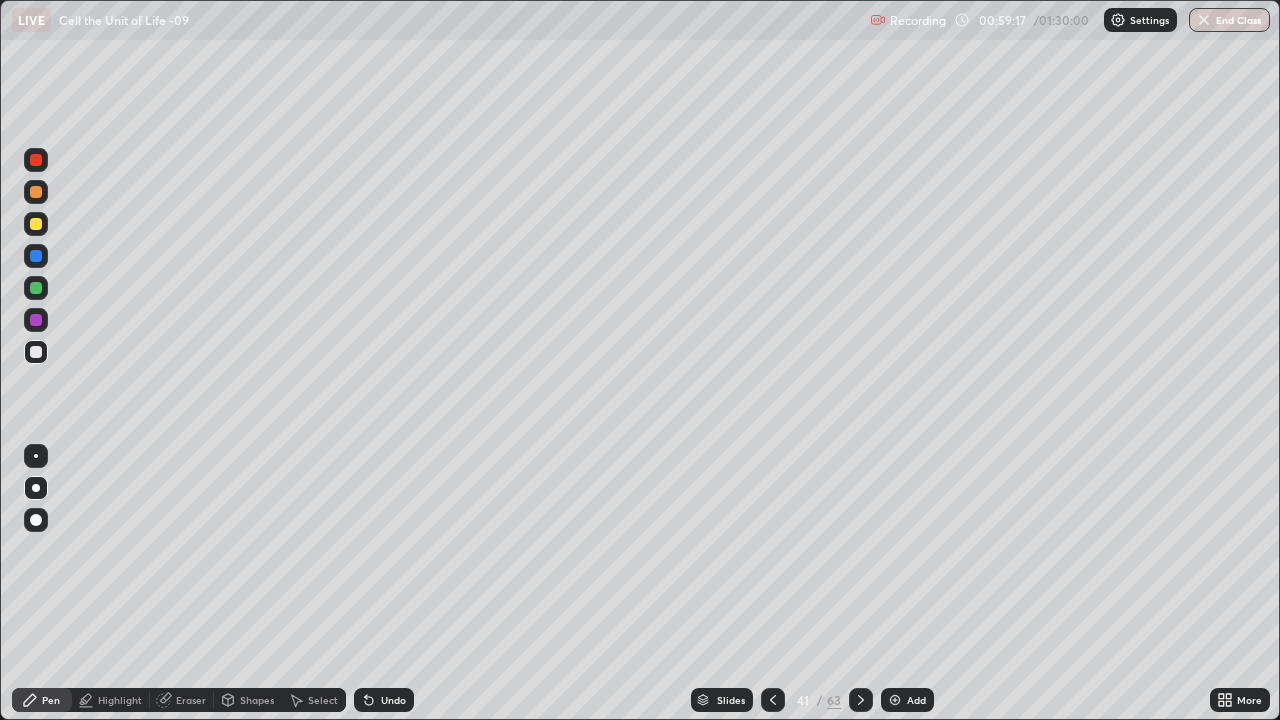 click at bounding box center [36, 224] 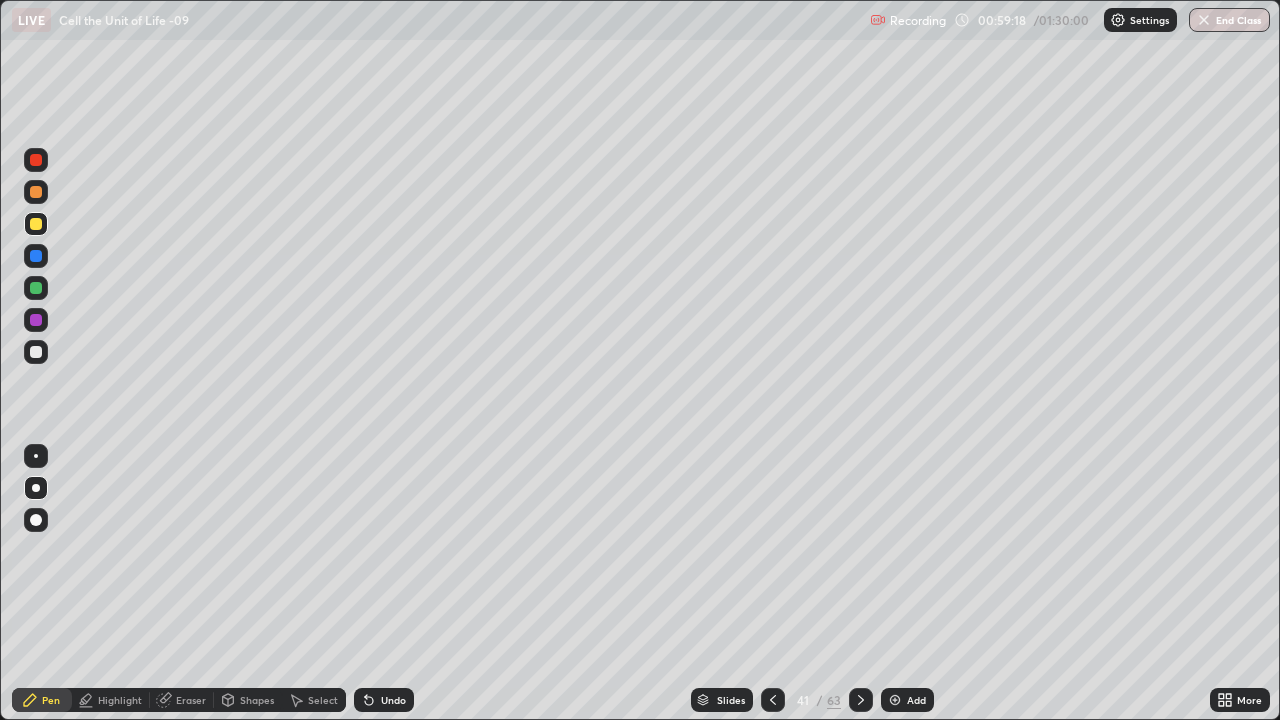 click at bounding box center (36, 224) 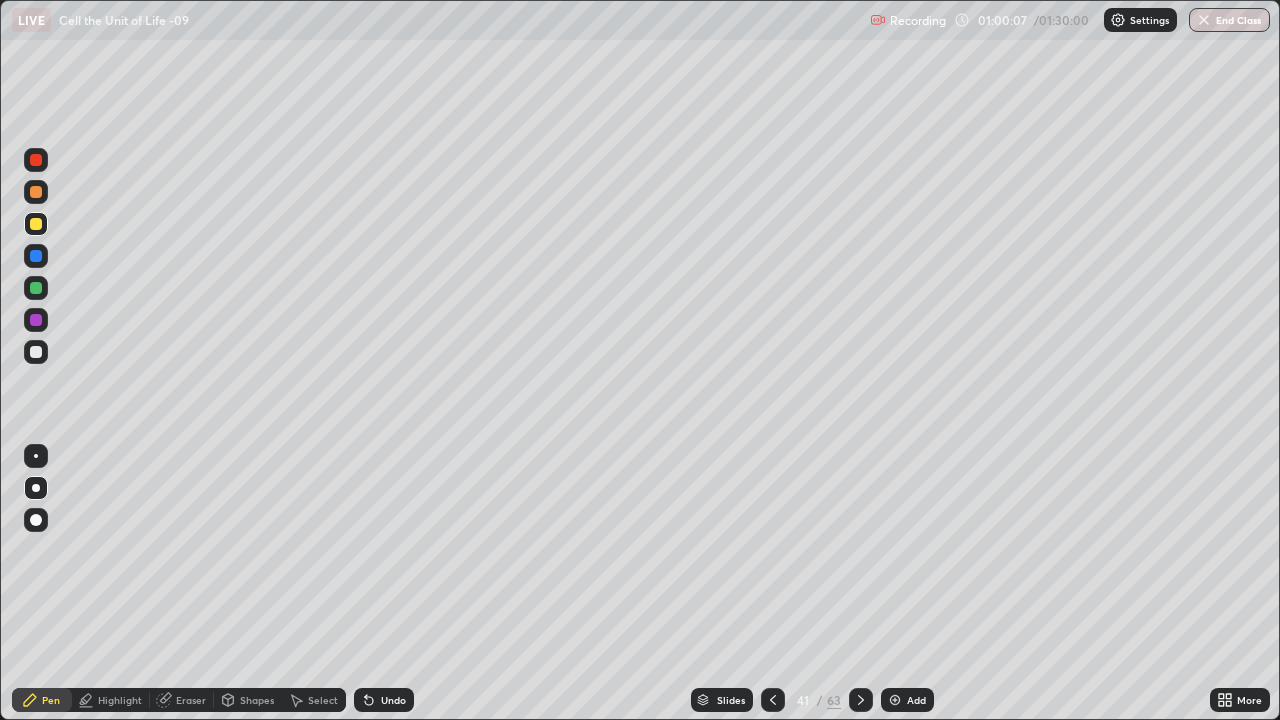 click at bounding box center (36, 352) 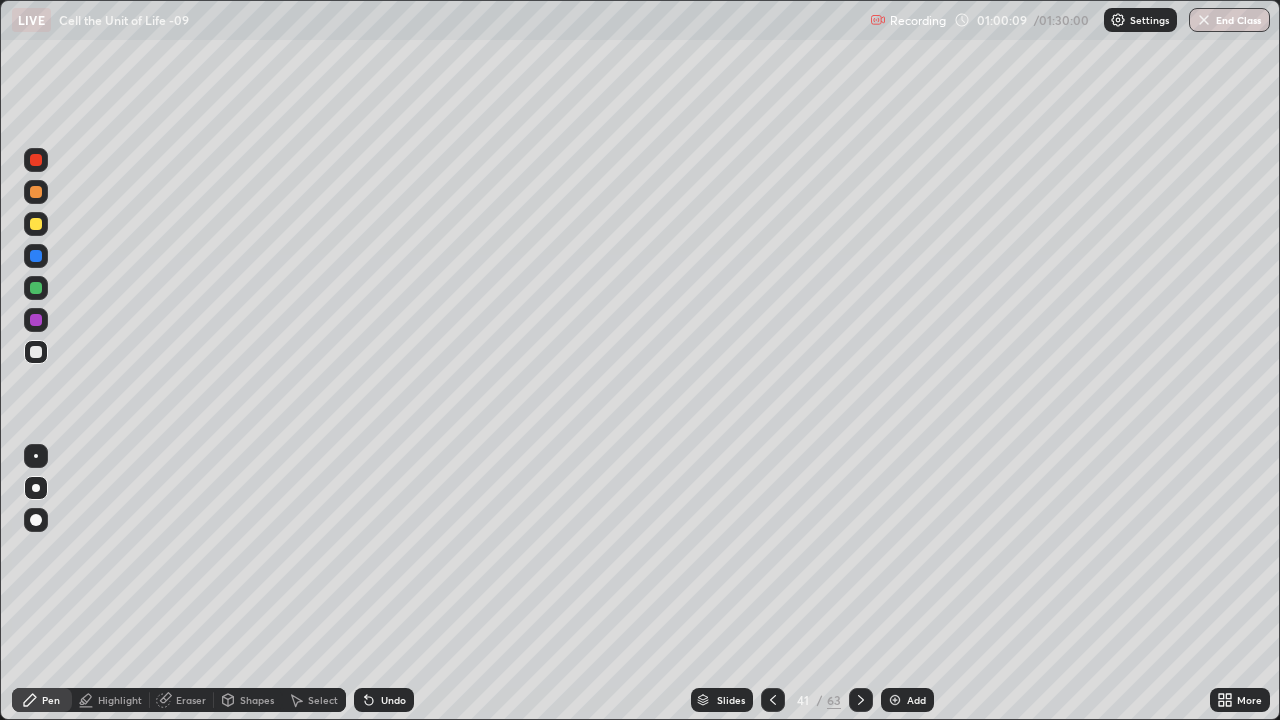 click on "Pen" at bounding box center [51, 700] 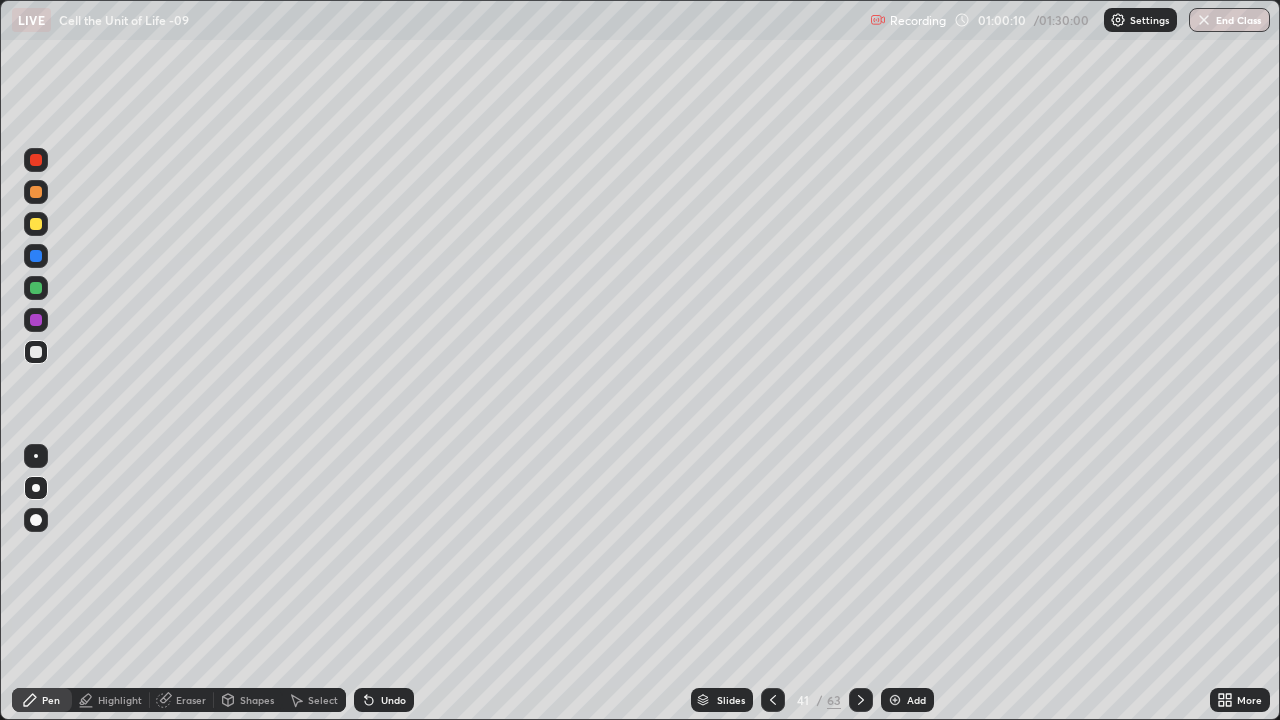 click at bounding box center [36, 288] 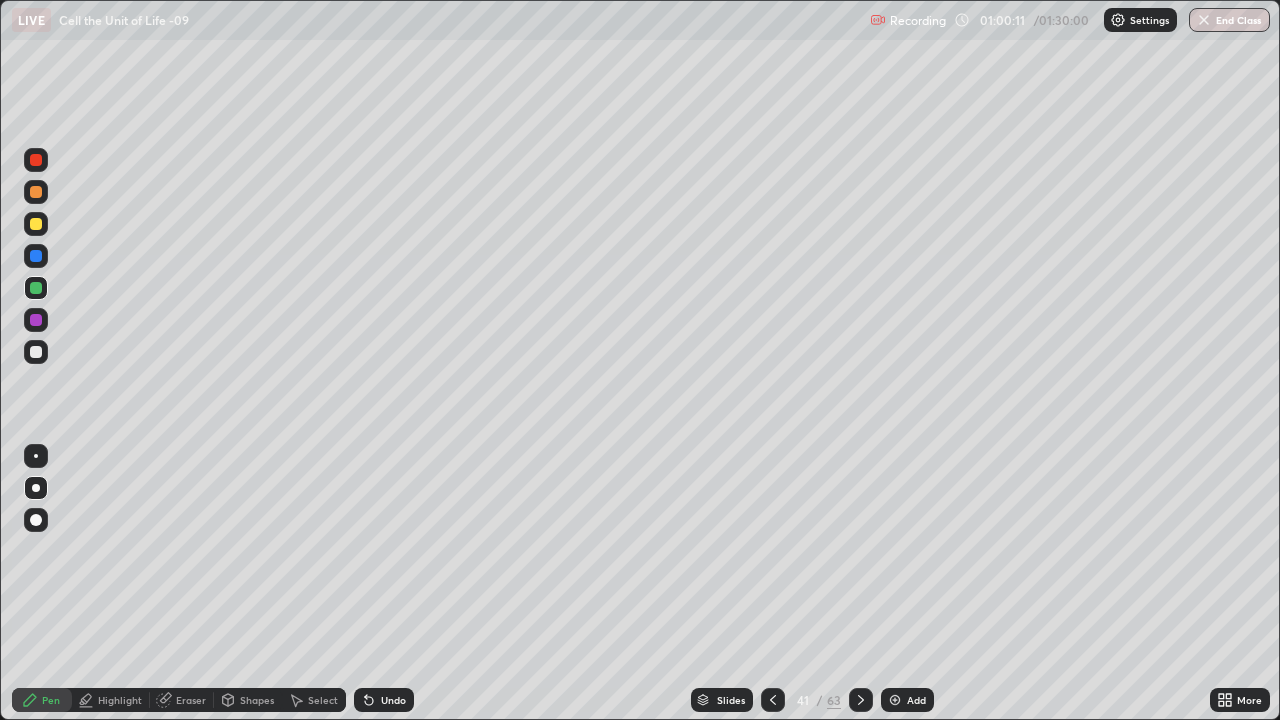 click at bounding box center (36, 224) 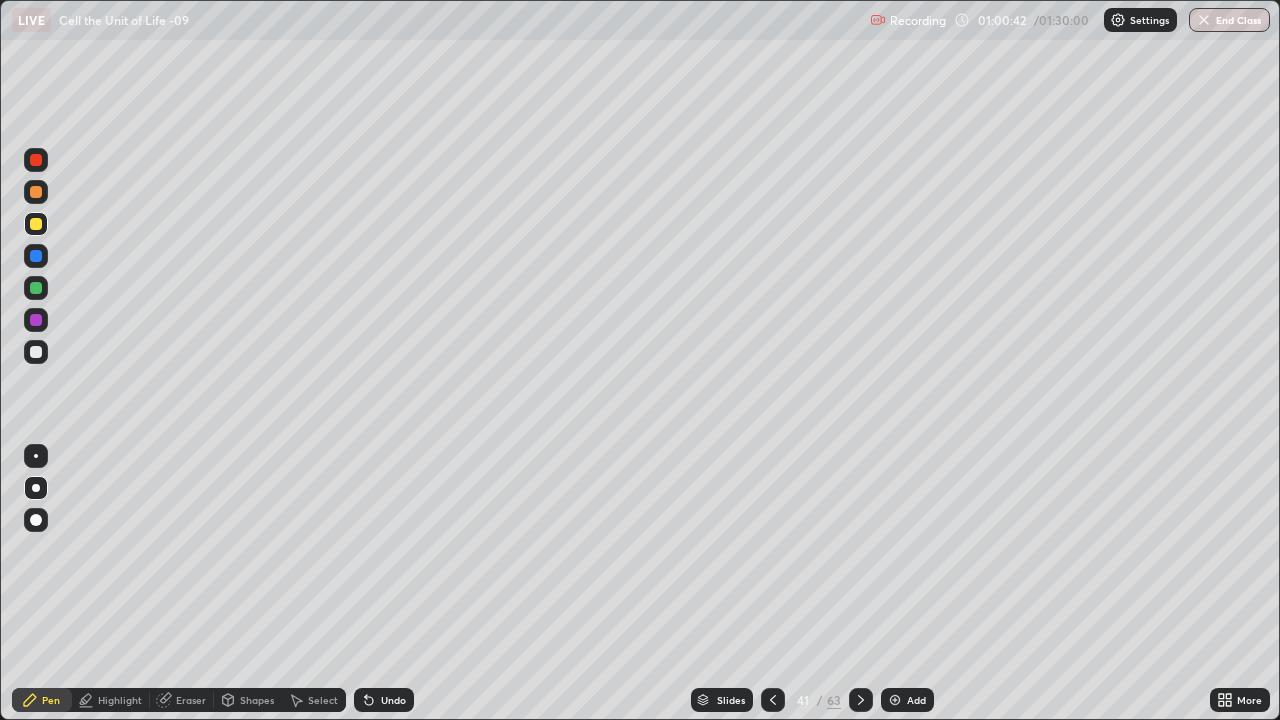 click at bounding box center (36, 352) 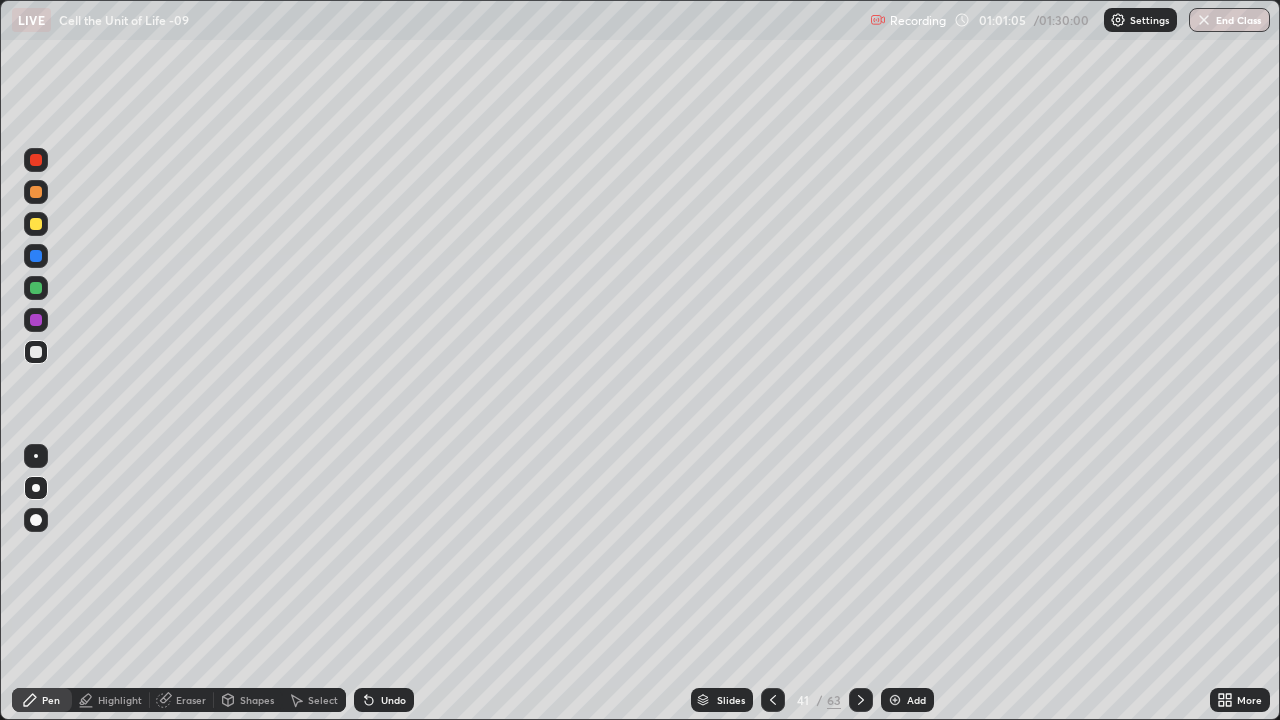 click on "Add" at bounding box center (916, 700) 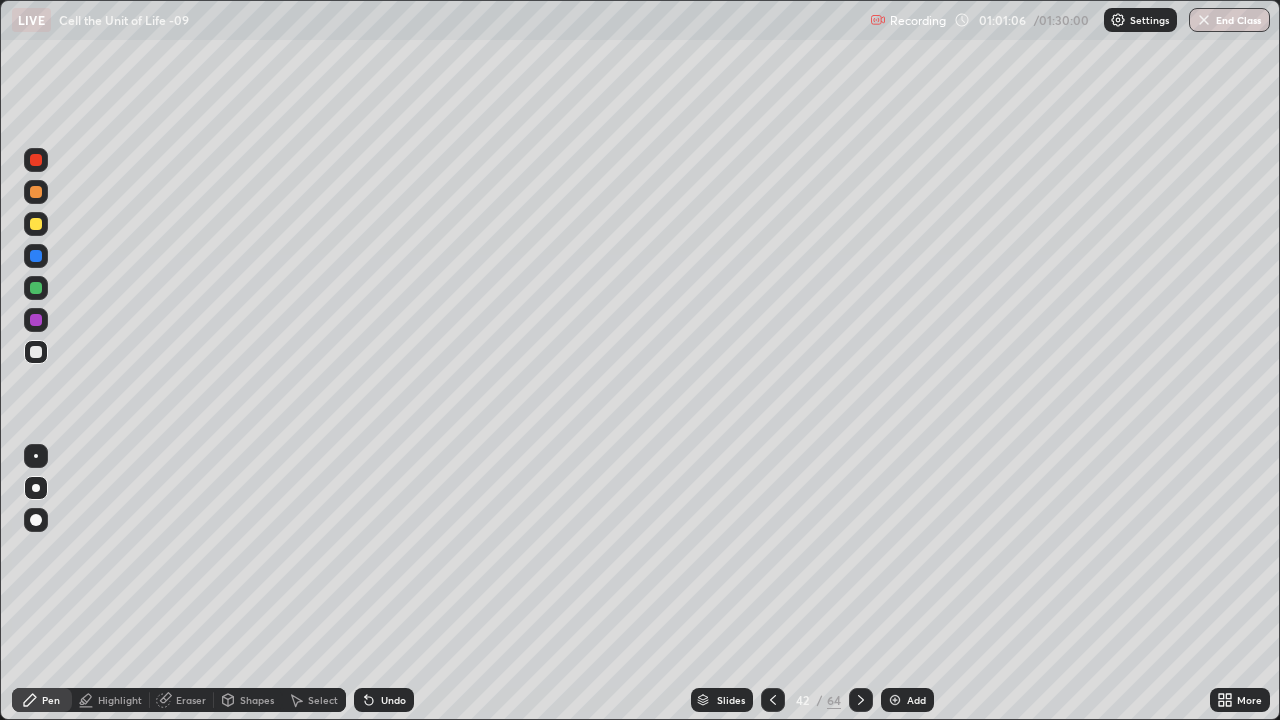 click on "Shapes" at bounding box center [248, 700] 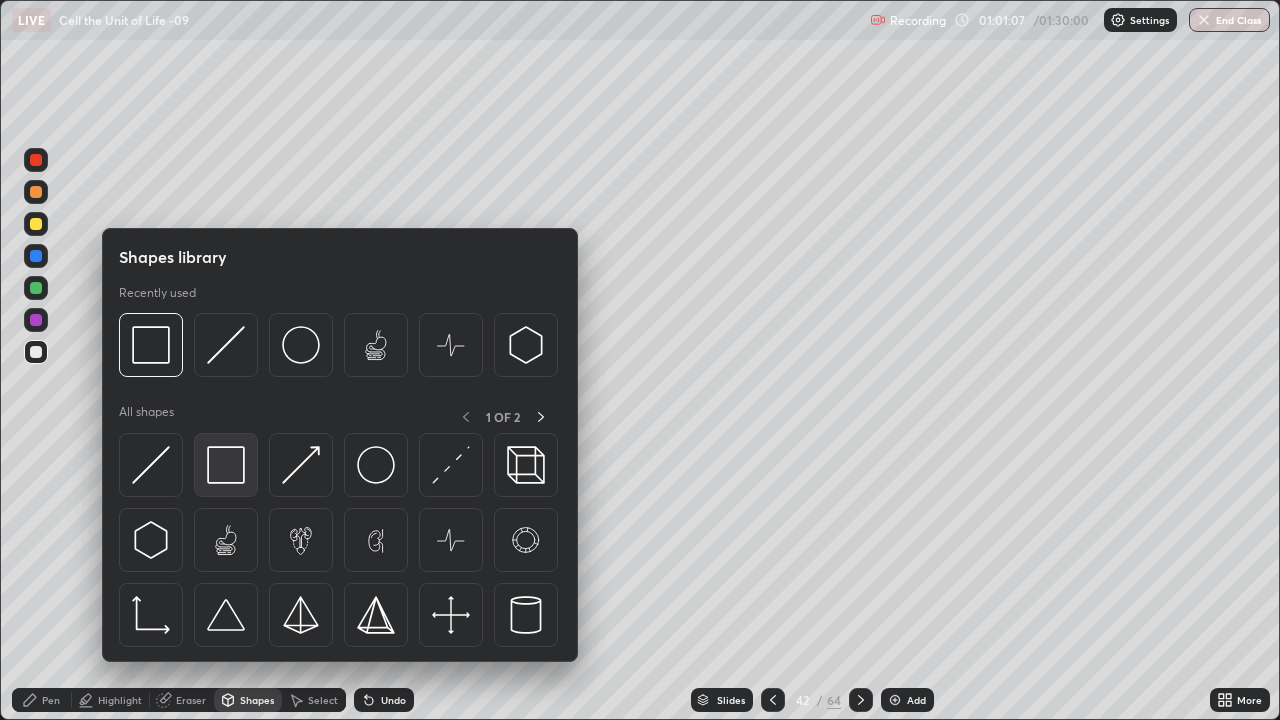 click at bounding box center [226, 465] 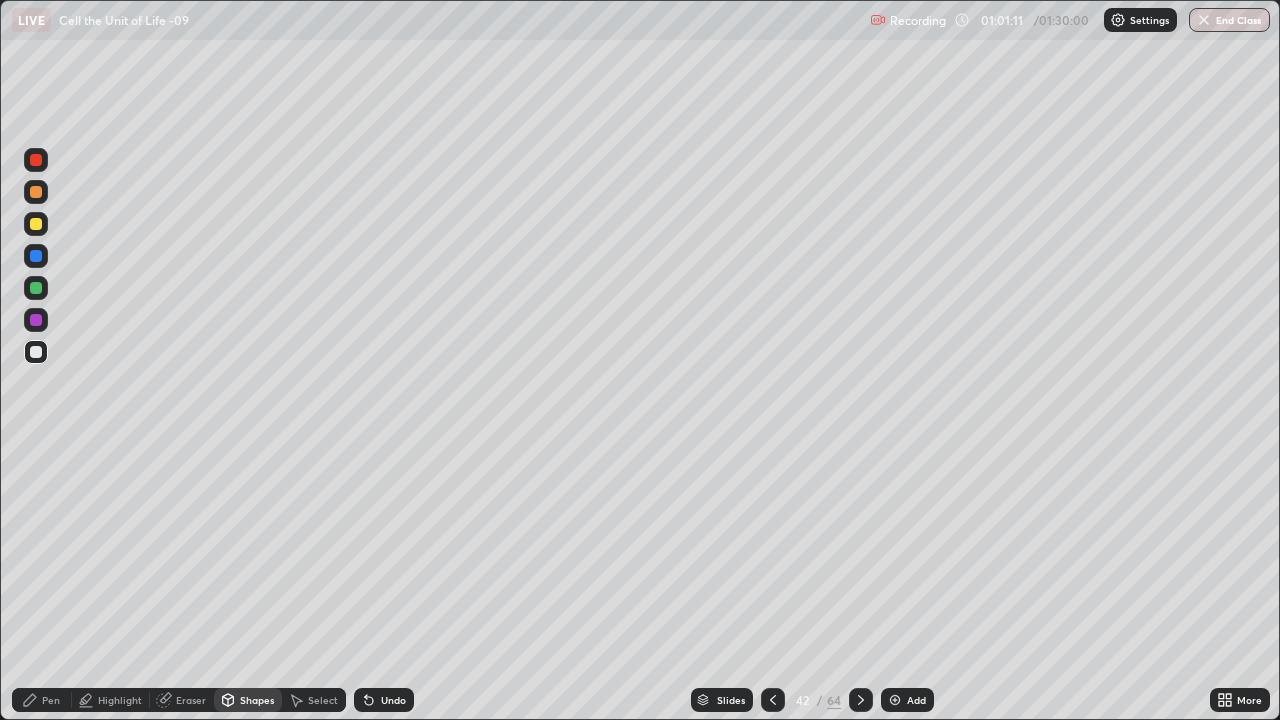 click on "Pen" at bounding box center (51, 700) 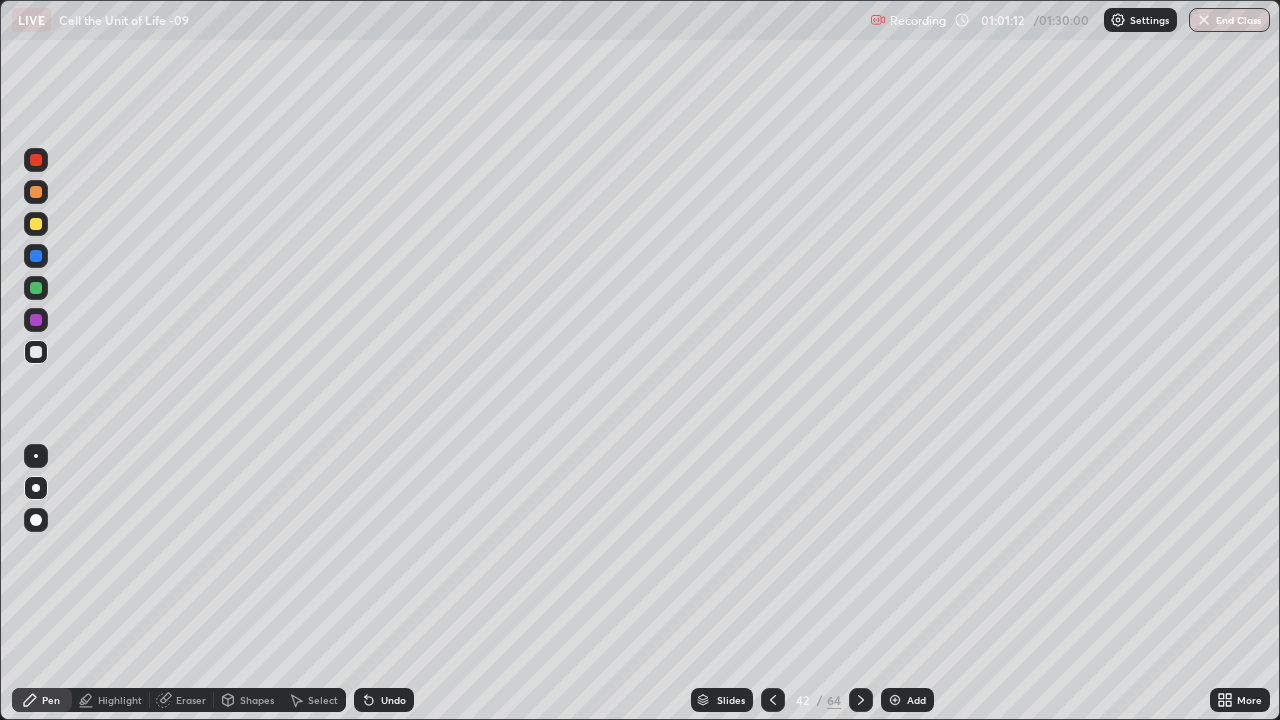 click at bounding box center [36, 288] 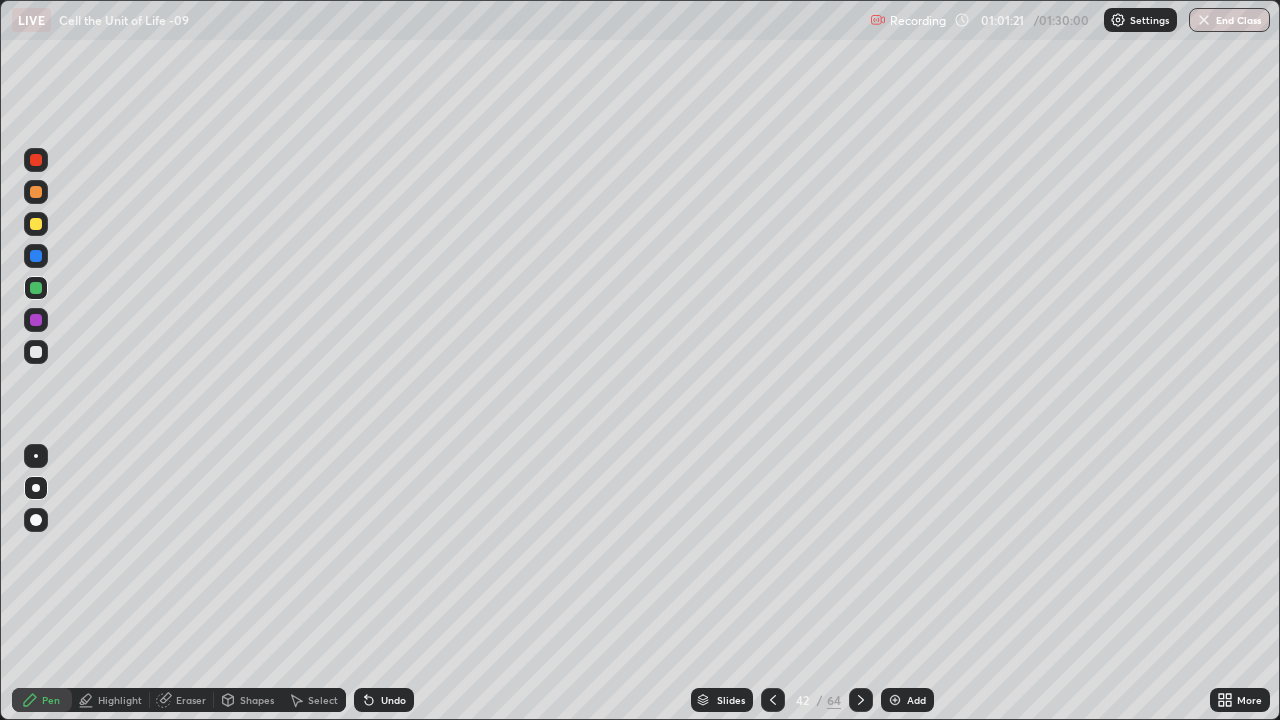 click at bounding box center (36, 352) 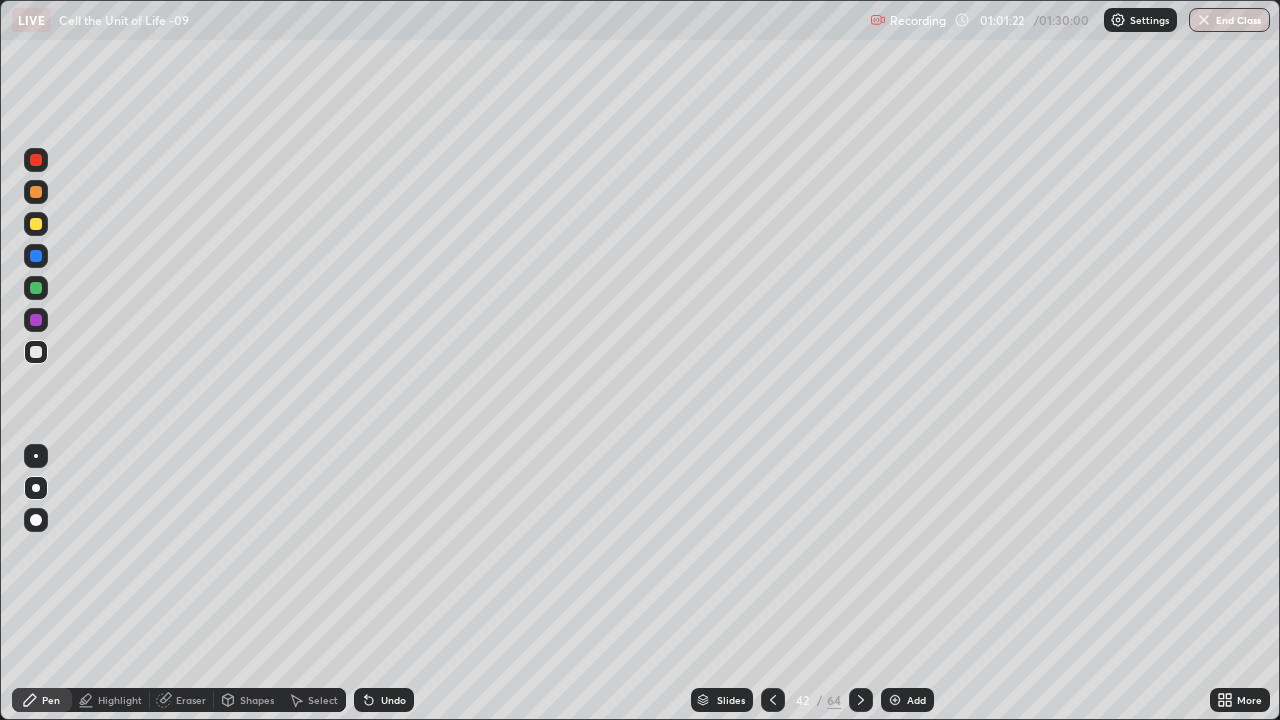click at bounding box center (36, 488) 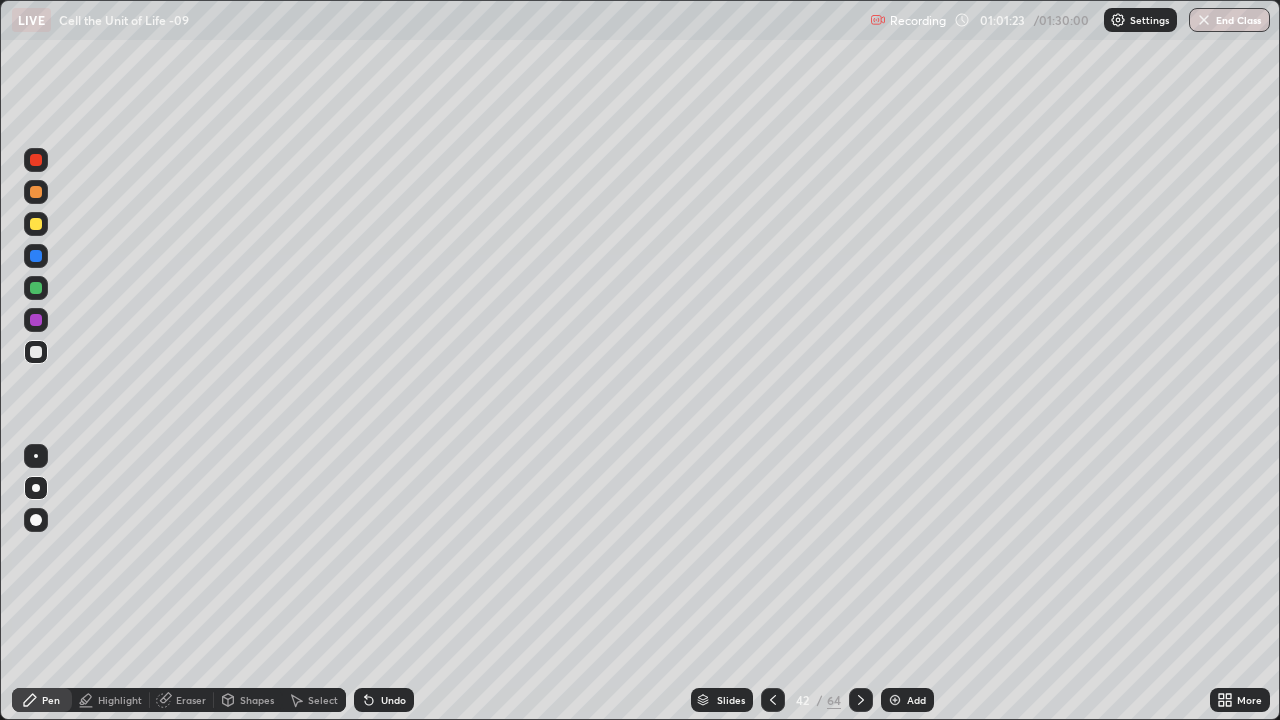 click 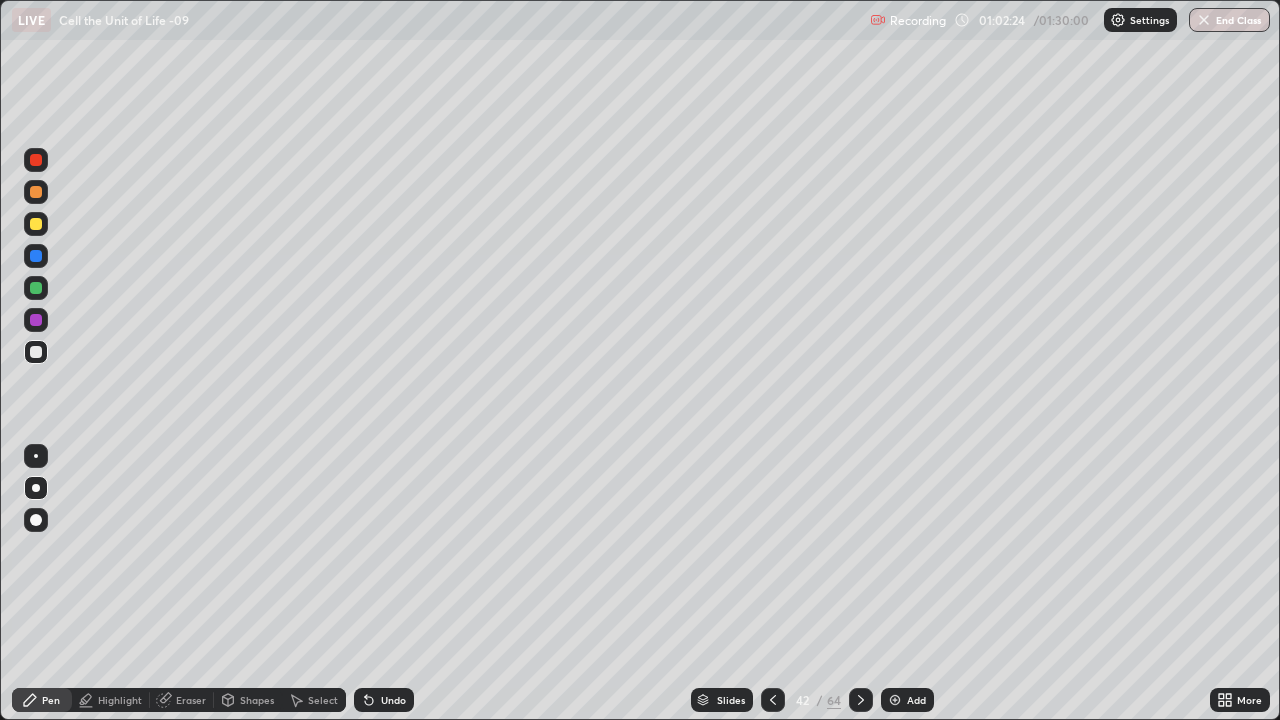 click at bounding box center [36, 320] 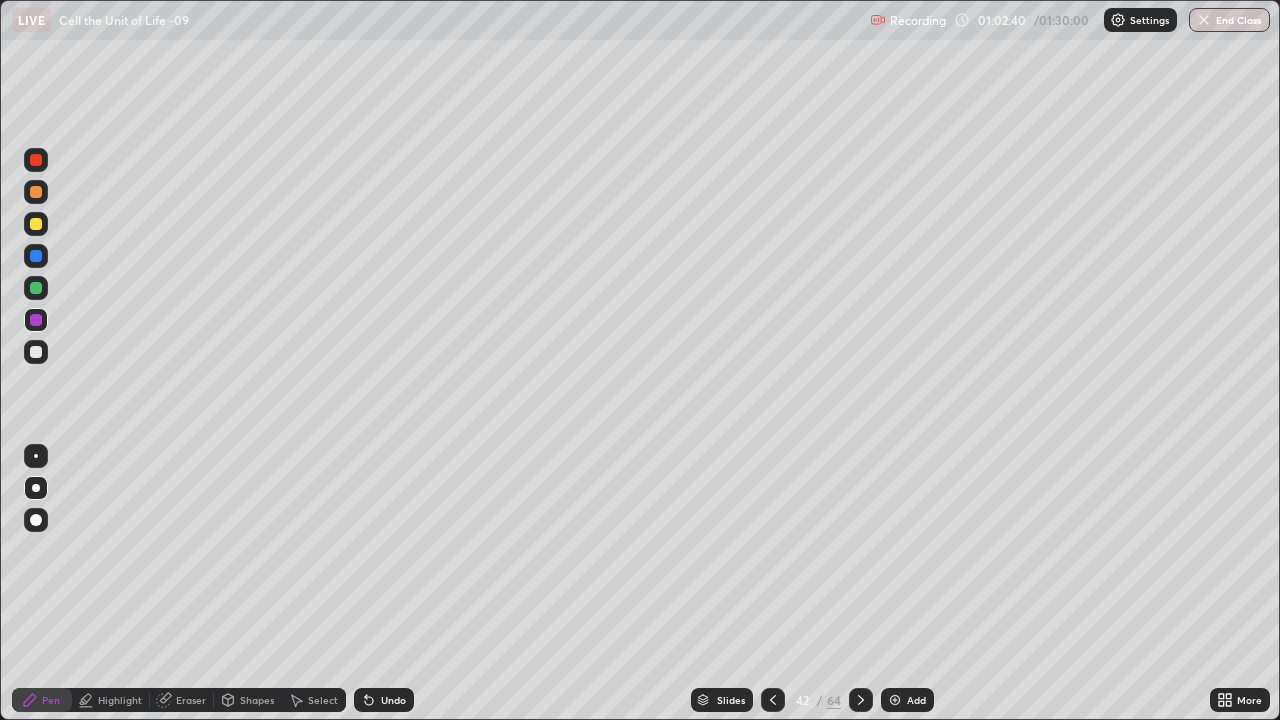 click at bounding box center [36, 352] 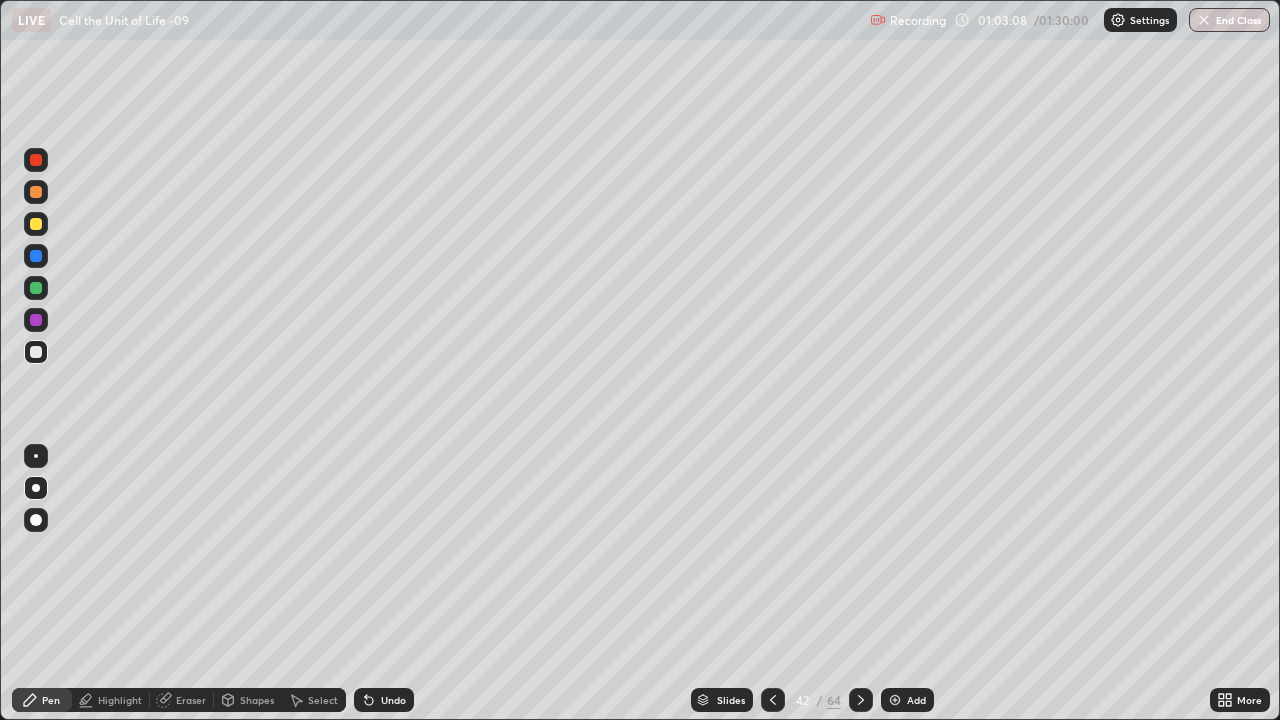 click on "Setting up your live class" at bounding box center [640, 360] 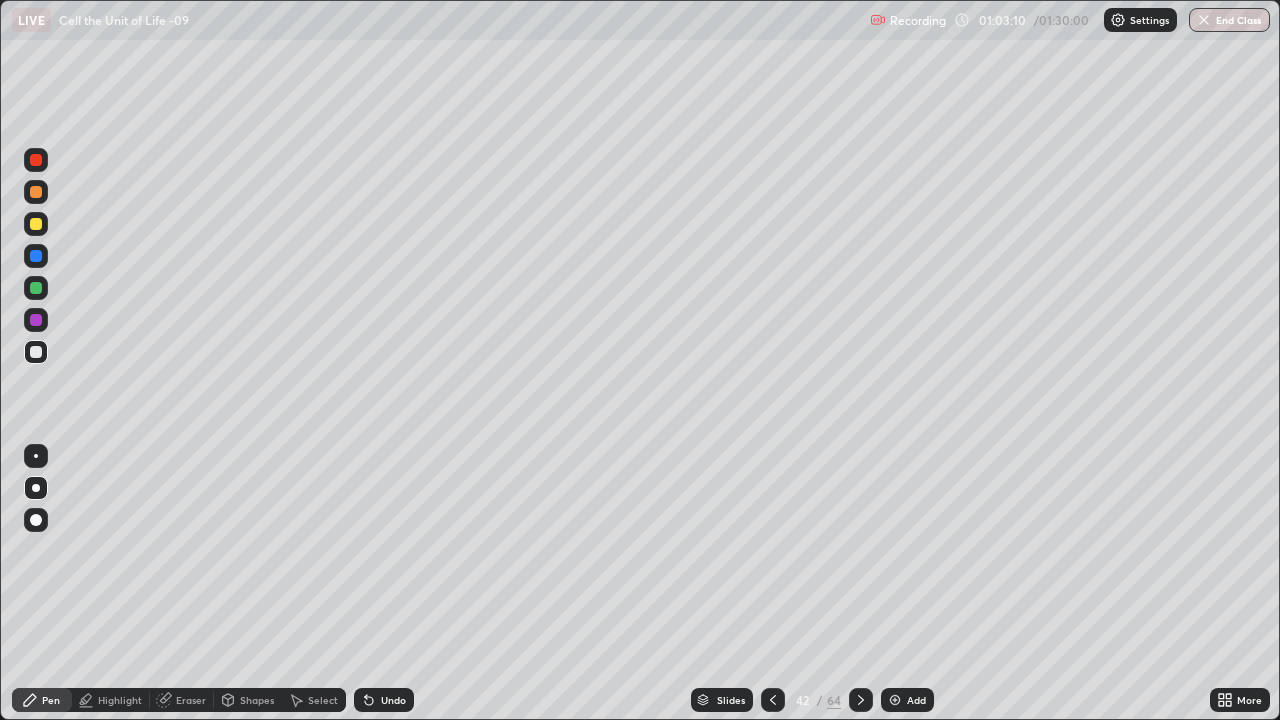click 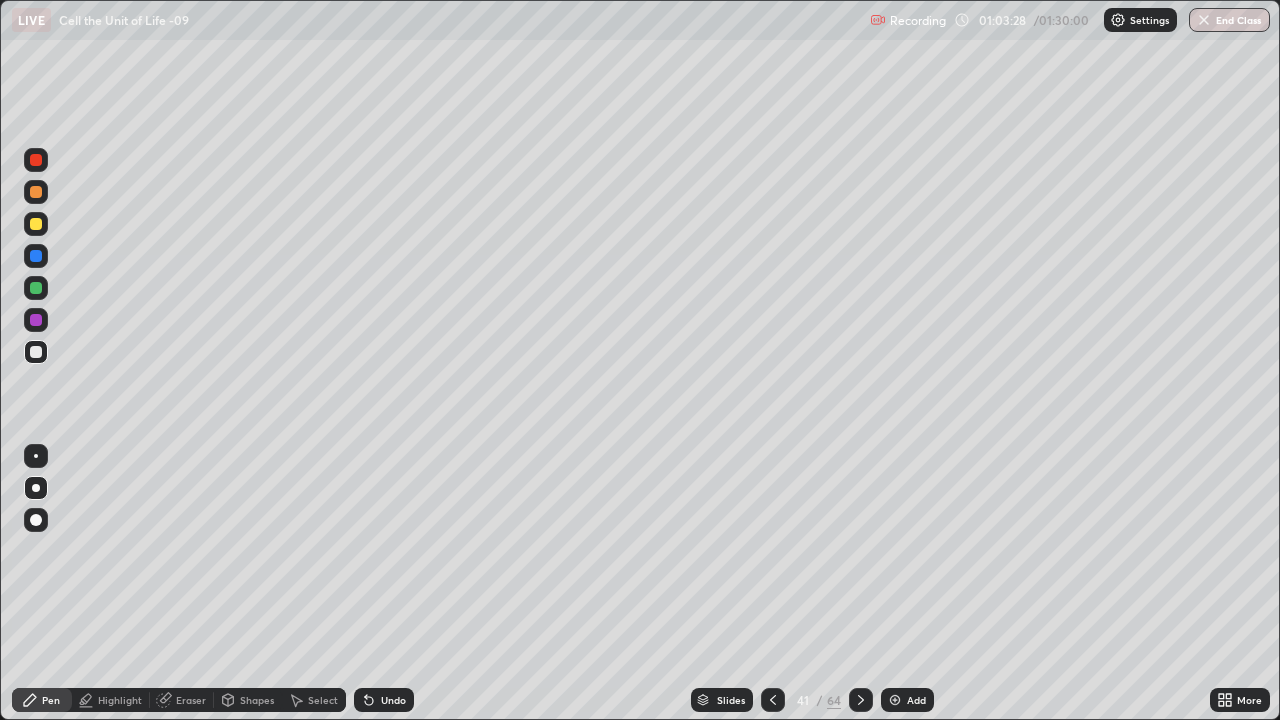 click at bounding box center (36, 488) 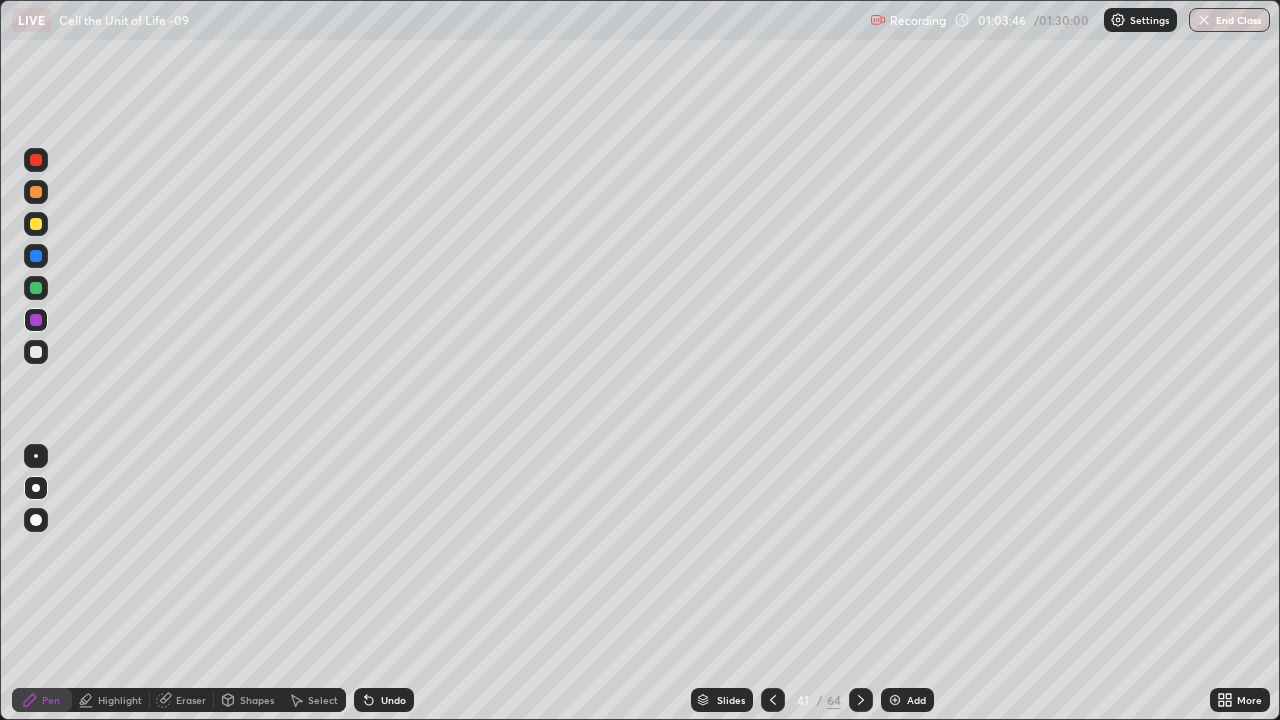 click 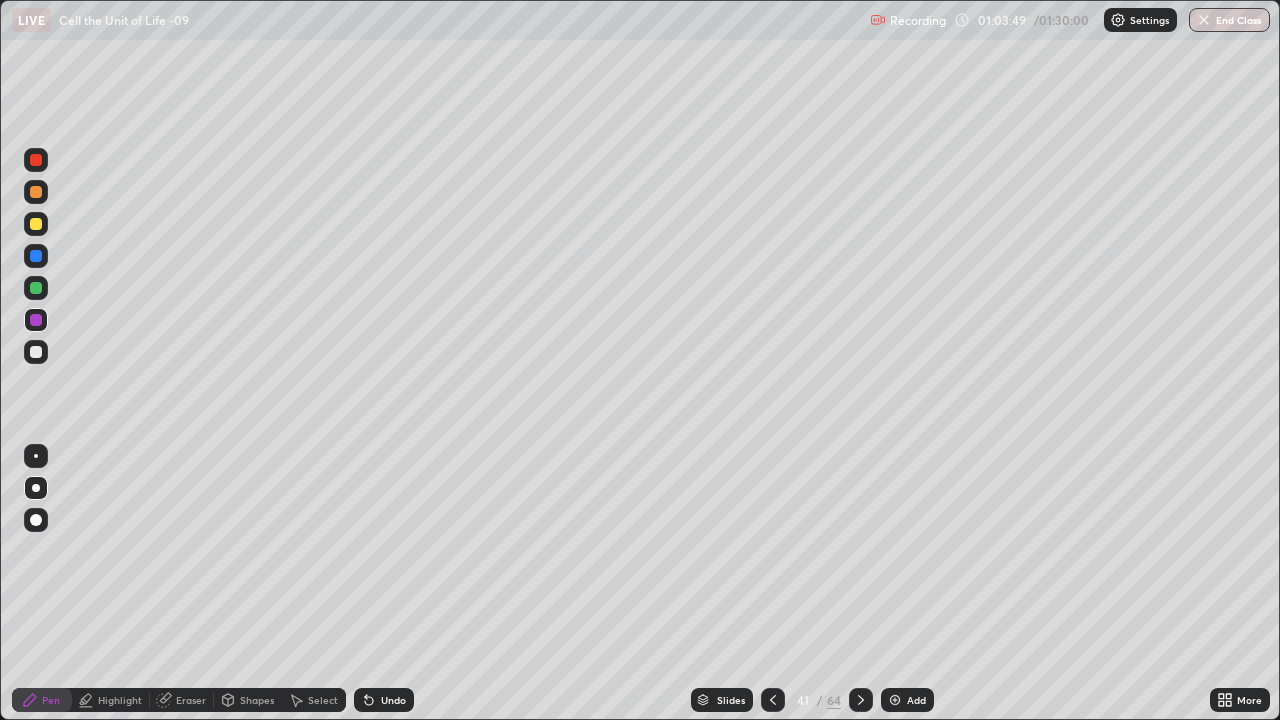 click at bounding box center [36, 160] 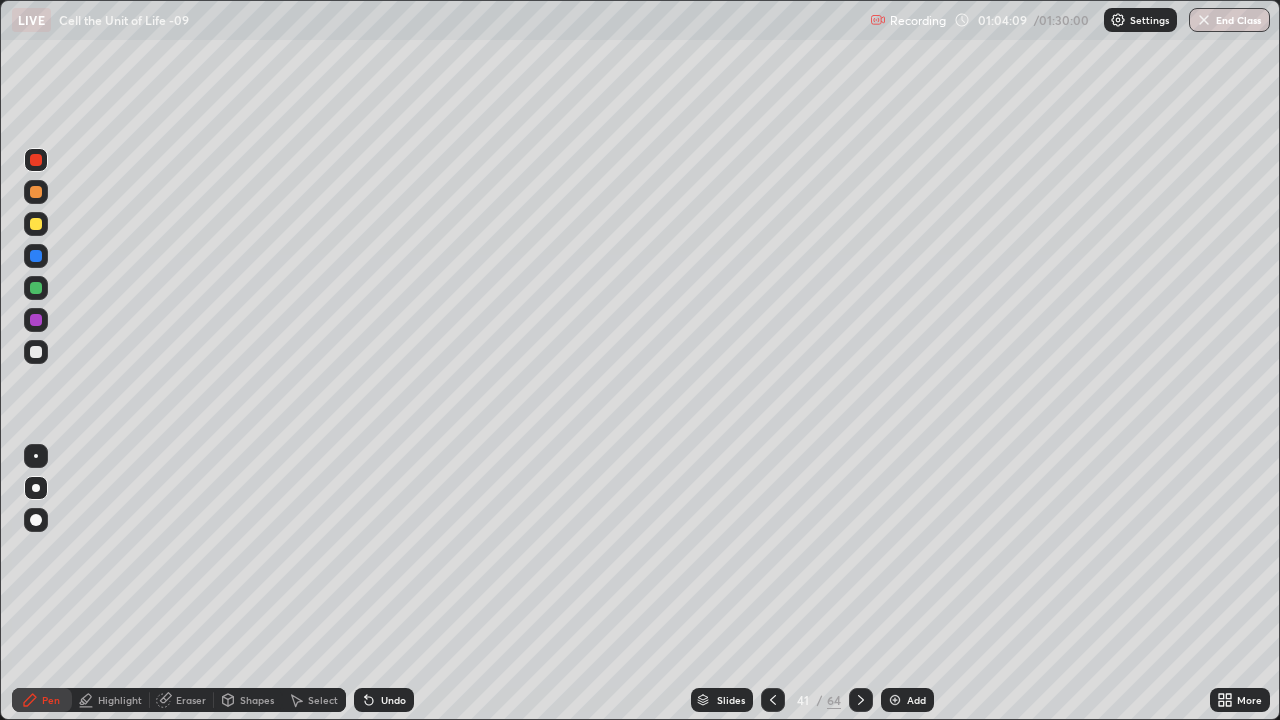 click at bounding box center (36, 288) 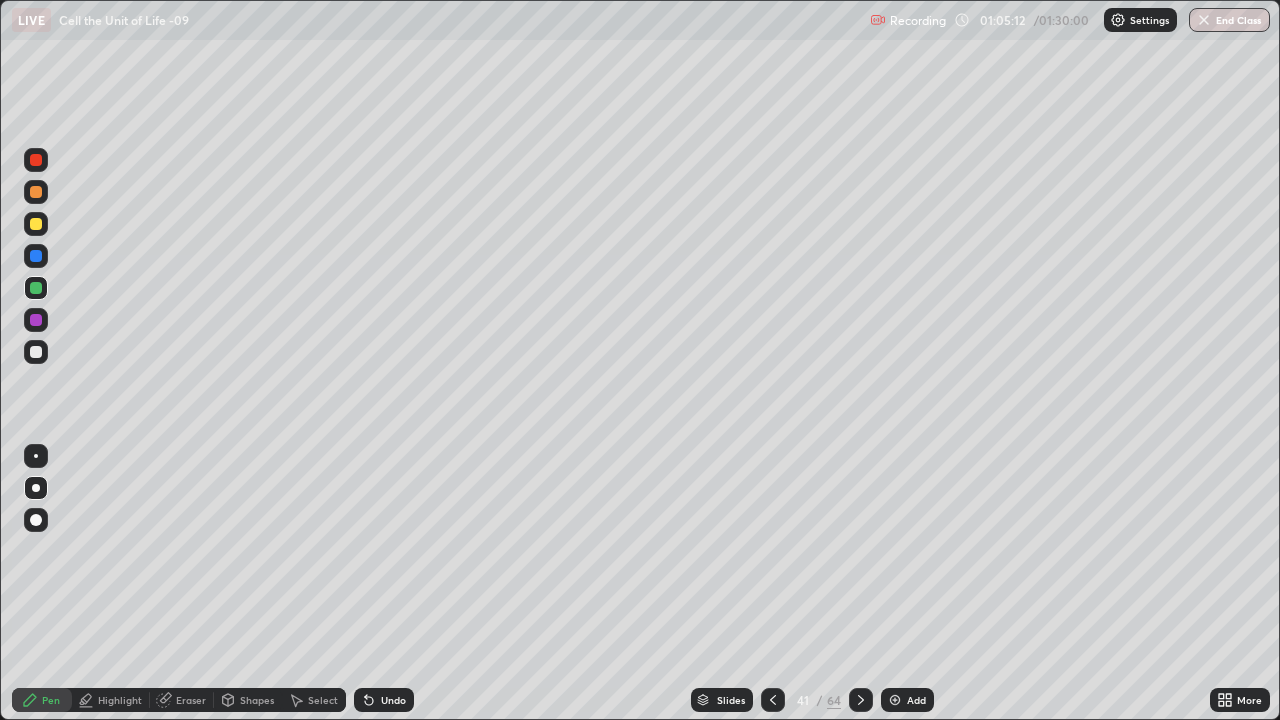 click at bounding box center (36, 256) 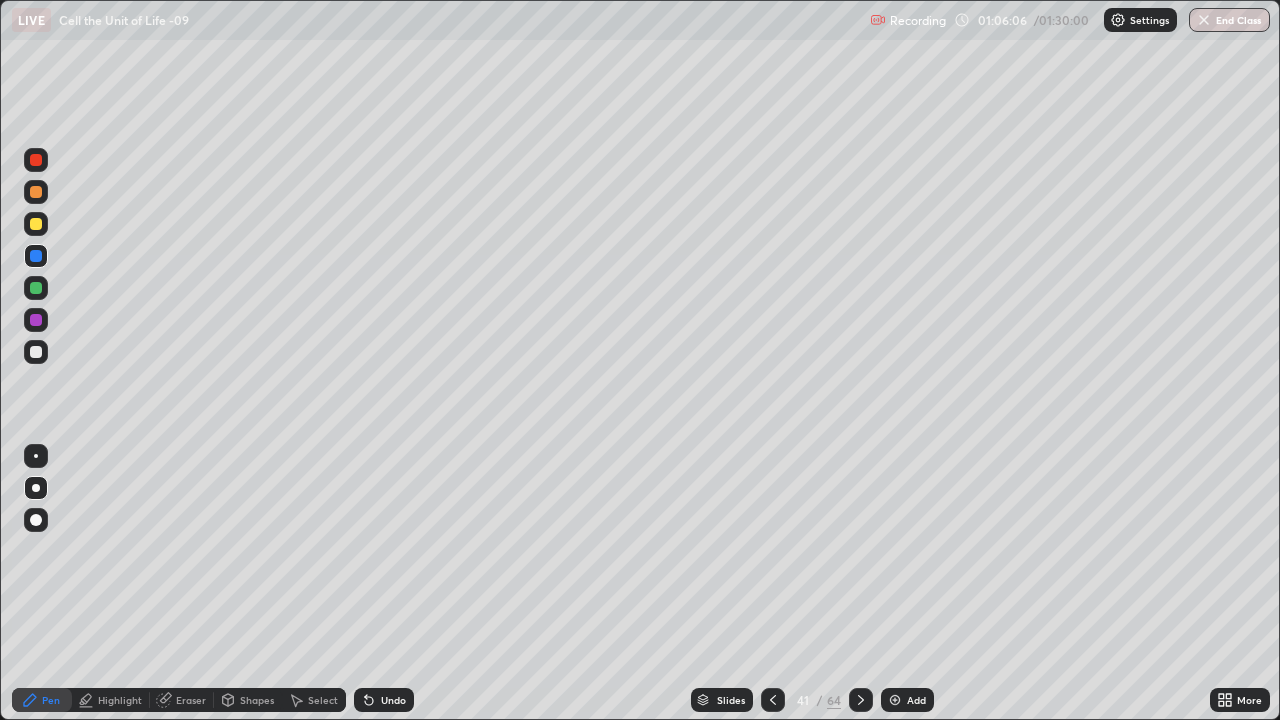 click 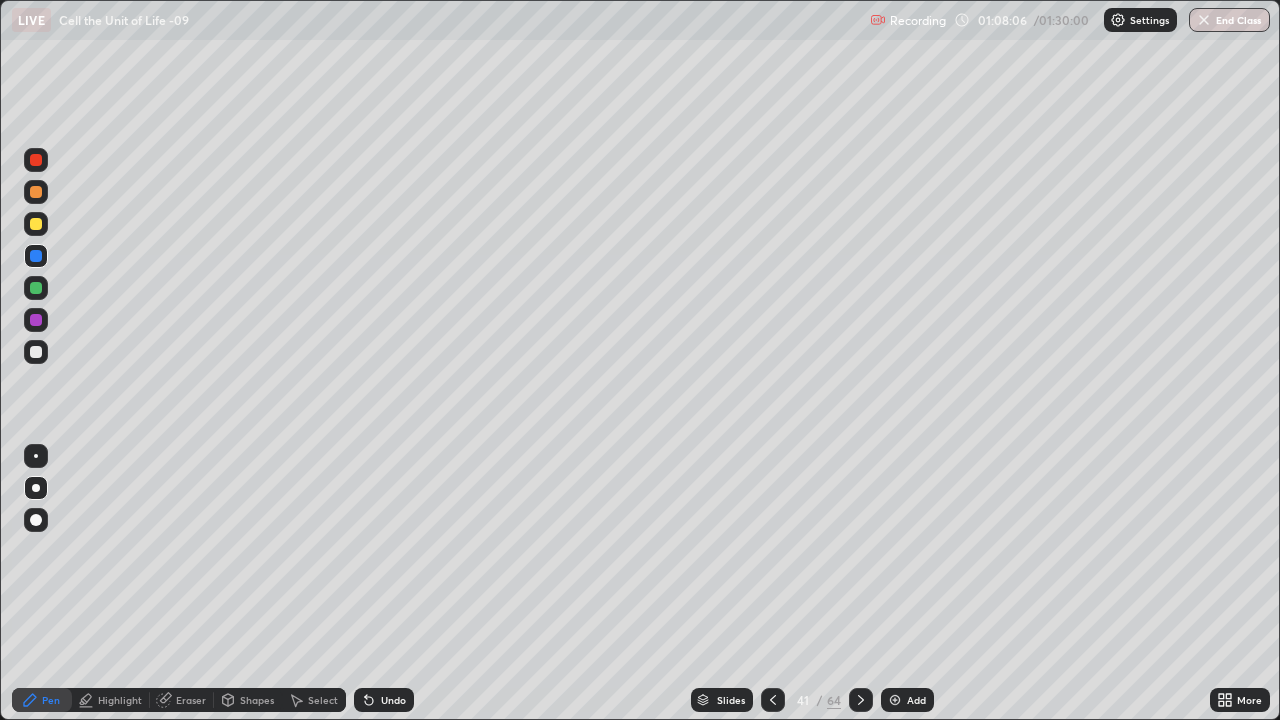 click at bounding box center (36, 160) 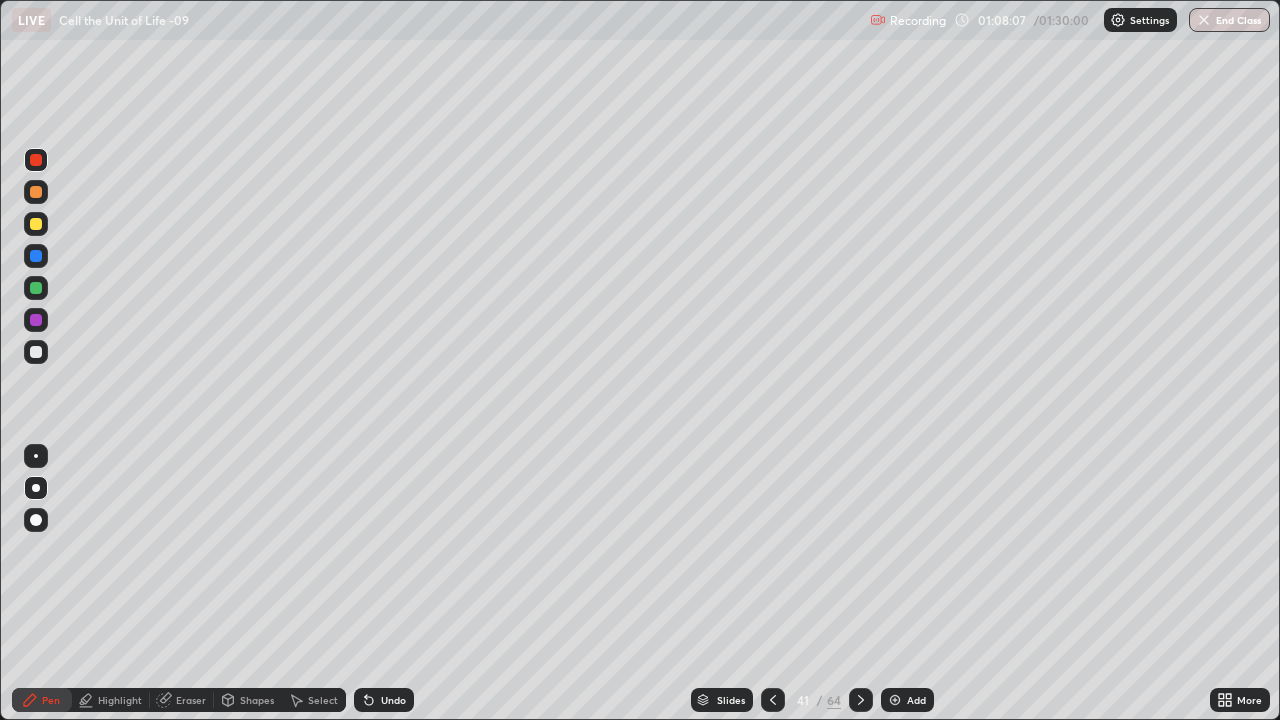 click 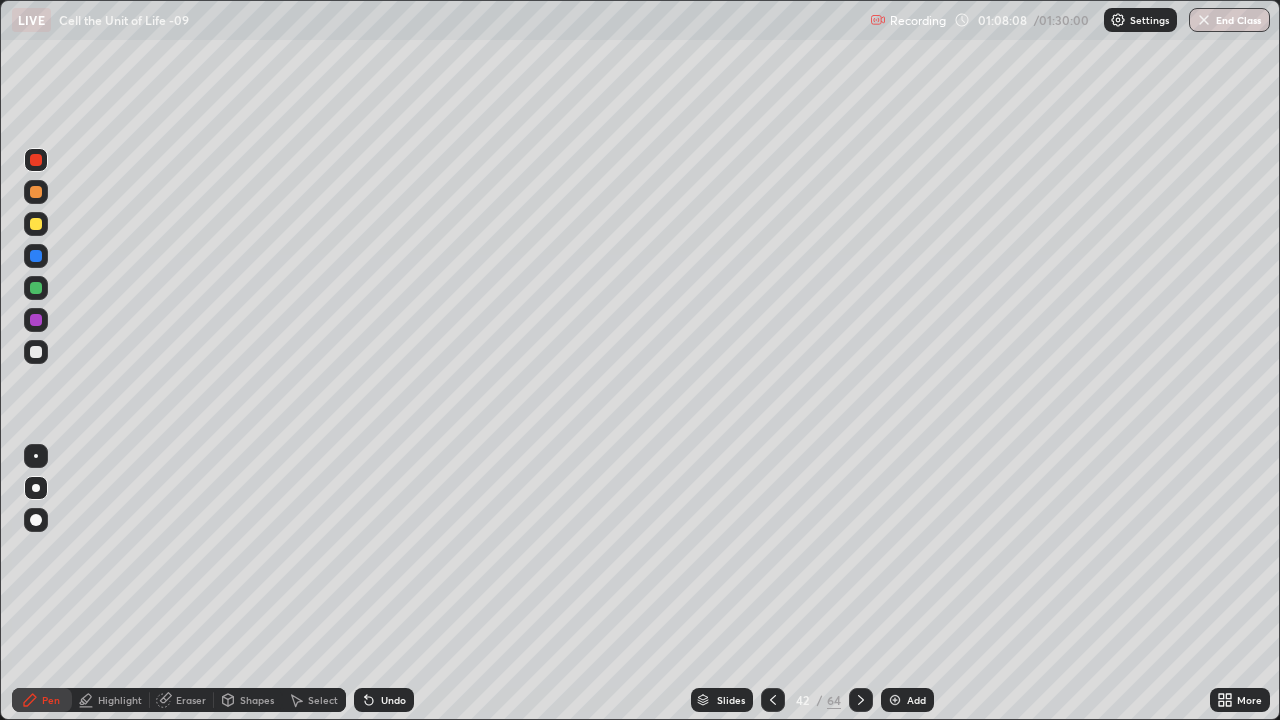 click at bounding box center (36, 352) 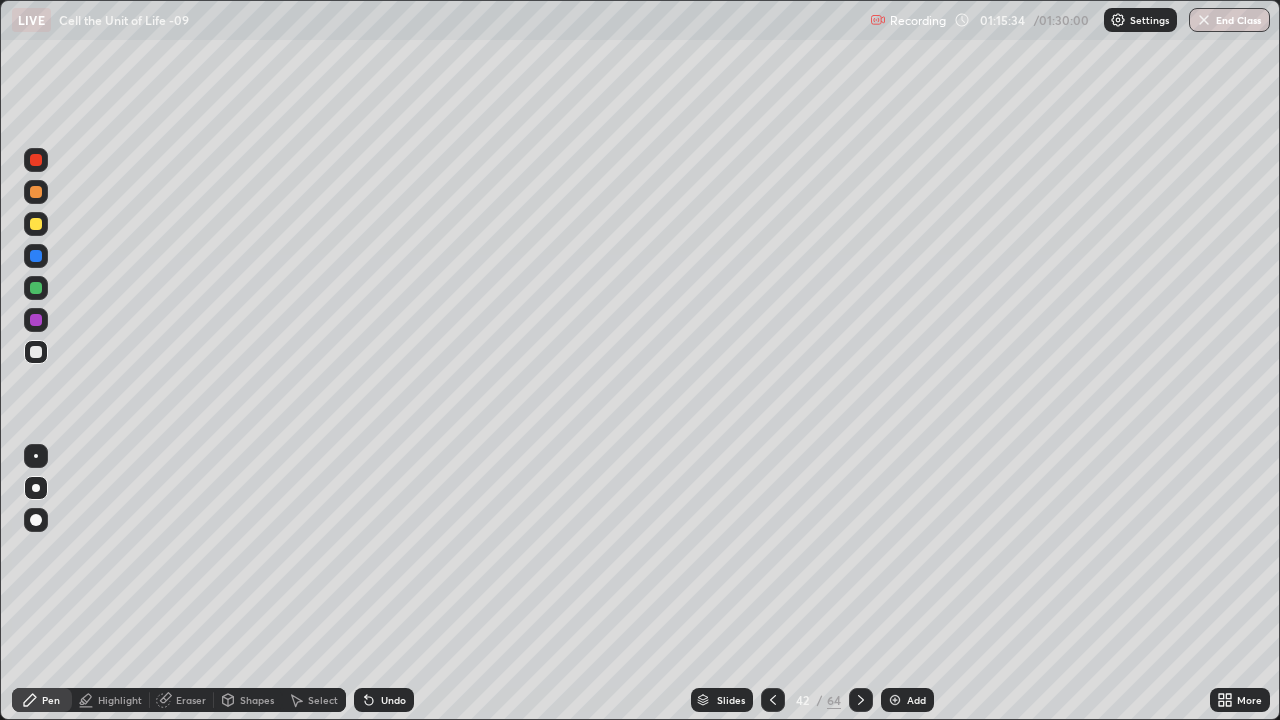 click on "Pen" at bounding box center [51, 700] 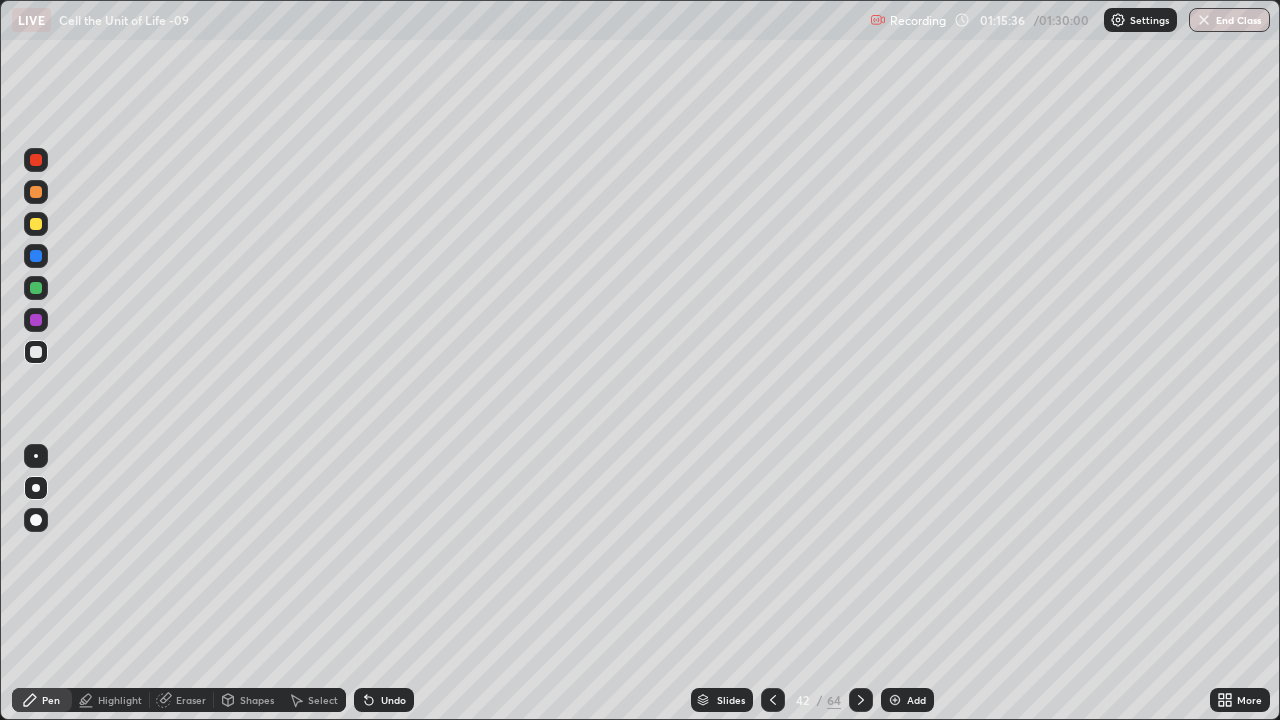 click 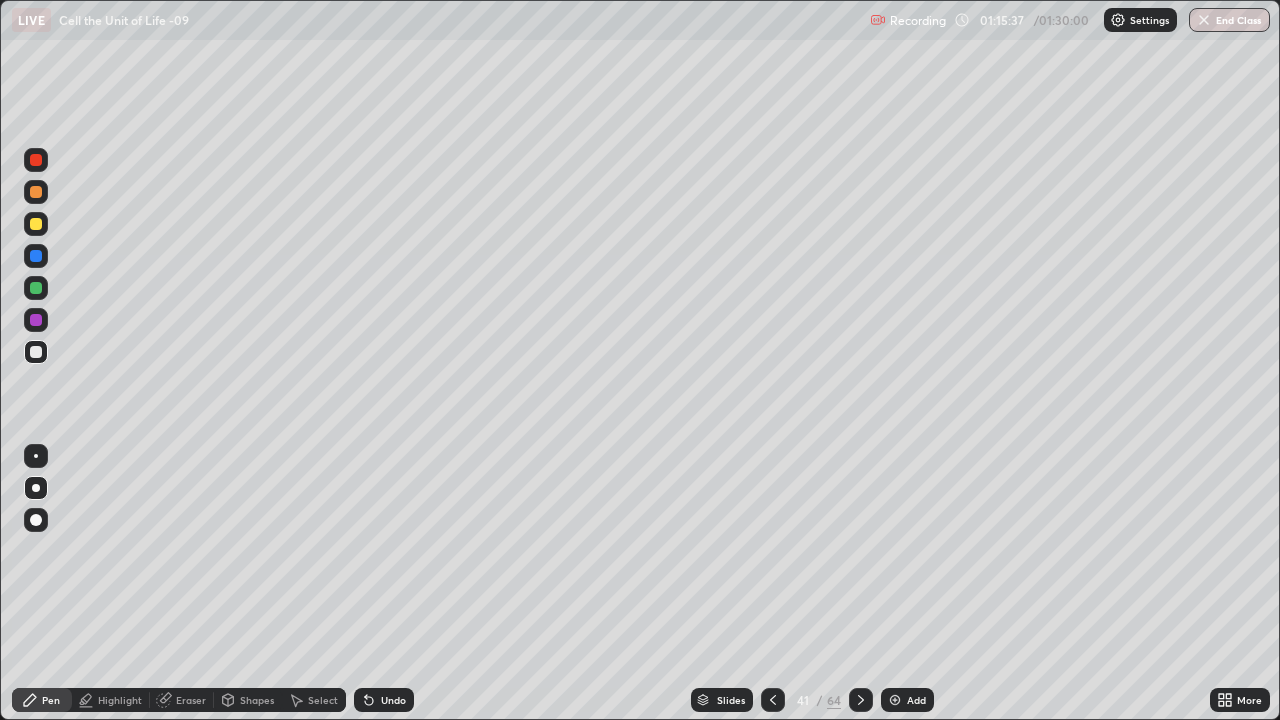 click 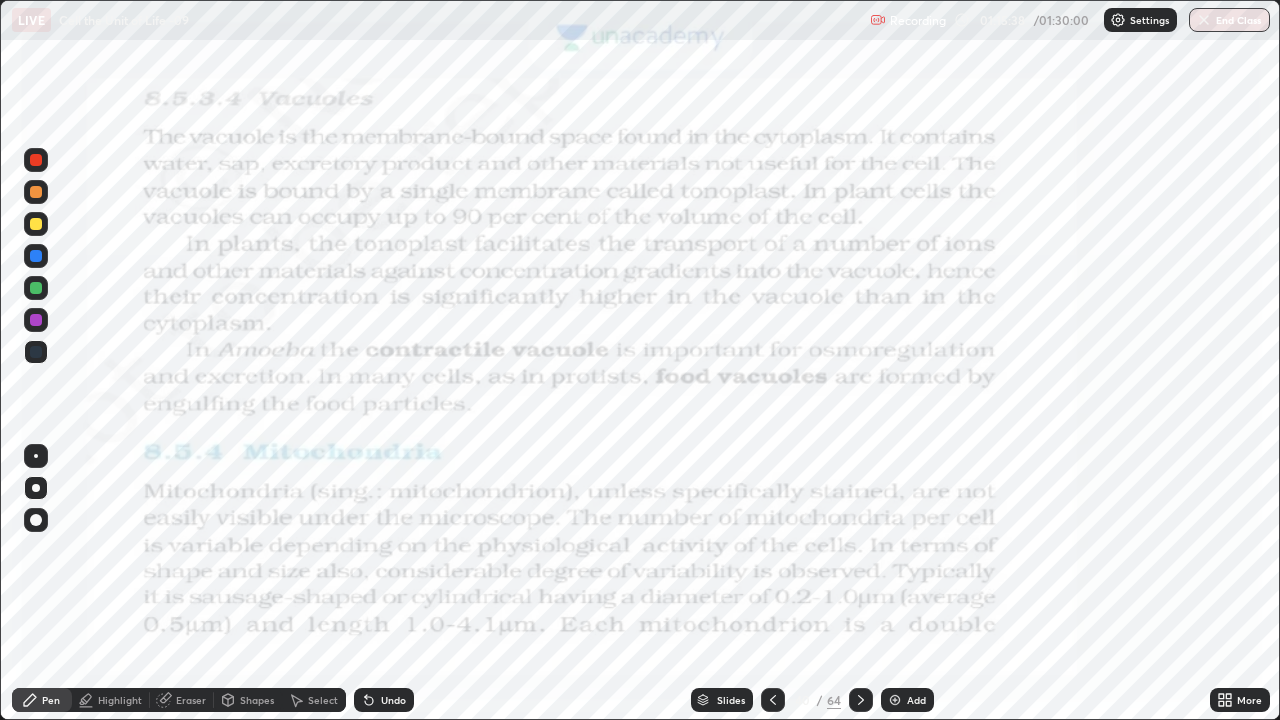 click 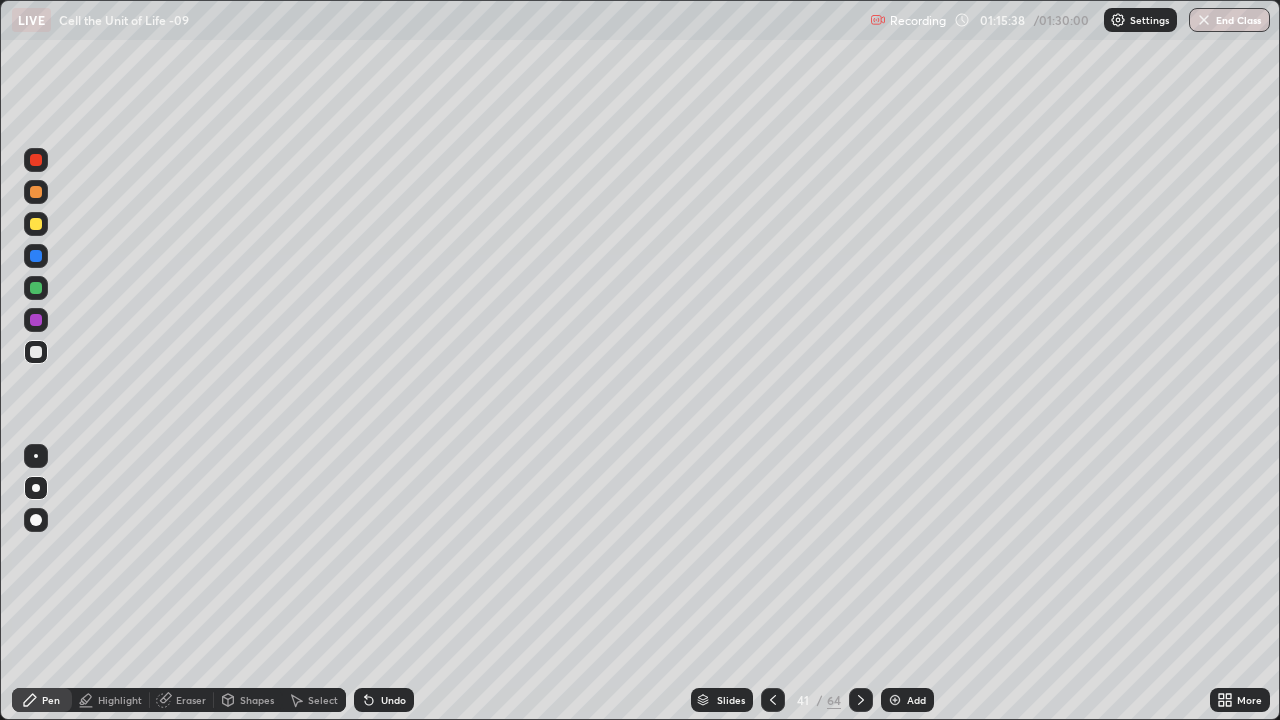 click 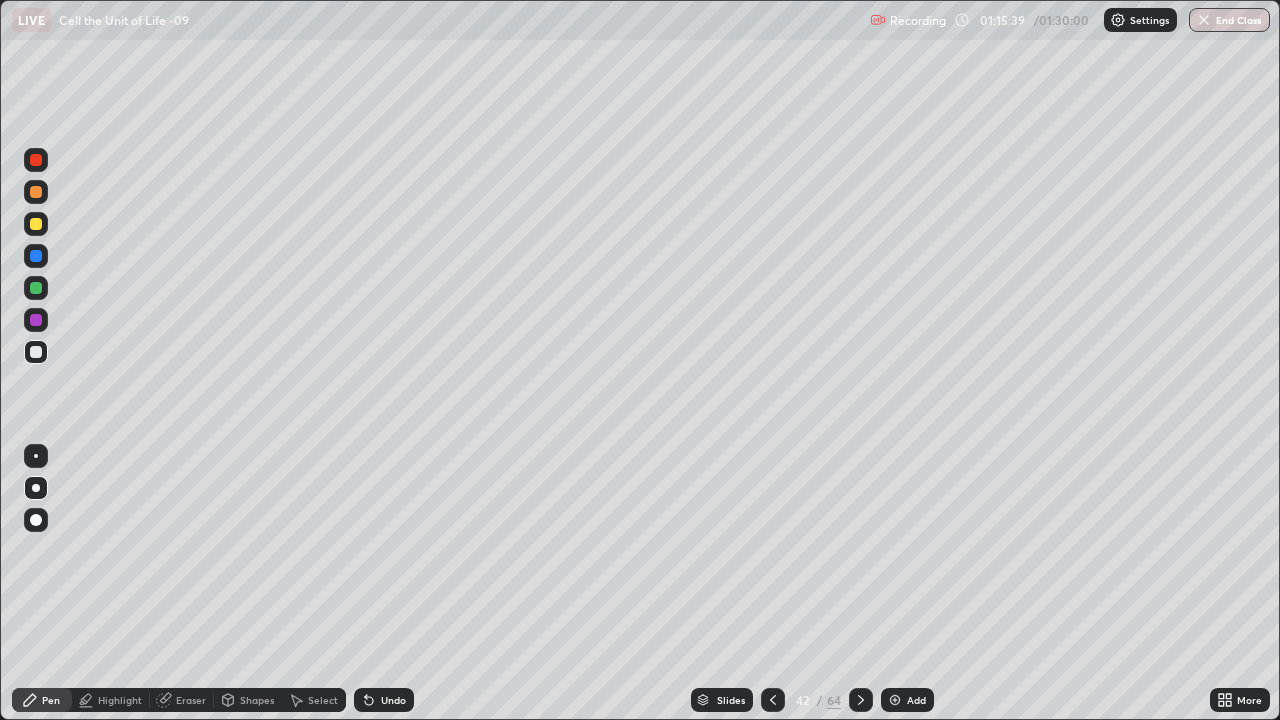 click 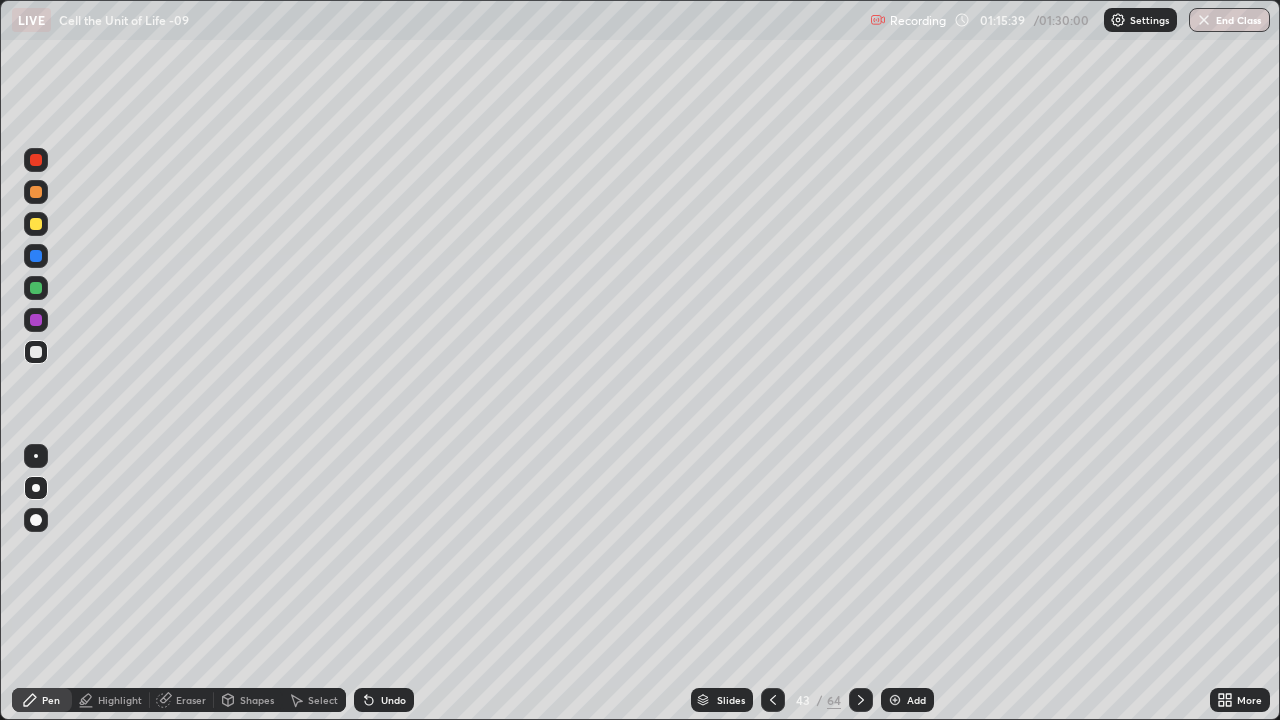 click 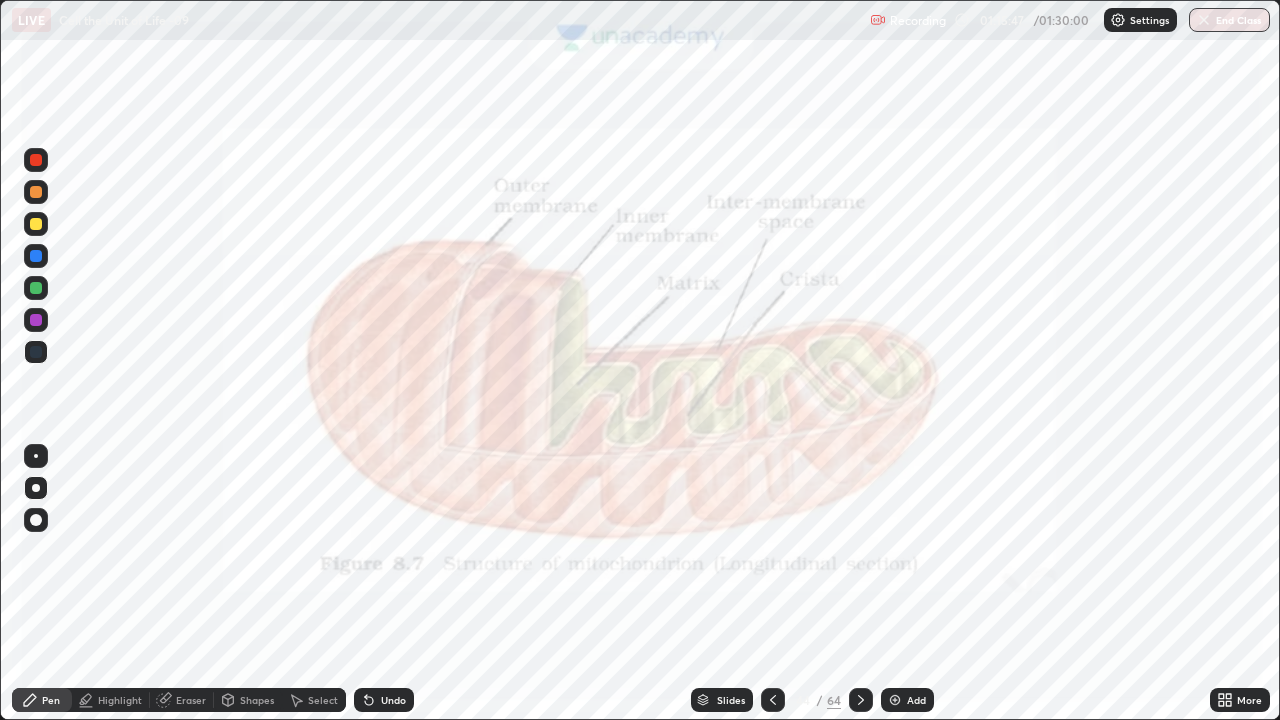 click 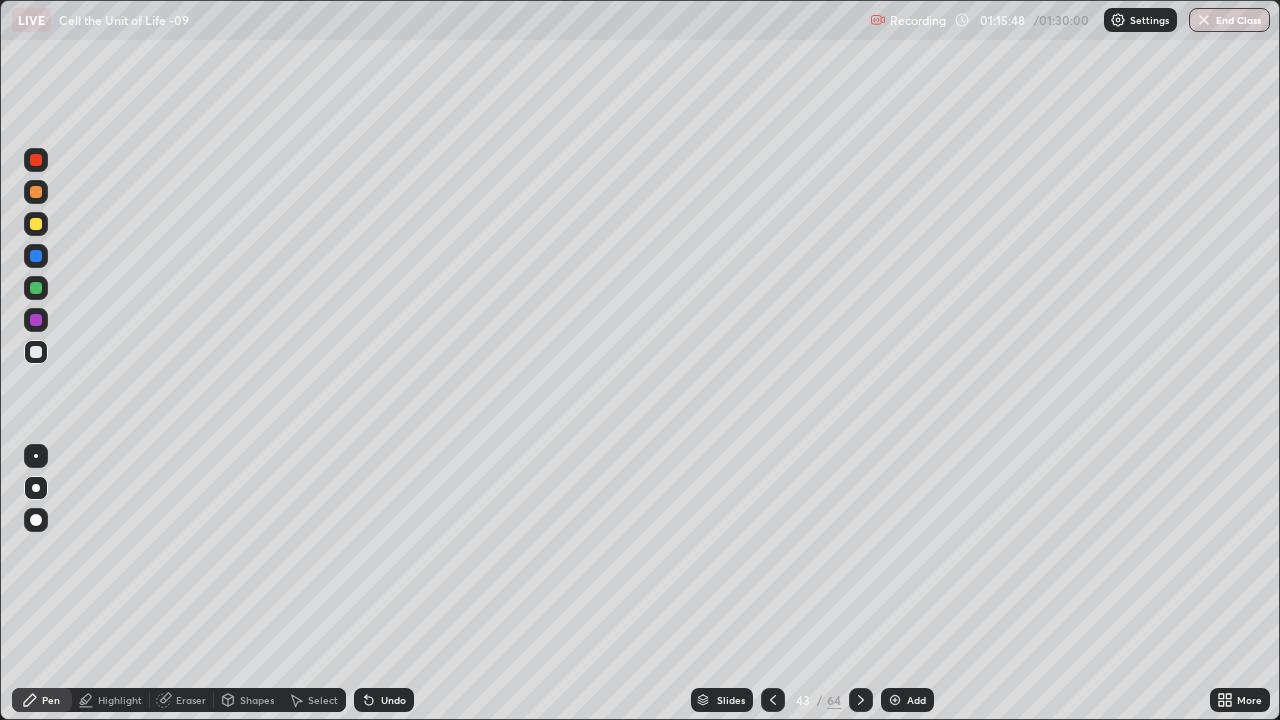 click 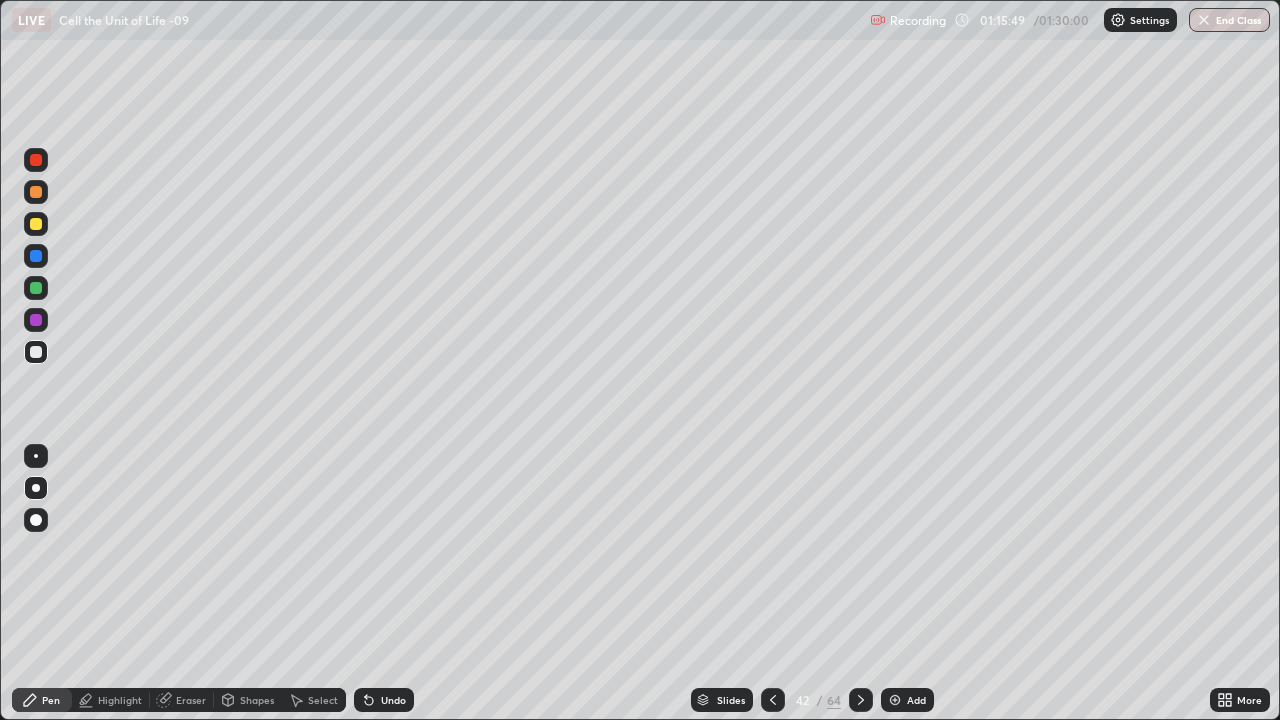click 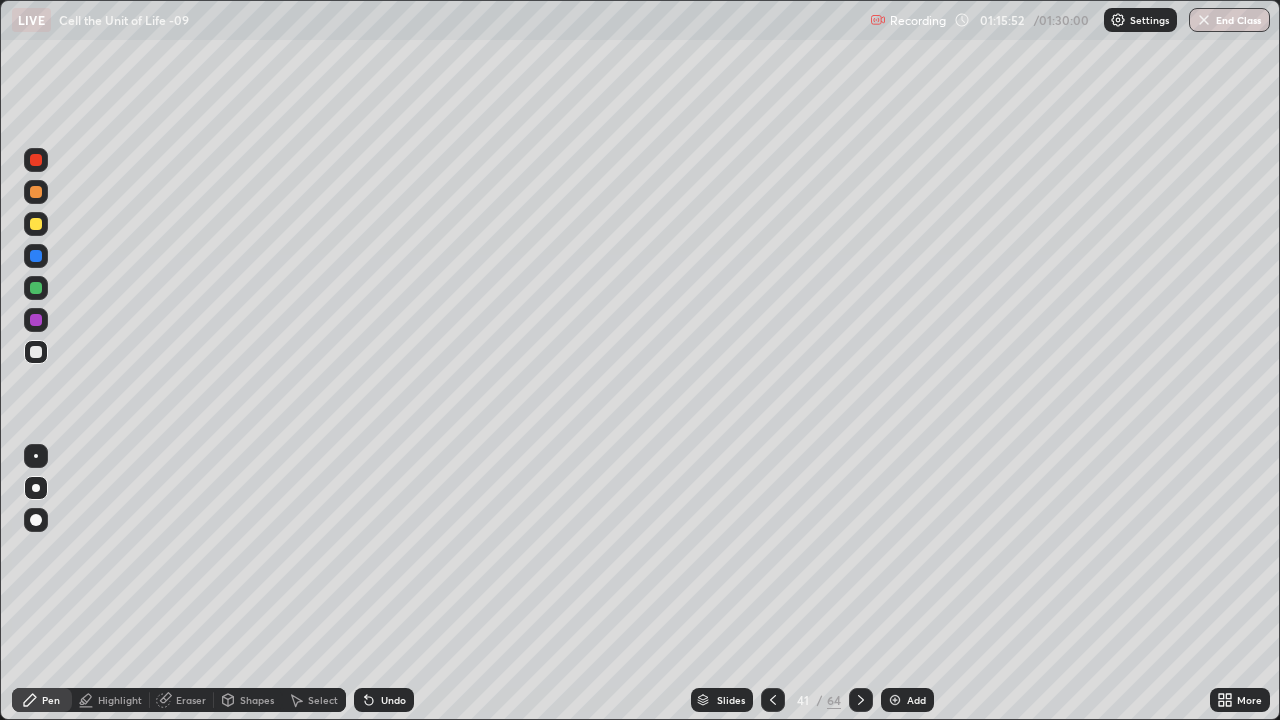 click at bounding box center [36, 160] 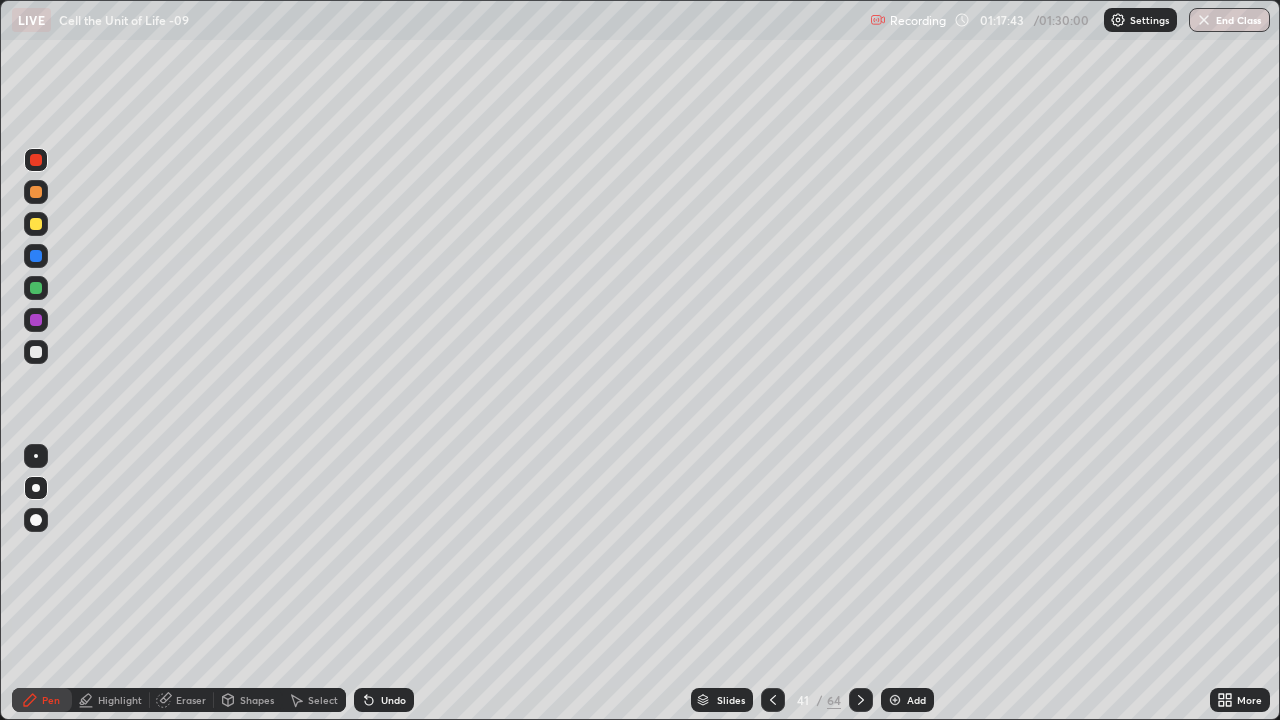 click at bounding box center (36, 288) 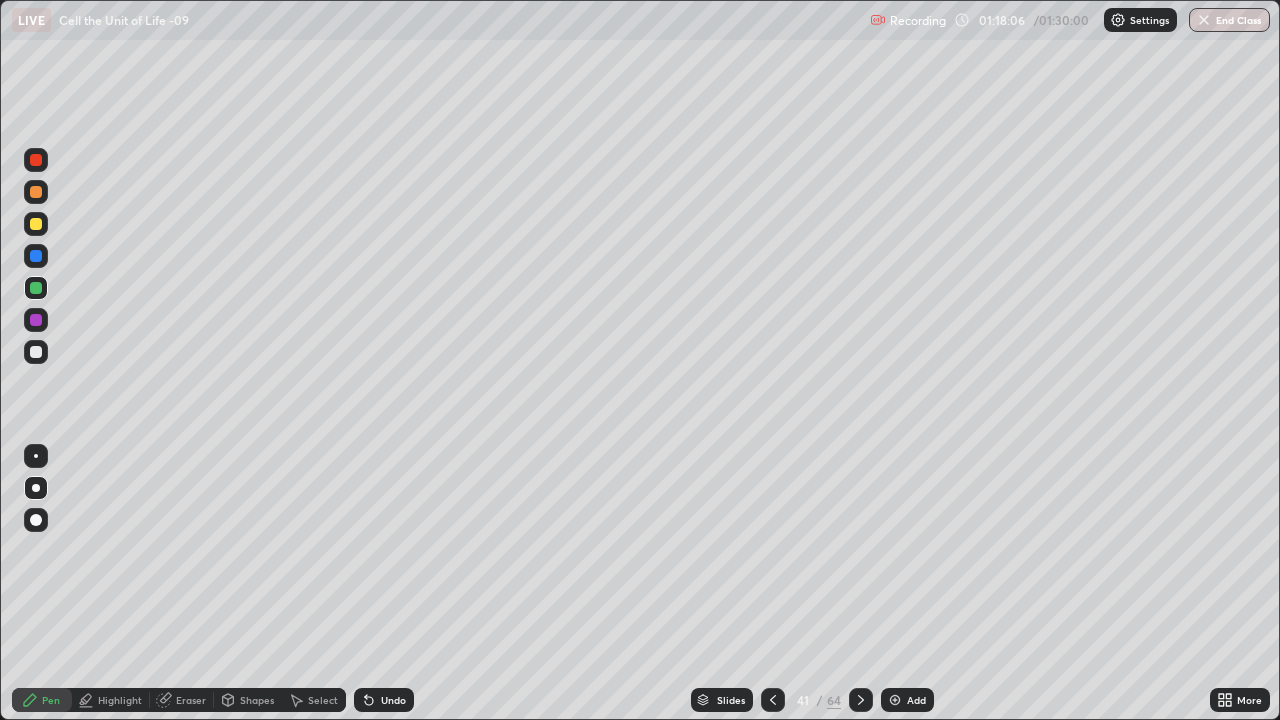 click 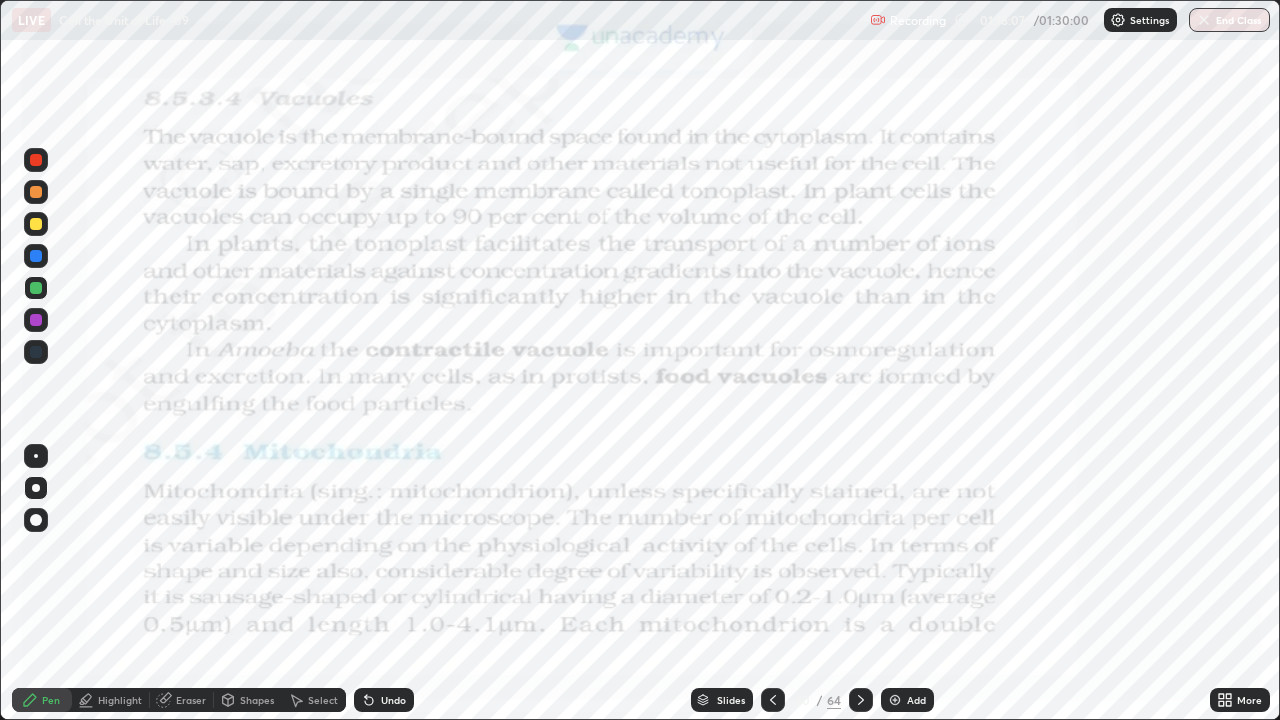 click 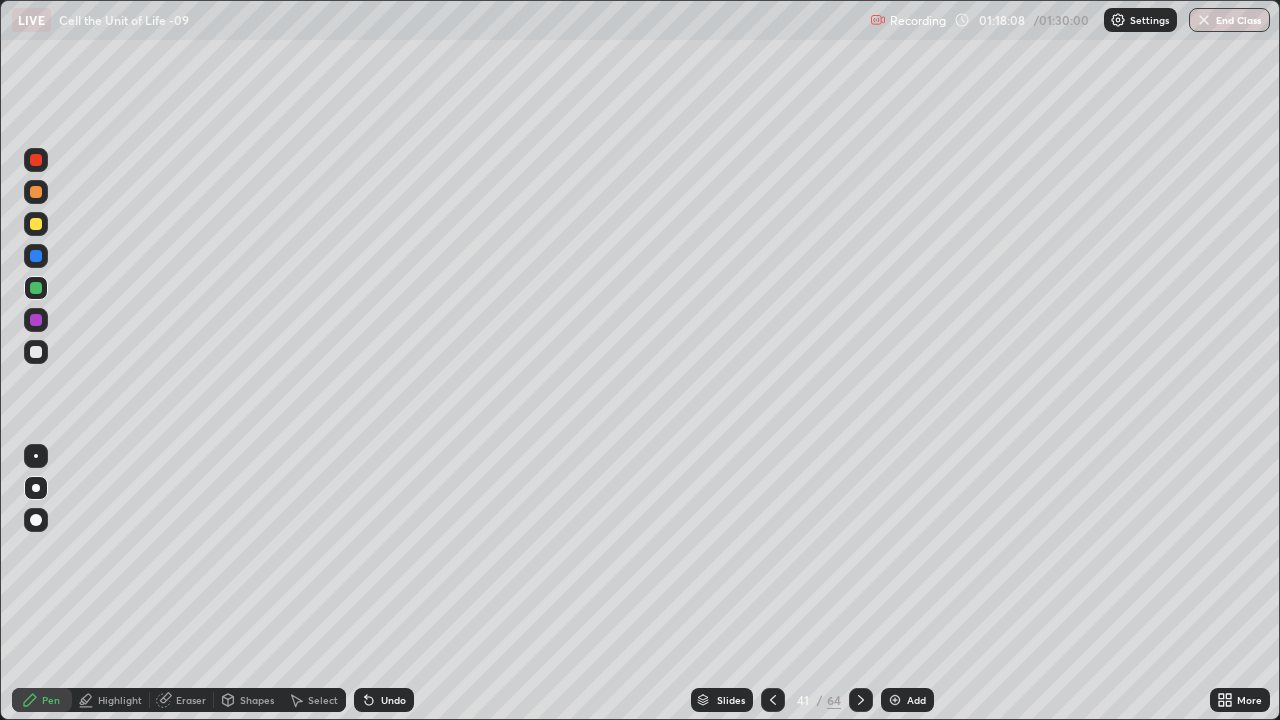 click 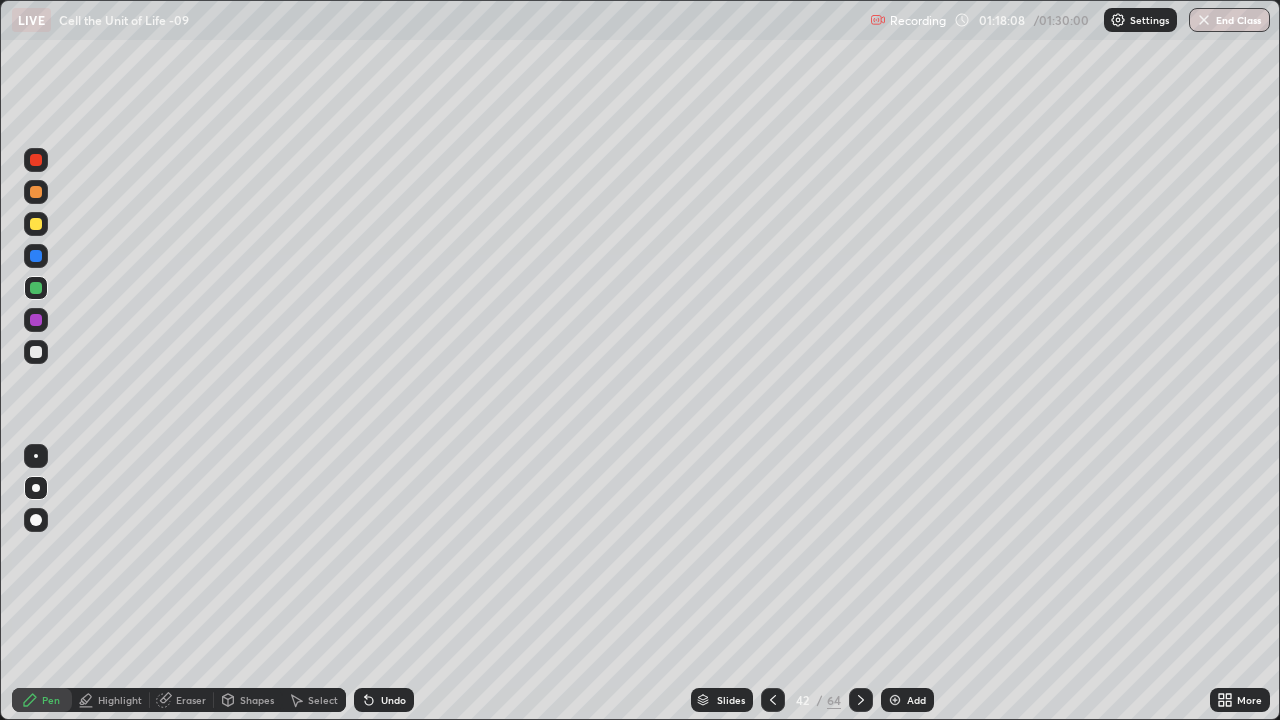 click 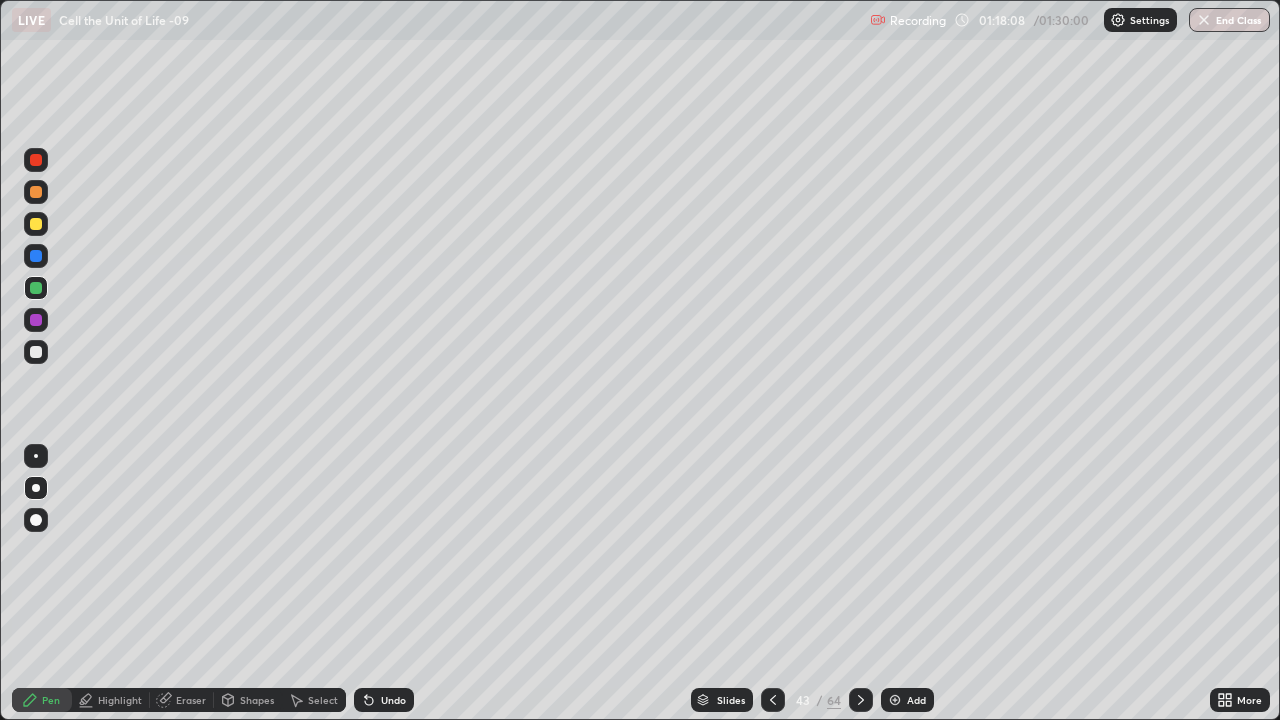 click 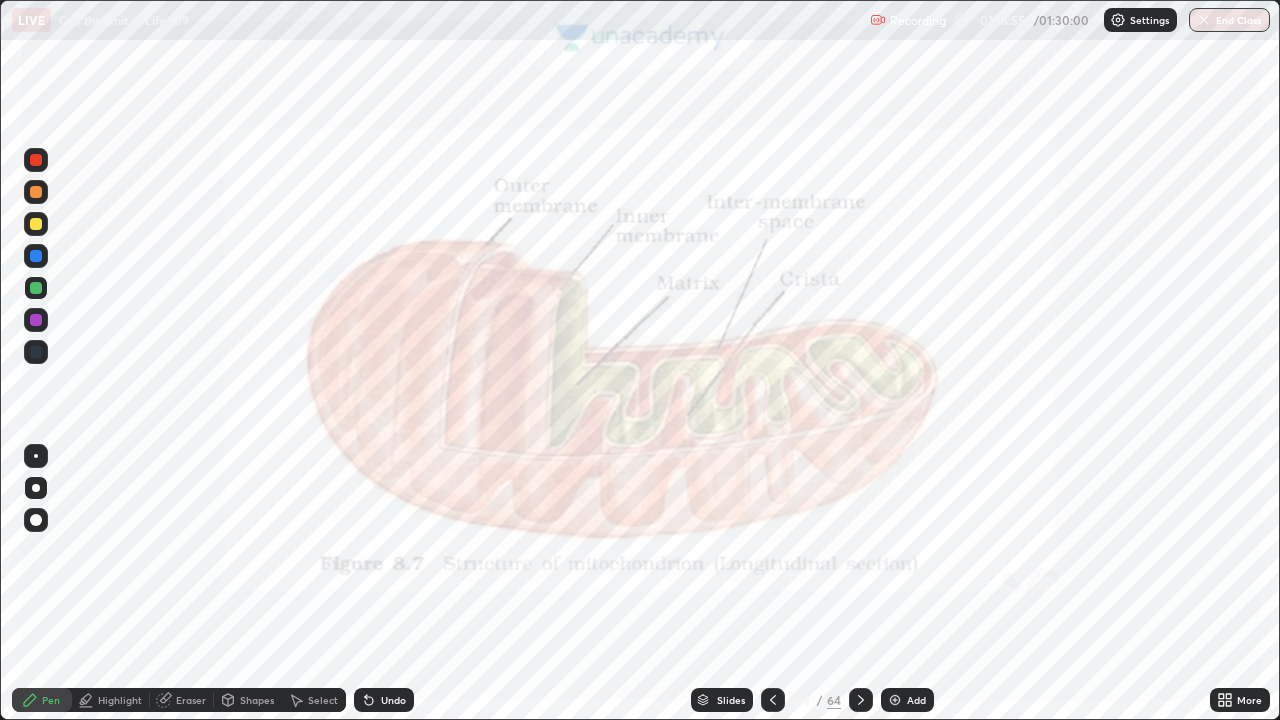 click at bounding box center [36, 352] 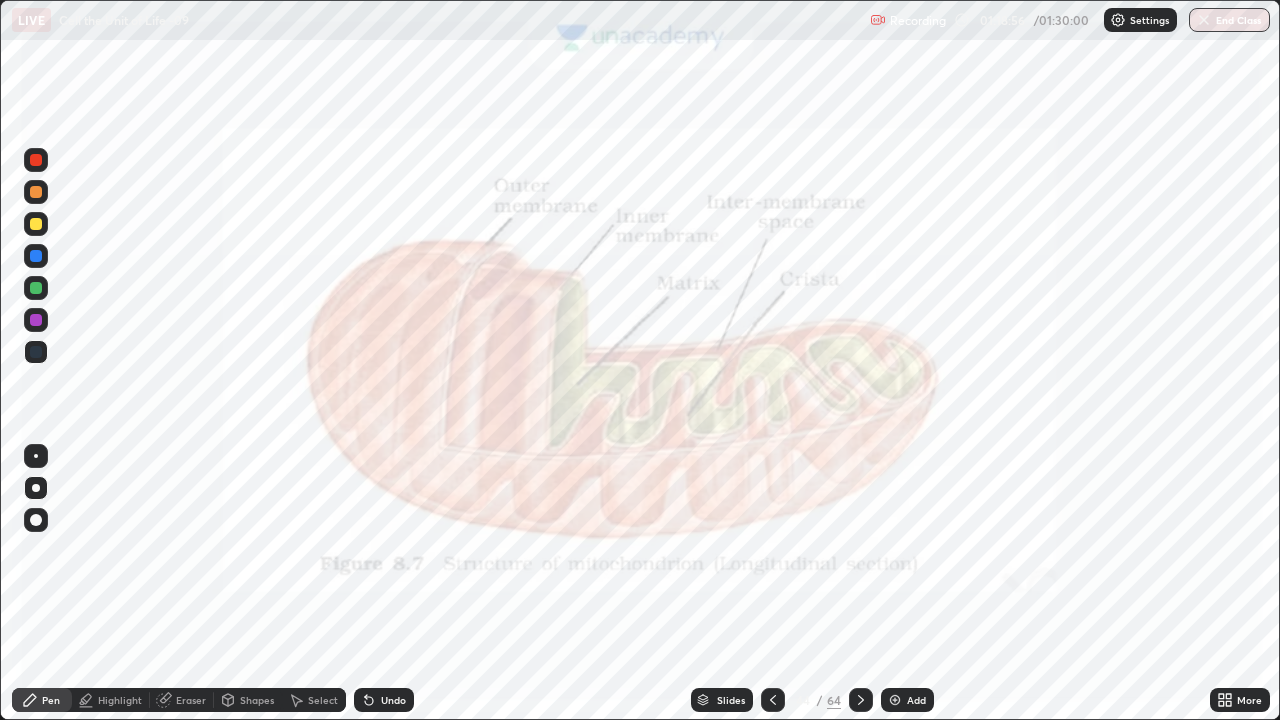 click at bounding box center (36, 352) 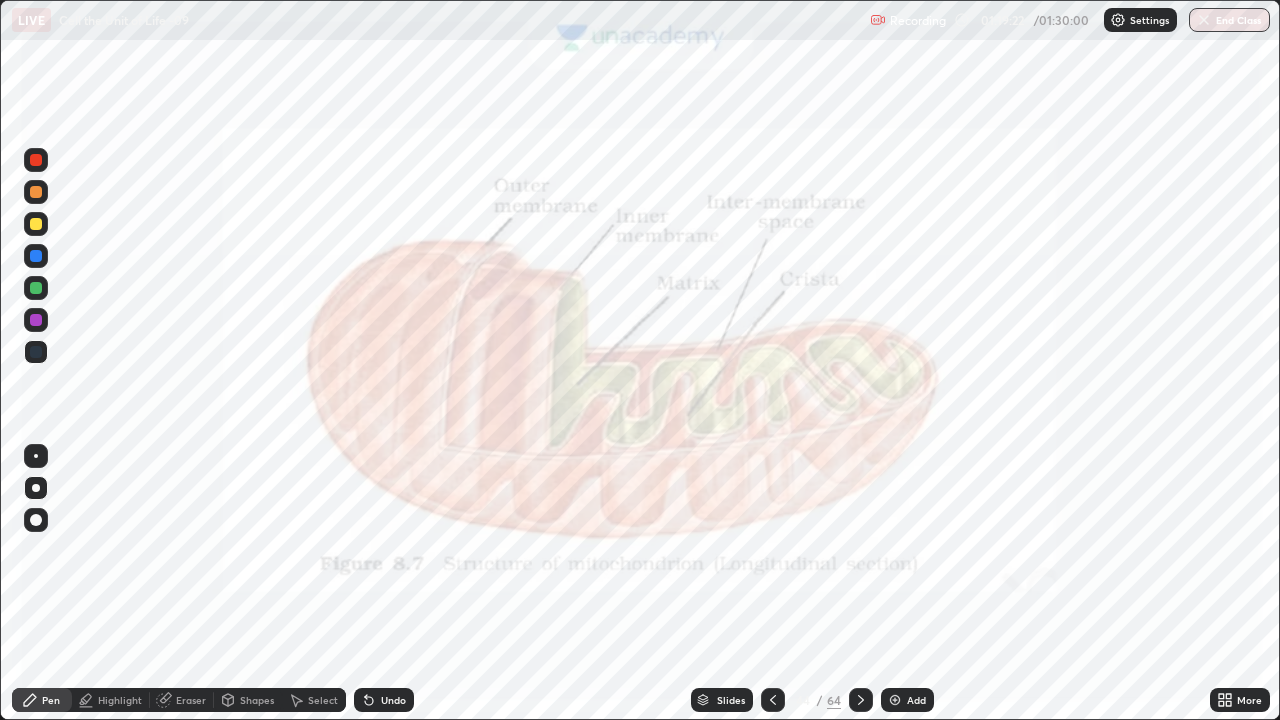 click 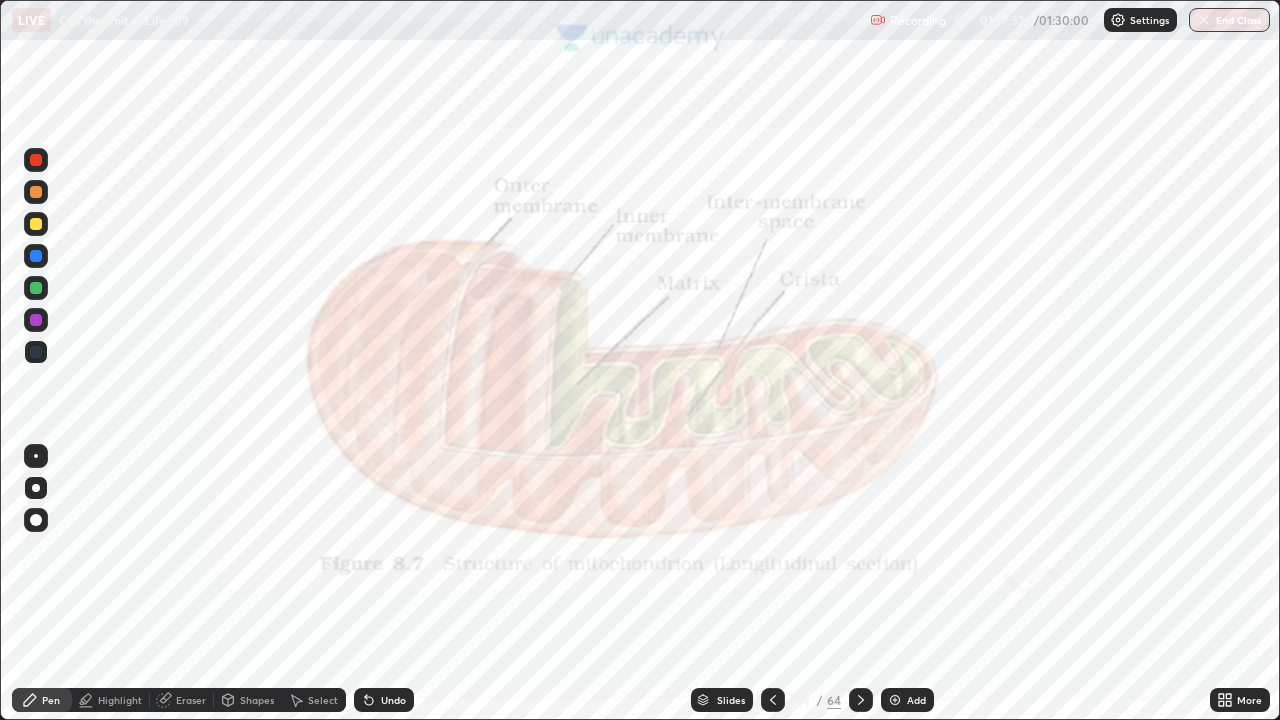click 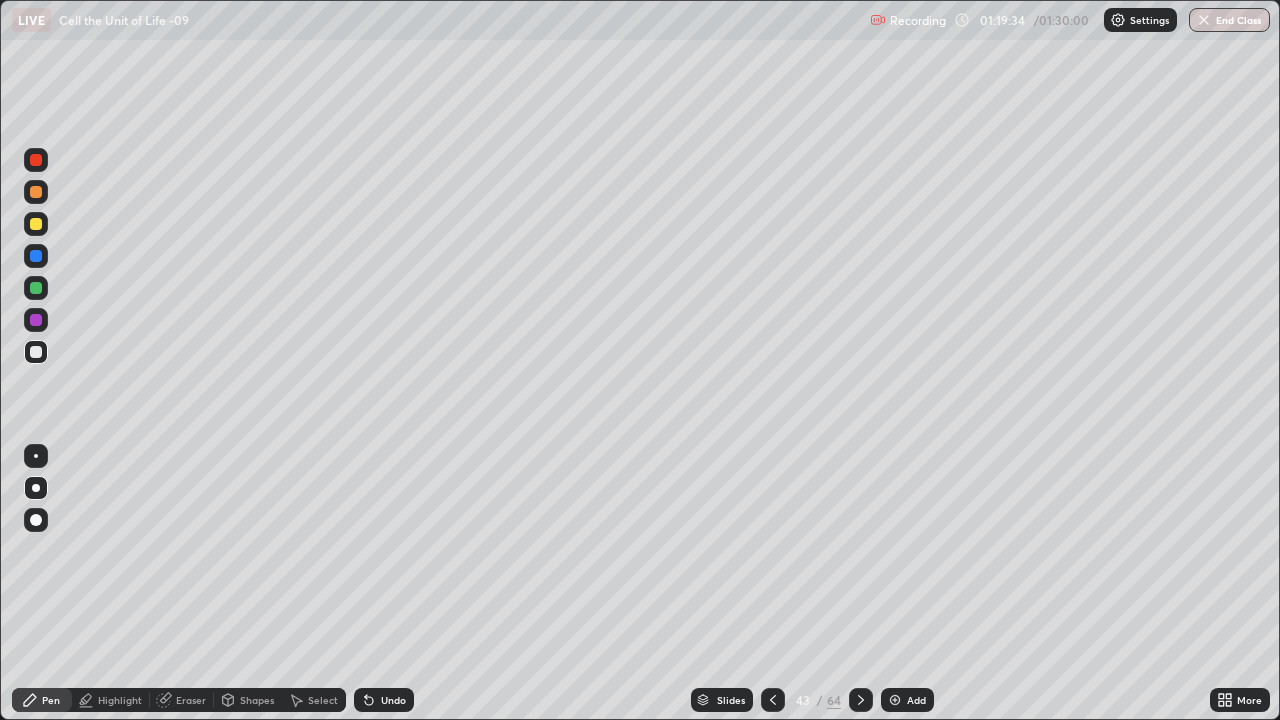 click at bounding box center (773, 700) 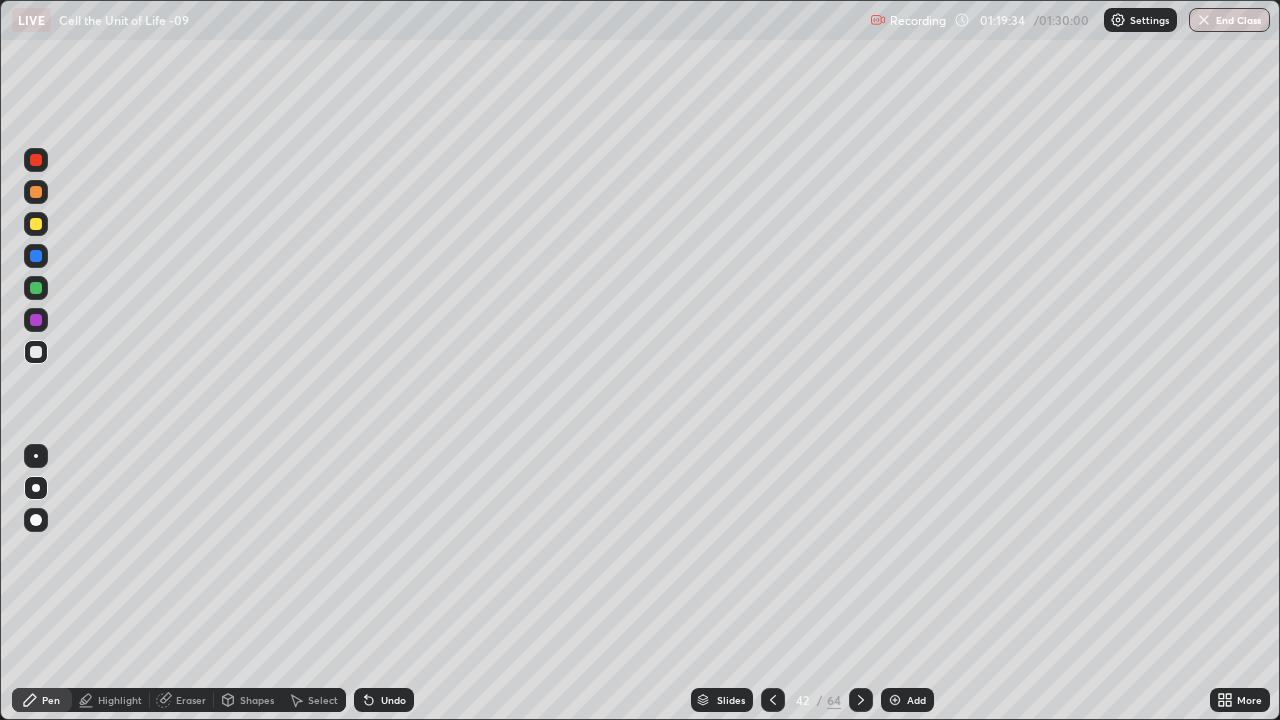click 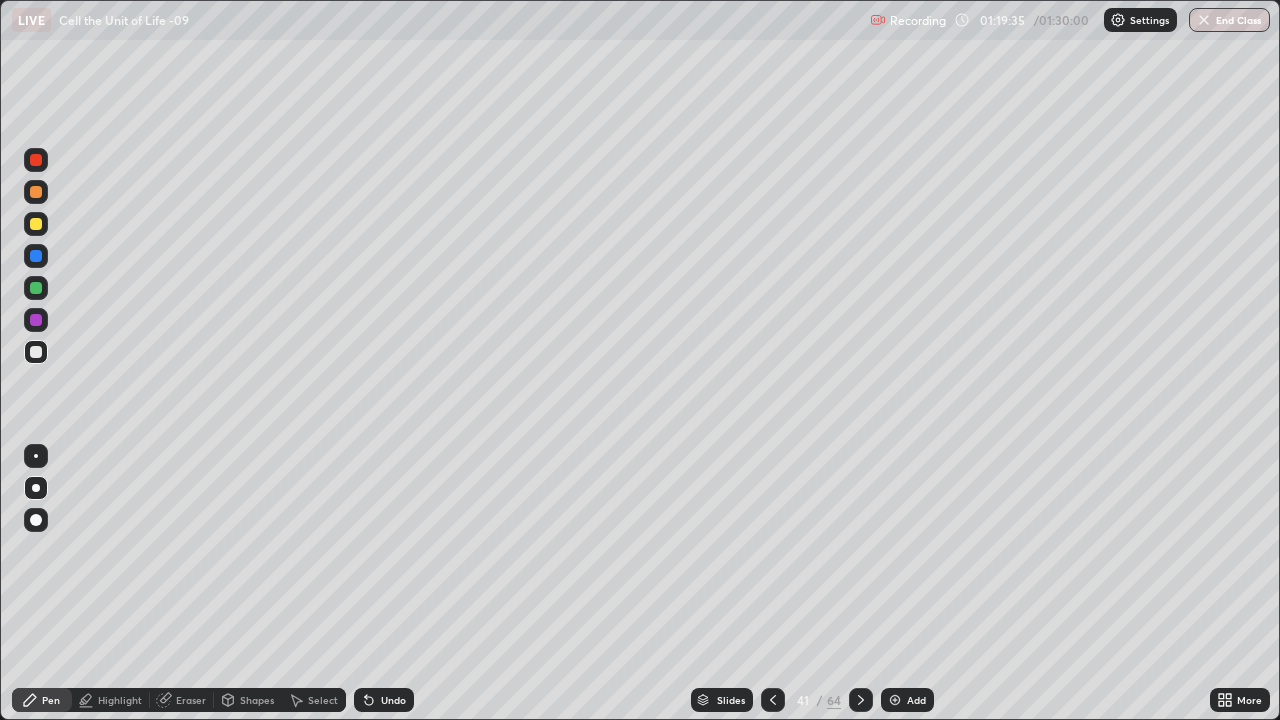 click 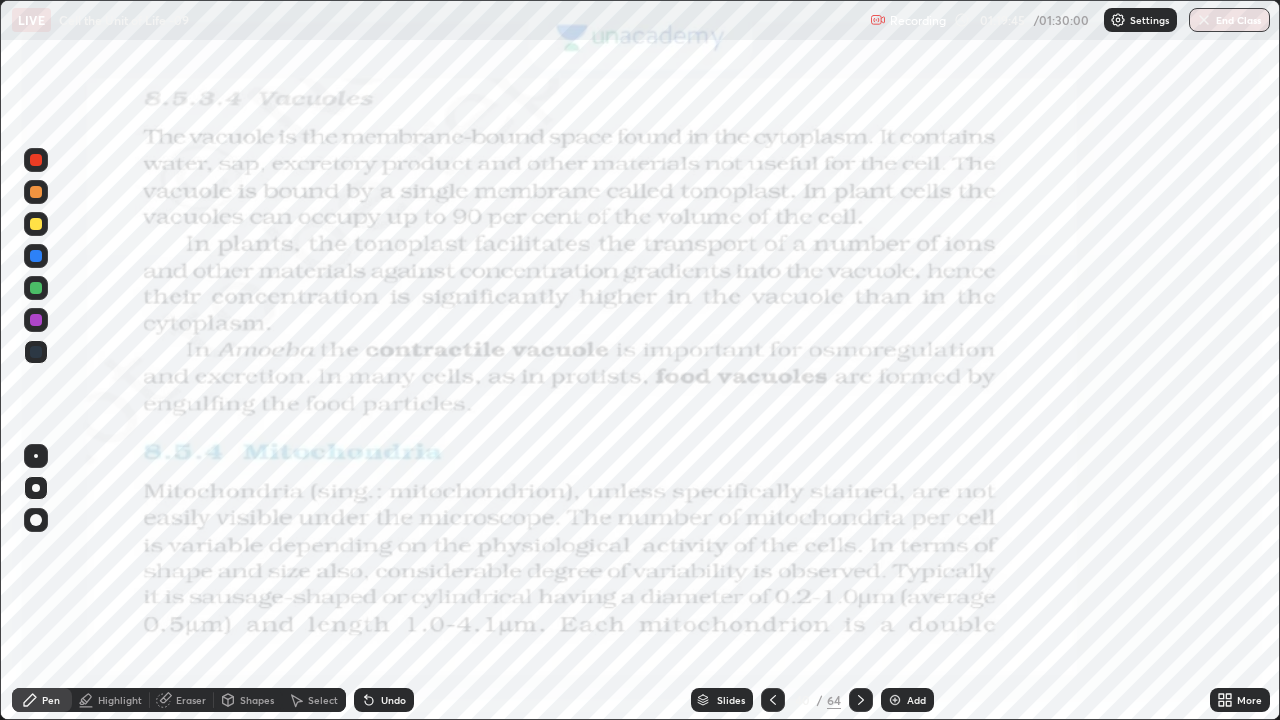 click 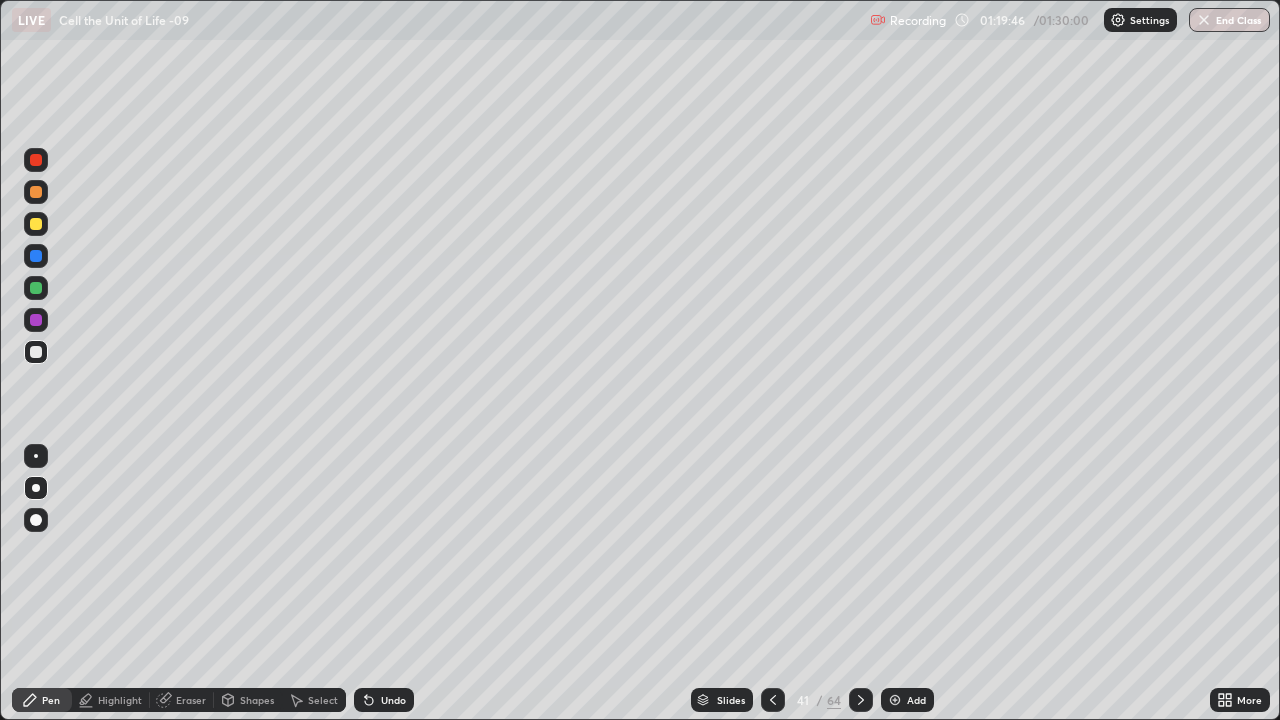 click 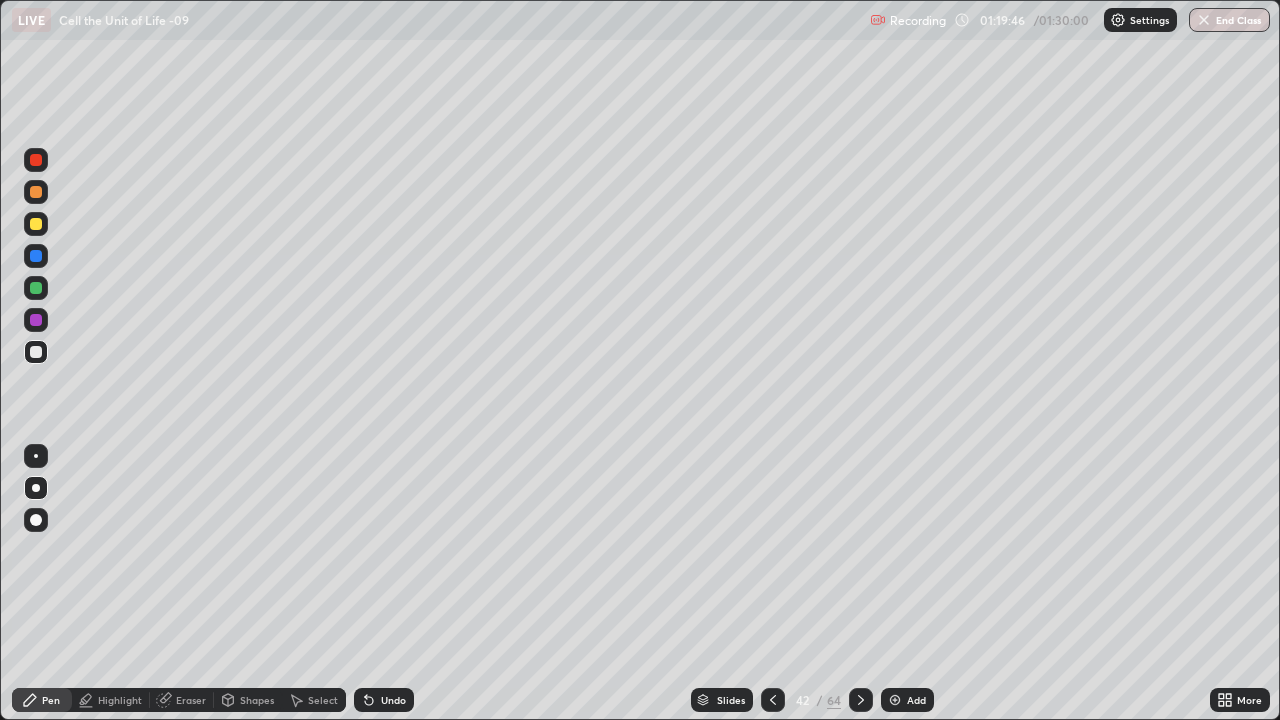 click 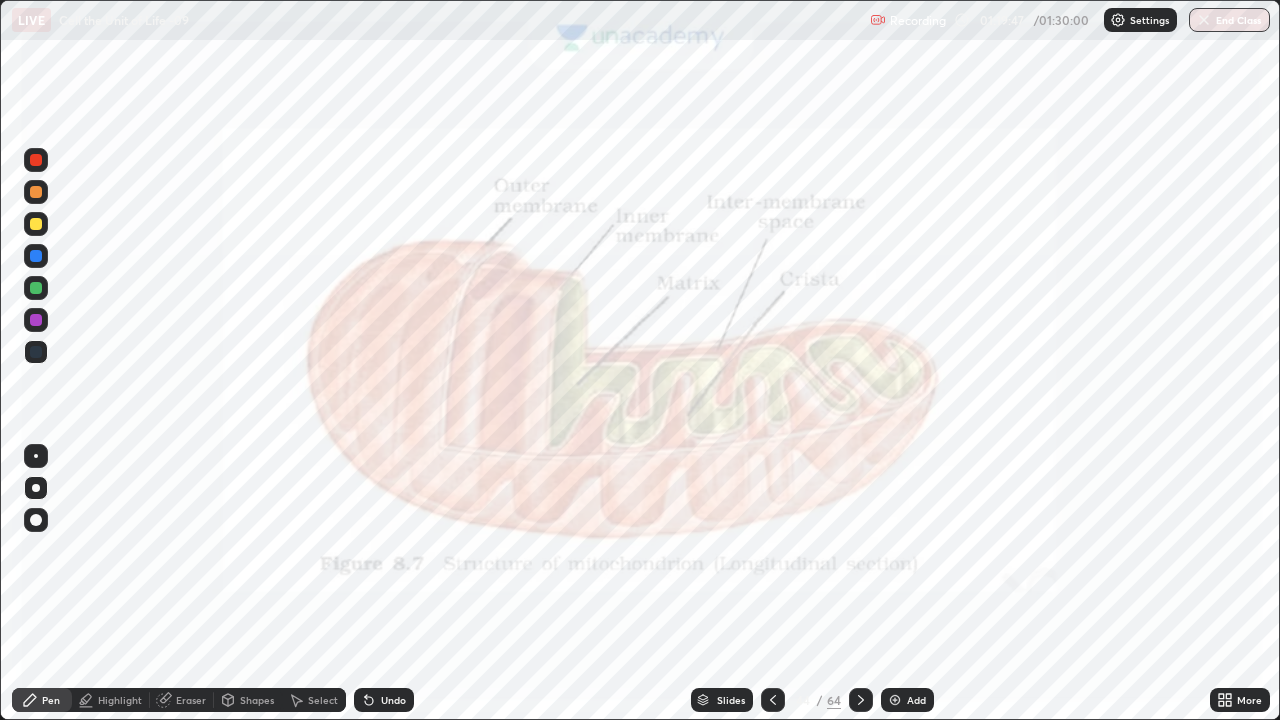 click at bounding box center (861, 700) 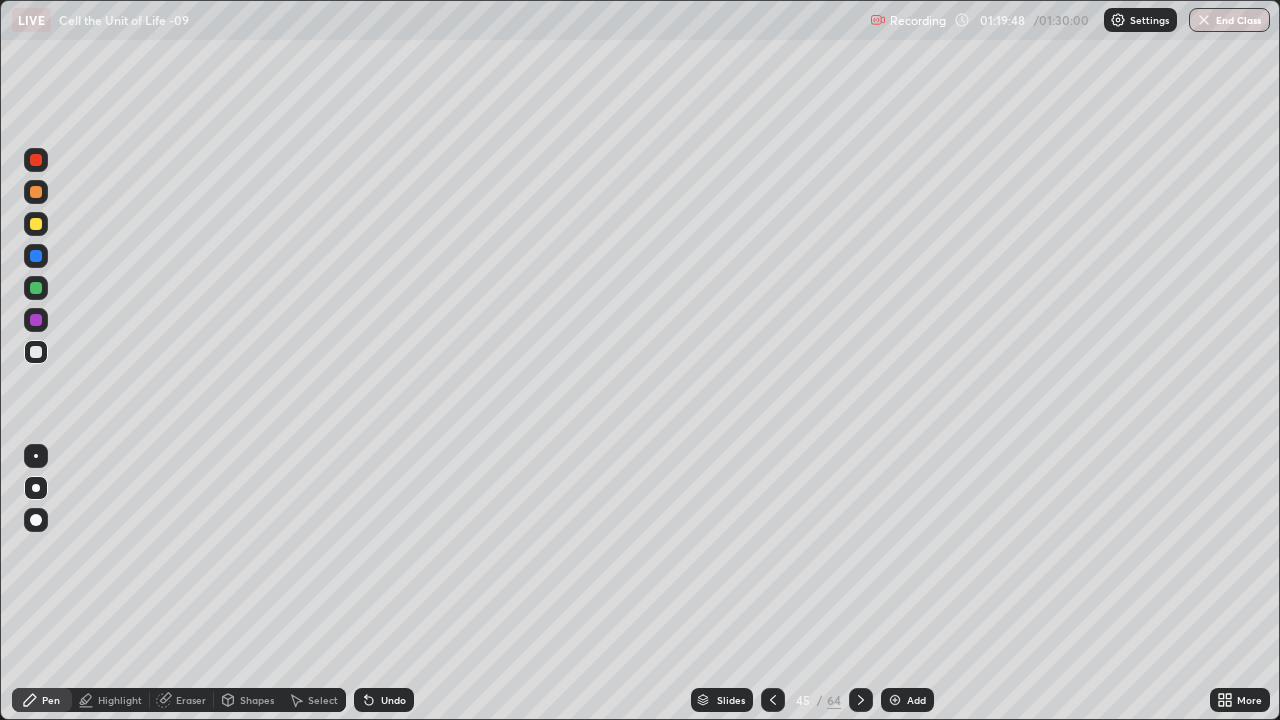 click 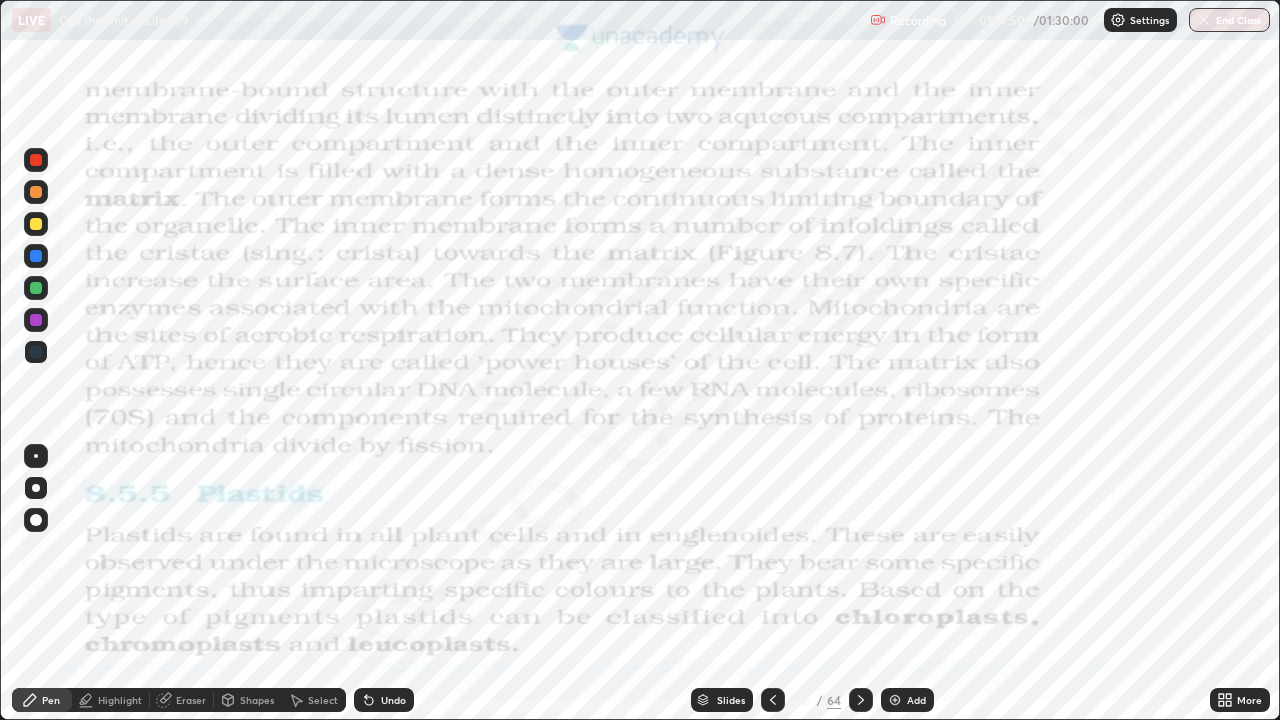 click on "Shapes" at bounding box center (248, 700) 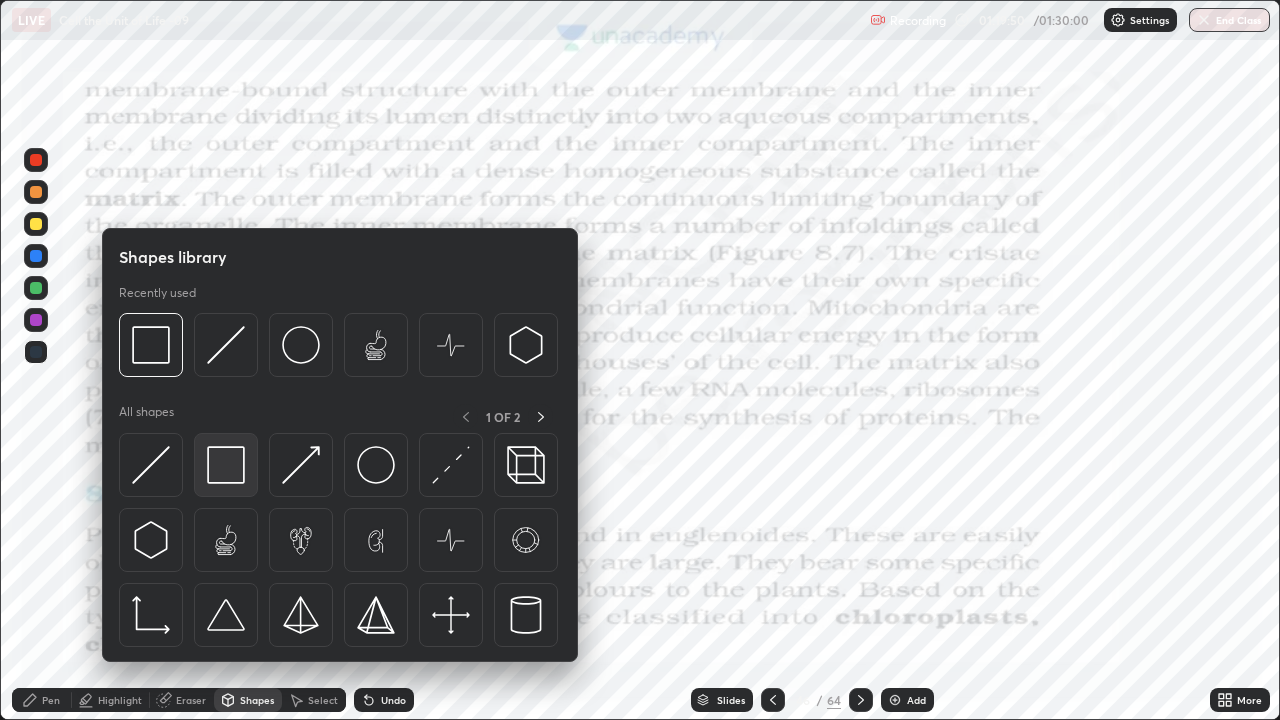 click at bounding box center [226, 465] 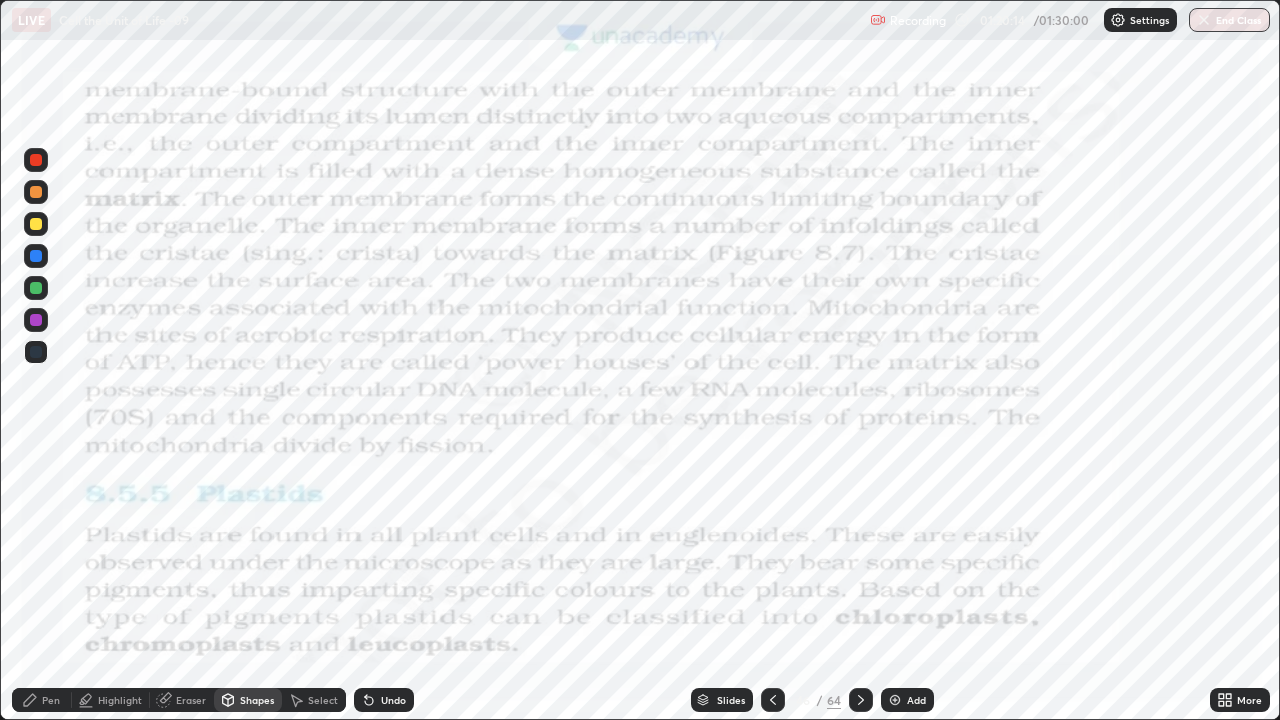 click on "Pen" at bounding box center (51, 700) 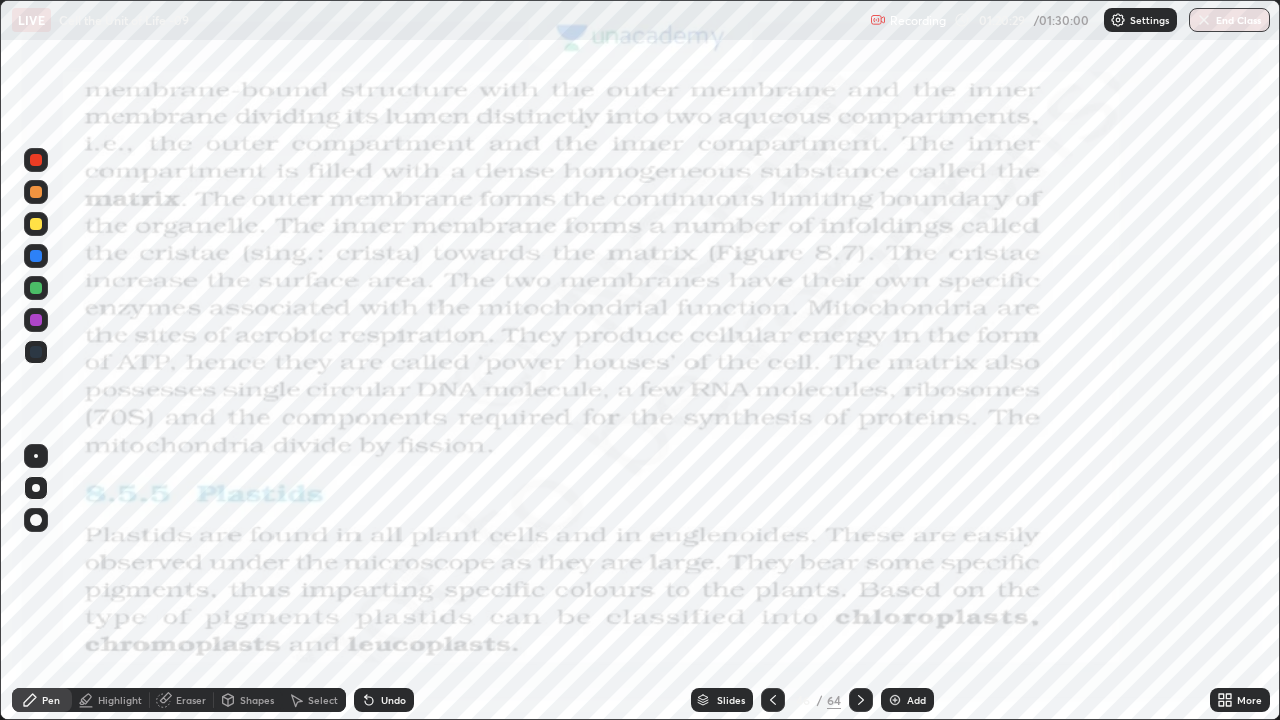 click on "Pen" at bounding box center [42, 700] 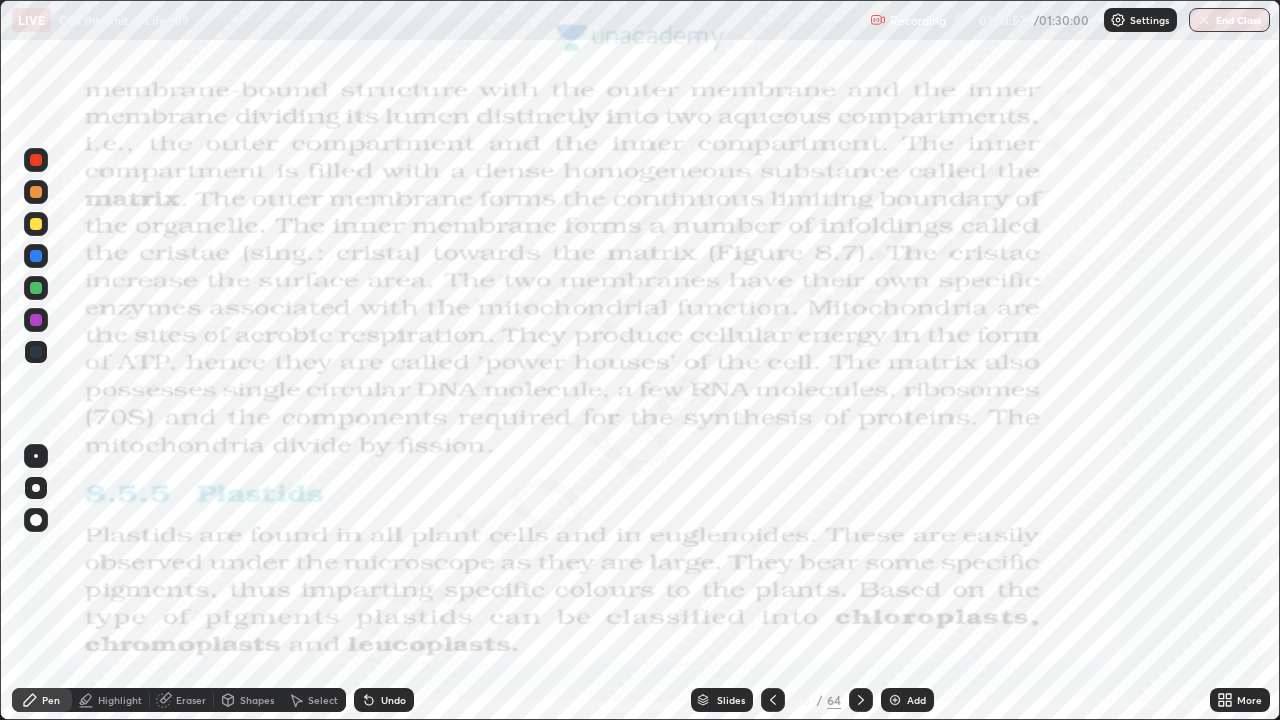 click 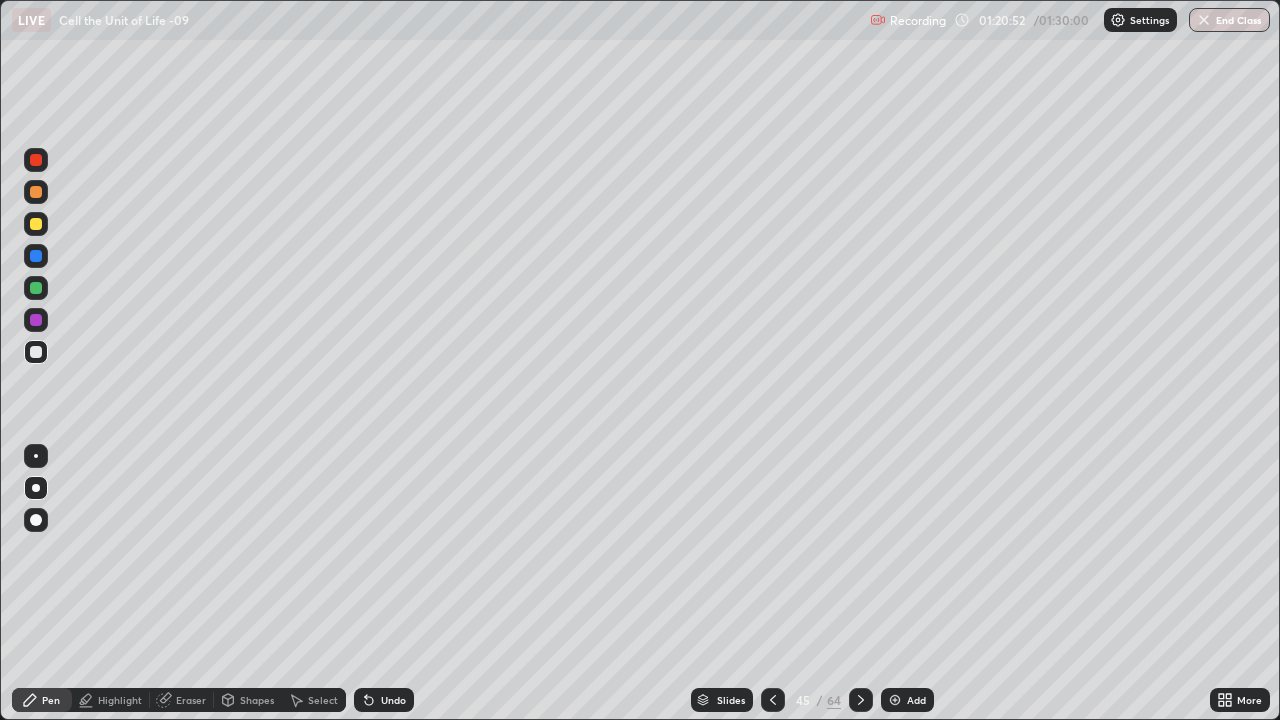 click 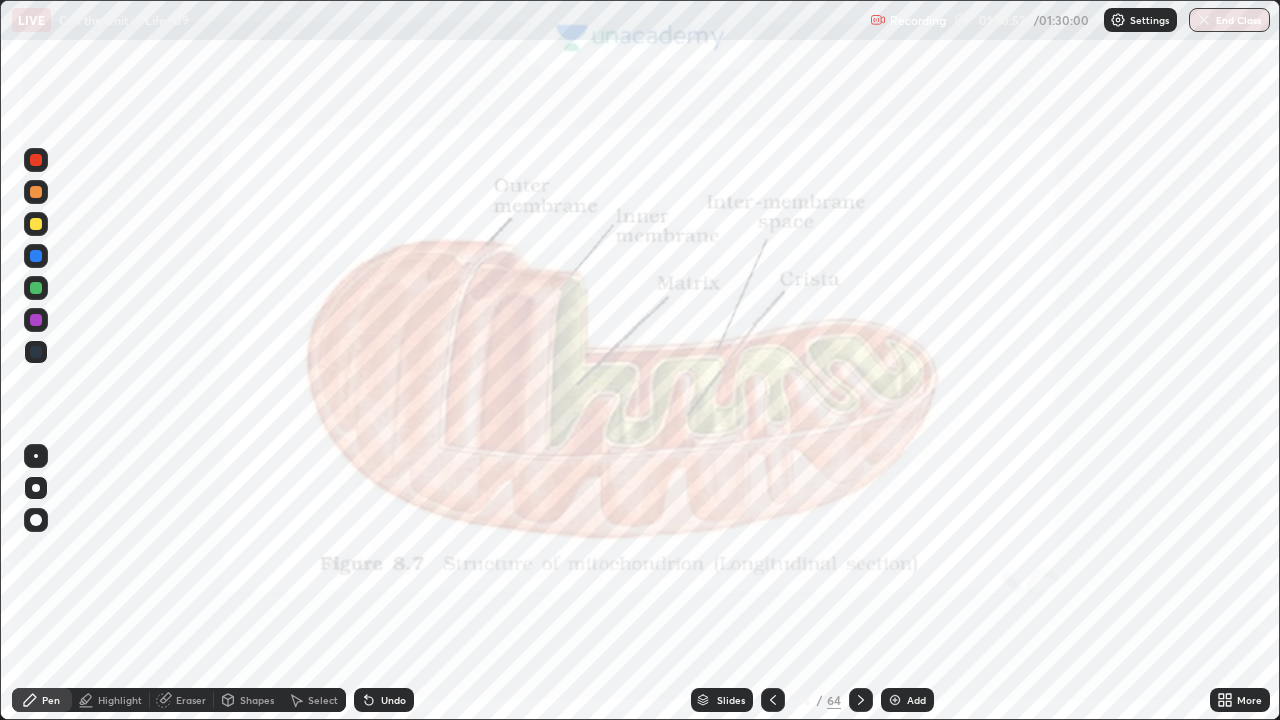 click 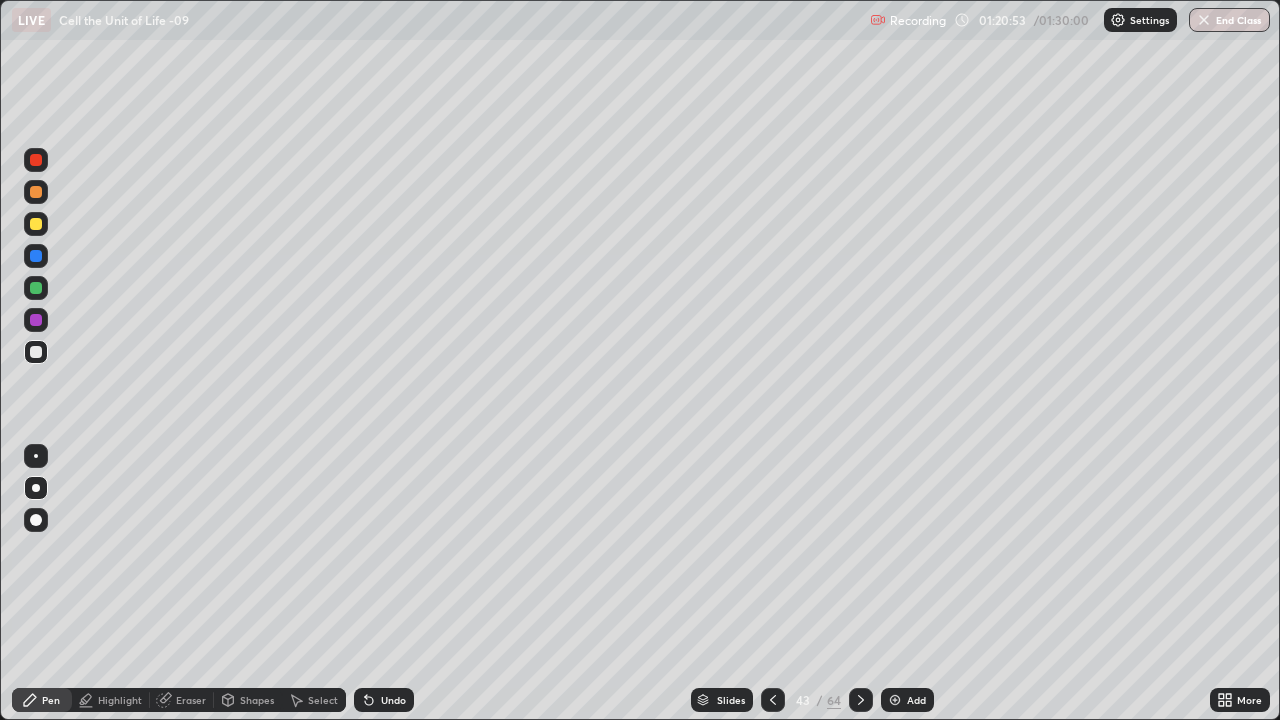 click 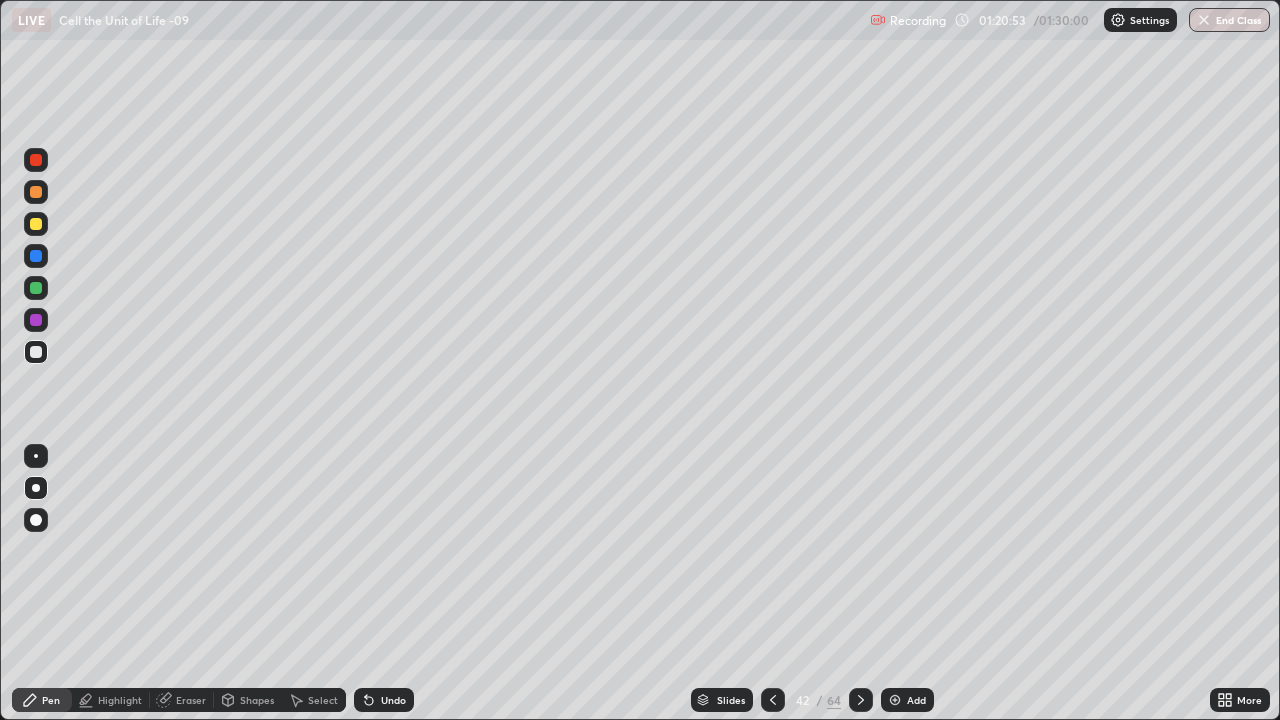 click 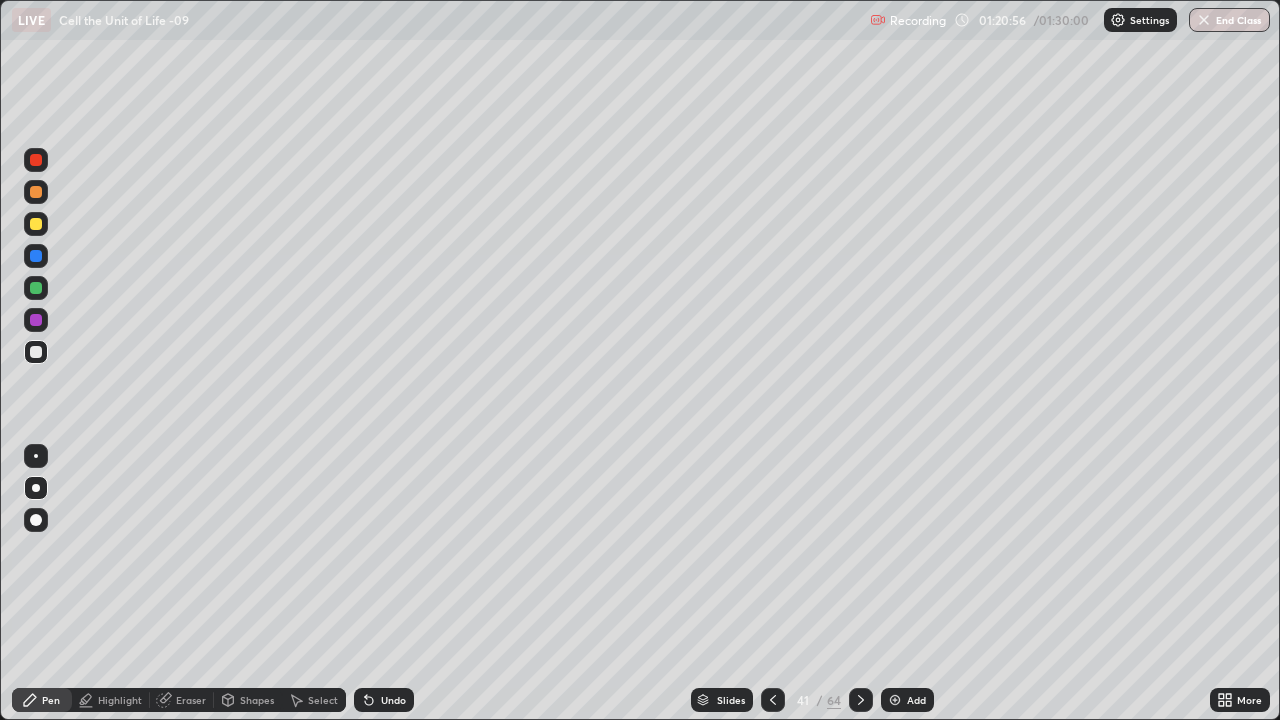 click at bounding box center [36, 256] 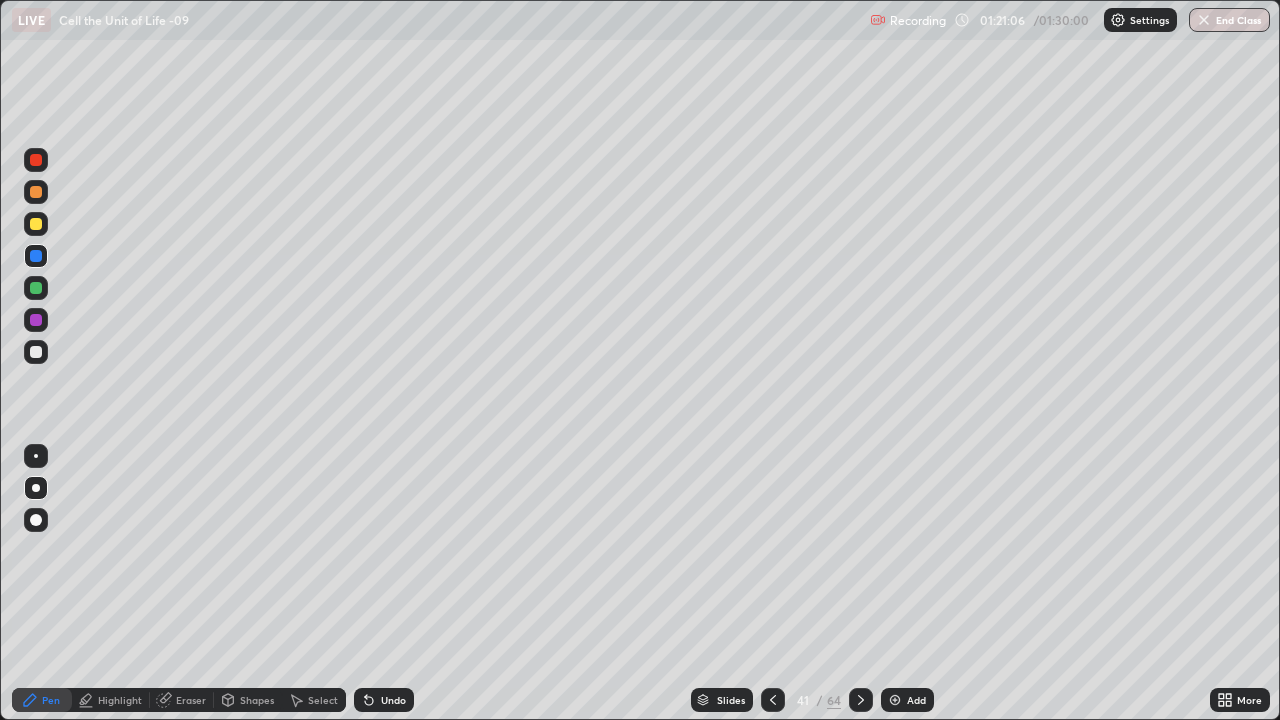 click 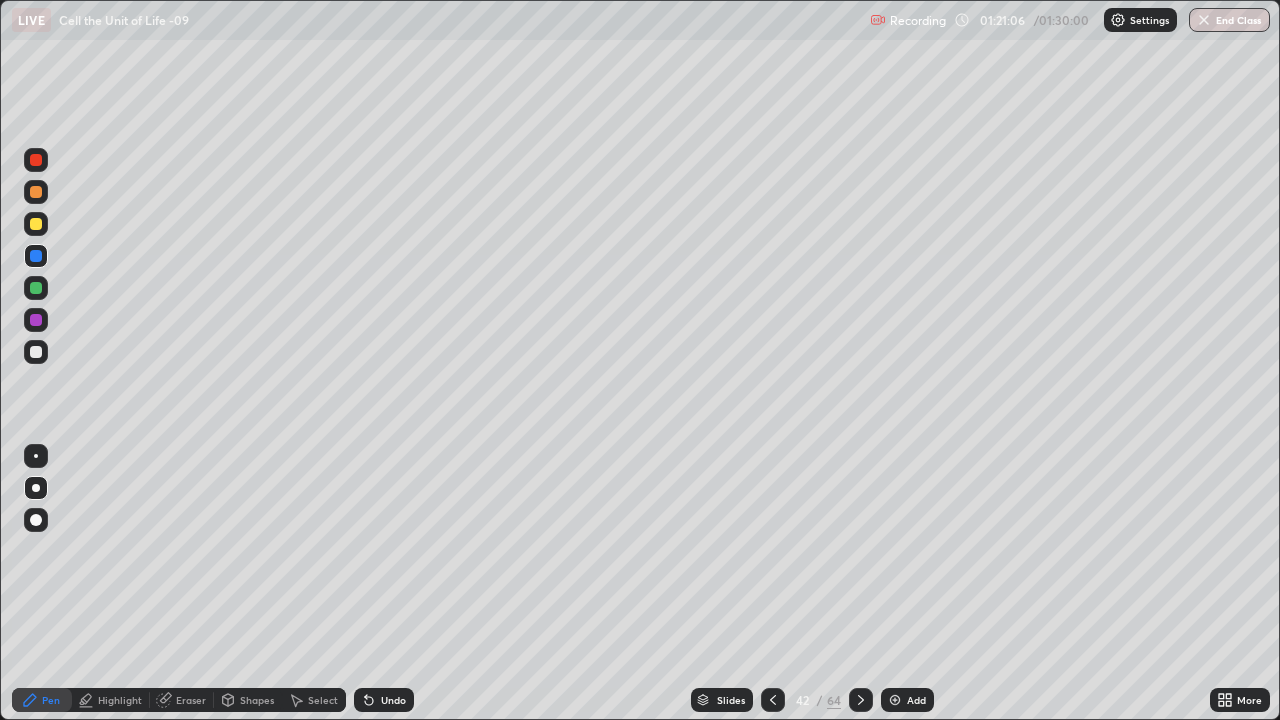 click 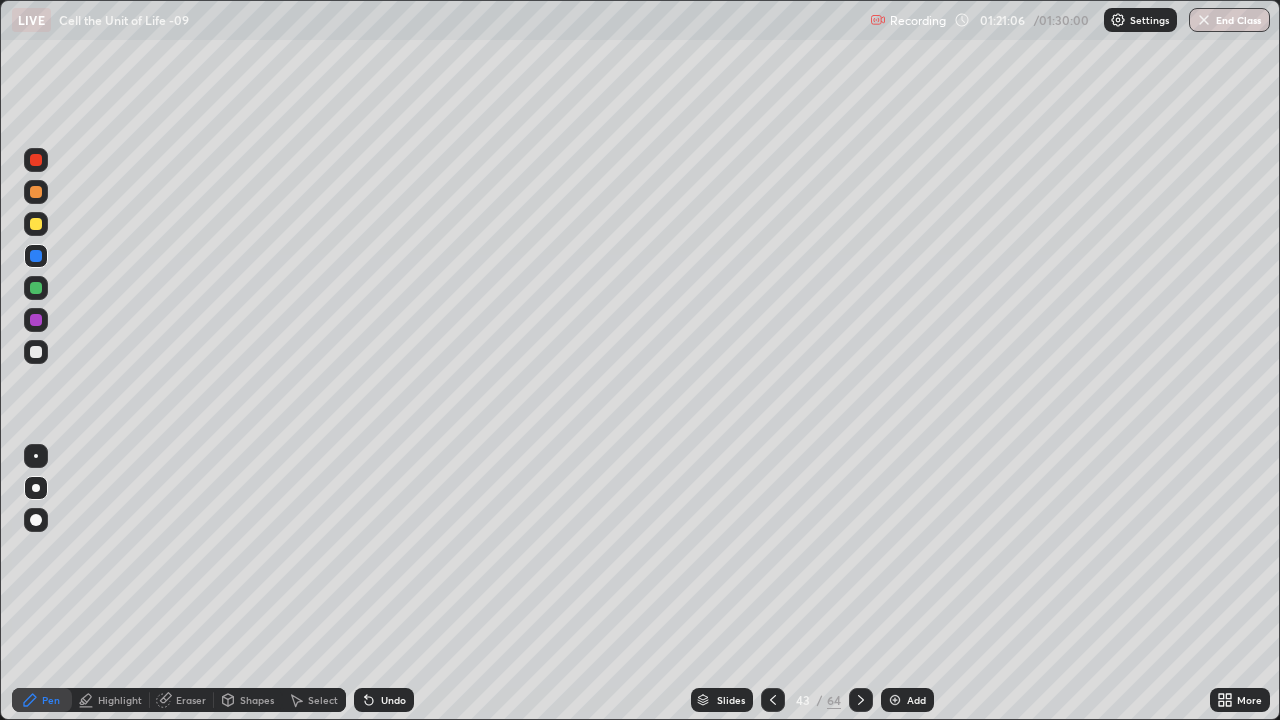 click 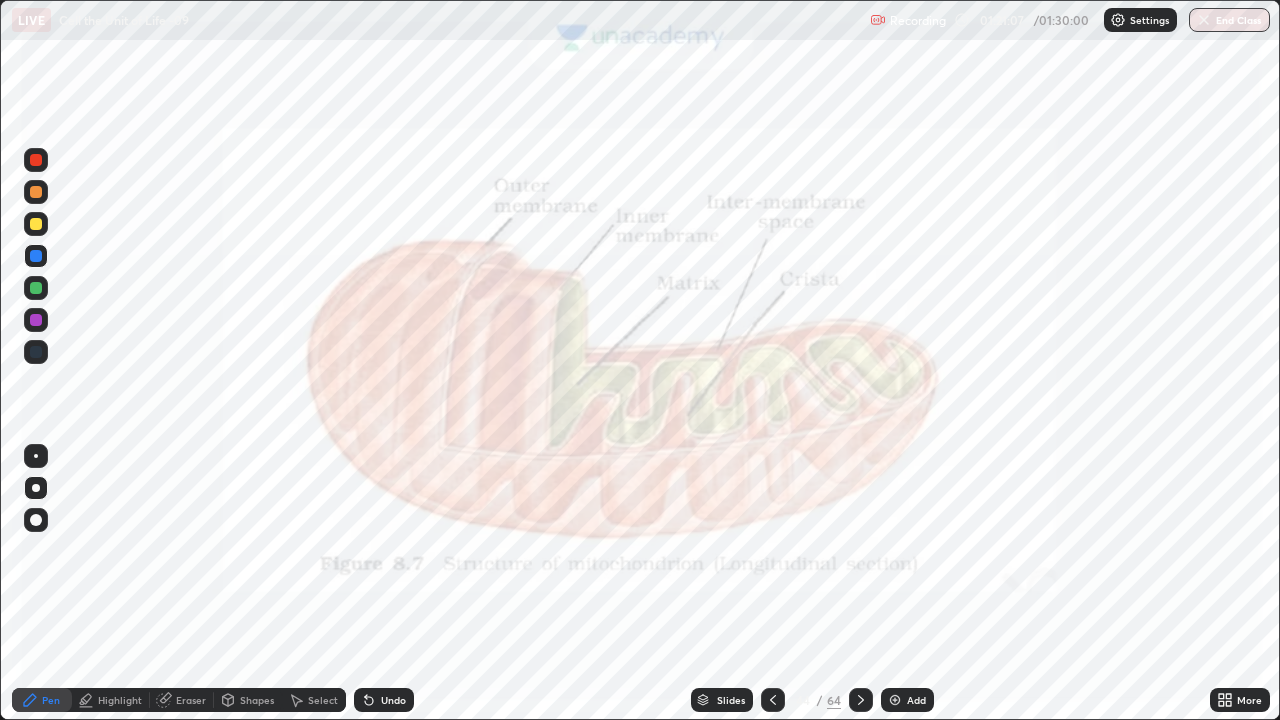 click 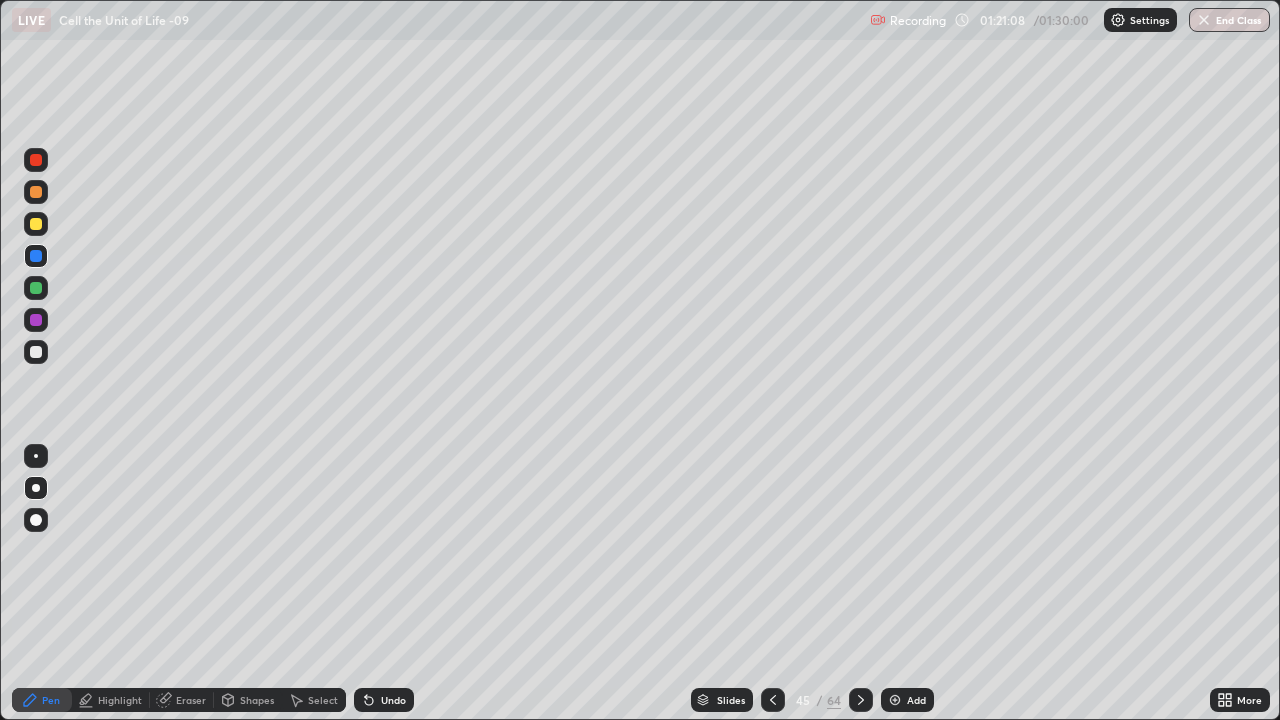 click 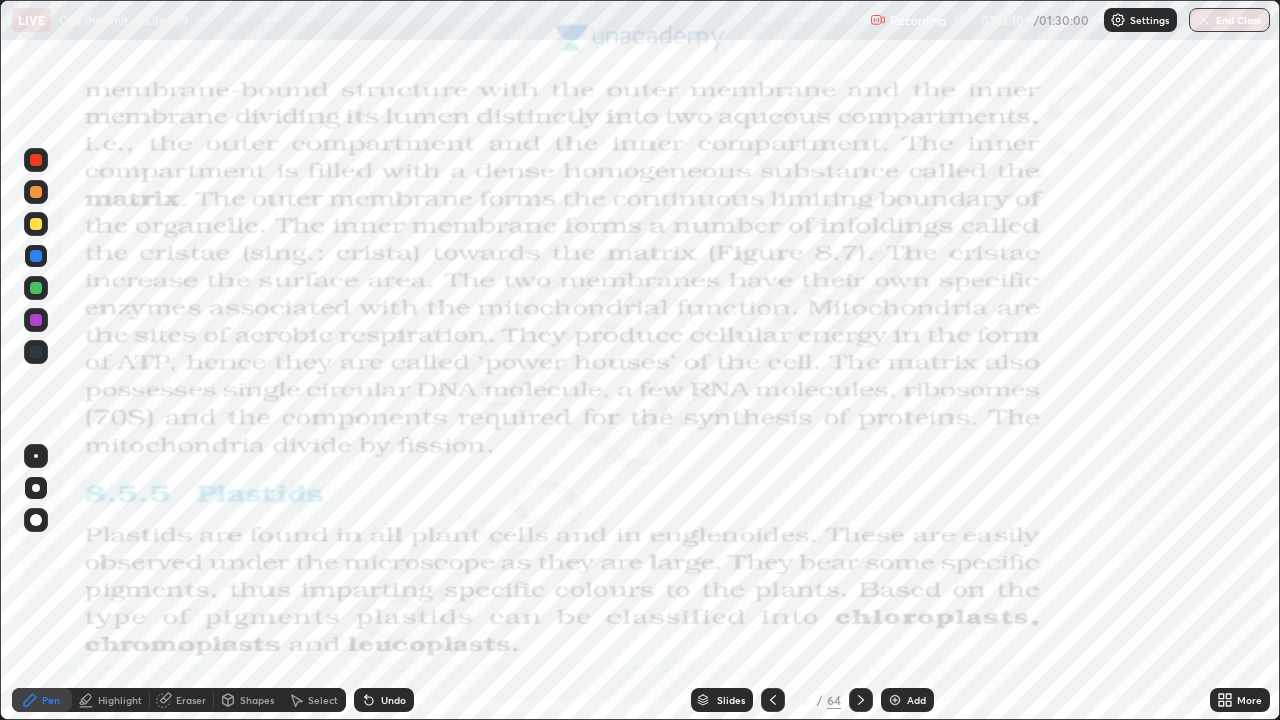 click on "Shapes" at bounding box center [257, 700] 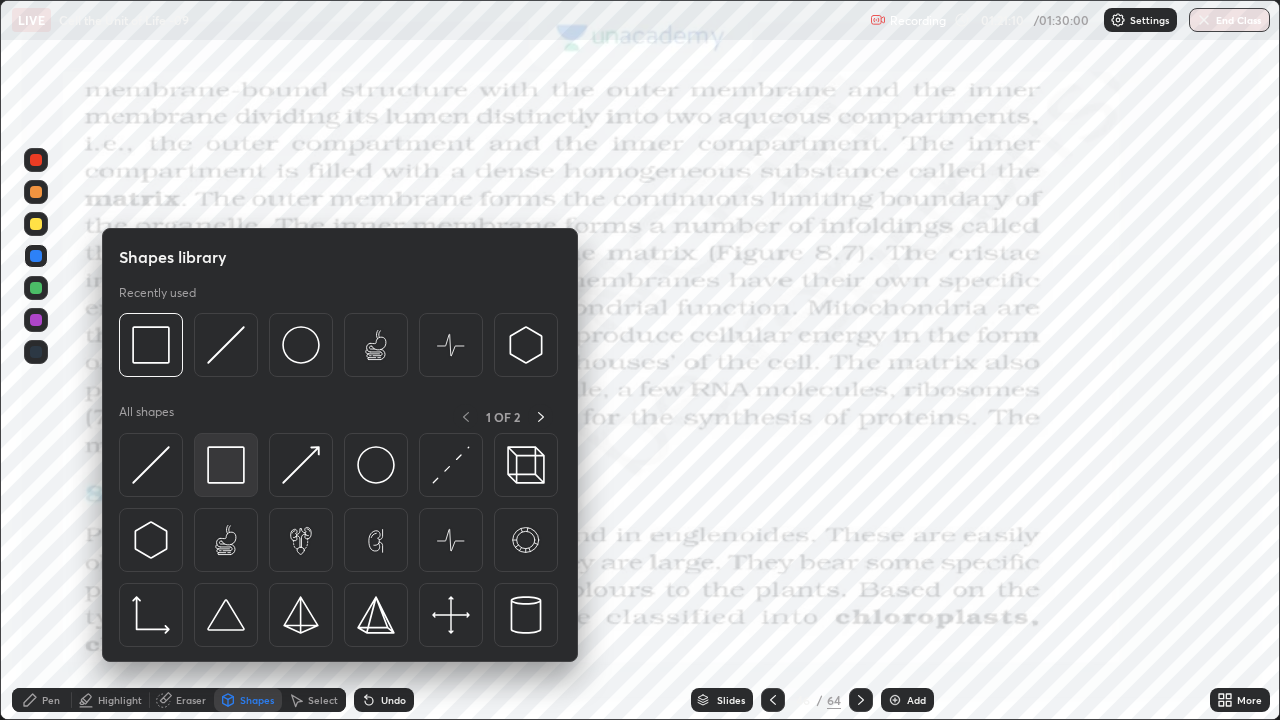click at bounding box center [226, 465] 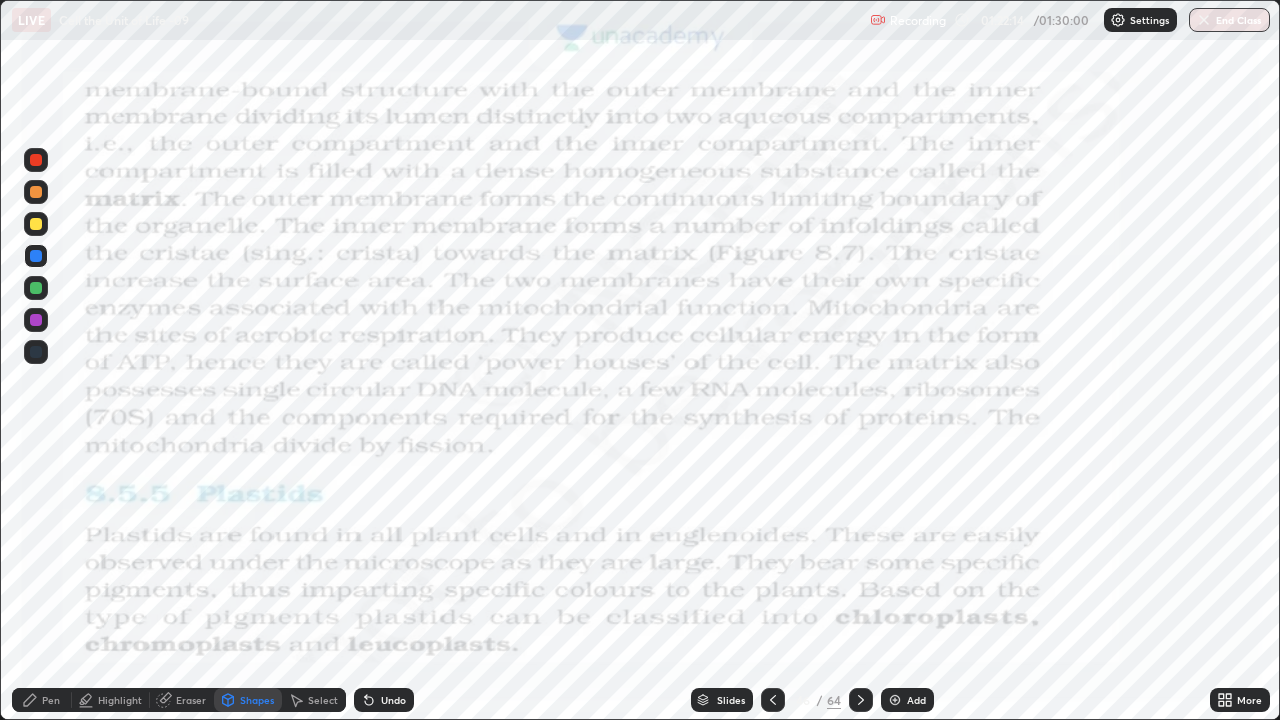 click on "Pen" at bounding box center [51, 700] 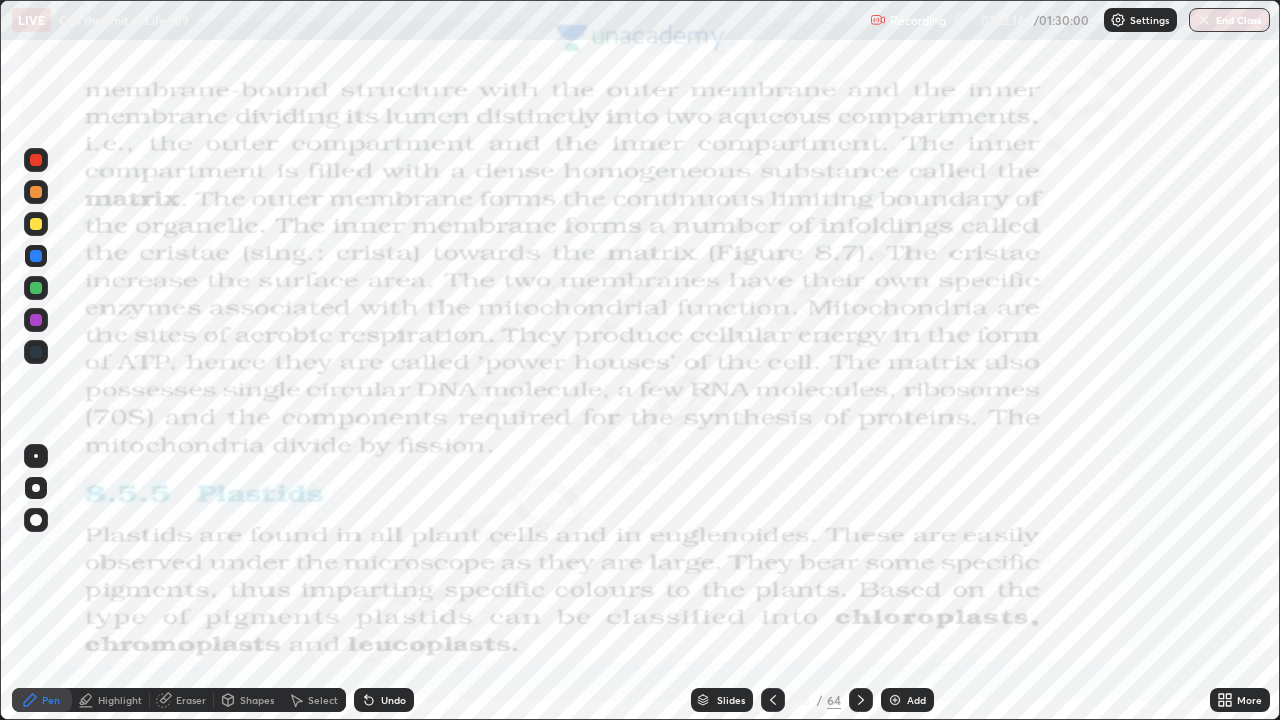 click on "Pen" at bounding box center (42, 700) 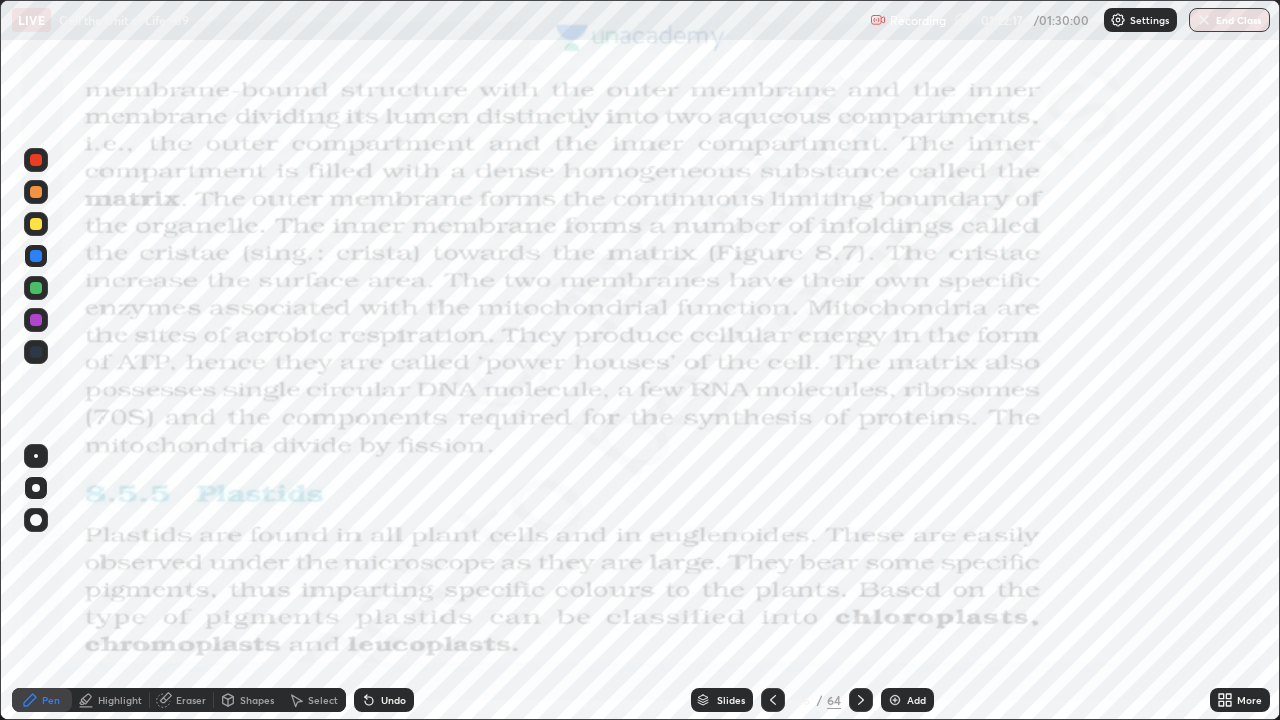 click at bounding box center [36, 488] 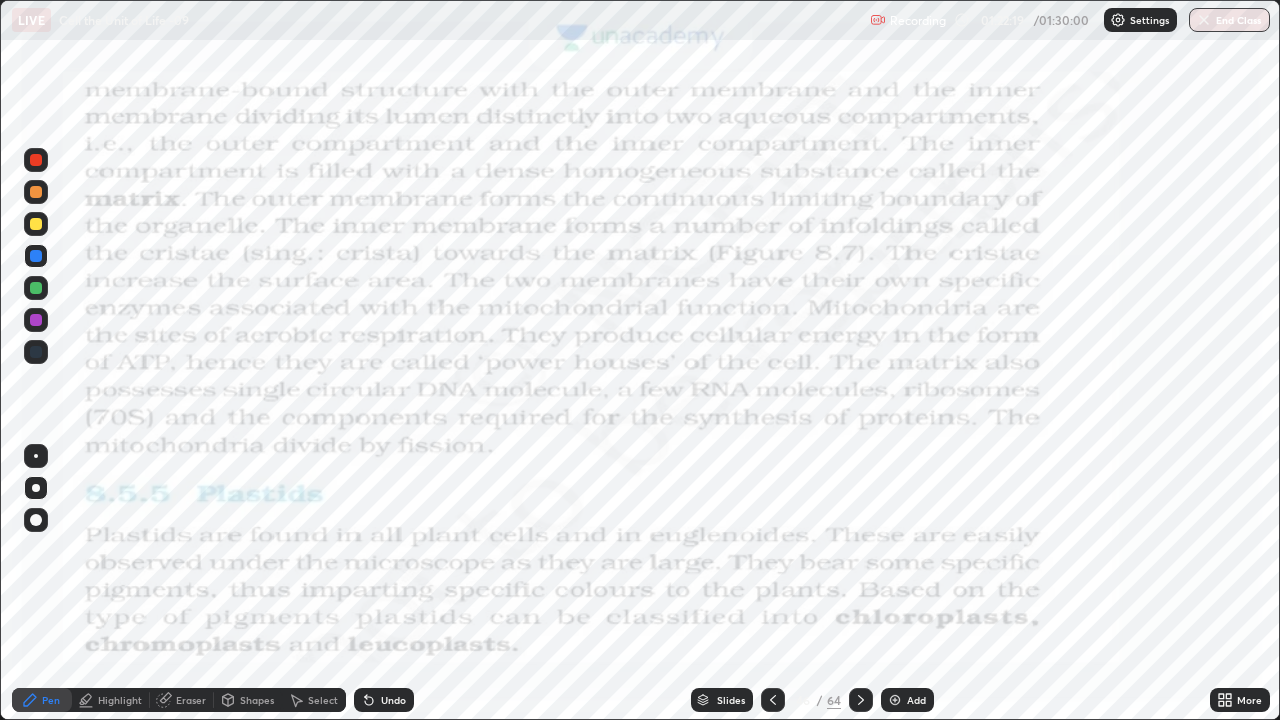 click on "Pen" at bounding box center (51, 700) 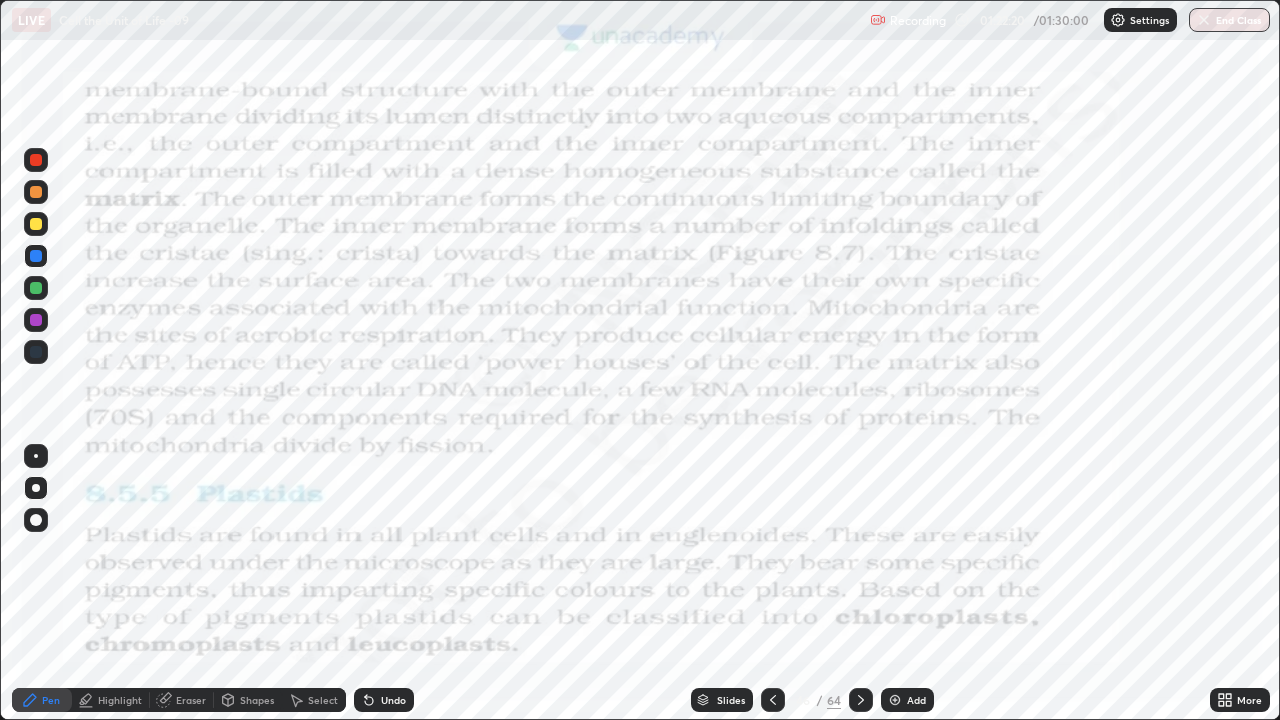 click on "Pen" at bounding box center [51, 700] 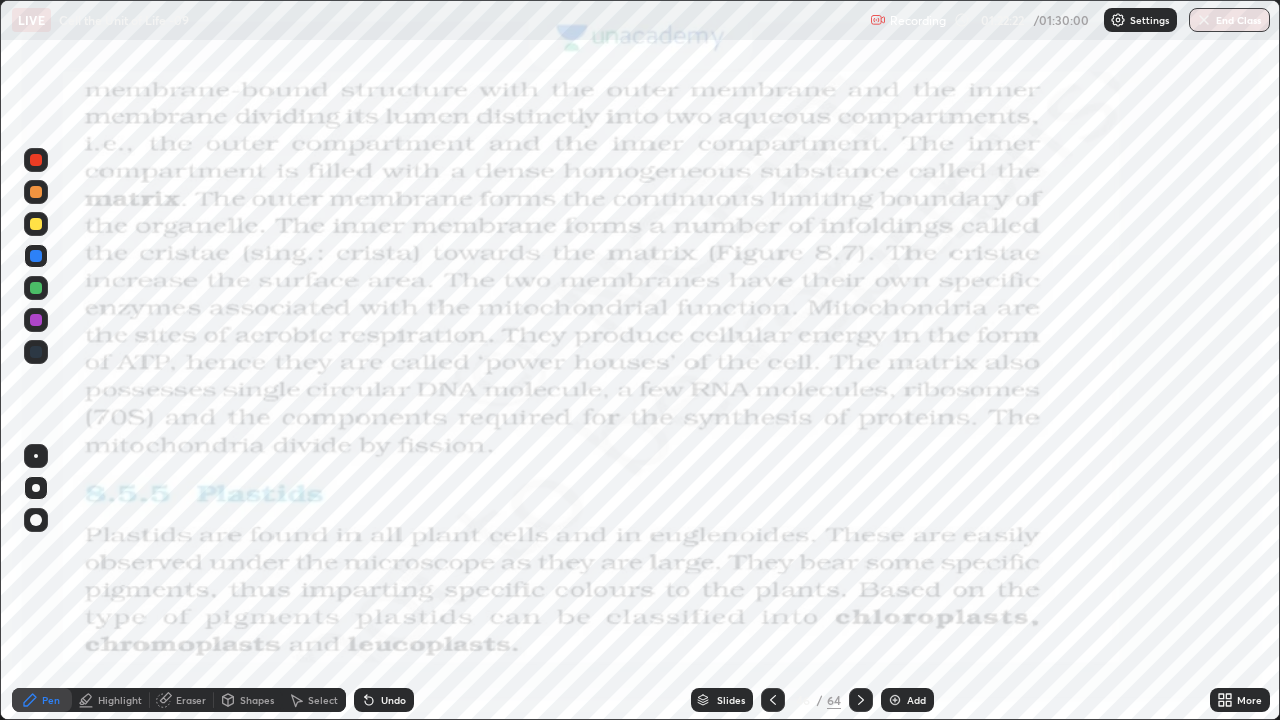 click at bounding box center (36, 160) 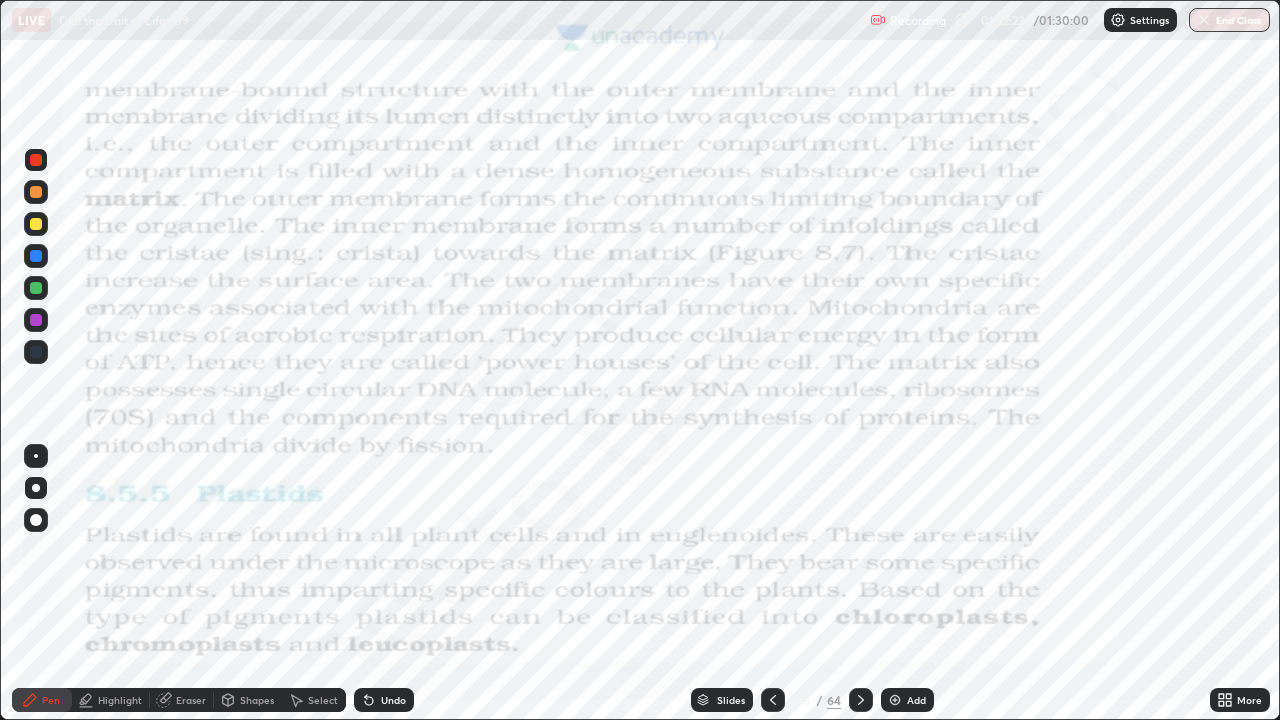 click at bounding box center (36, 160) 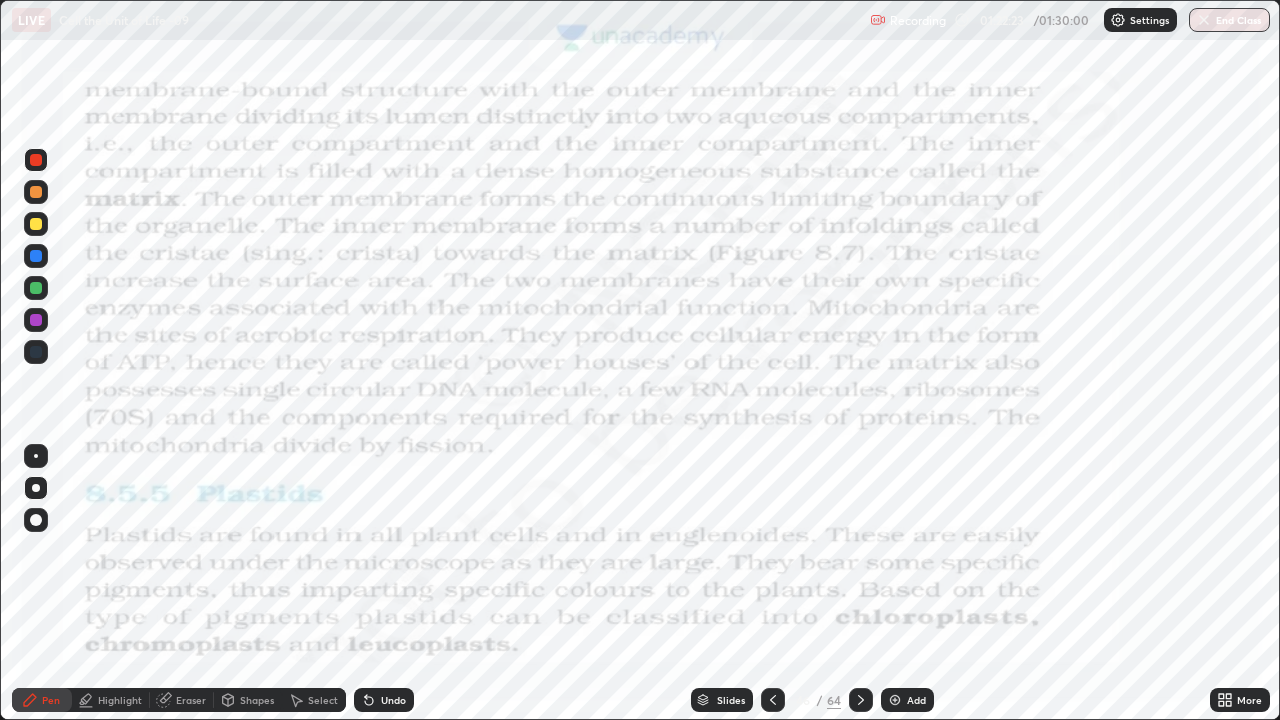 click 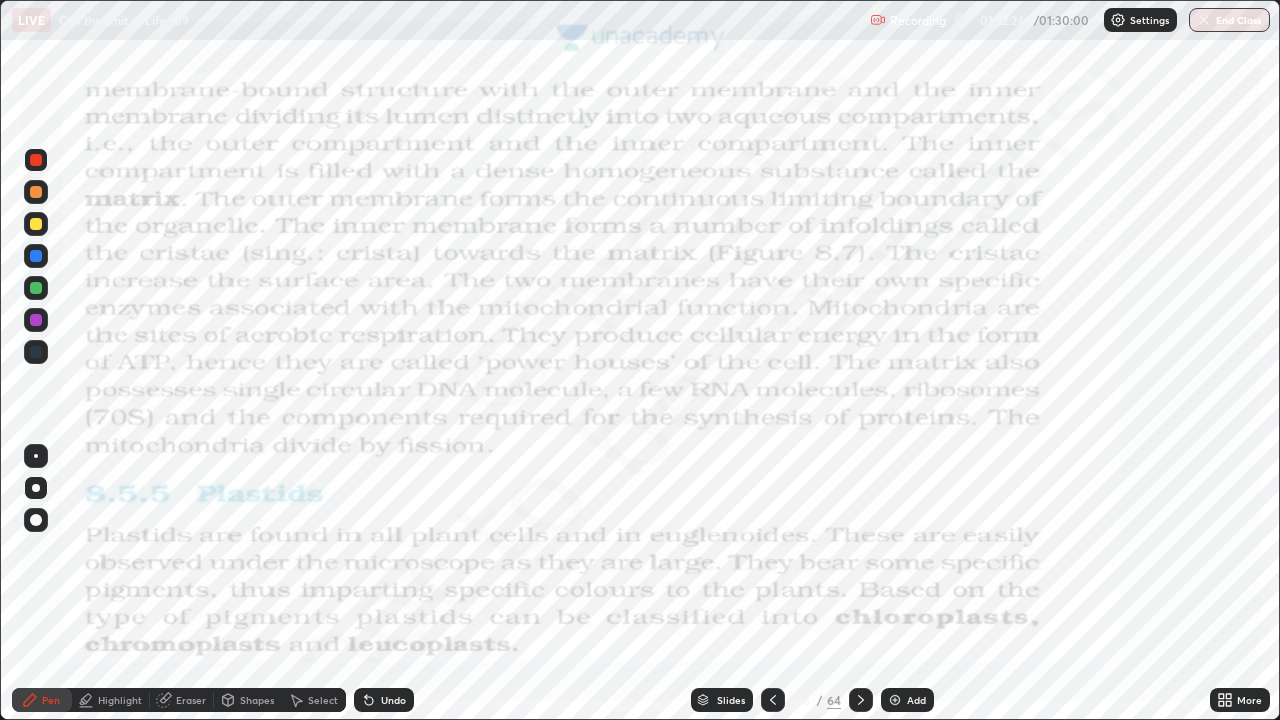 click at bounding box center (36, 488) 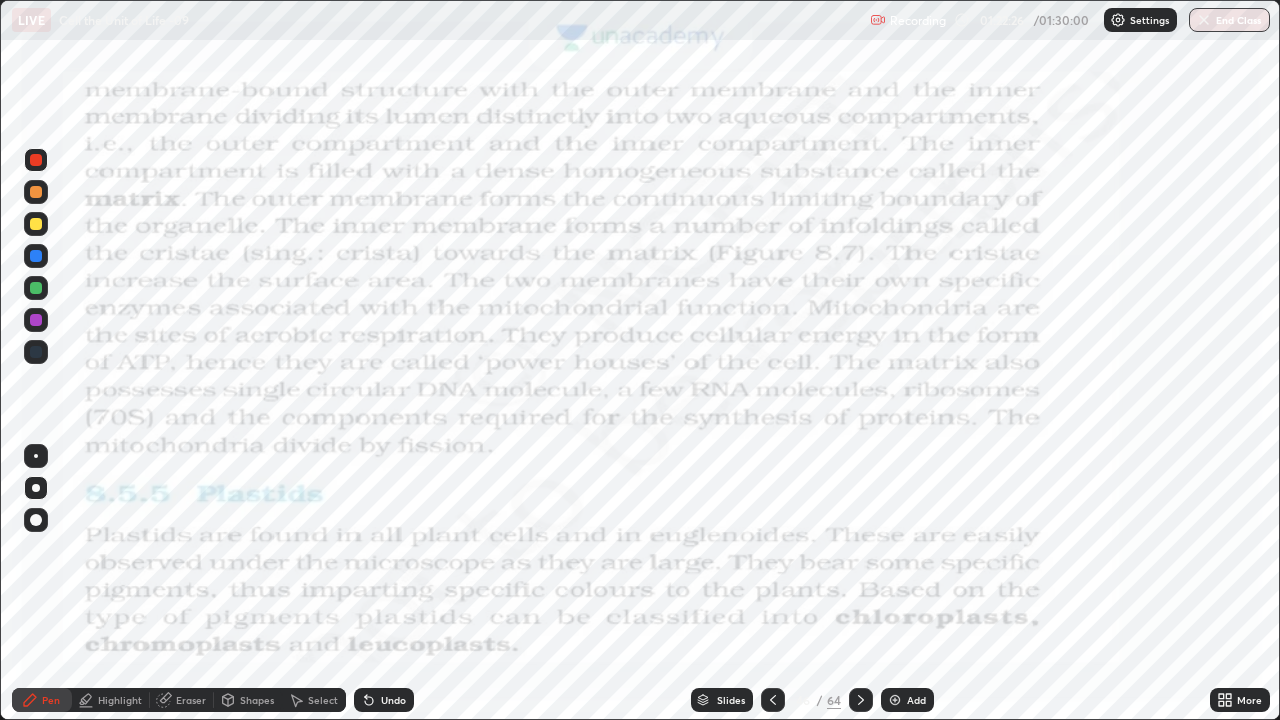 click at bounding box center (36, 160) 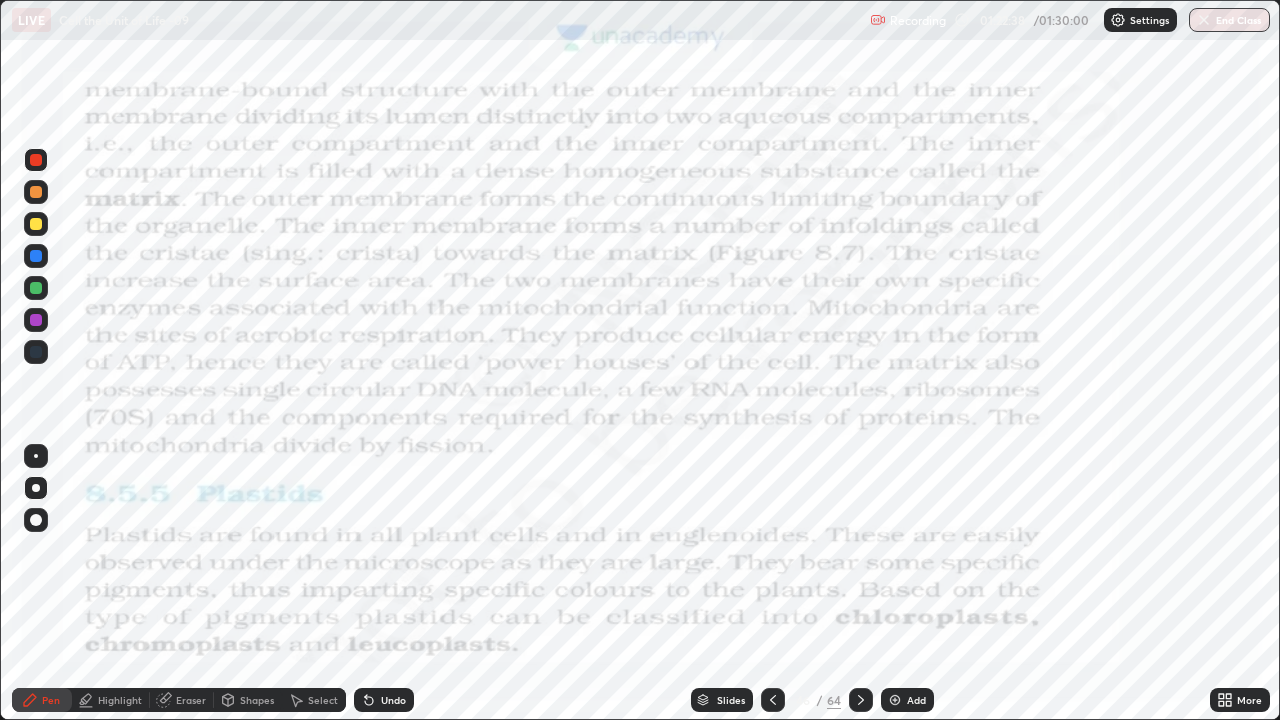 click 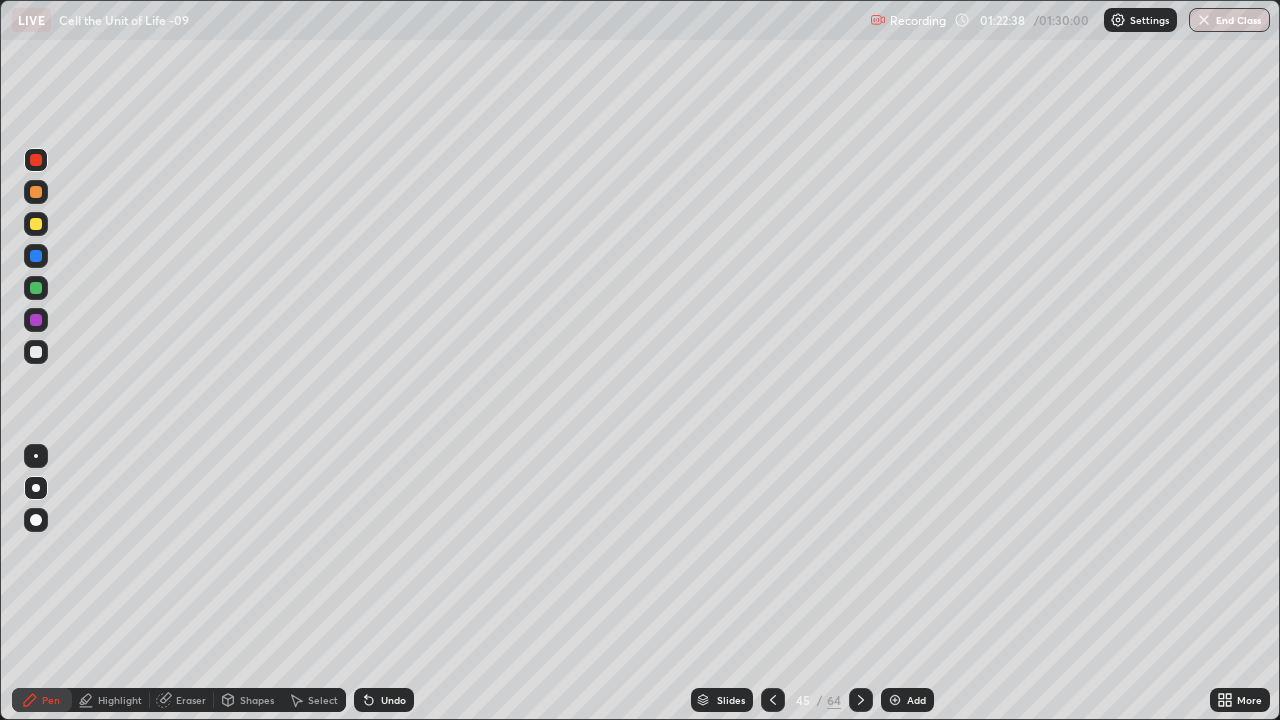 click 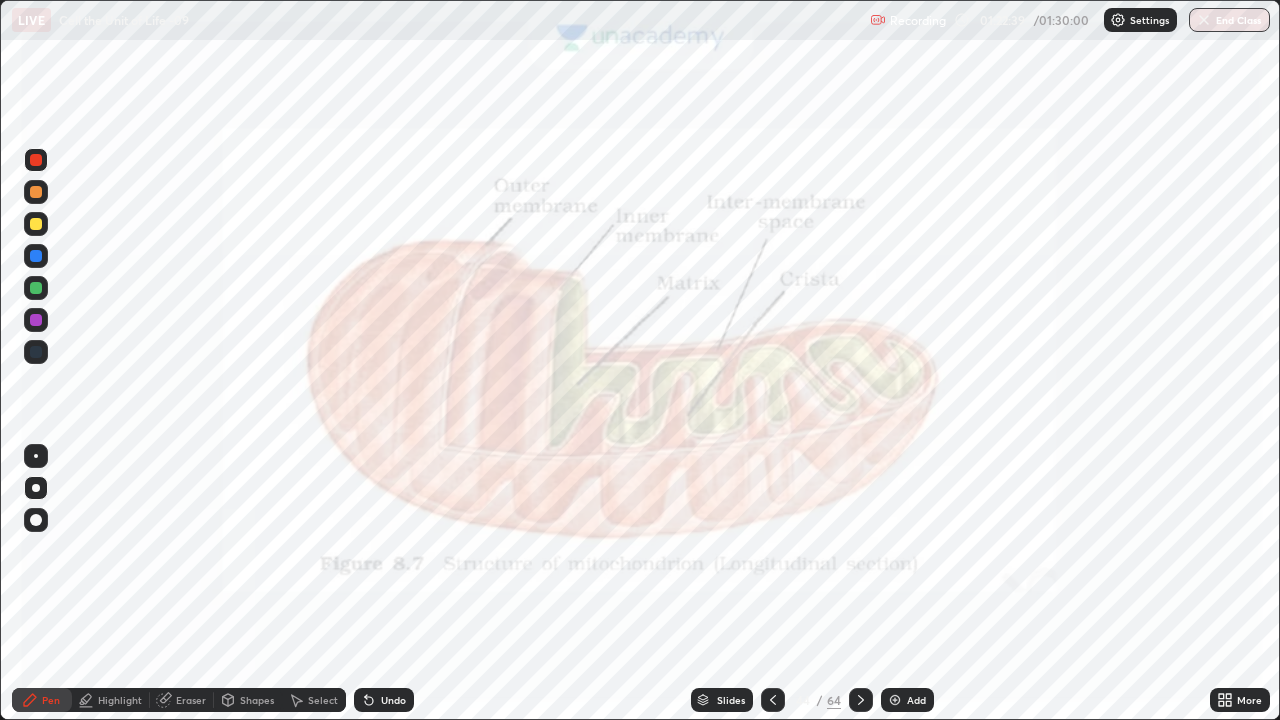 click 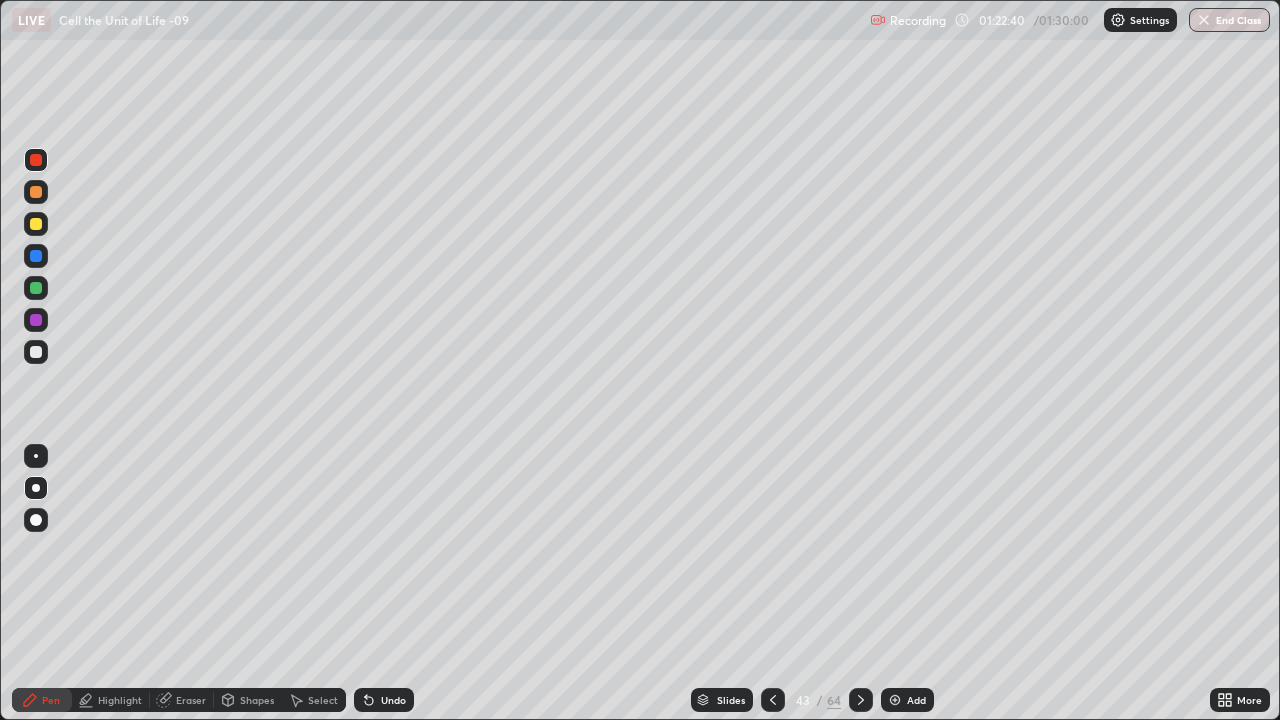 click 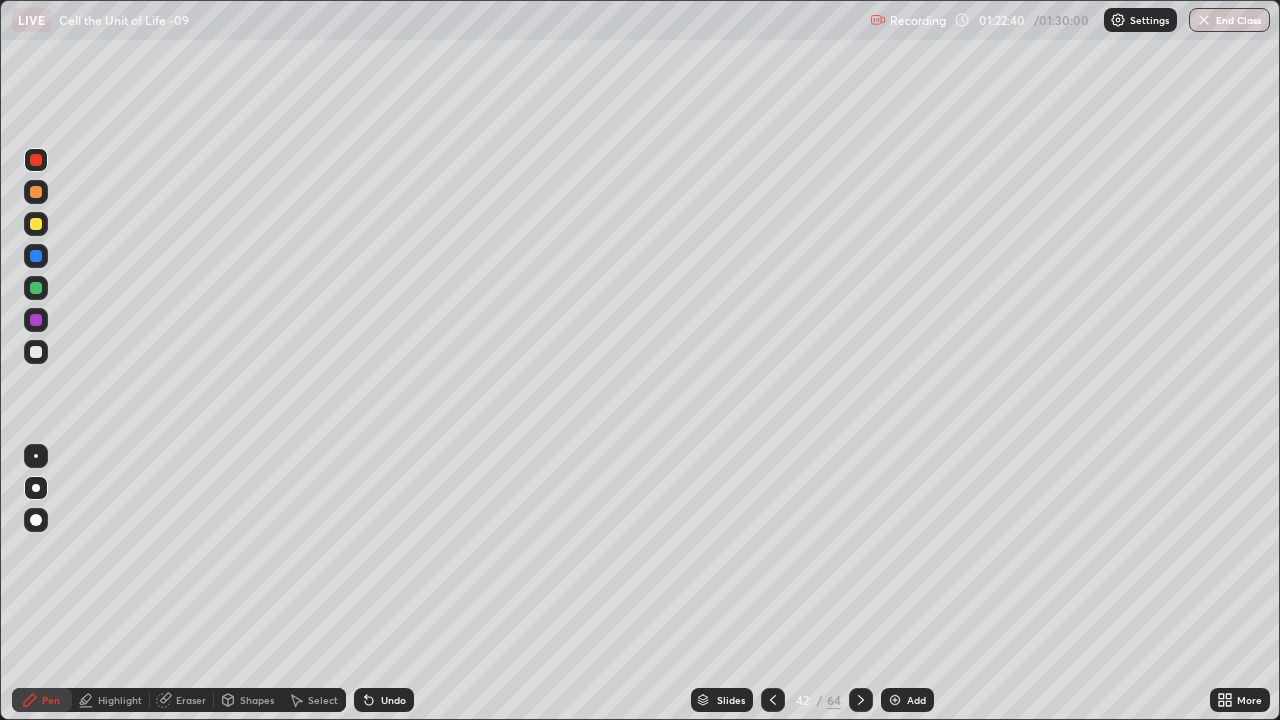 click 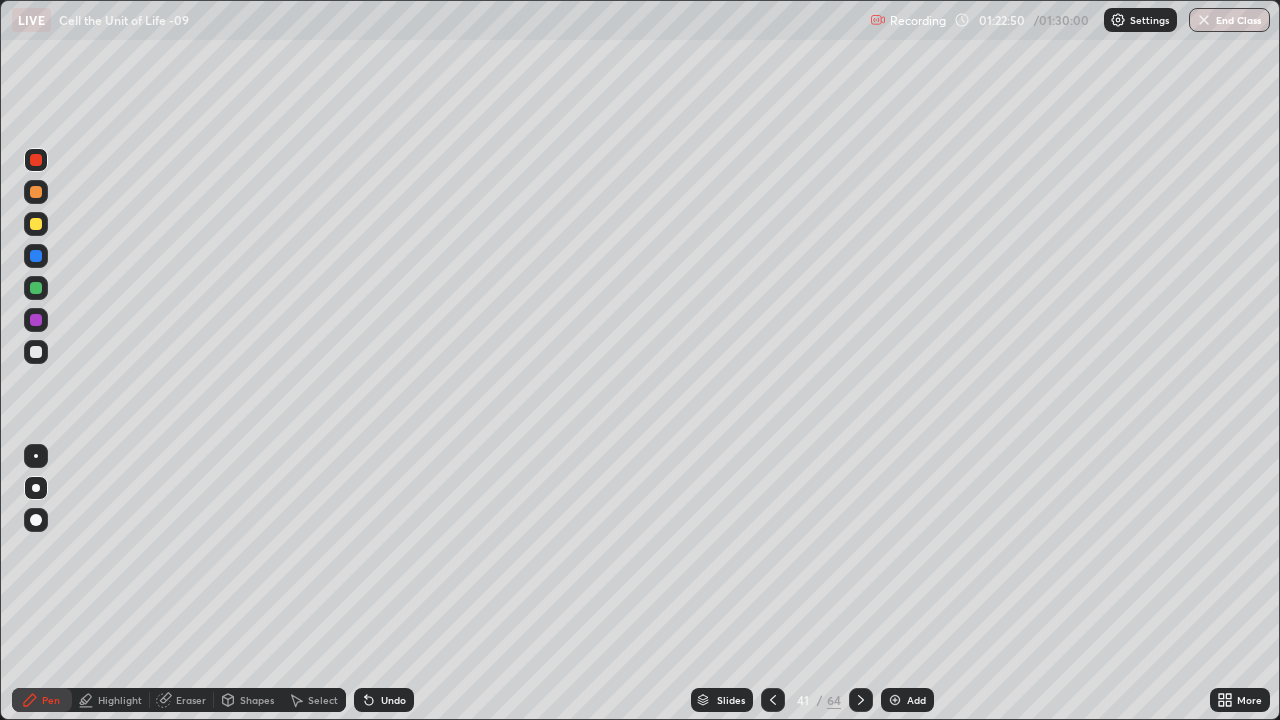click on "Eraser" at bounding box center (191, 700) 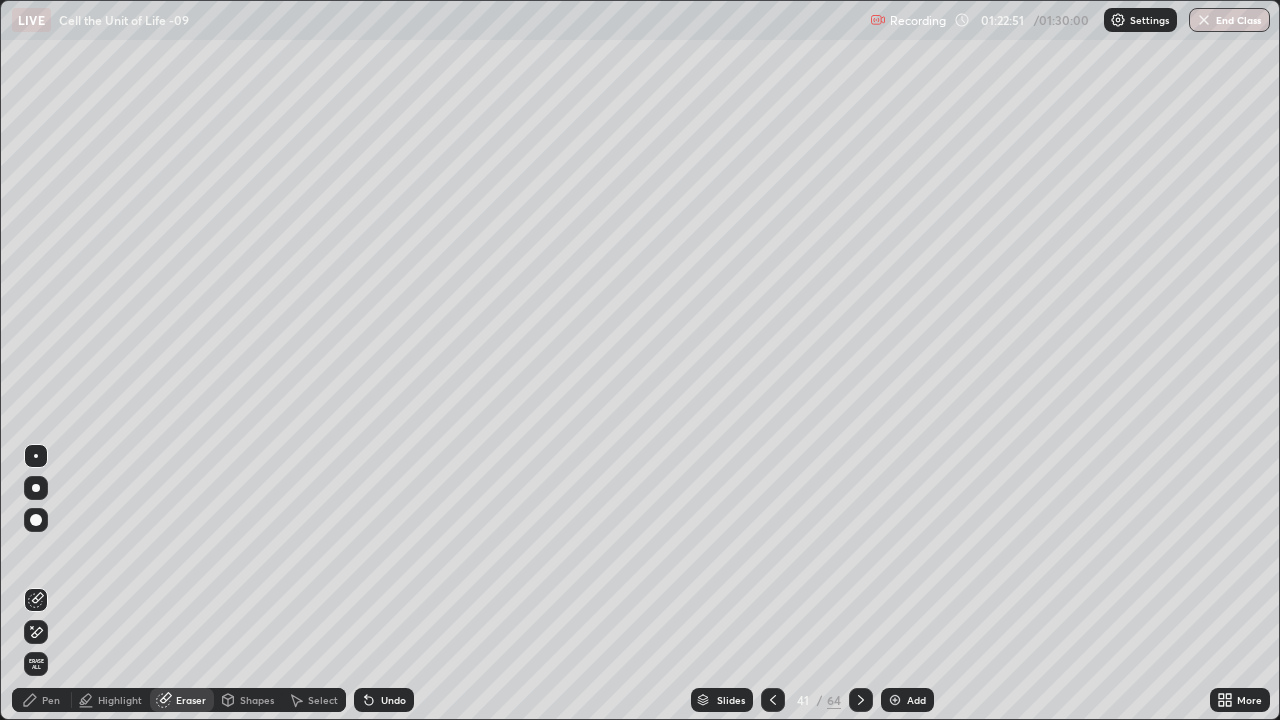 click 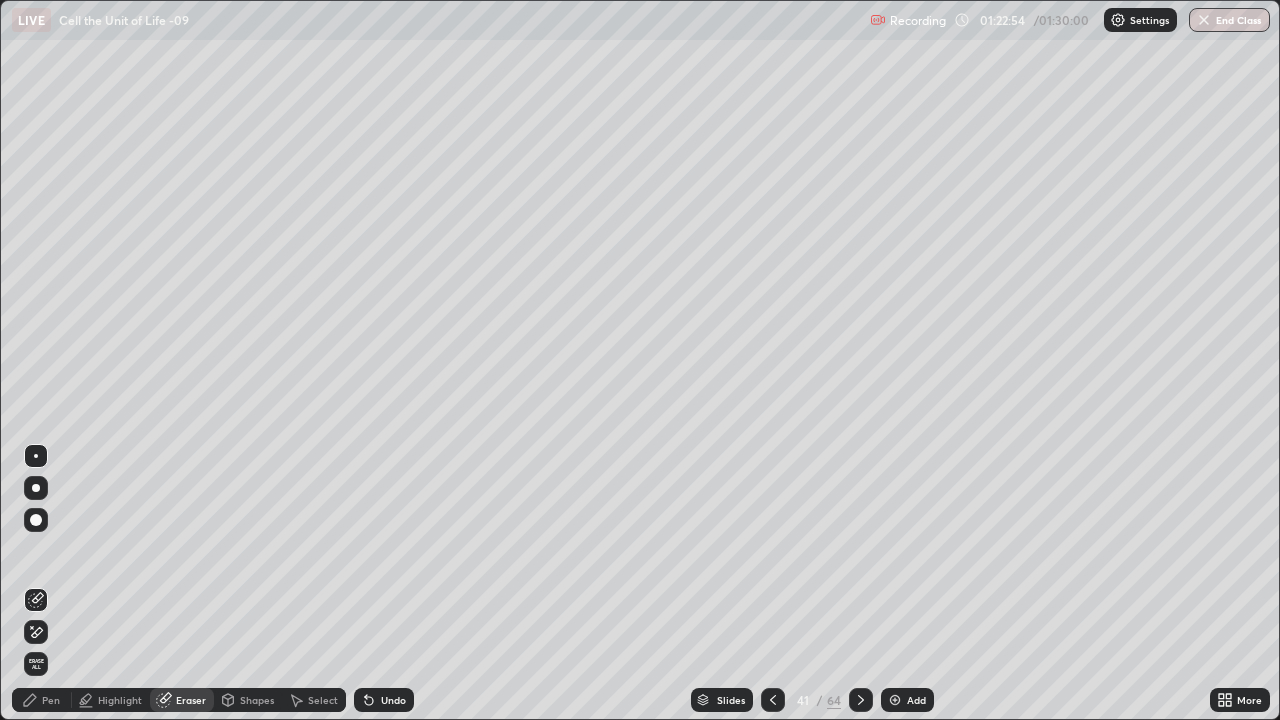click on "Pen" at bounding box center (51, 700) 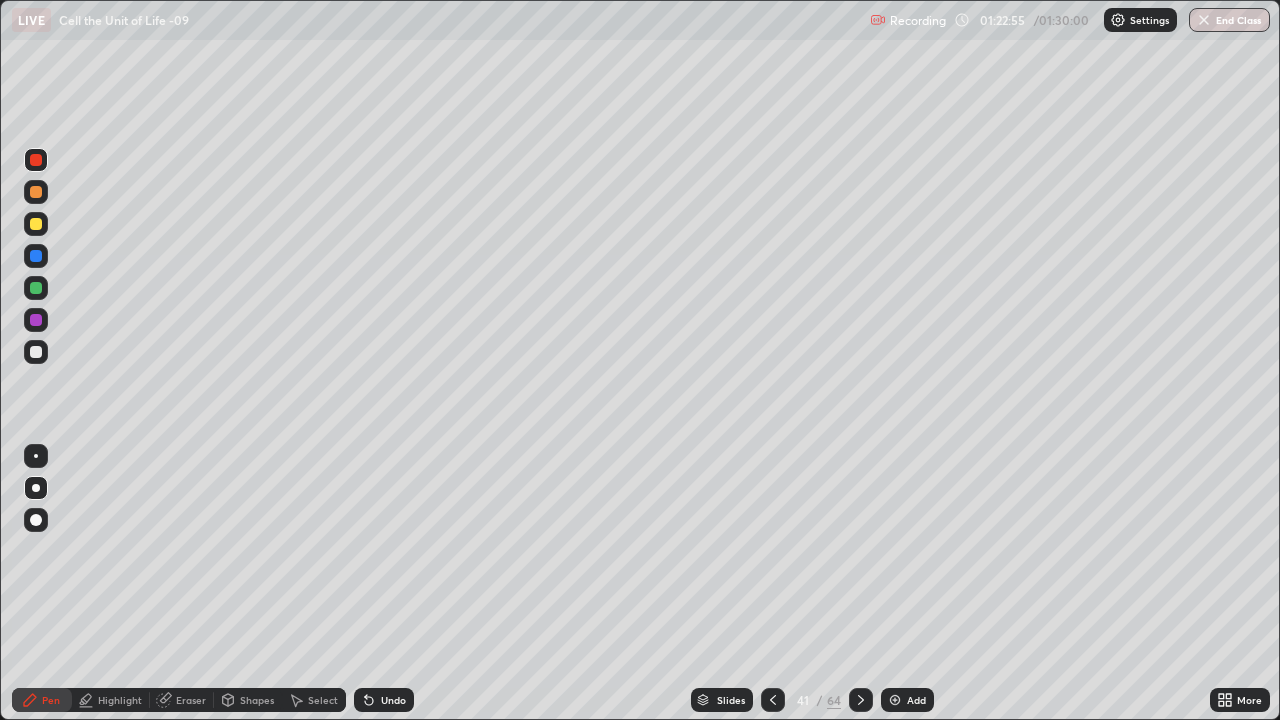 click at bounding box center (36, 224) 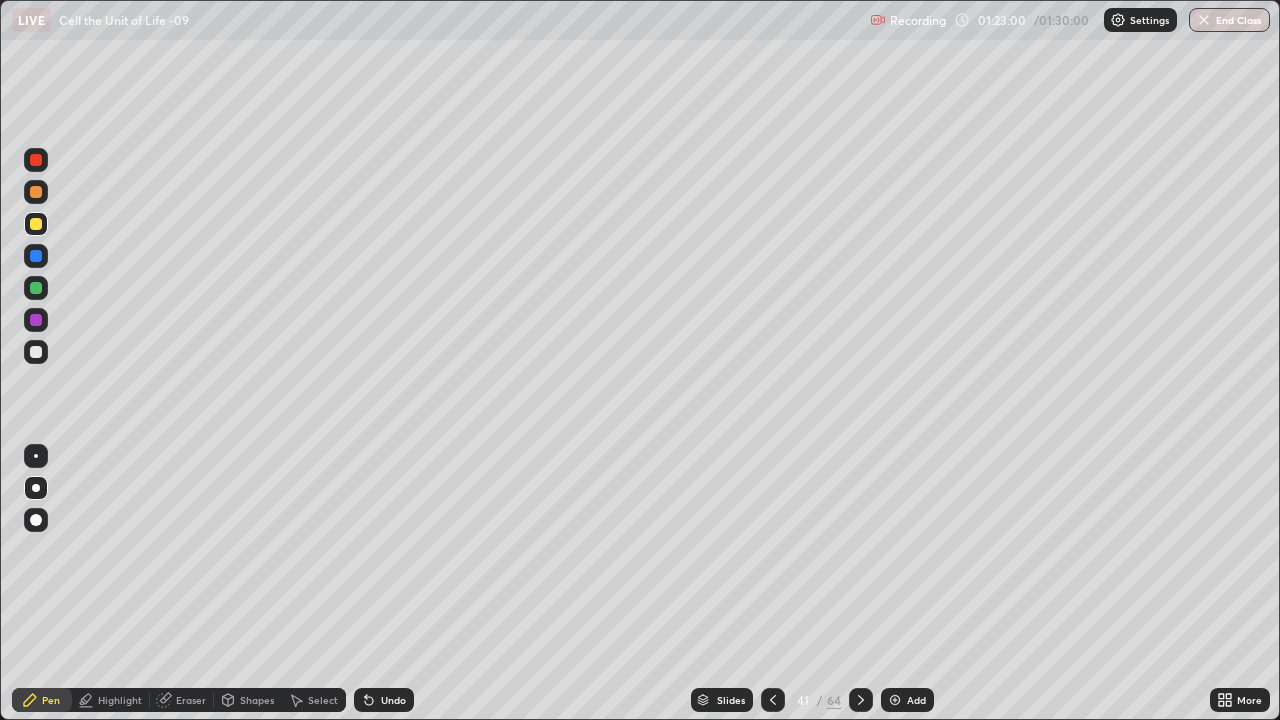 click on "Undo" at bounding box center (393, 700) 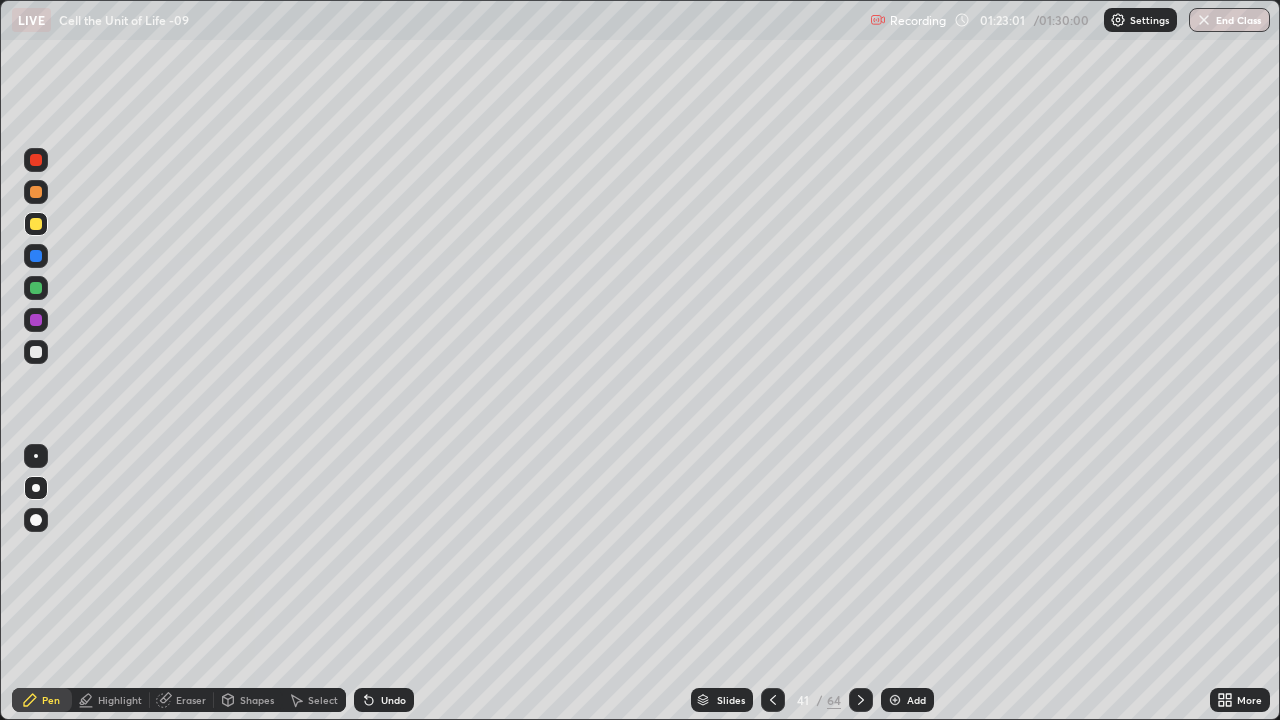 click 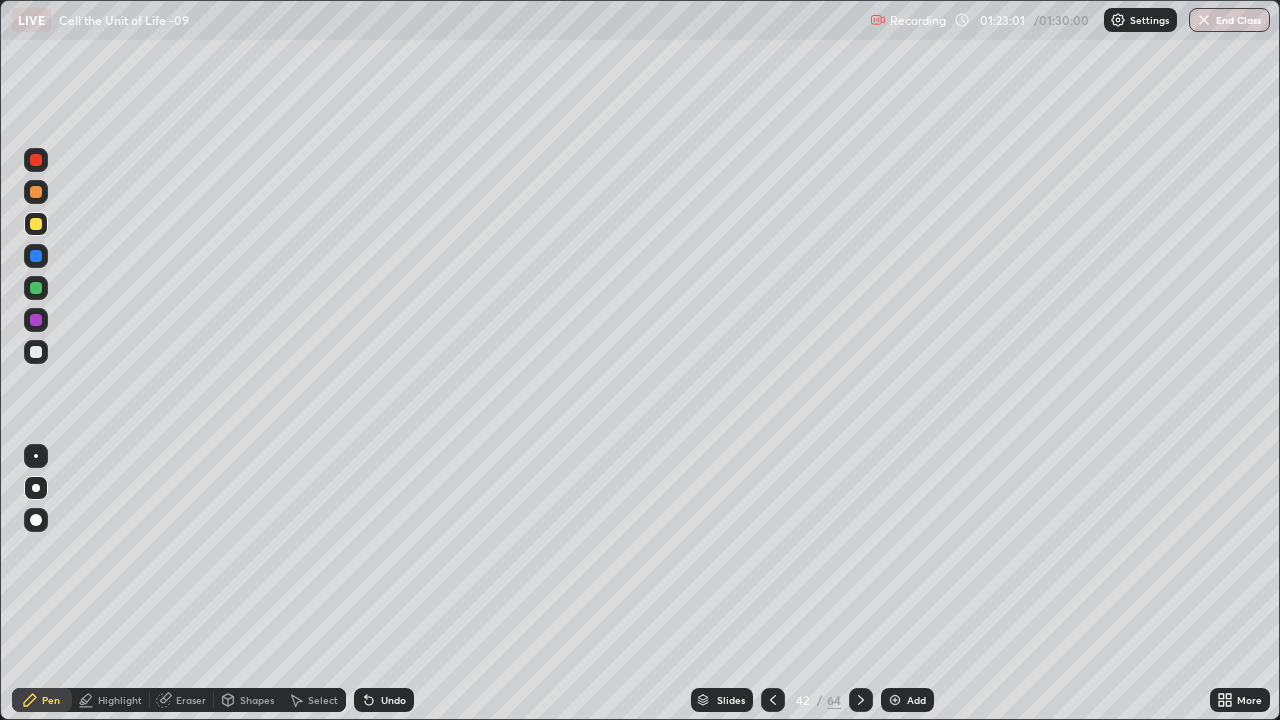 click 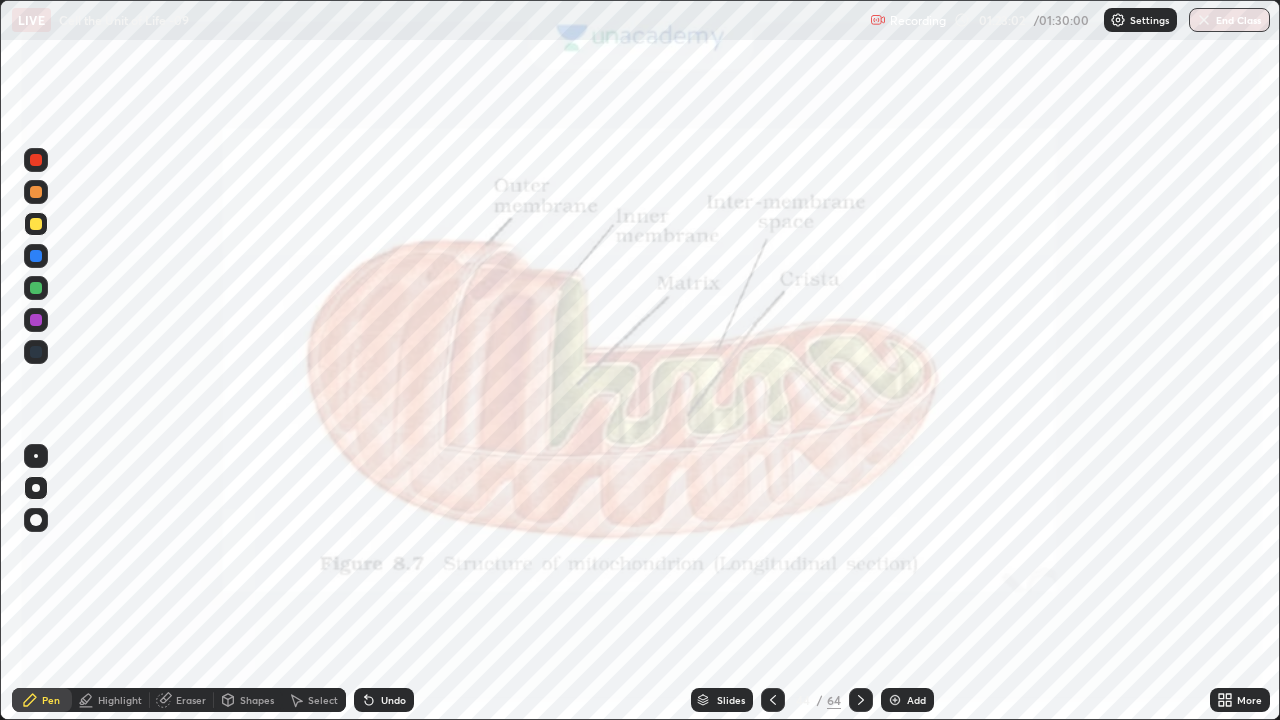 click 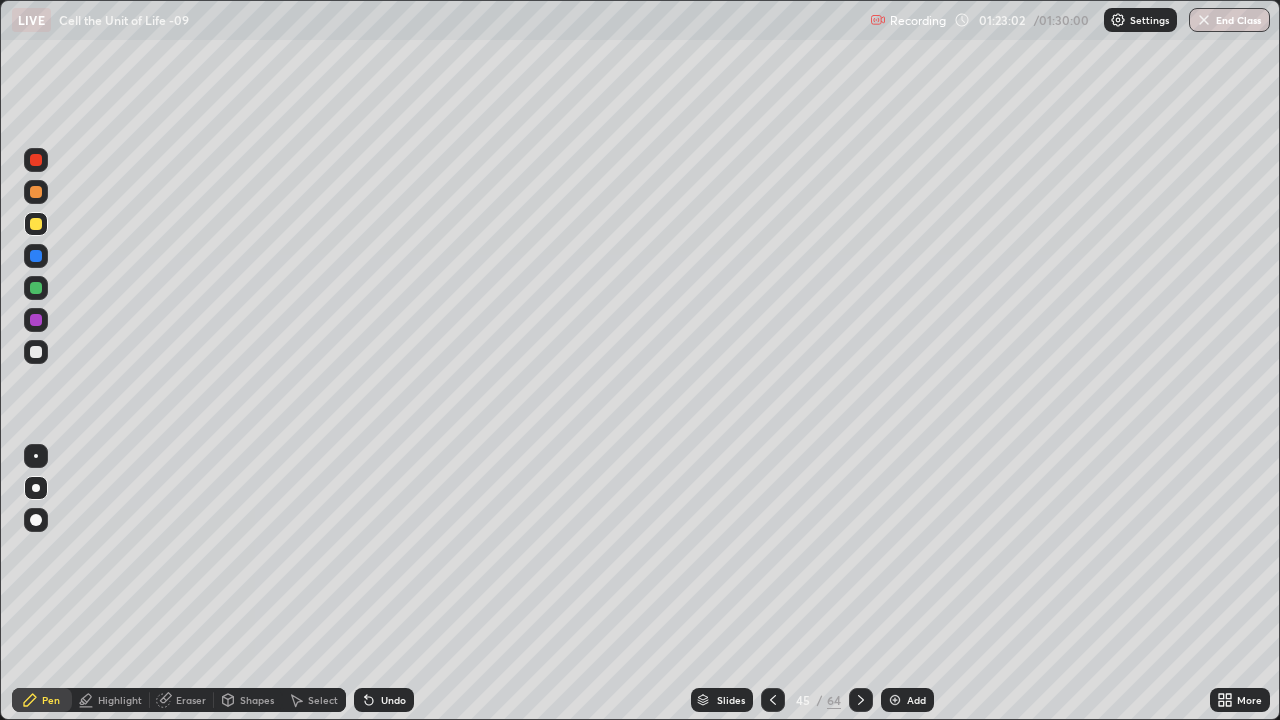 click 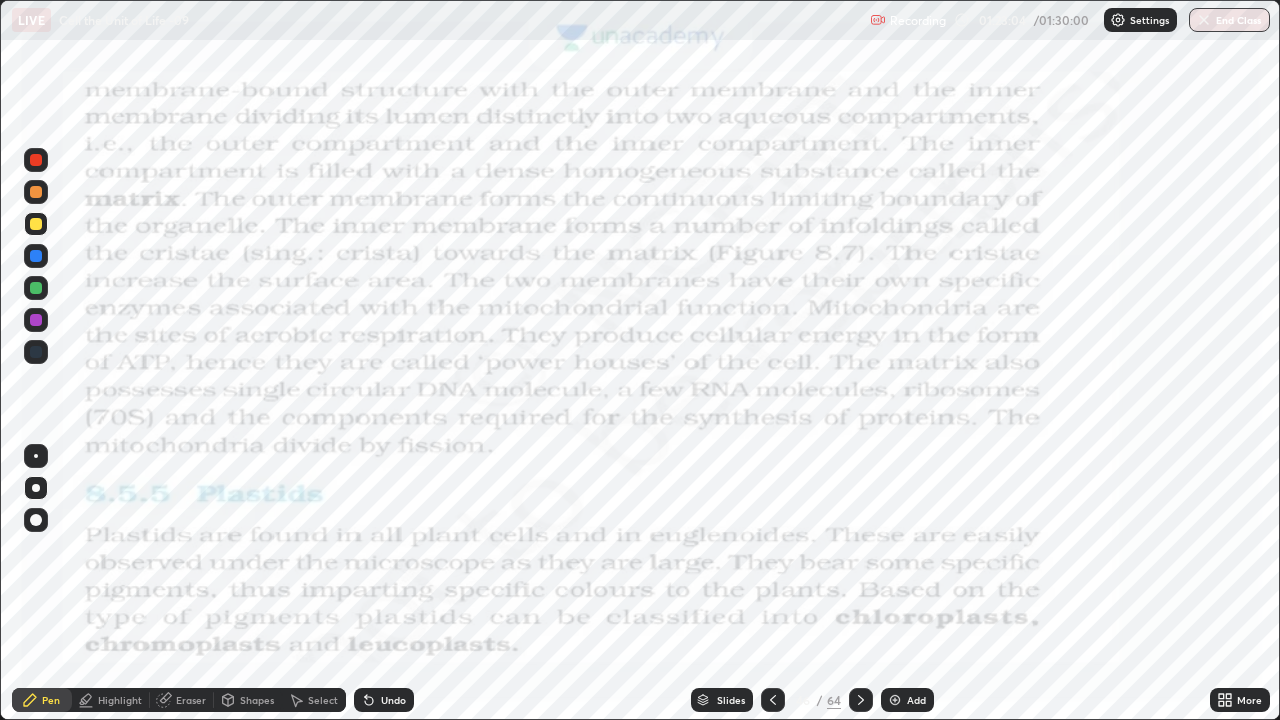 click on "Pen" at bounding box center [51, 700] 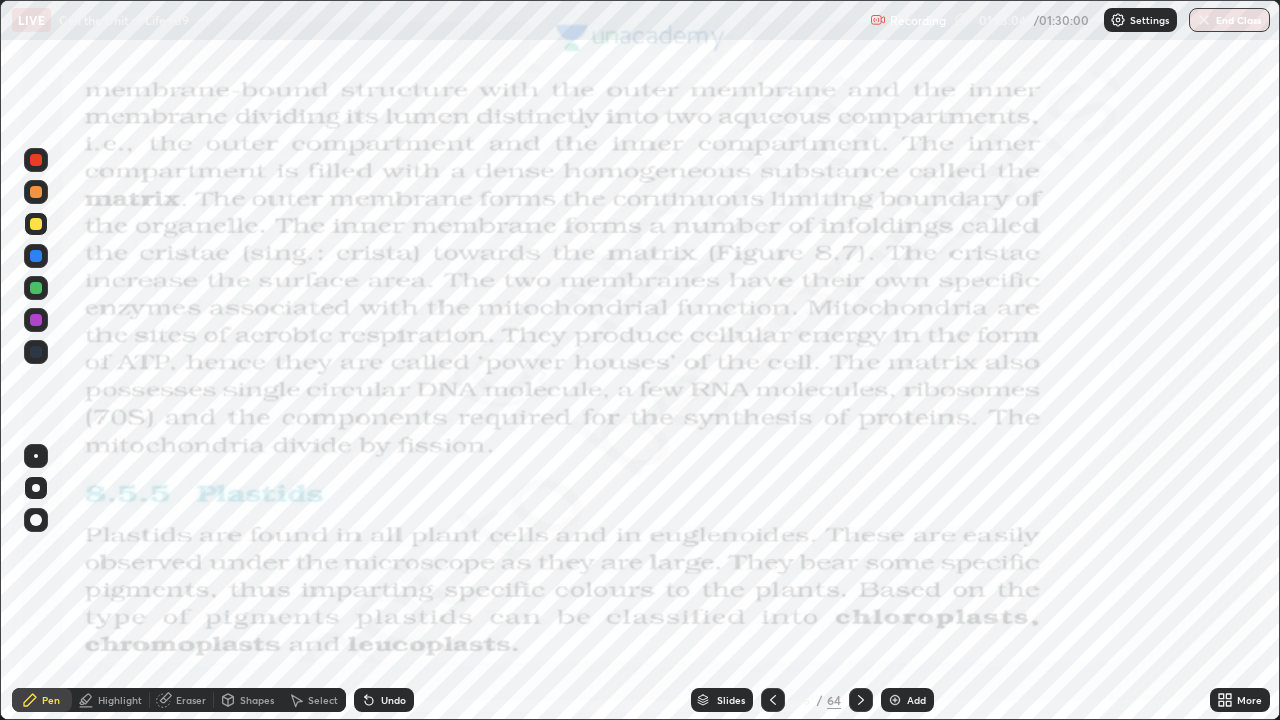 click at bounding box center (36, 488) 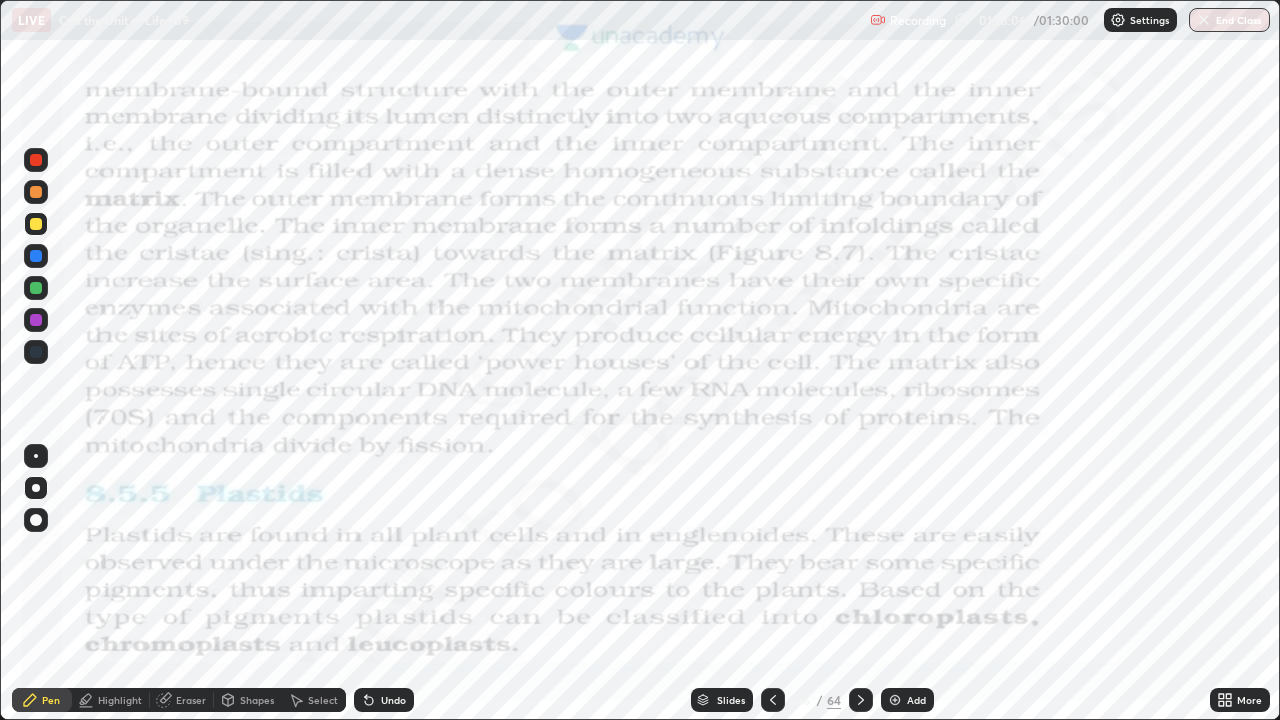 click at bounding box center [36, 160] 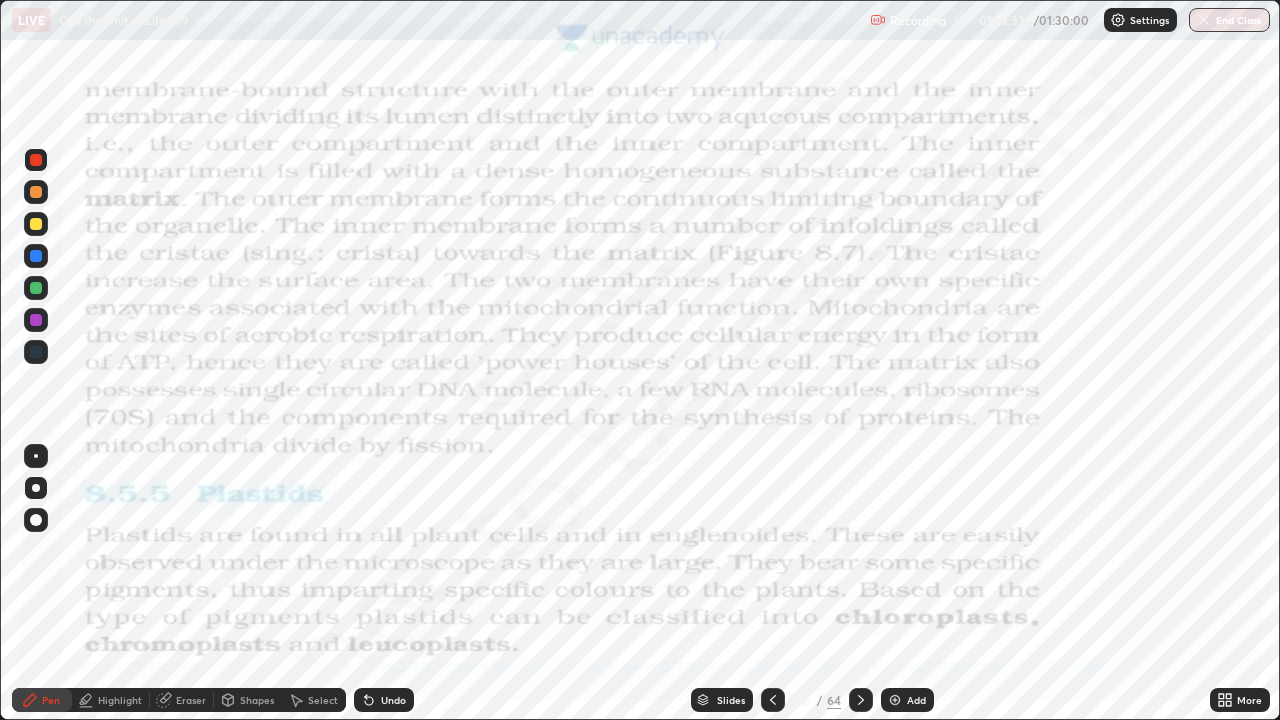 click at bounding box center [36, 352] 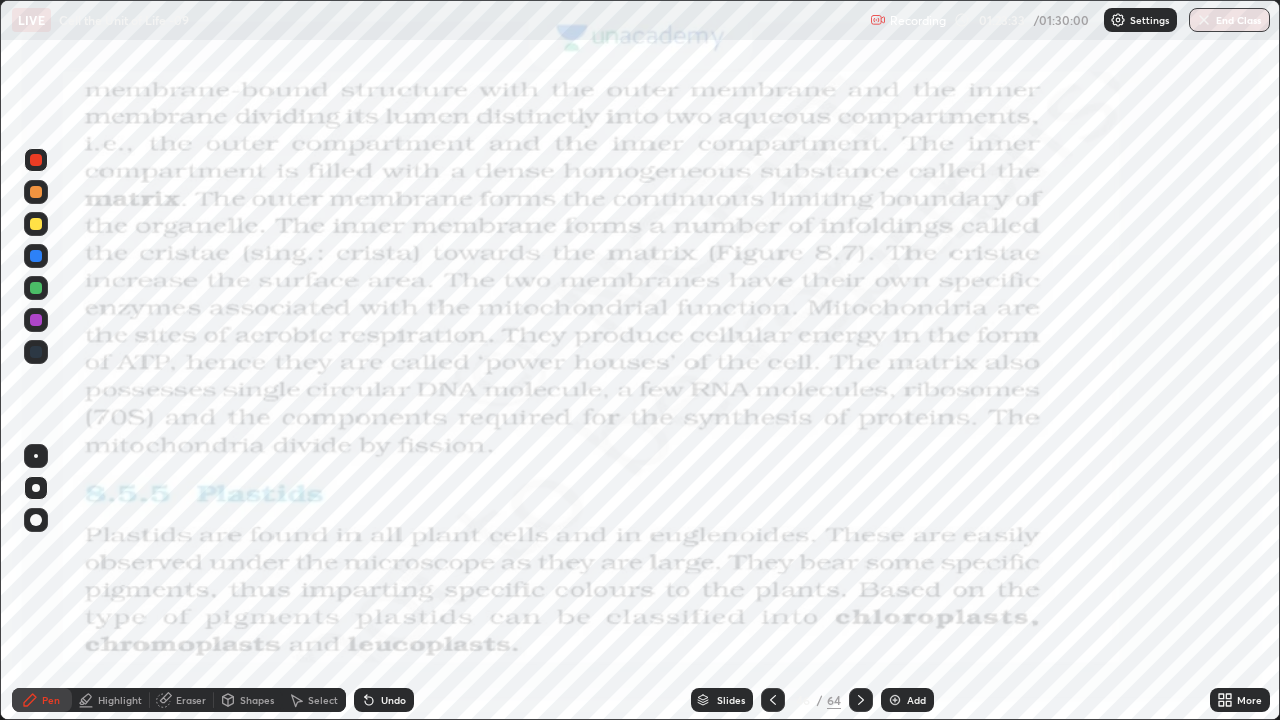 click at bounding box center [36, 352] 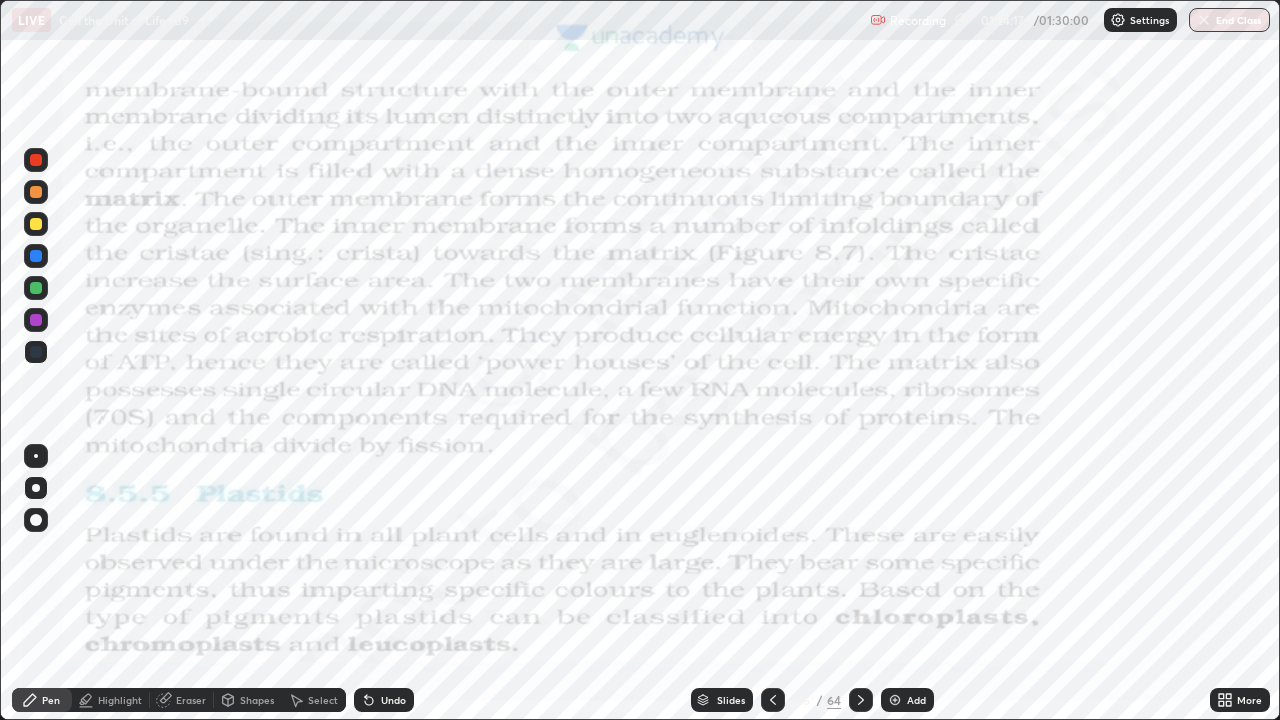 click 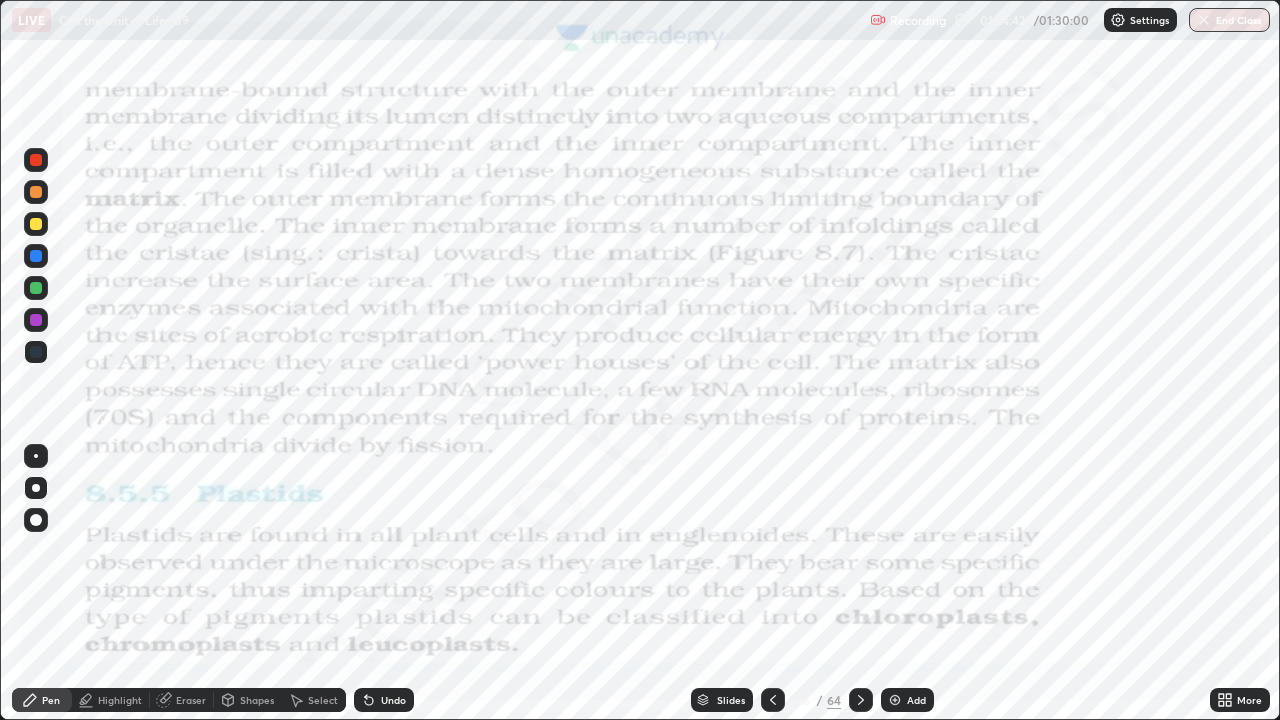 click on "Eraser" at bounding box center (191, 700) 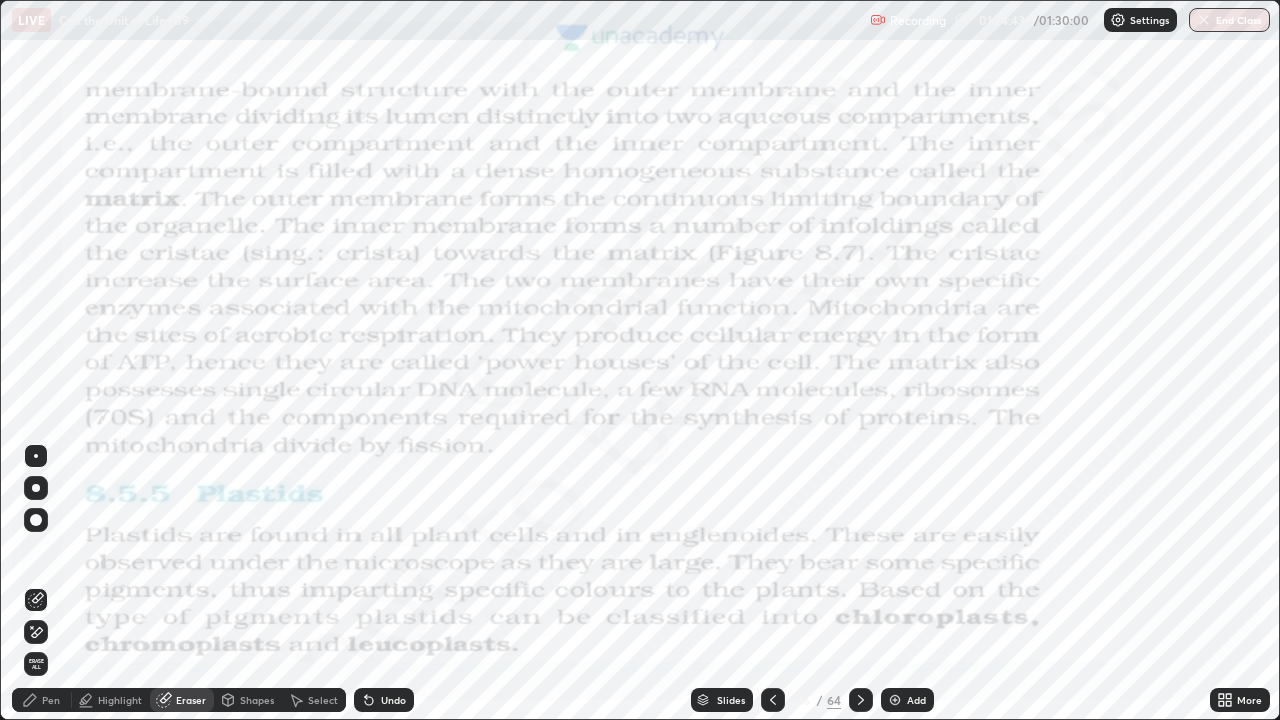 click 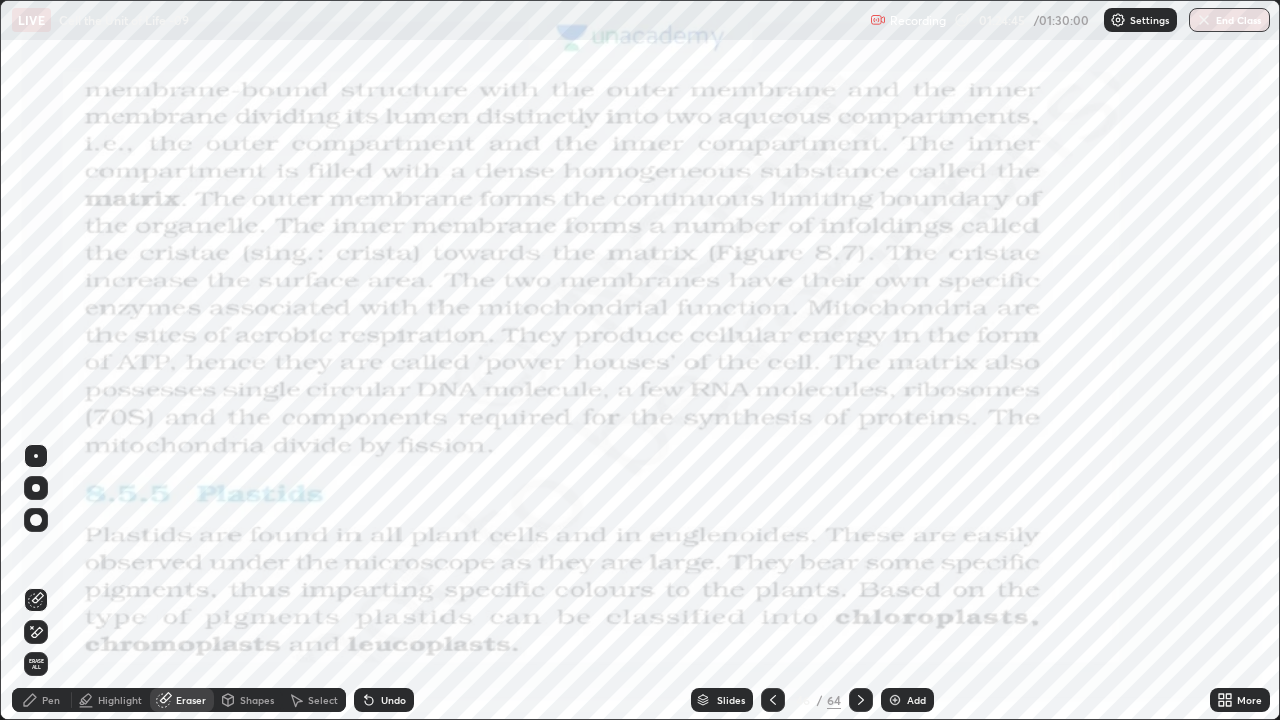 click on "Pen" at bounding box center (42, 700) 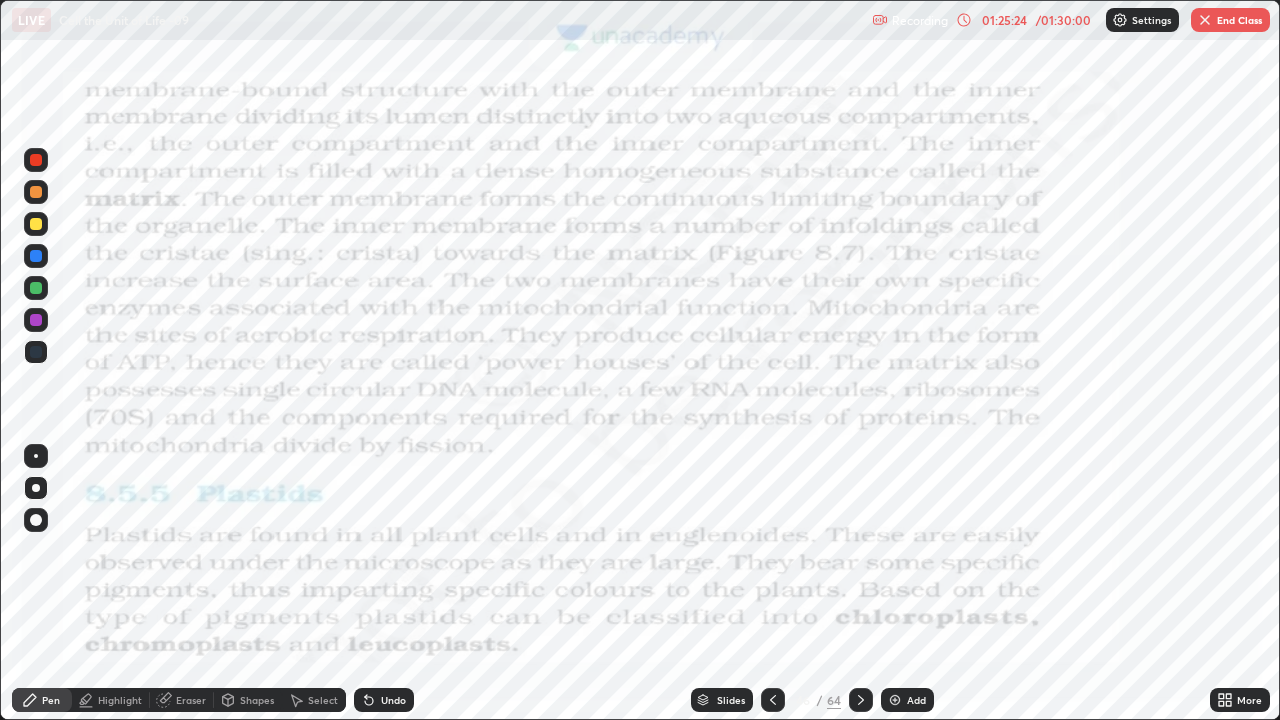 click on "Pen" at bounding box center (51, 700) 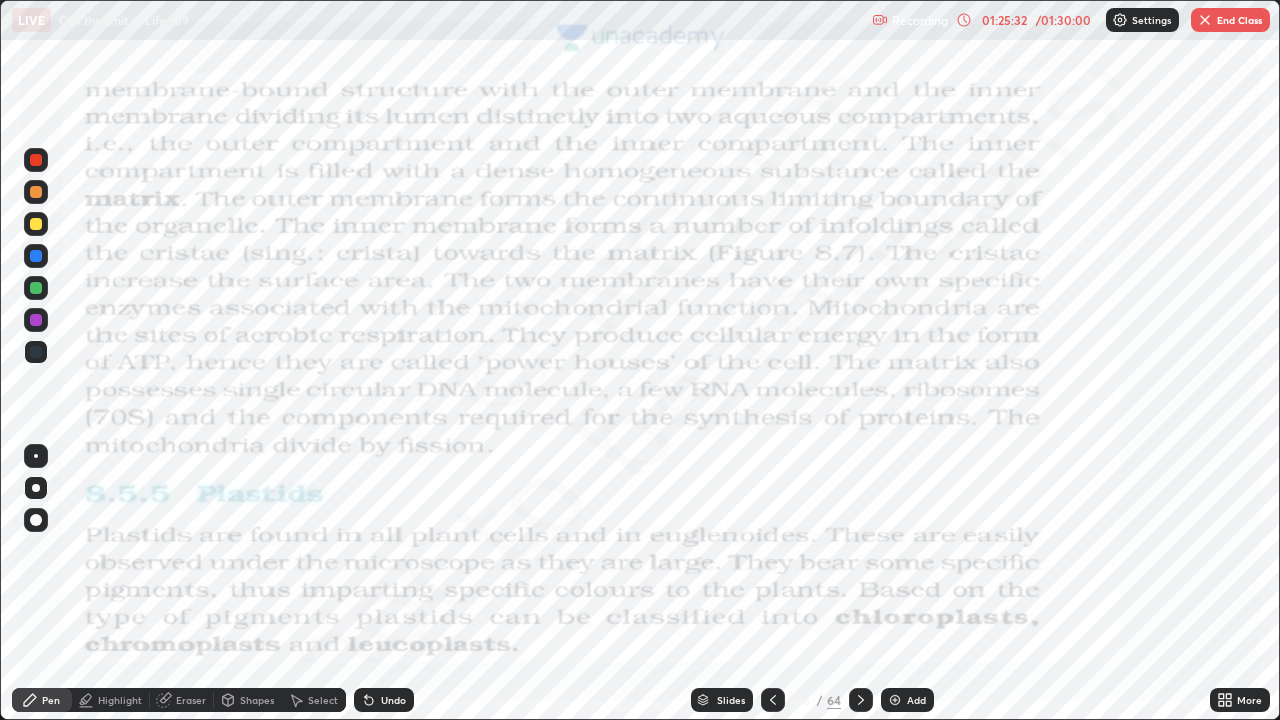 click 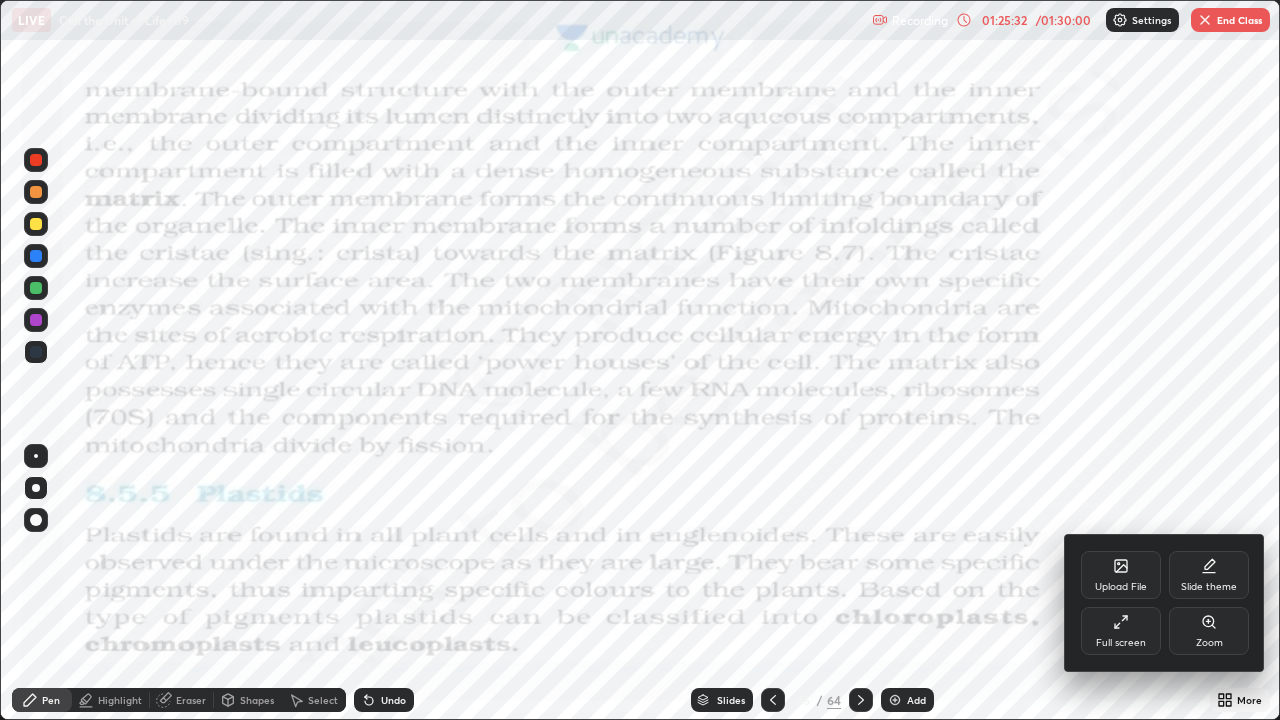 click on "Full screen" at bounding box center (1121, 631) 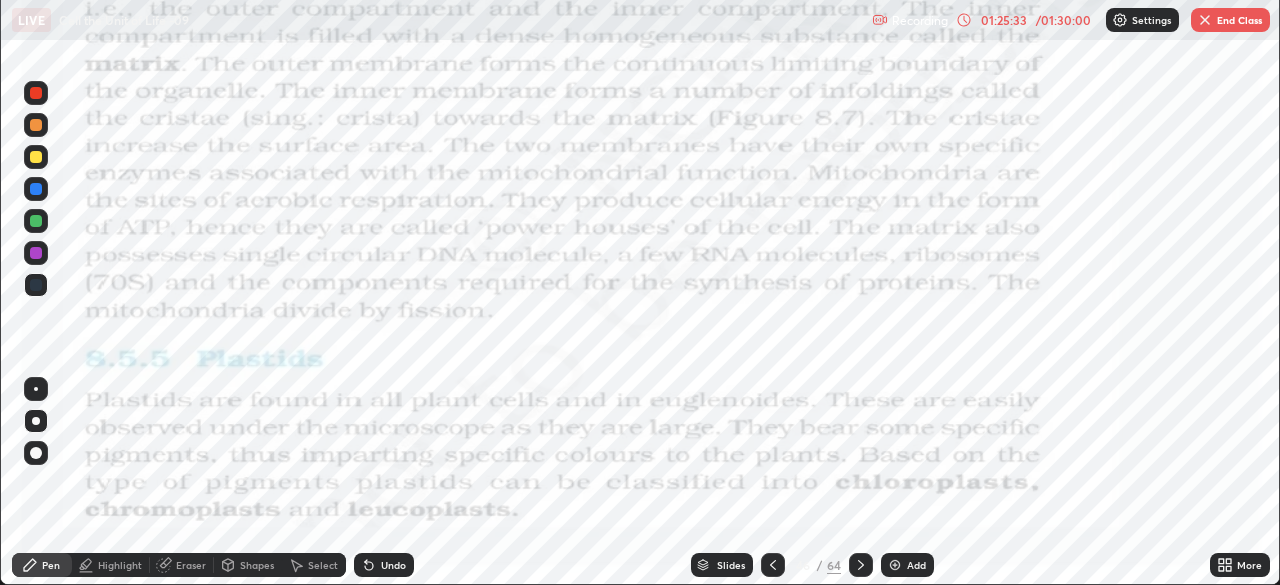 scroll, scrollTop: 585, scrollLeft: 1280, axis: both 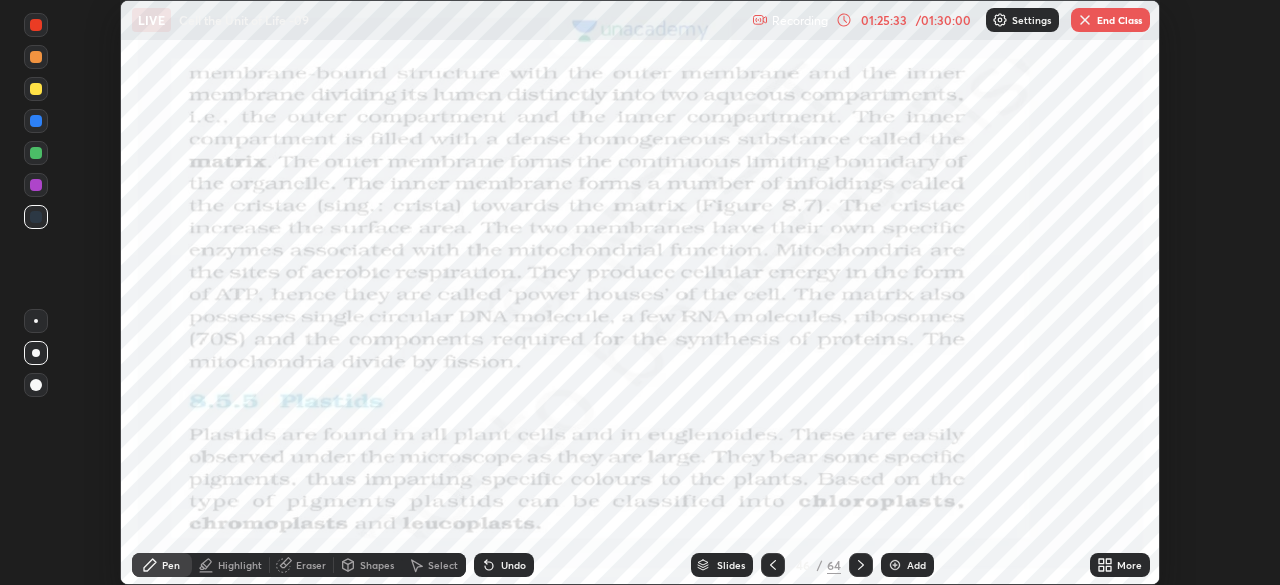 click 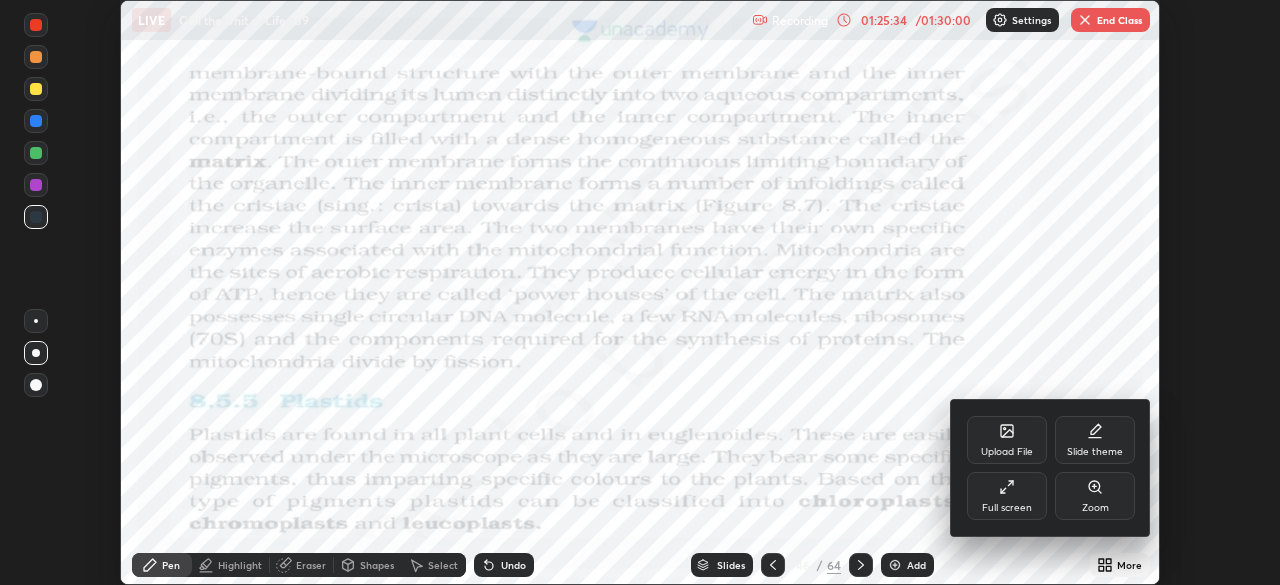 click on "Full screen" at bounding box center (1007, 496) 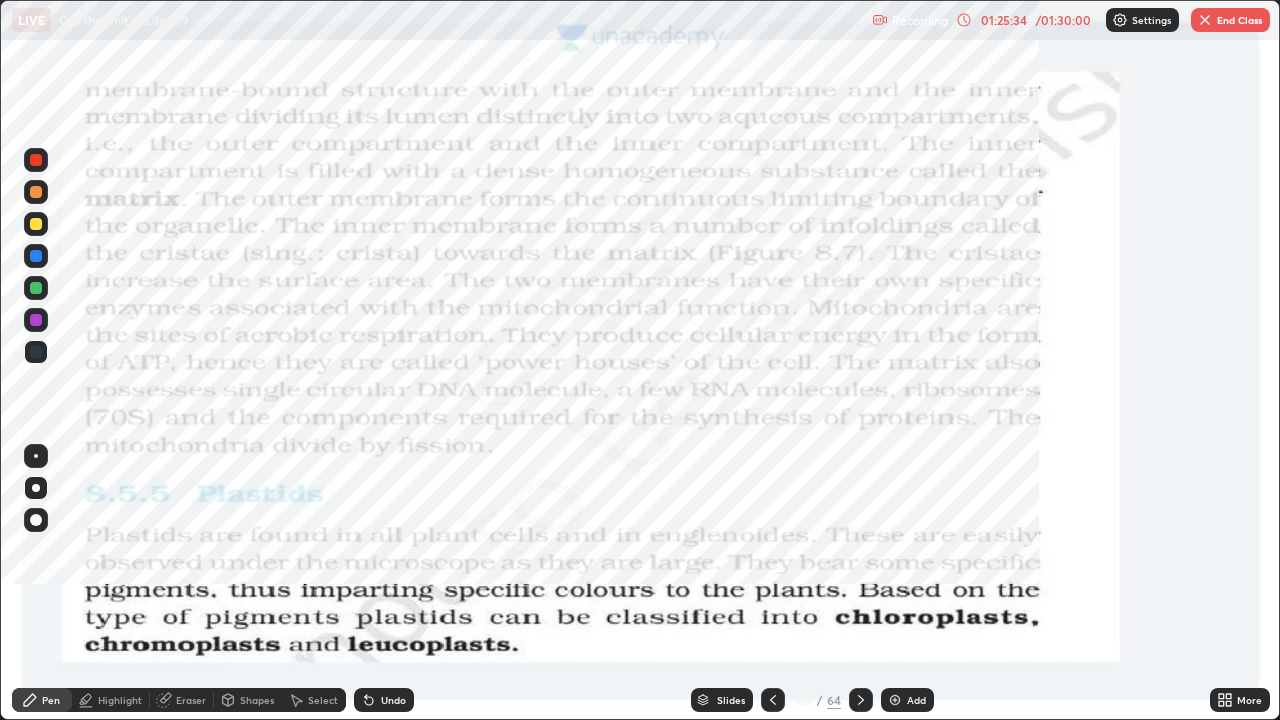 scroll, scrollTop: 99280, scrollLeft: 98720, axis: both 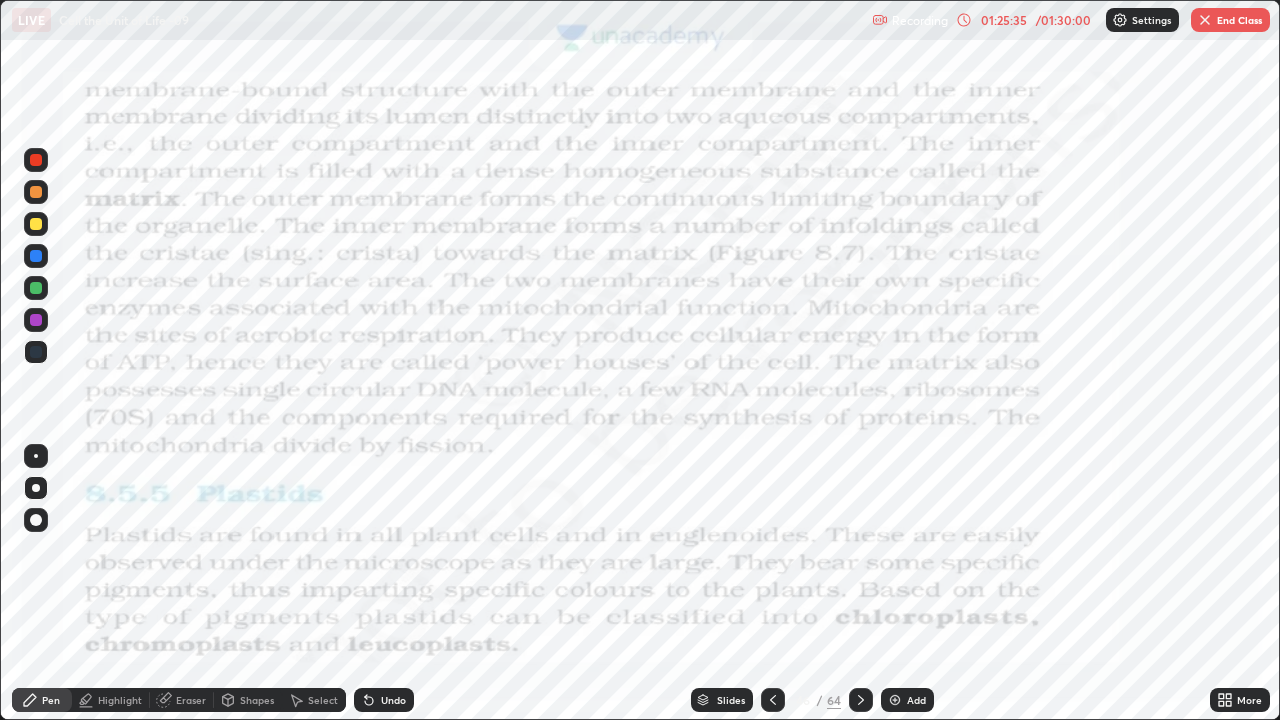 click on "Add" at bounding box center (916, 700) 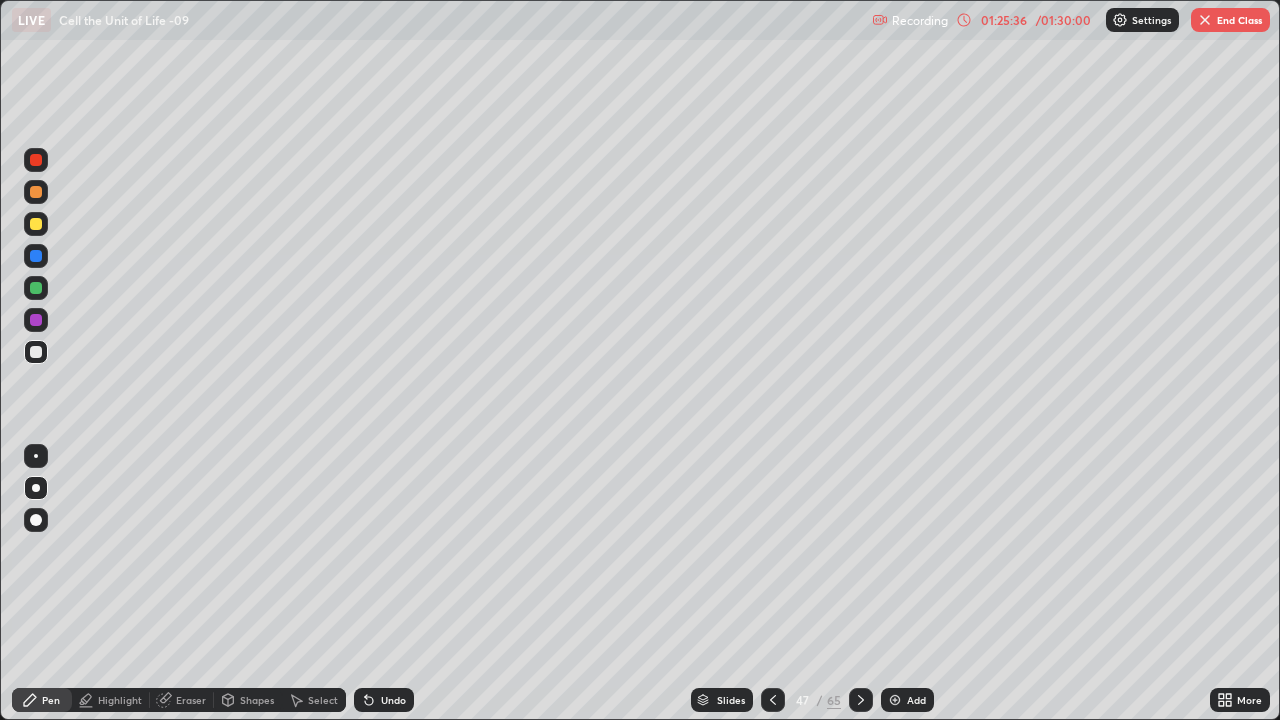 click at bounding box center [36, 352] 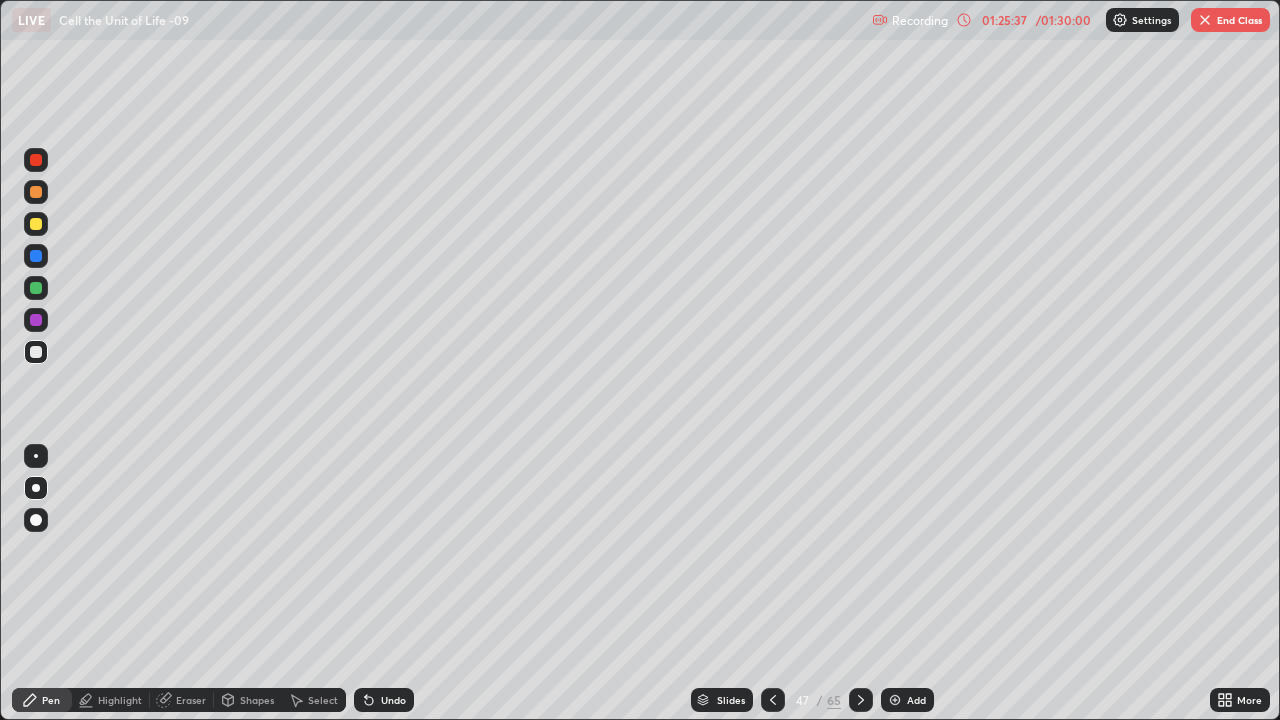click at bounding box center (36, 224) 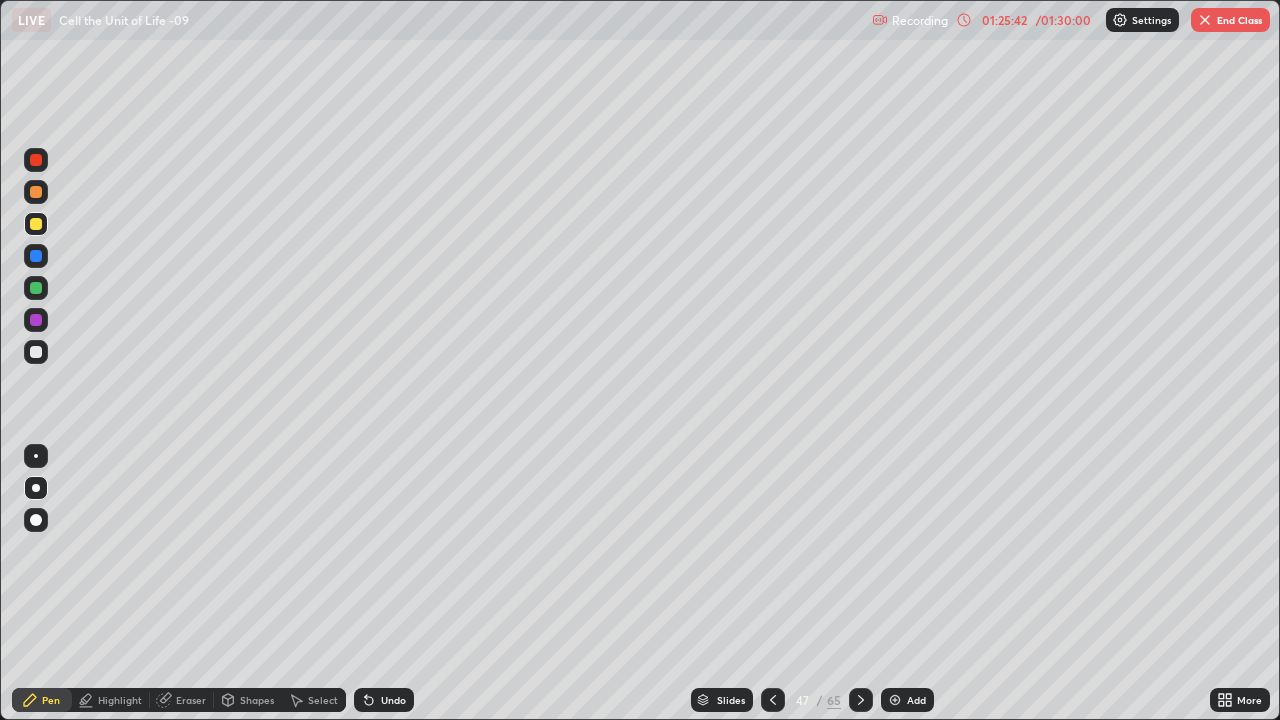 click on "Undo" at bounding box center [384, 700] 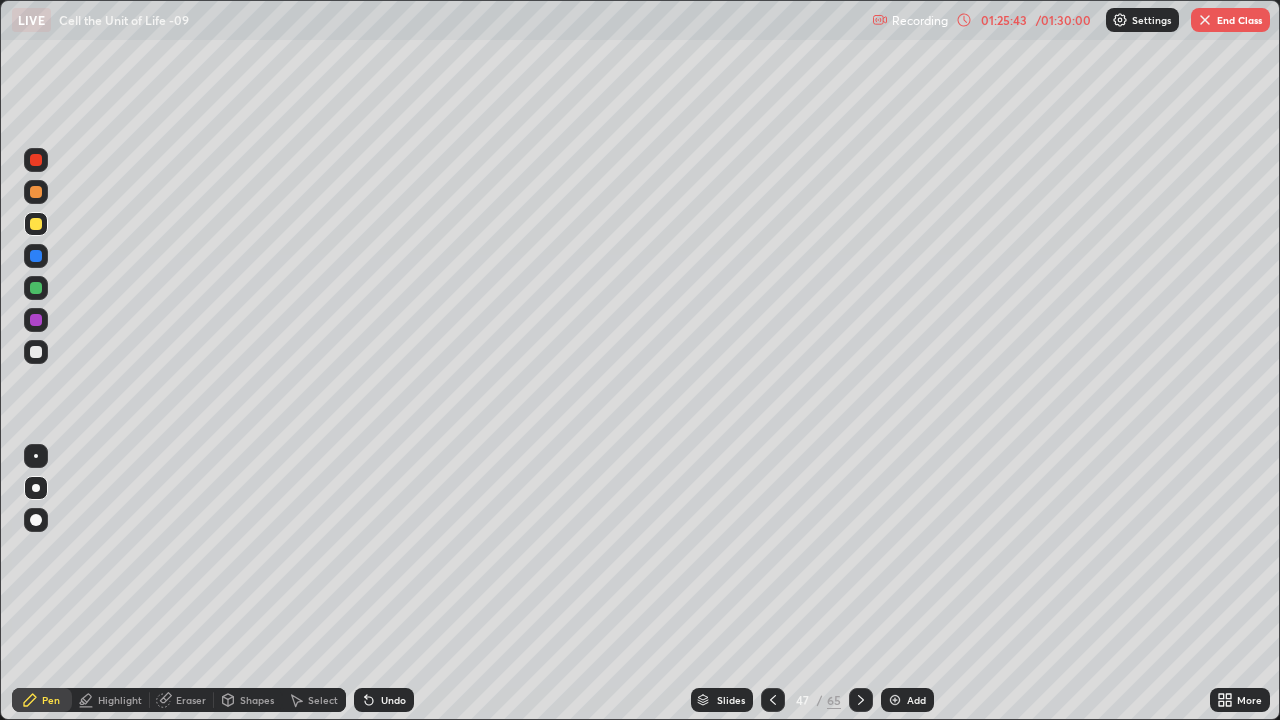 click at bounding box center [36, 160] 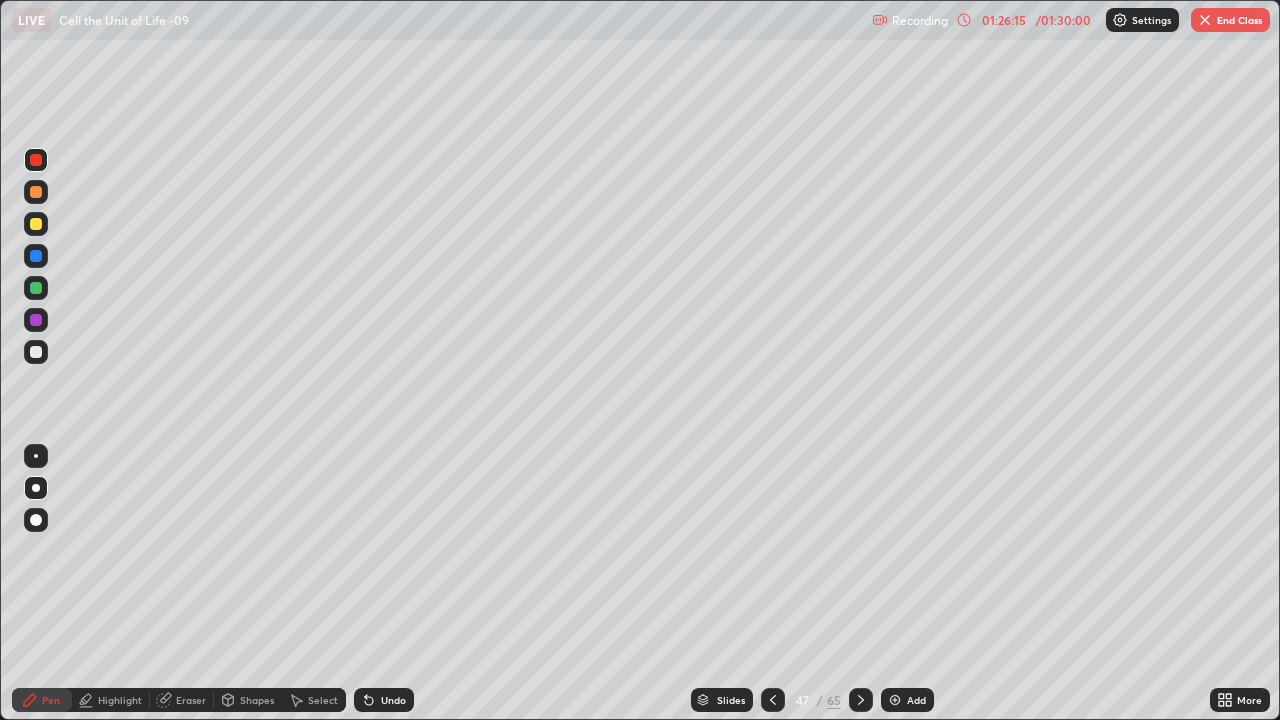 click on "End Class" at bounding box center (1230, 20) 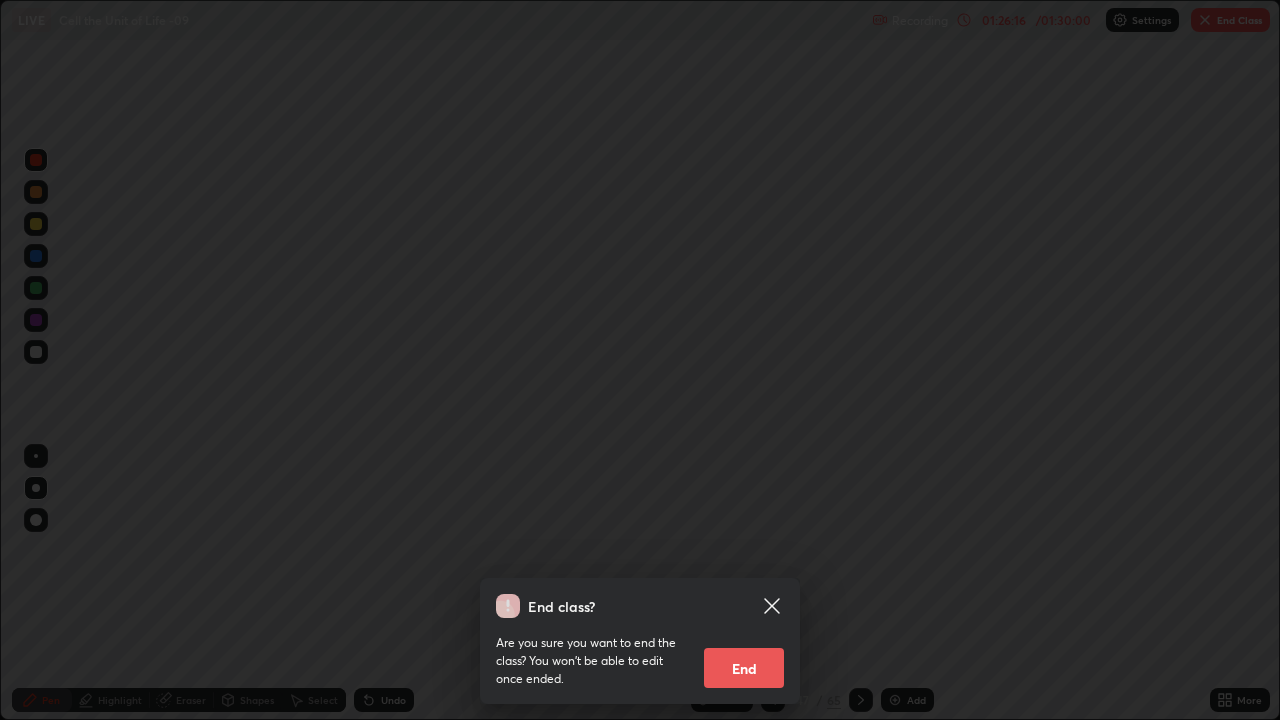 click on "End" at bounding box center [744, 668] 